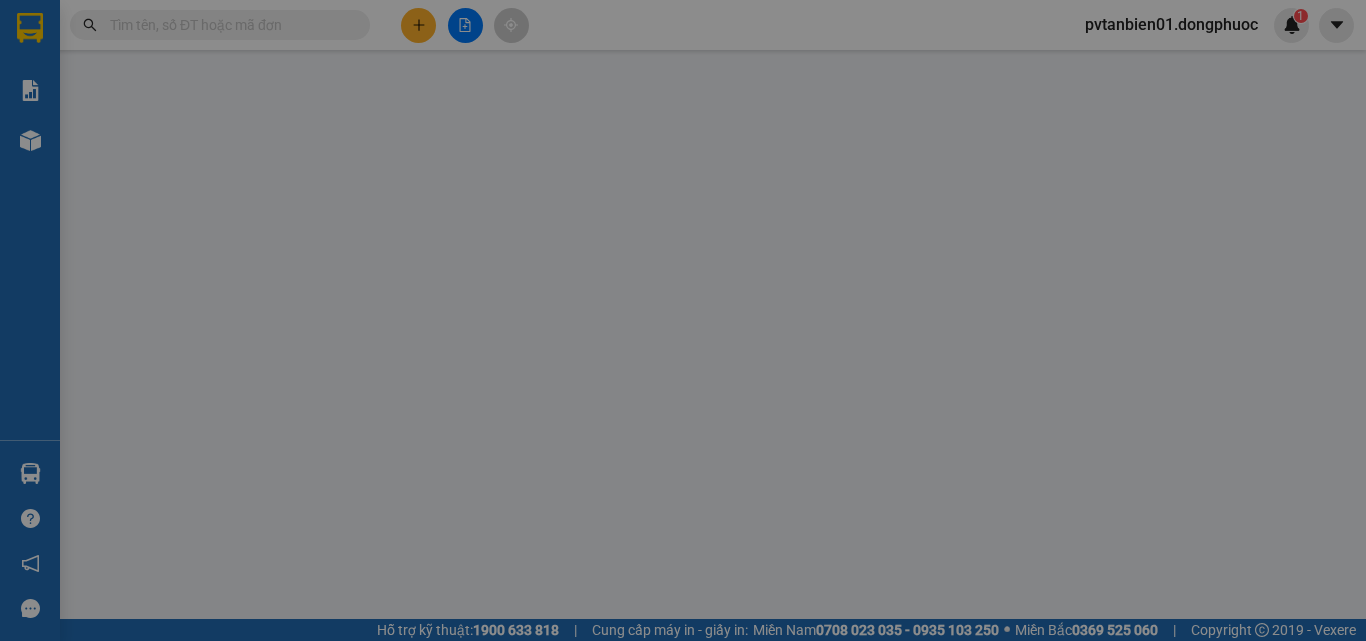 scroll, scrollTop: 0, scrollLeft: 0, axis: both 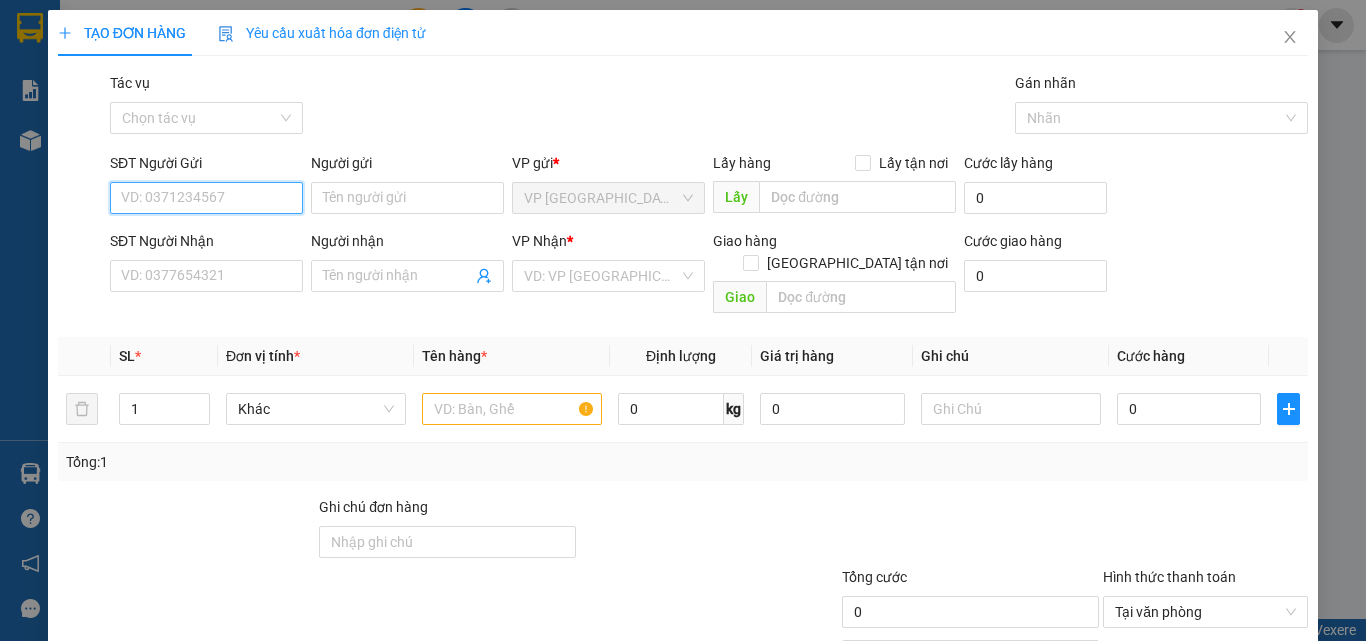 click on "SĐT Người Gửi" at bounding box center [206, 198] 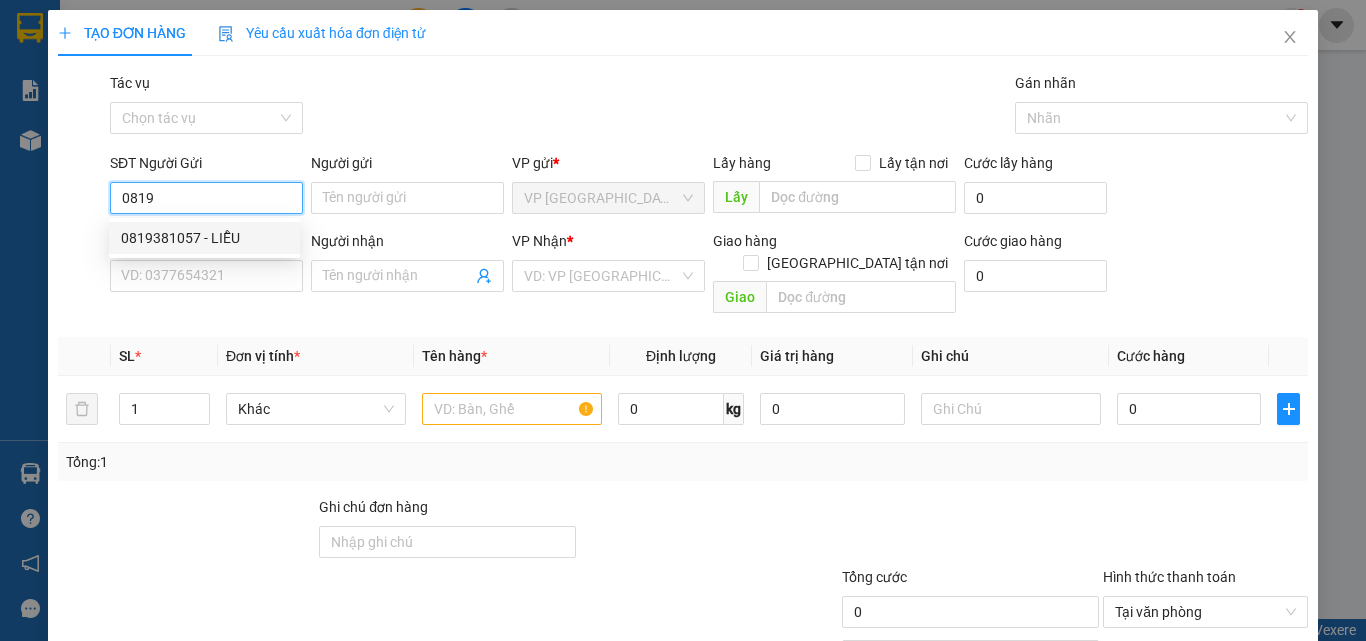 click on "0819381057 - LIỄU" at bounding box center [204, 238] 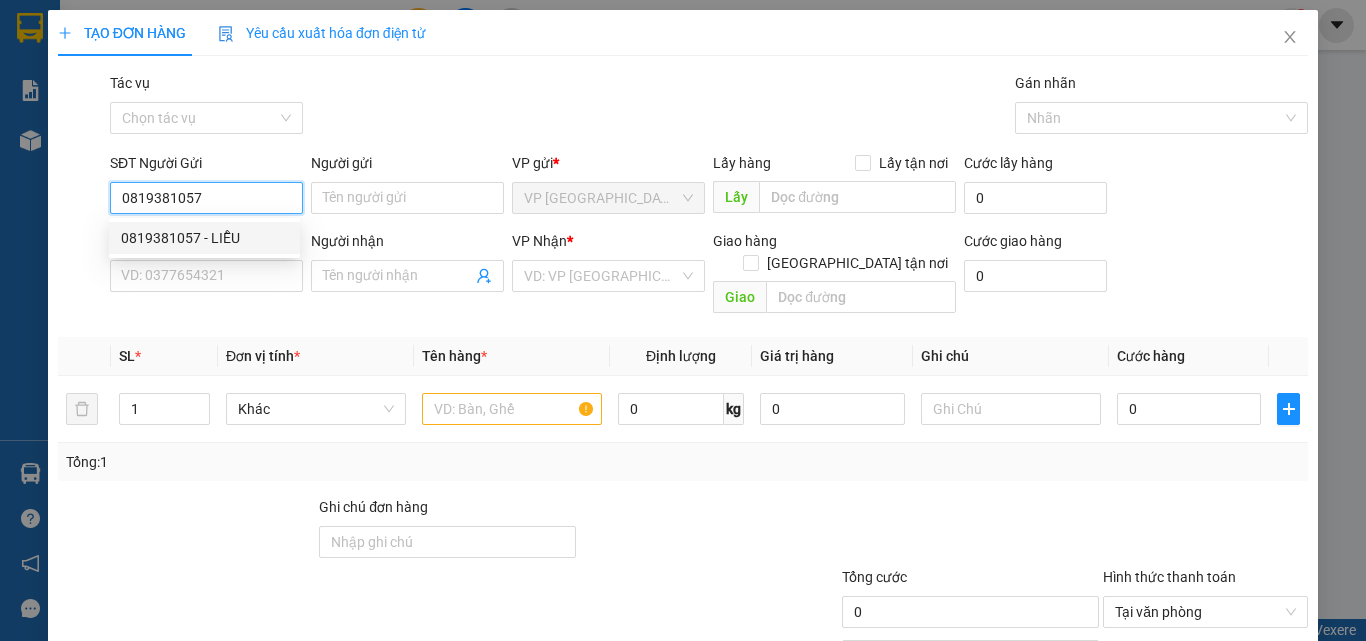 type on "LIỄU" 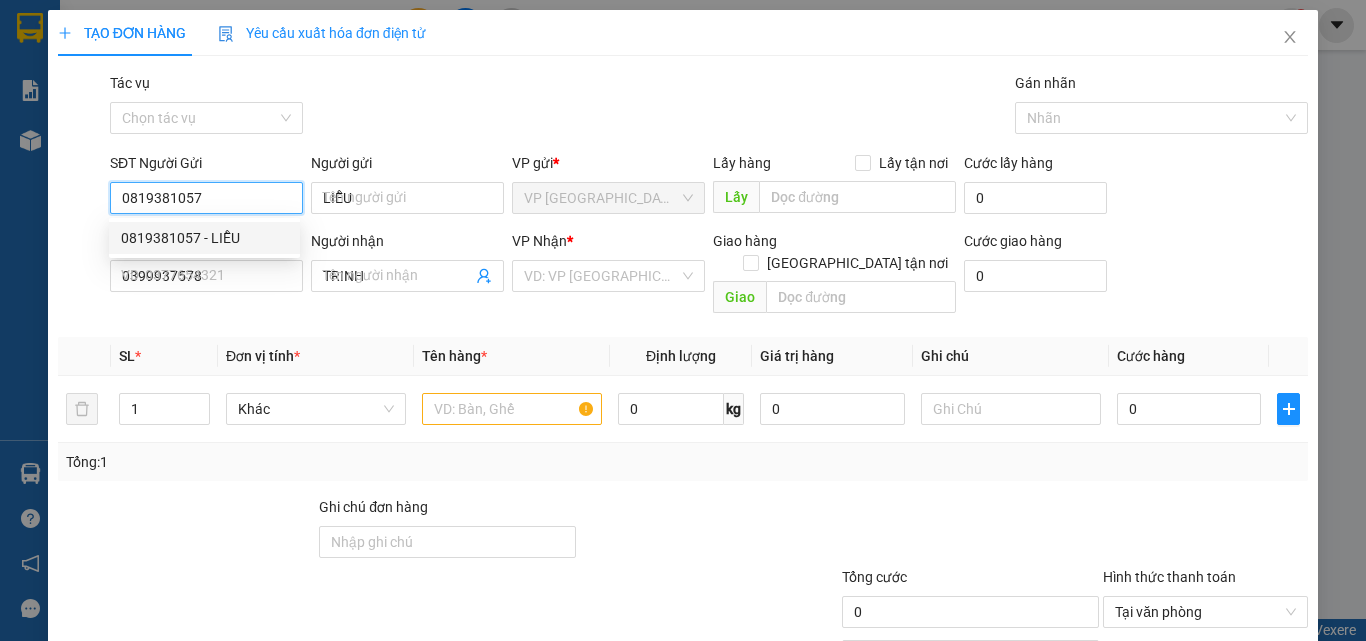 type on "50.000" 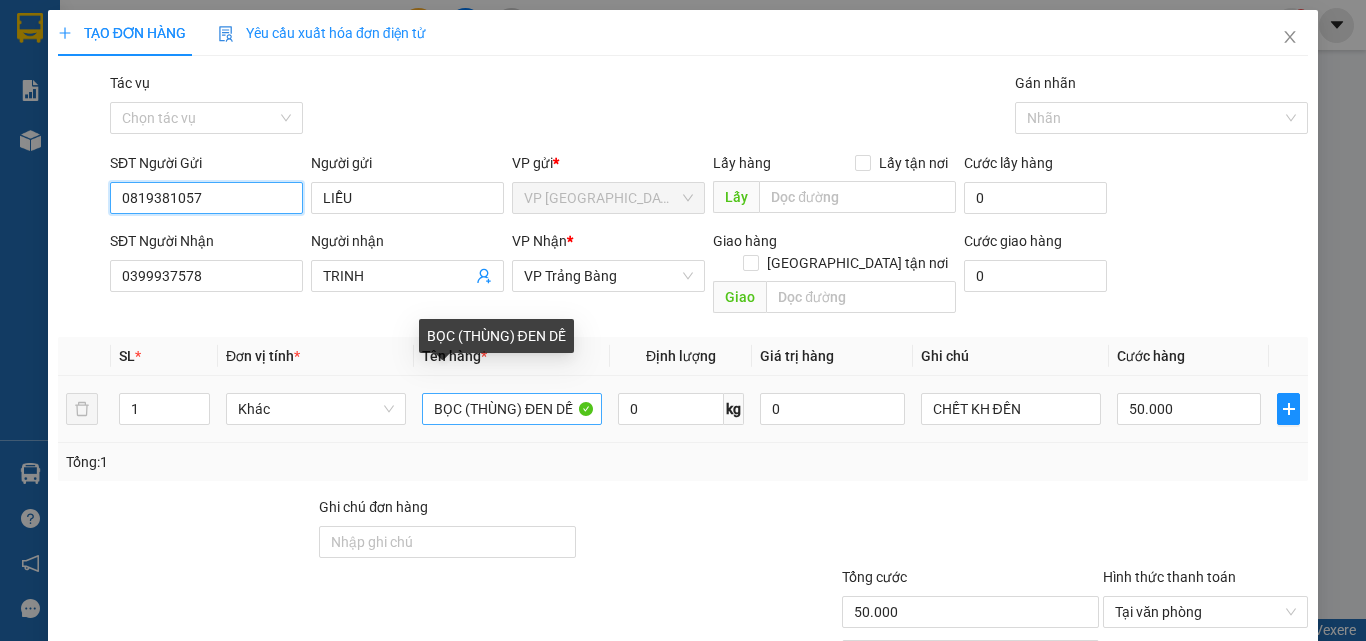 type on "0819381057" 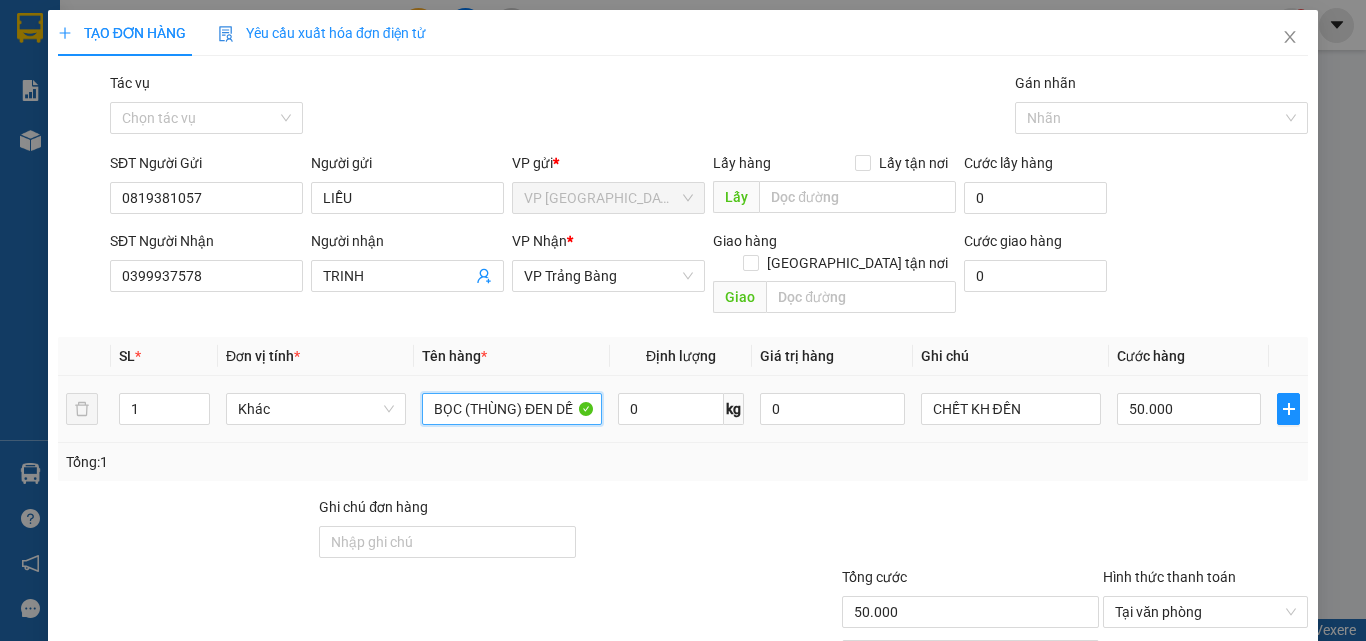drag, startPoint x: 428, startPoint y: 390, endPoint x: 663, endPoint y: 418, distance: 236.6622 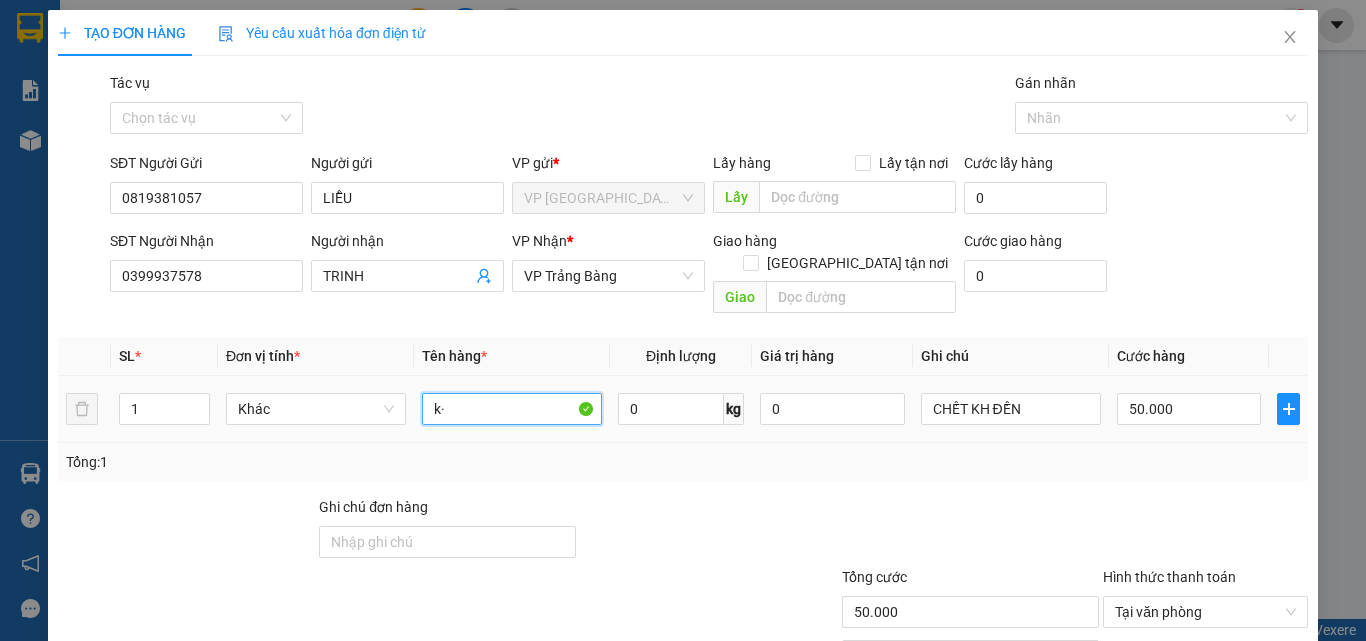 type on "k" 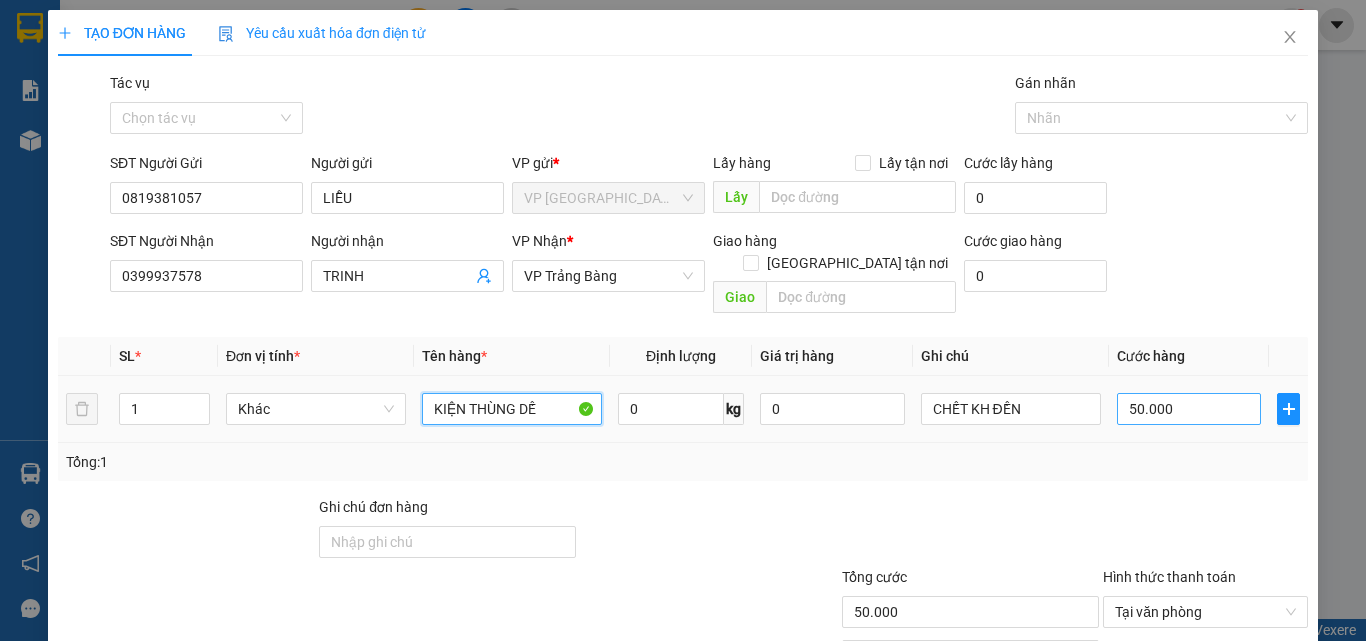 type on "KIỆN THÙNG DẾ" 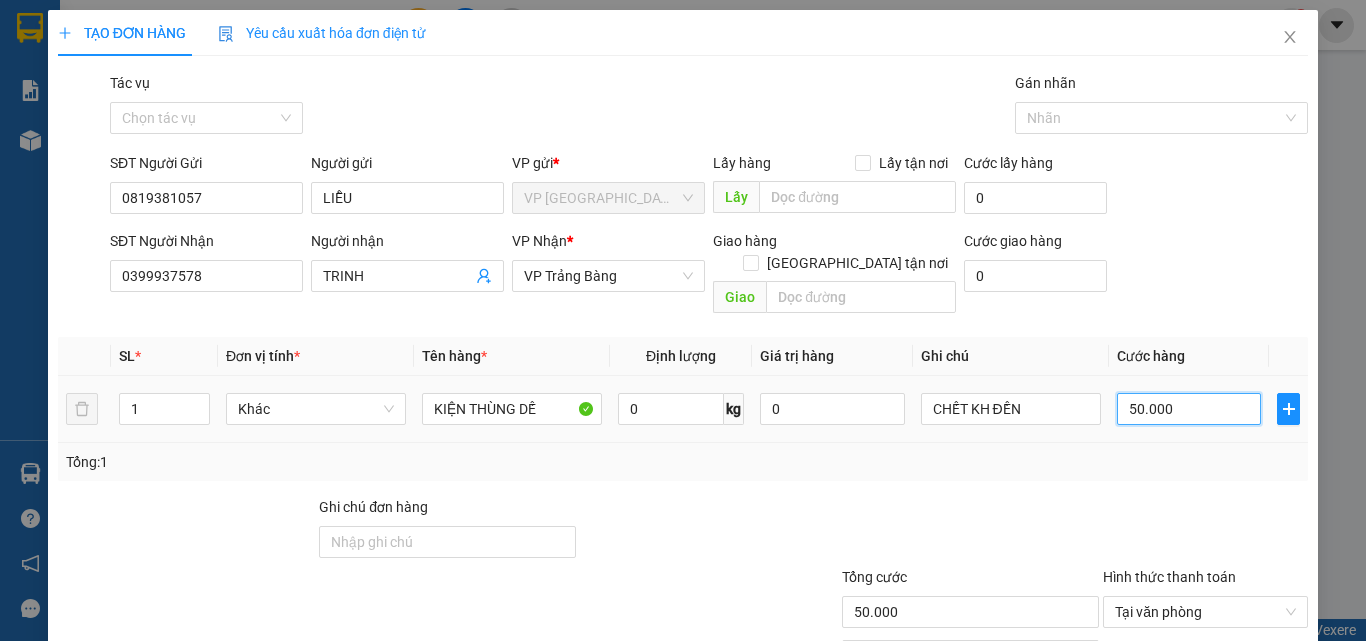 type on "0" 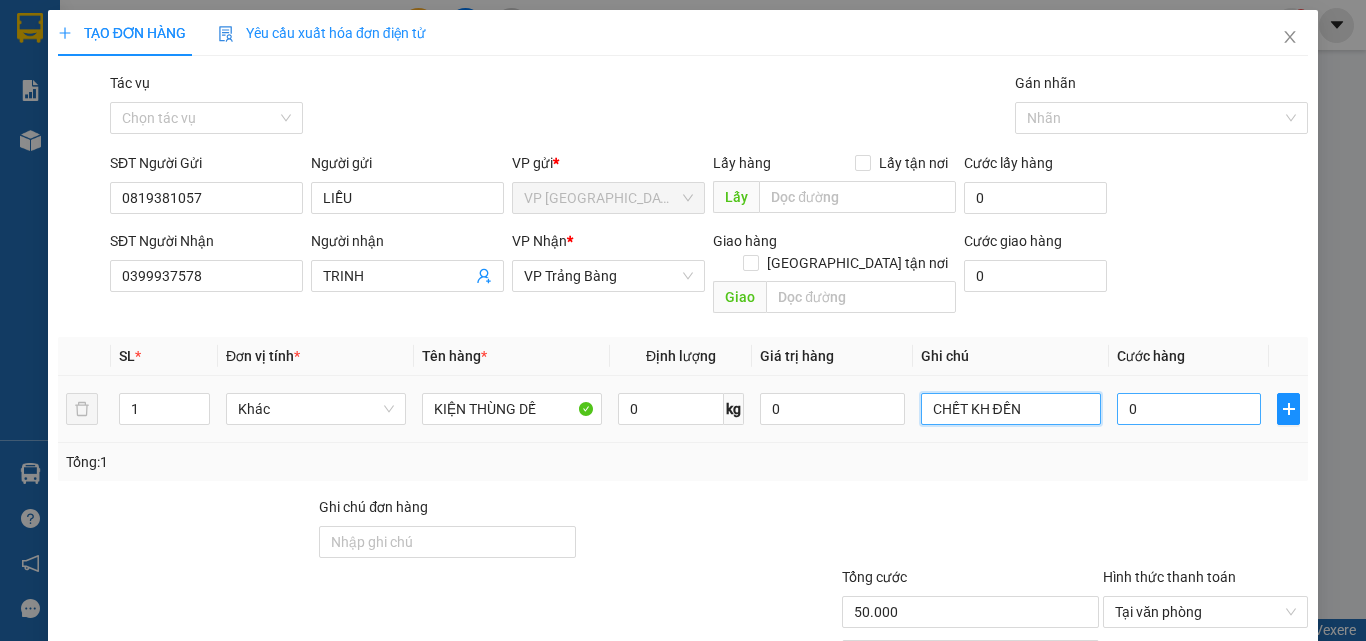 type on "0" 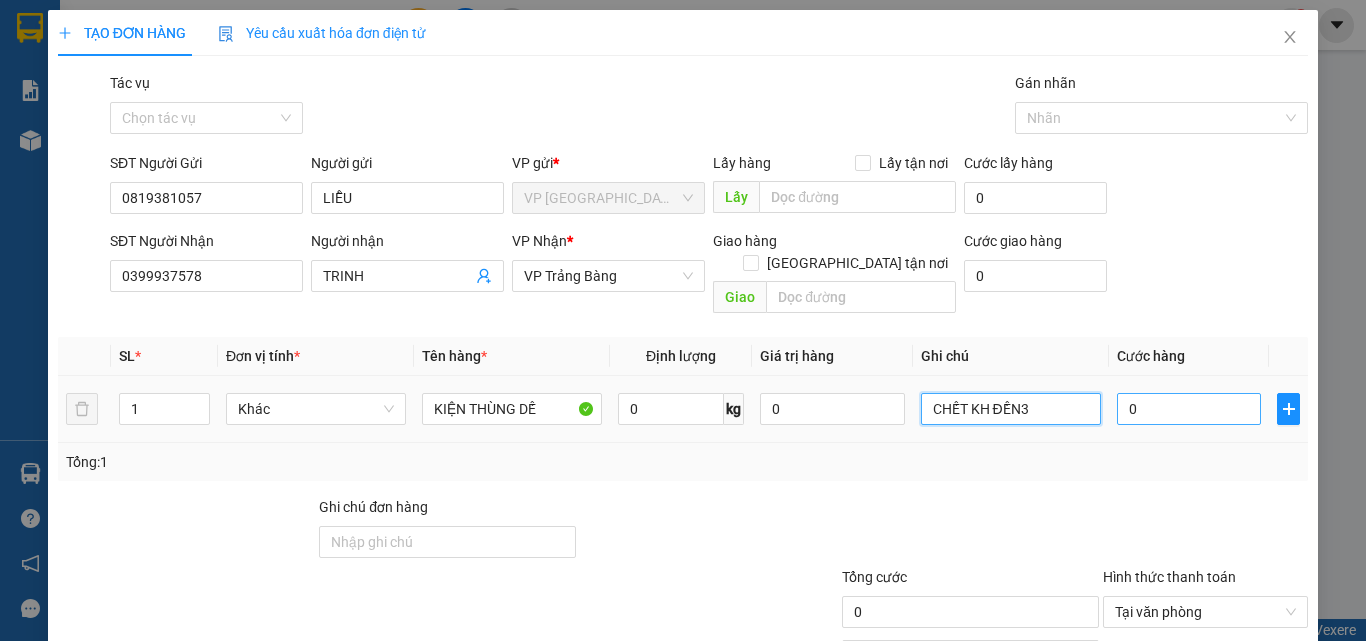 type on "CHẾT KH ĐỀN" 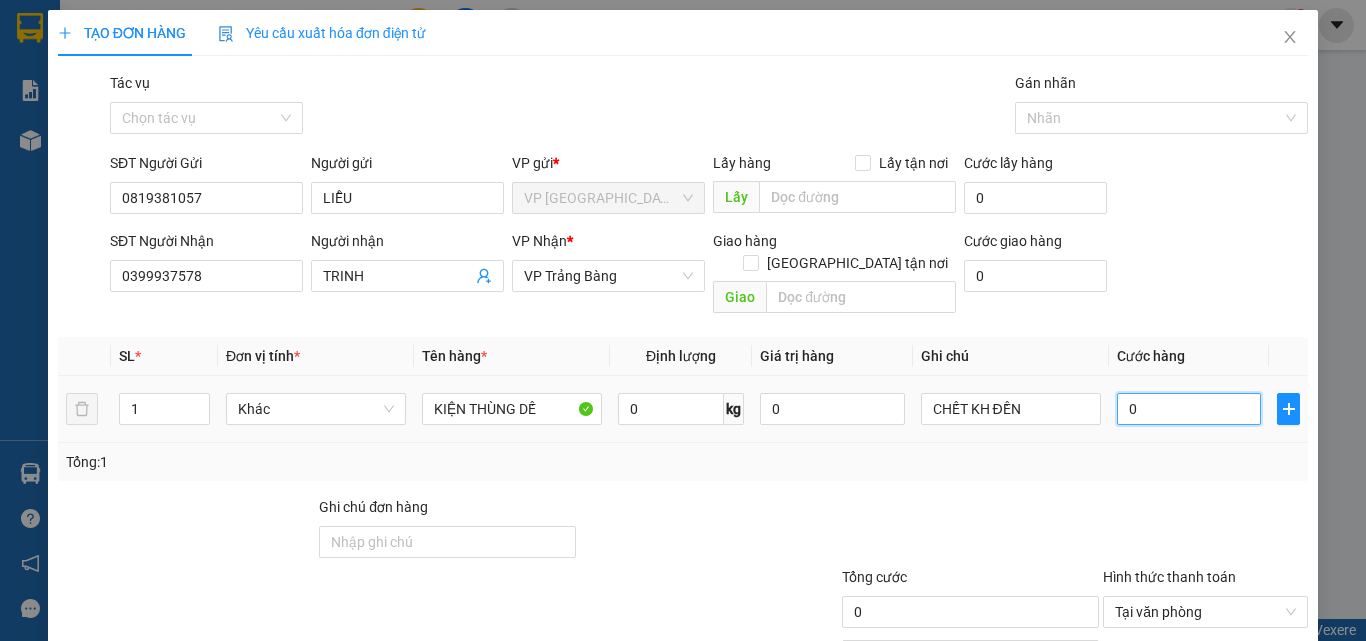 click on "0" at bounding box center (1189, 409) 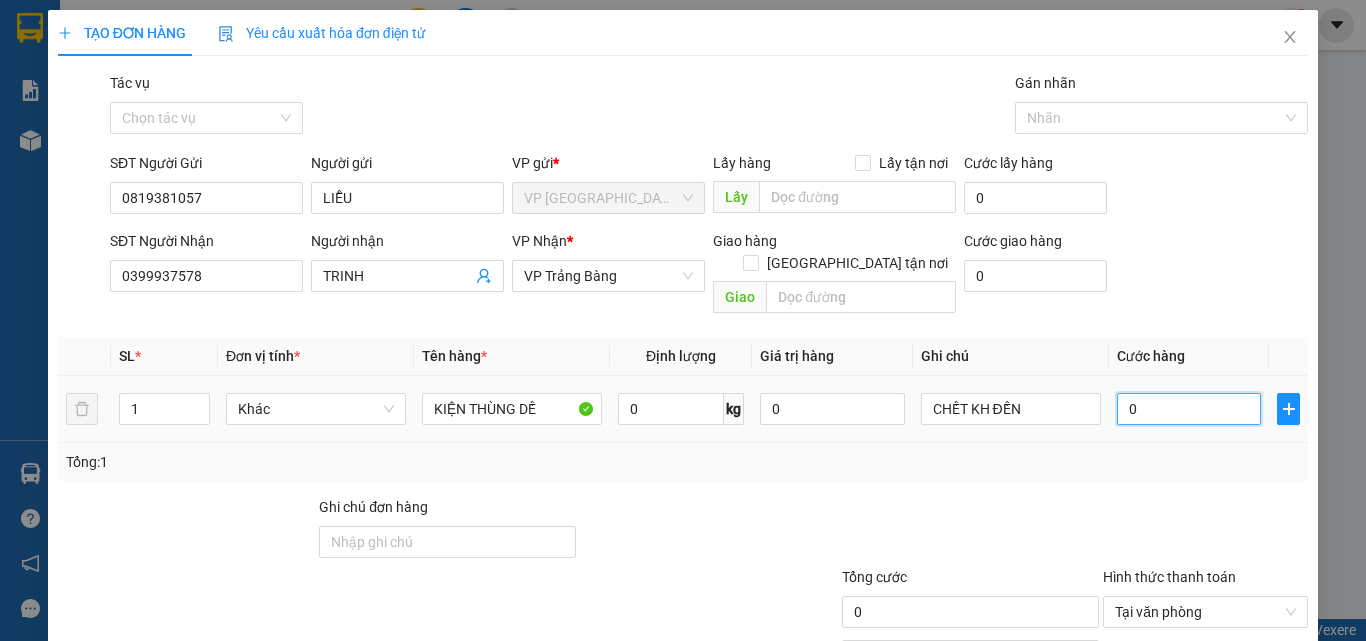 type on "3" 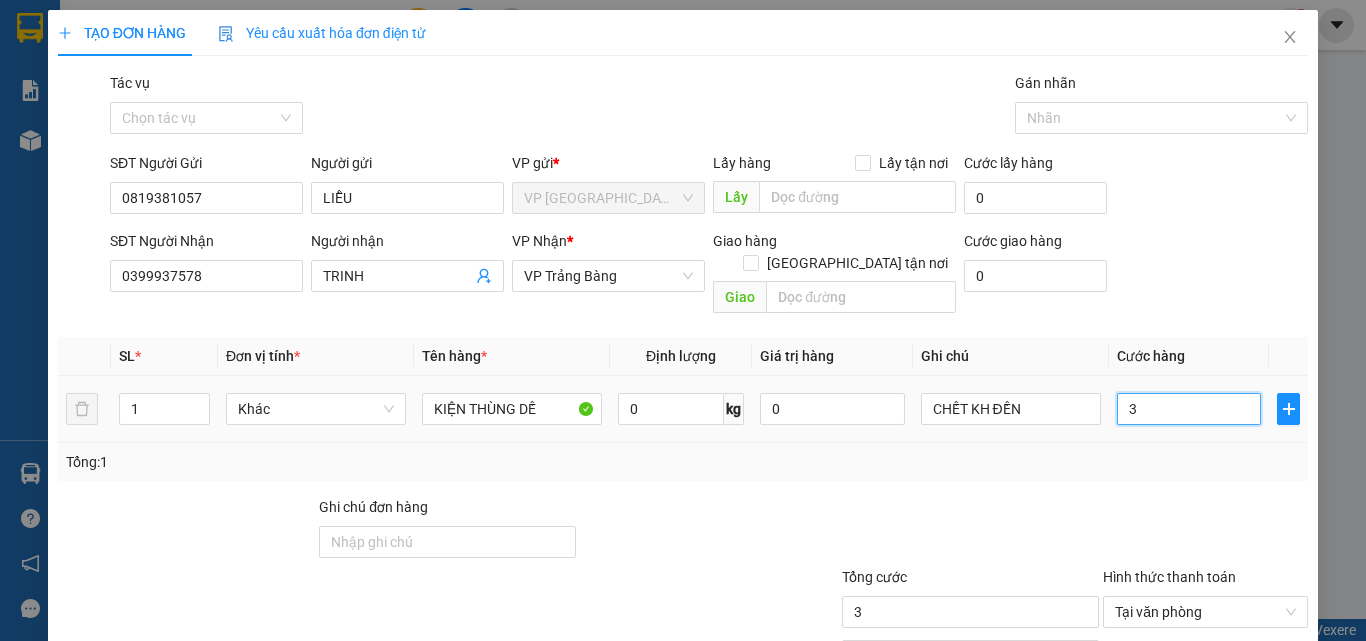 type on "30" 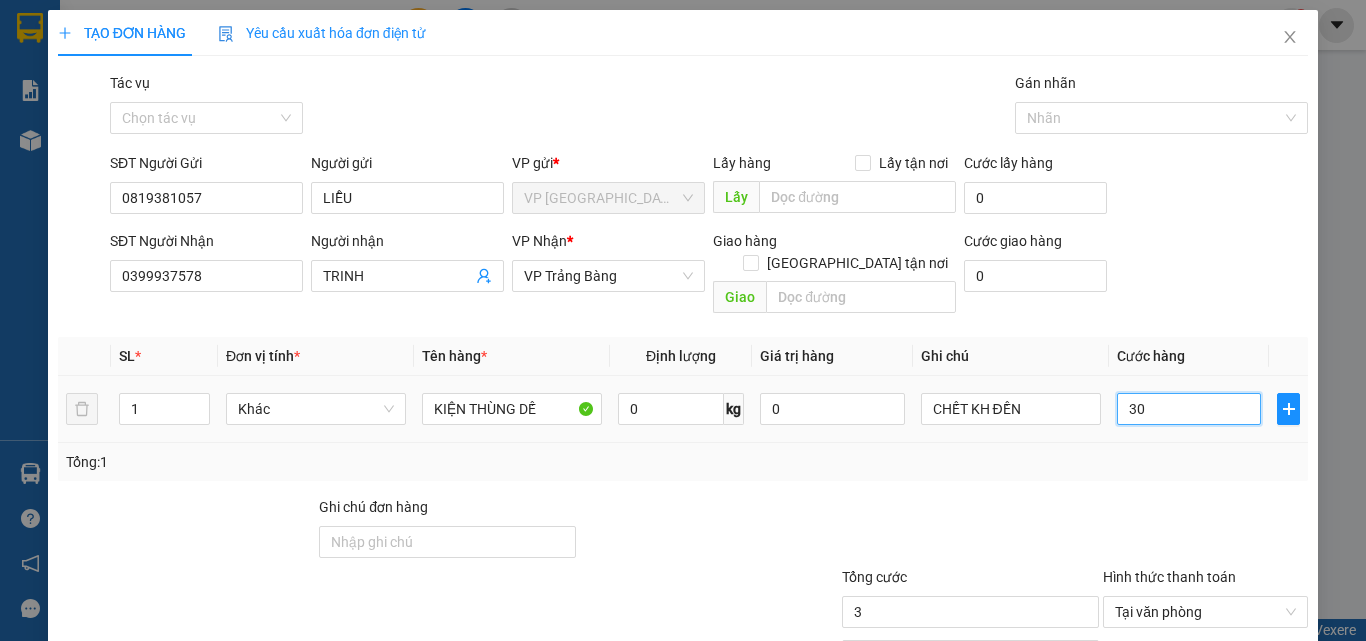 type on "30" 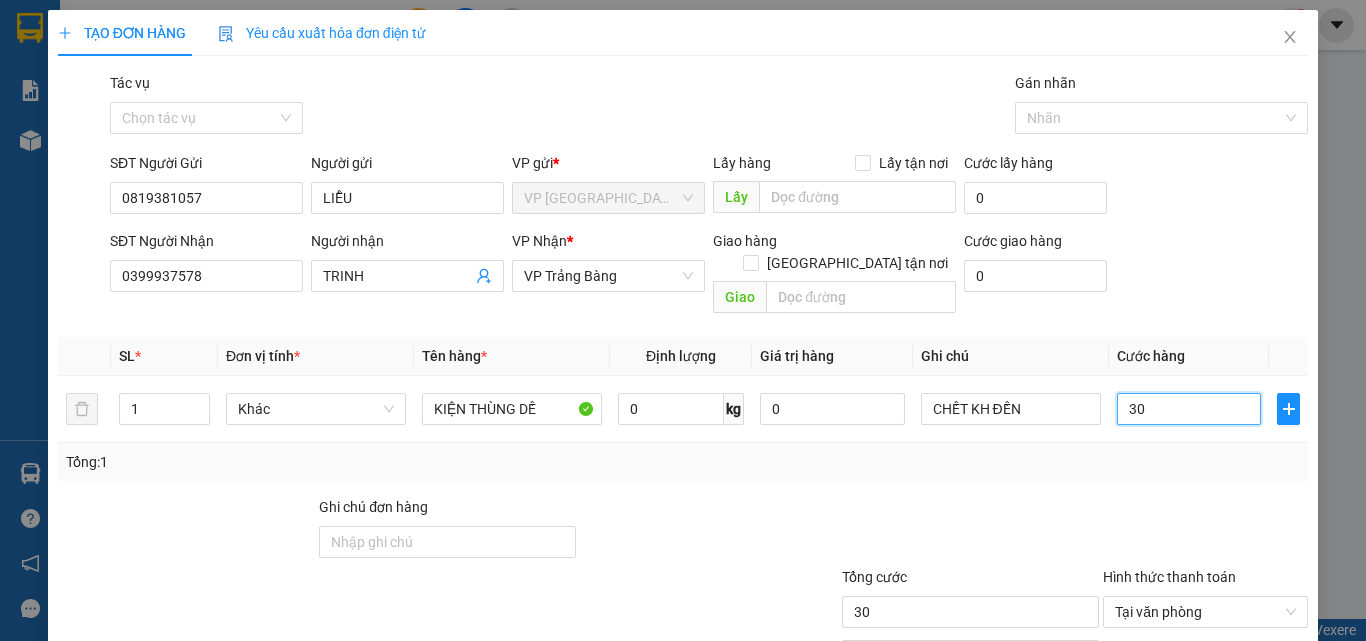 type on "30" 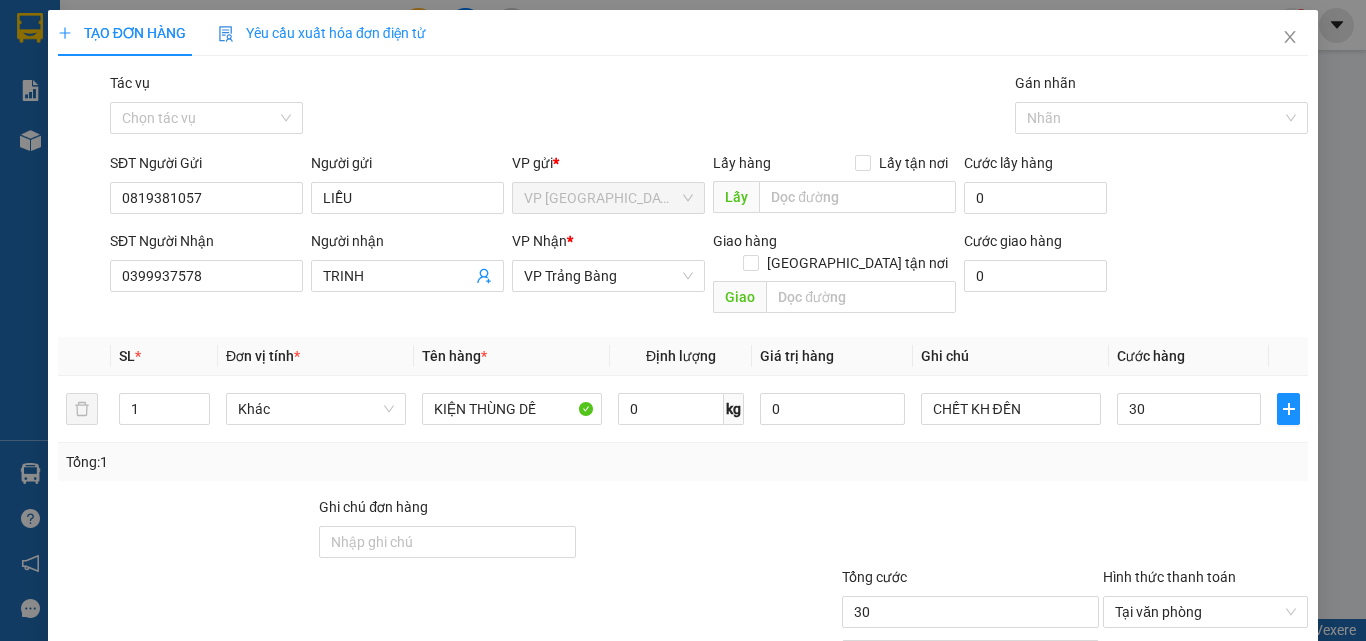type on "30.000" 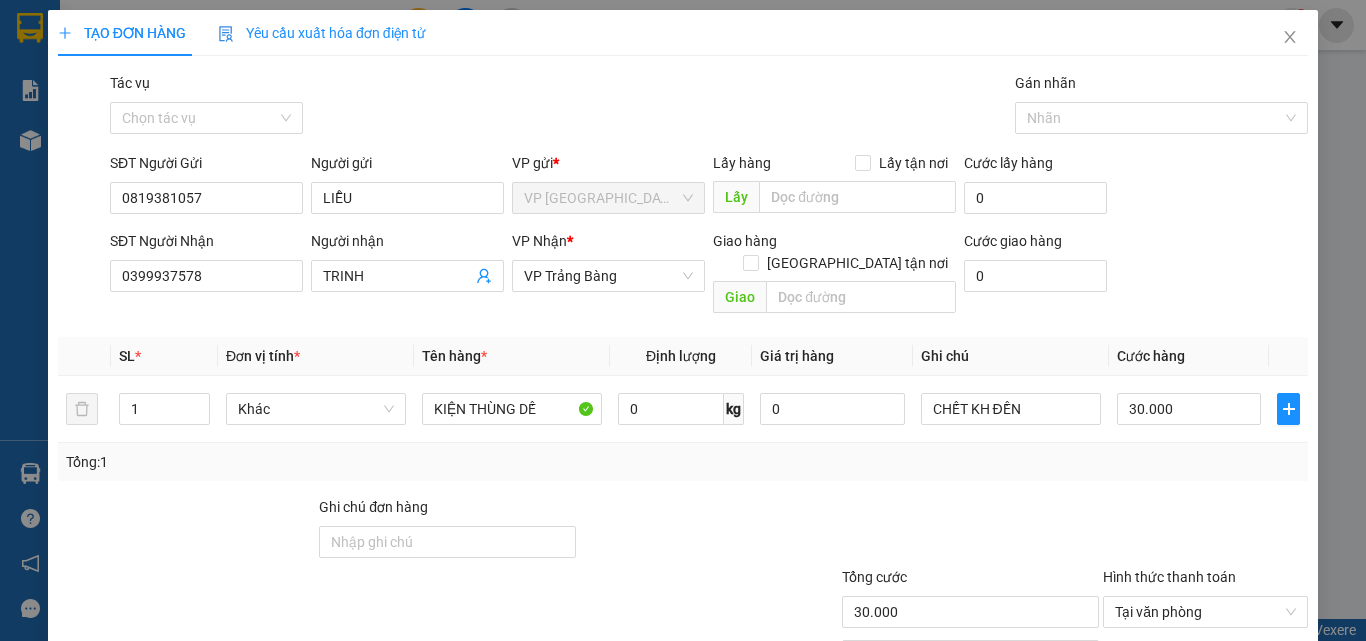 click on "Tổng:  1" at bounding box center (683, 462) 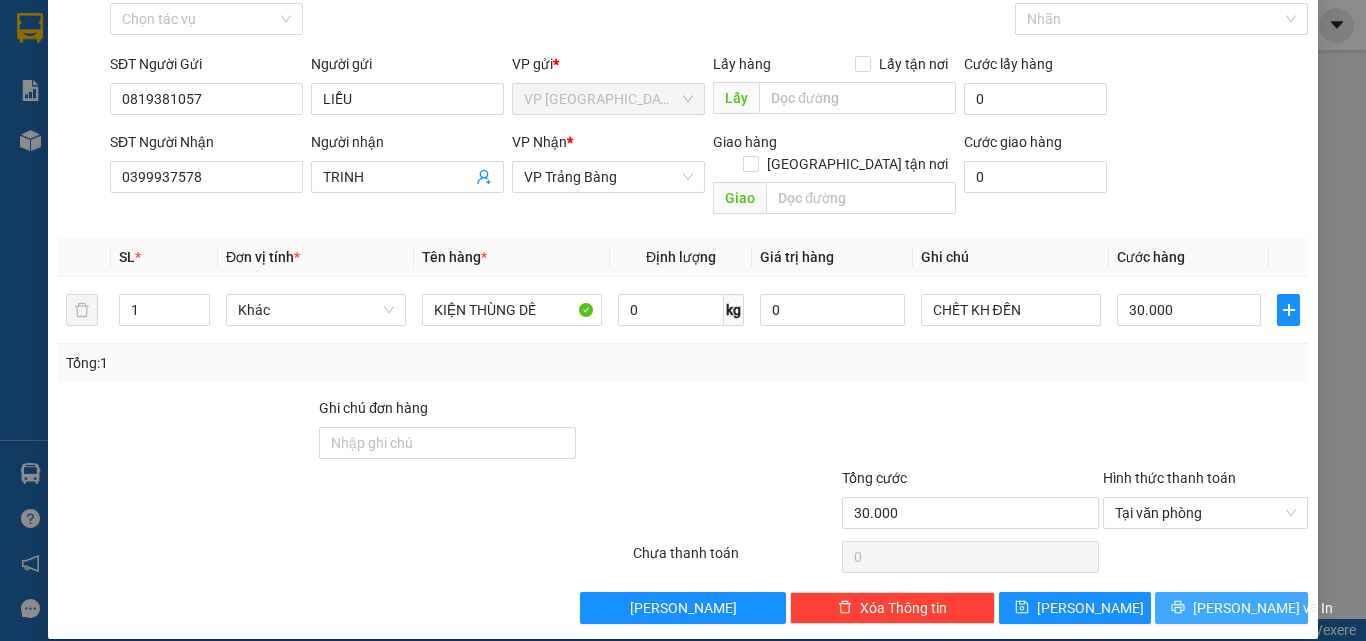 click on "[PERSON_NAME] và In" at bounding box center [1263, 608] 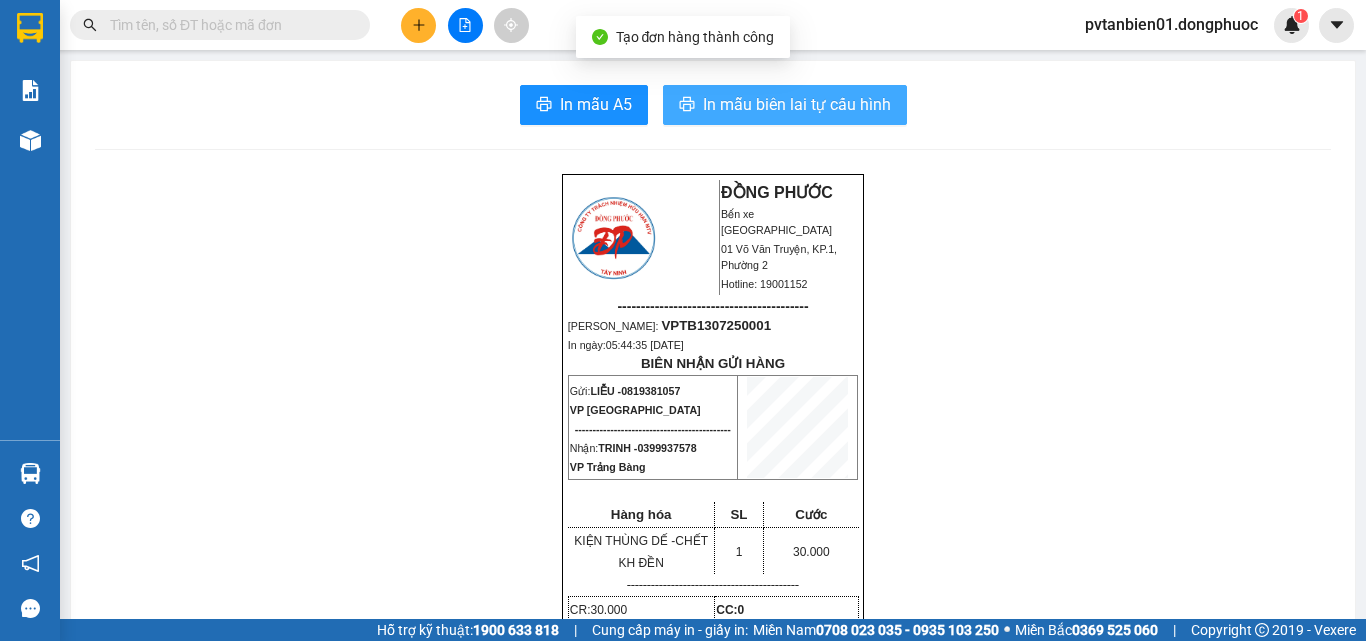 click on "In mẫu biên lai tự cấu hình" at bounding box center (797, 104) 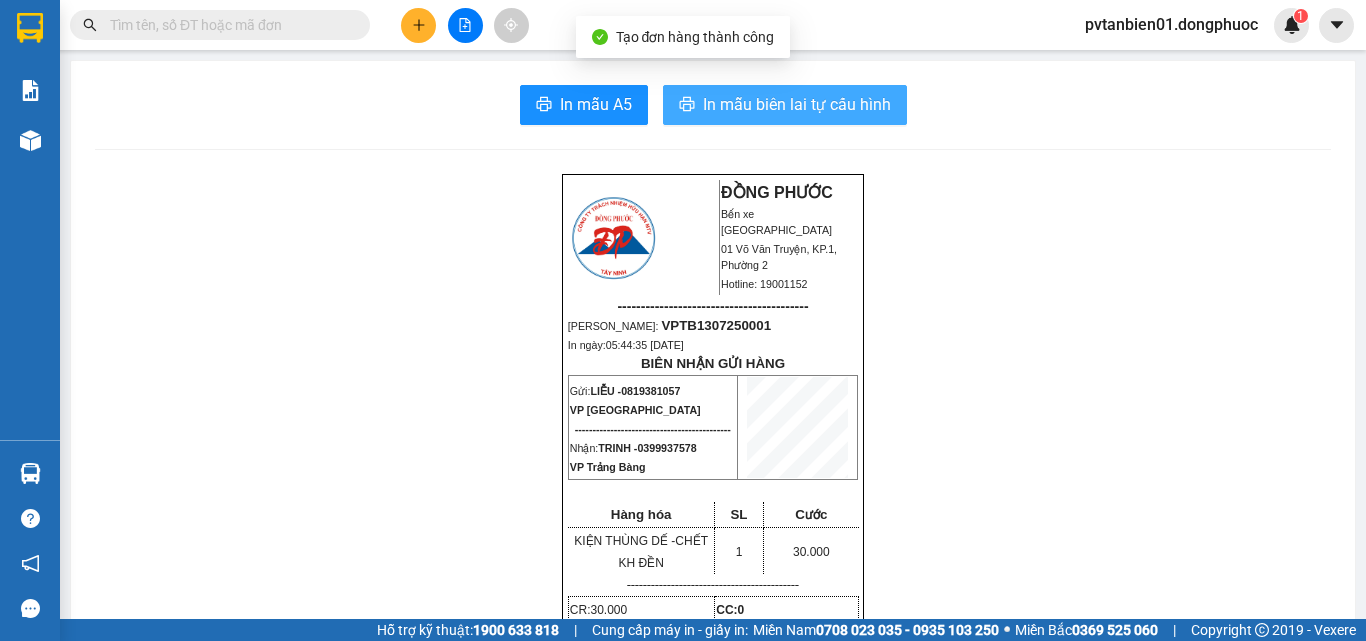scroll, scrollTop: 0, scrollLeft: 0, axis: both 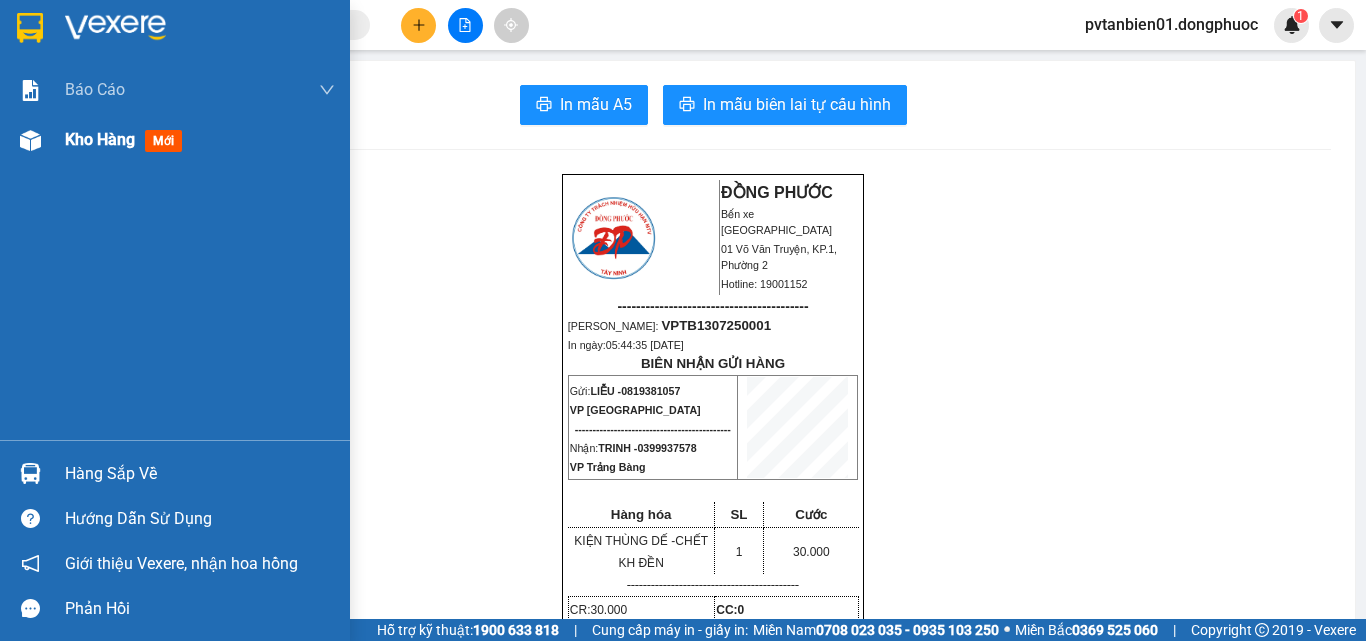click at bounding box center [30, 140] 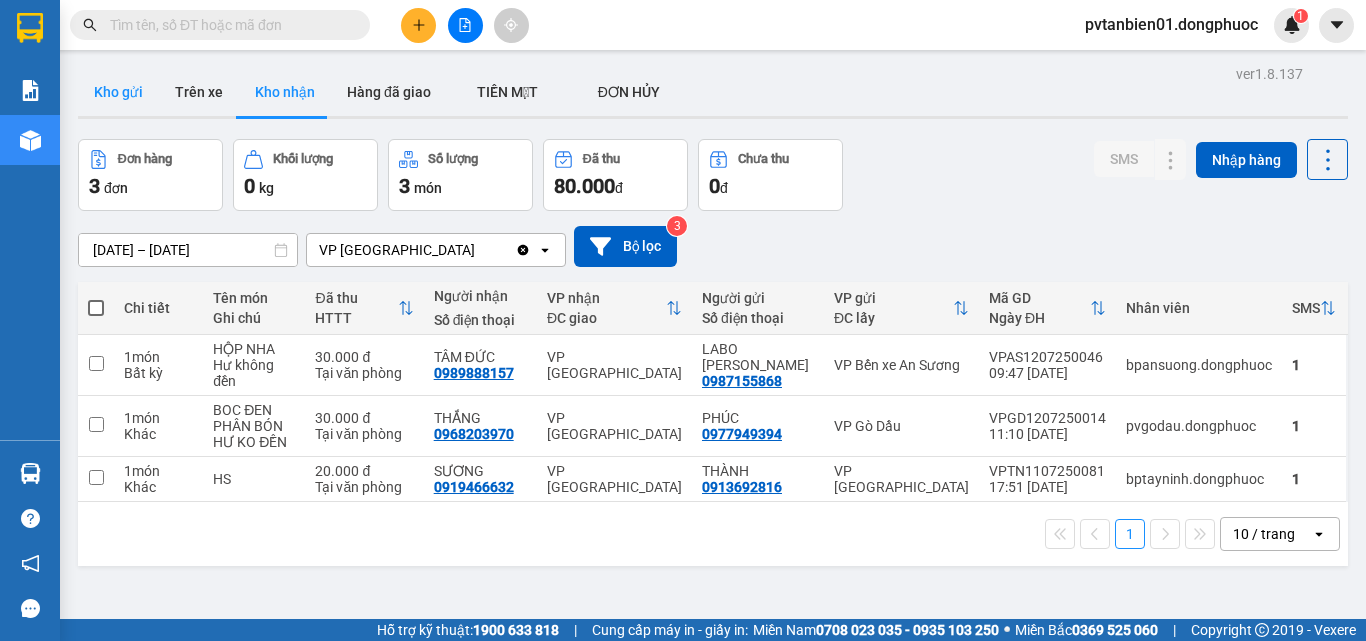 click on "Kho gửi" at bounding box center (118, 92) 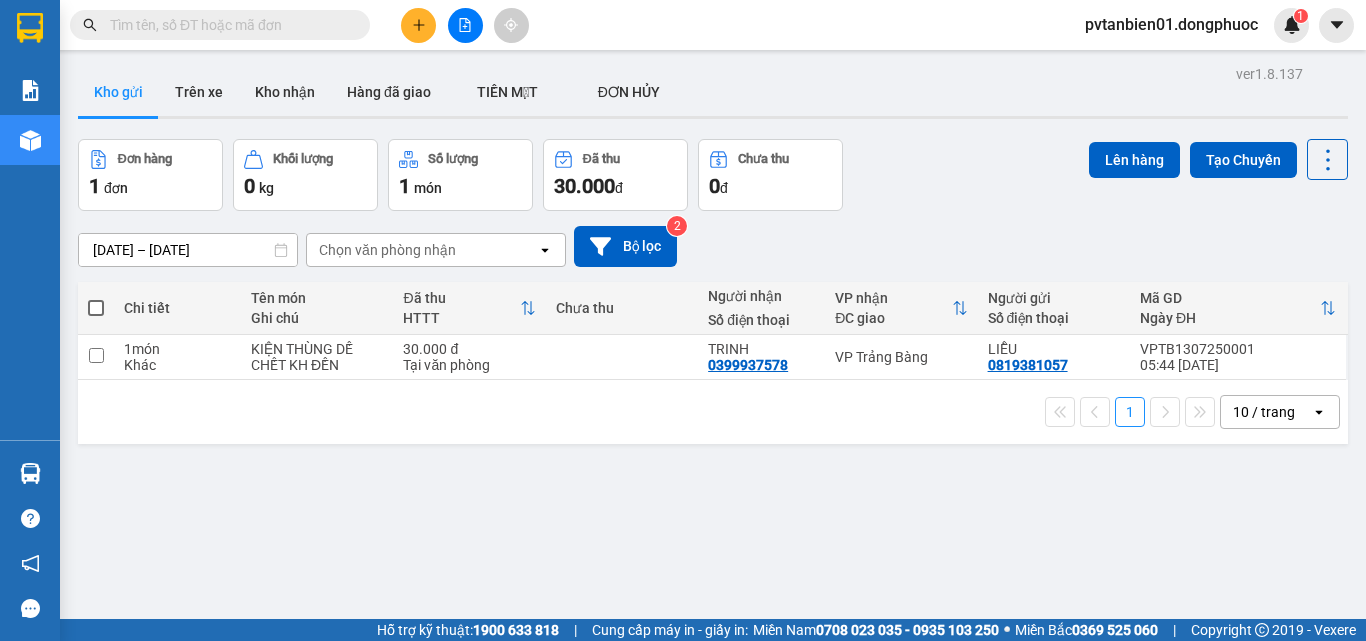 click on "ver  1.8.137 Kho gửi Trên xe Kho nhận Hàng đã giao TIỀN MẶT  ĐƠN HỦY Đơn hàng 1 đơn Khối lượng 0 kg Số lượng 1 món Đã thu 30.000  đ Chưa thu 0  đ Lên hàng Tạo Chuyến 11/07/2025 – 13/07/2025 Press the down arrow key to interact with the calendar and select a date. Press the escape button to close the calendar. Selected date range is from 11/07/2025 to 13/07/2025. Chọn văn phòng nhận open Bộ lọc 2 Chi tiết Tên món Ghi chú Đã thu HTTT Chưa thu Người nhận Số điện thoại VP nhận ĐC giao Người gửi Số điện thoại Mã GD Ngày ĐH 1  món Khác KIỆN THÙNG DẾ  CHẾT KH ĐỀN 30.000 đ Tại văn phòng TRINH 0399937578 VP Trảng Bàng LIỄU 0819381057 VPTB1307250001 05:44 13/07 1 10 / trang open Đang tải dữ liệu" at bounding box center (683, 309) 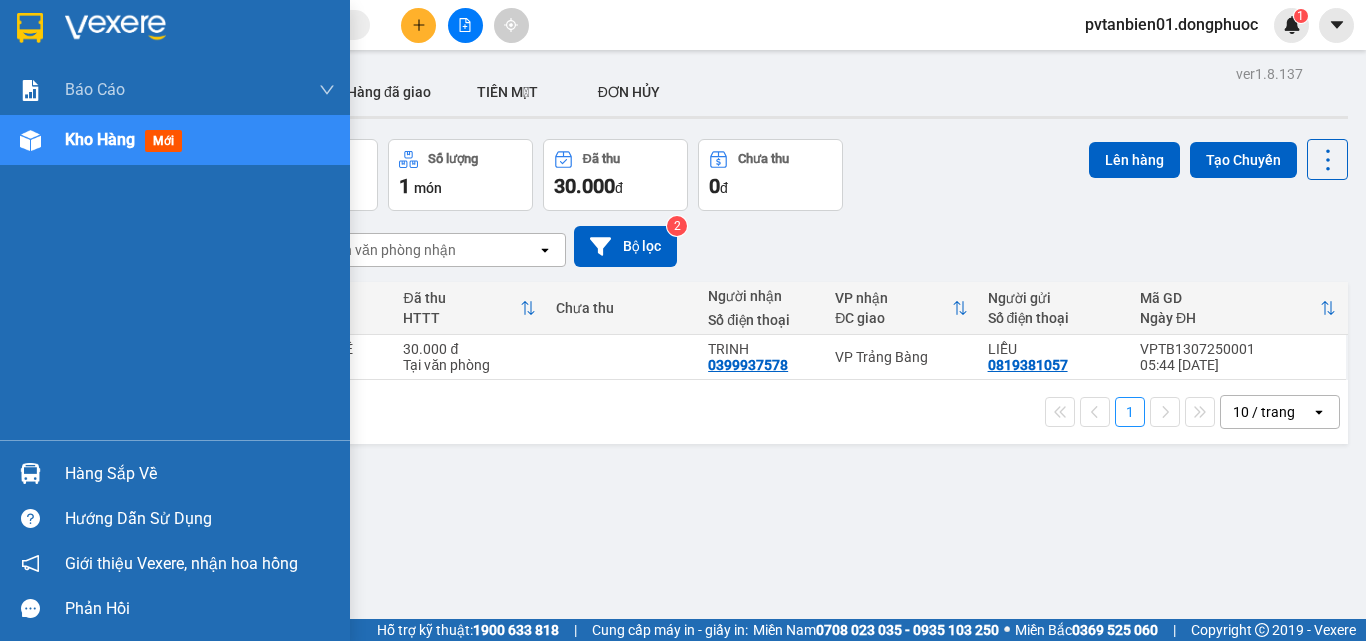 click at bounding box center [30, 473] 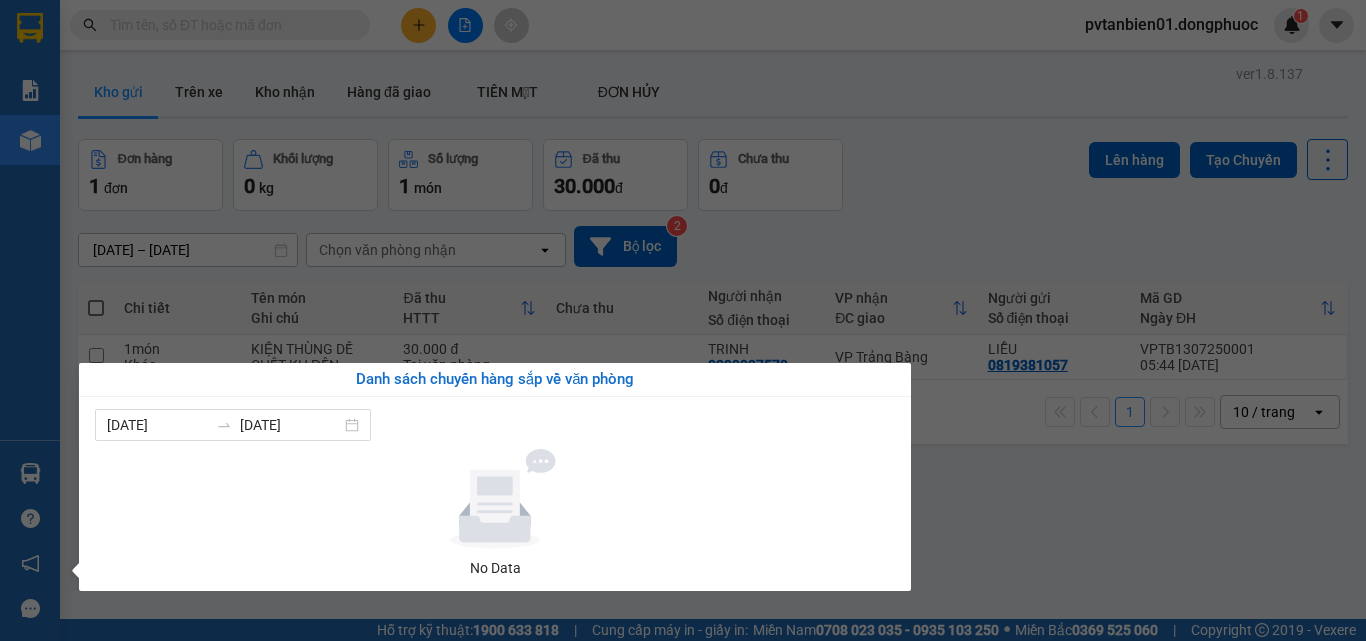 click on "Kết quả tìm kiếm ( 0 )  Bộ lọc  No Data pvtanbien01.dongphuoc 1     Báo cáo Mẫu 1: Báo cáo dòng tiền theo nhân viên Mẫu 1: Báo cáo dòng tiền theo nhân viên (VP) Mẫu 2: Doanh số tạo đơn theo Văn phòng, nhân viên - Trạm     Kho hàng mới Hàng sắp về Hướng dẫn sử dụng Giới thiệu Vexere, nhận hoa hồng Phản hồi Phần mềm hỗ trợ bạn tốt chứ? ver  1.8.137 Kho gửi Trên xe Kho nhận Hàng đã giao TIỀN MẶT  ĐƠN HỦY Đơn hàng 1 đơn Khối lượng 0 kg Số lượng 1 món Đã thu 30.000  đ Chưa thu 0  đ Lên hàng Tạo Chuyến 11/07/2025 – 13/07/2025 Press the down arrow key to interact with the calendar and select a date. Press the escape button to close the calendar. Selected date range is from 11/07/2025 to 13/07/2025. Chọn văn phòng nhận open Bộ lọc 2 Chi tiết Tên món Ghi chú Đã thu HTTT Chưa thu Người nhận Số điện thoại VP nhận ĐC giao Người gửi Mã GD Ngày ĐH 1" at bounding box center (683, 320) 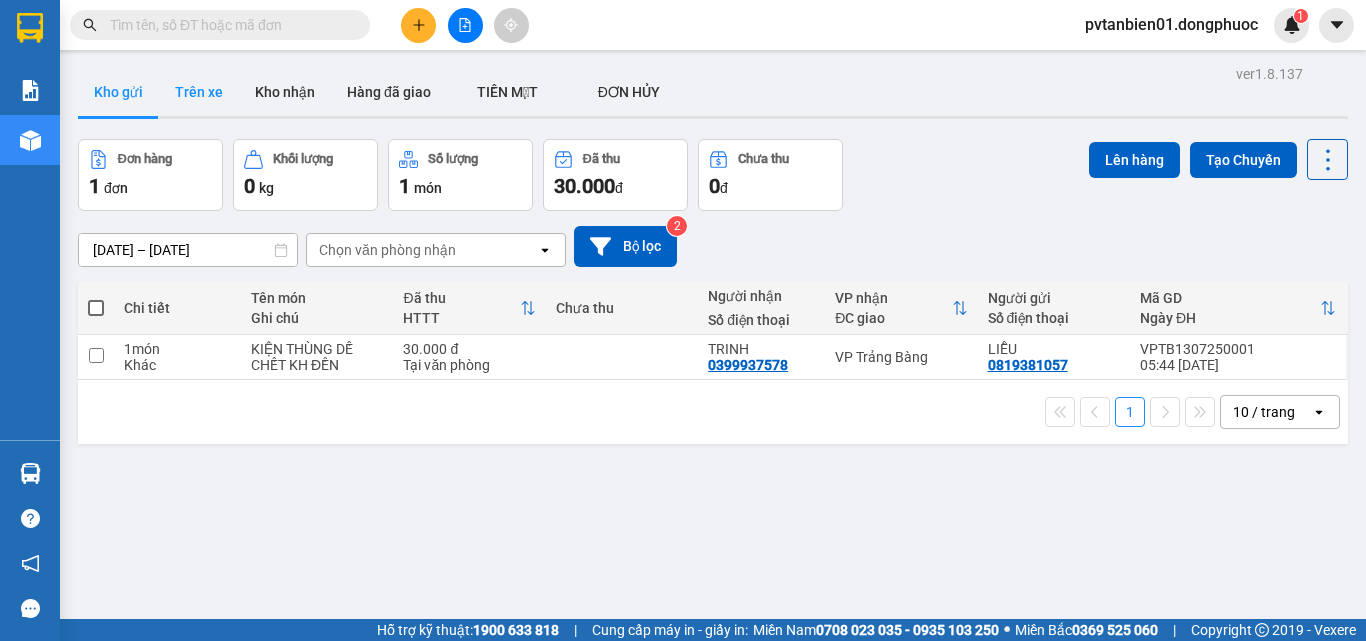 click on "Trên xe" at bounding box center (199, 92) 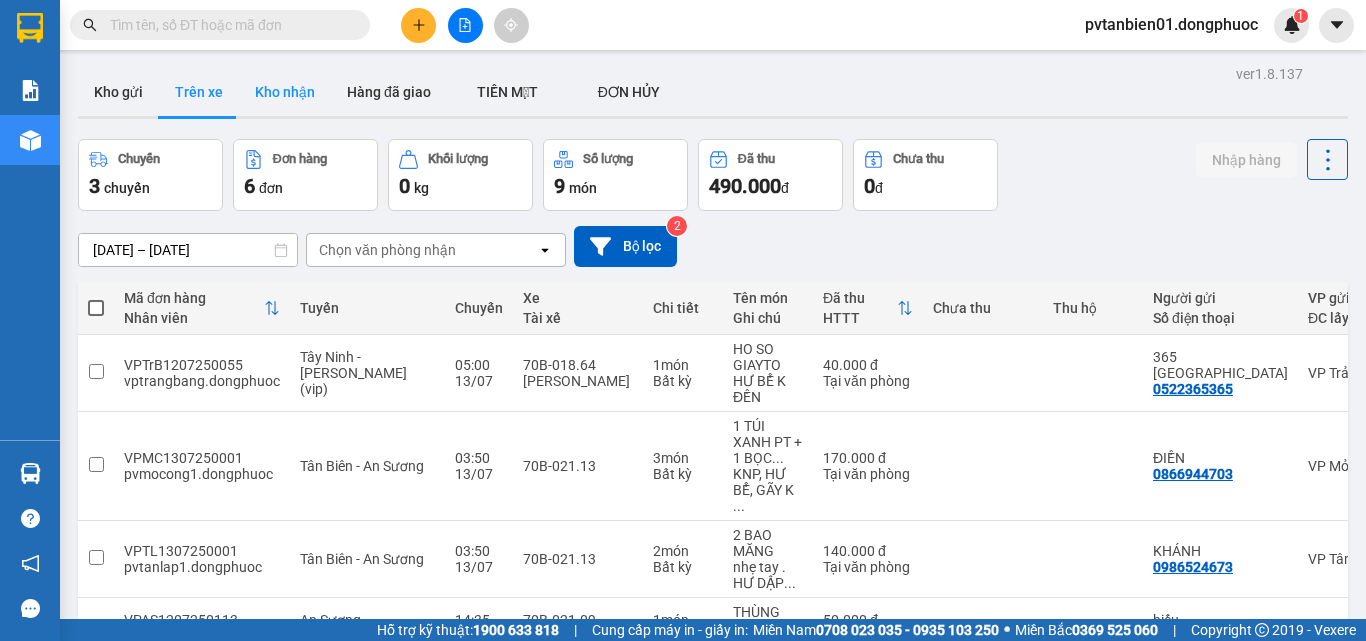 click on "Kho nhận" at bounding box center (285, 92) 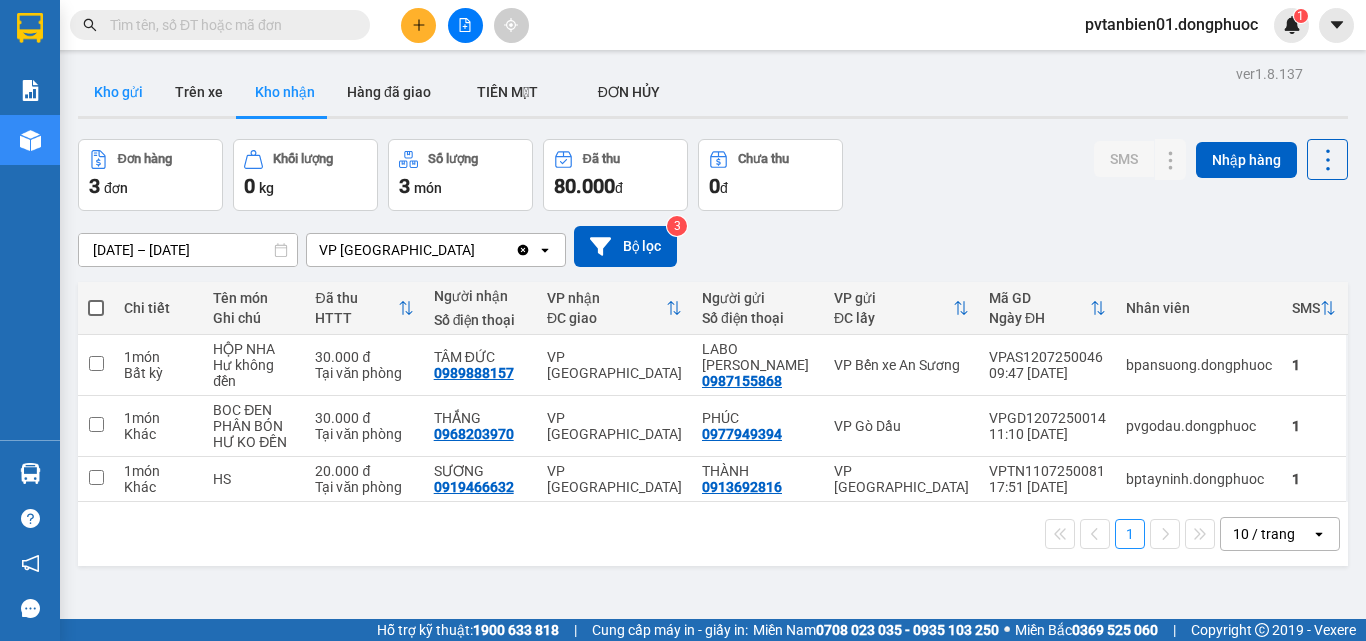click on "Kho gửi" at bounding box center [118, 92] 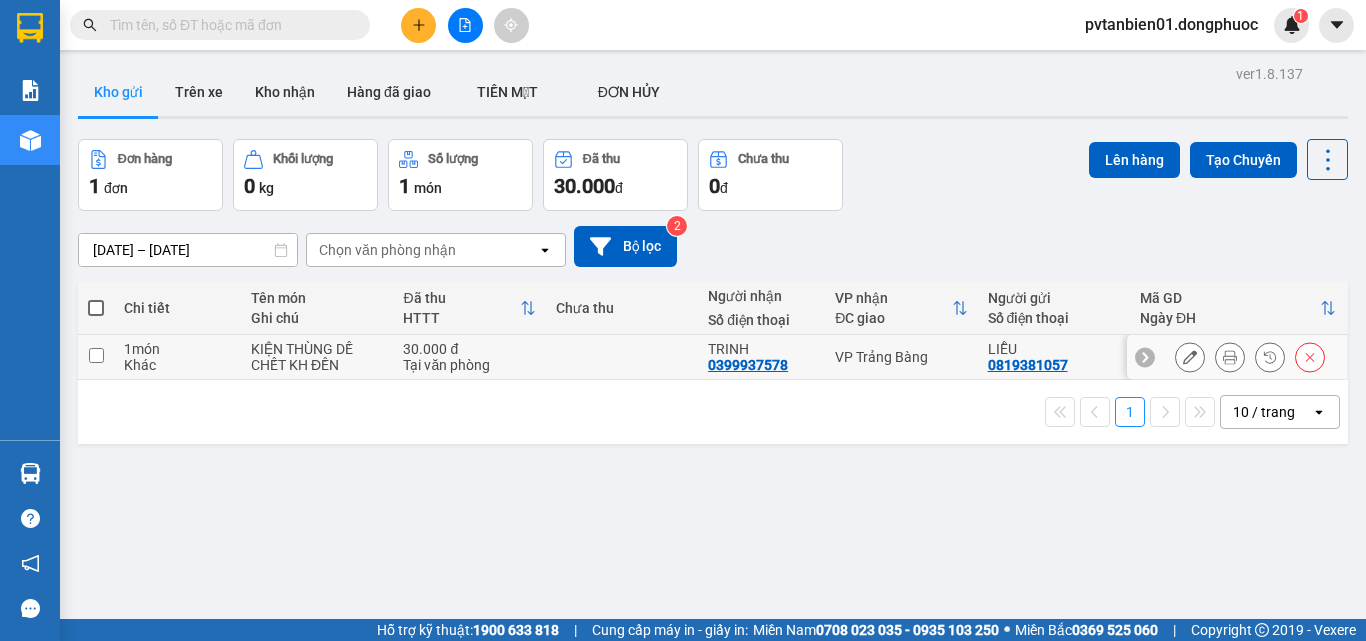 click on "Tại văn phòng" at bounding box center (469, 365) 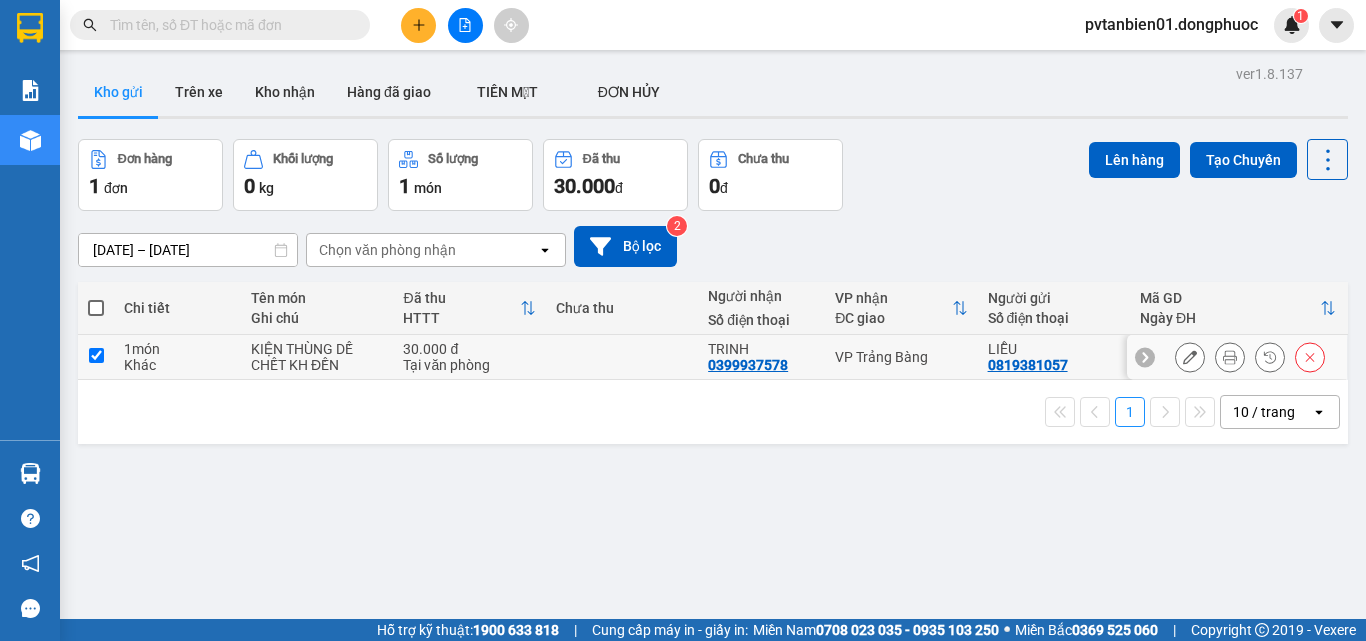checkbox on "true" 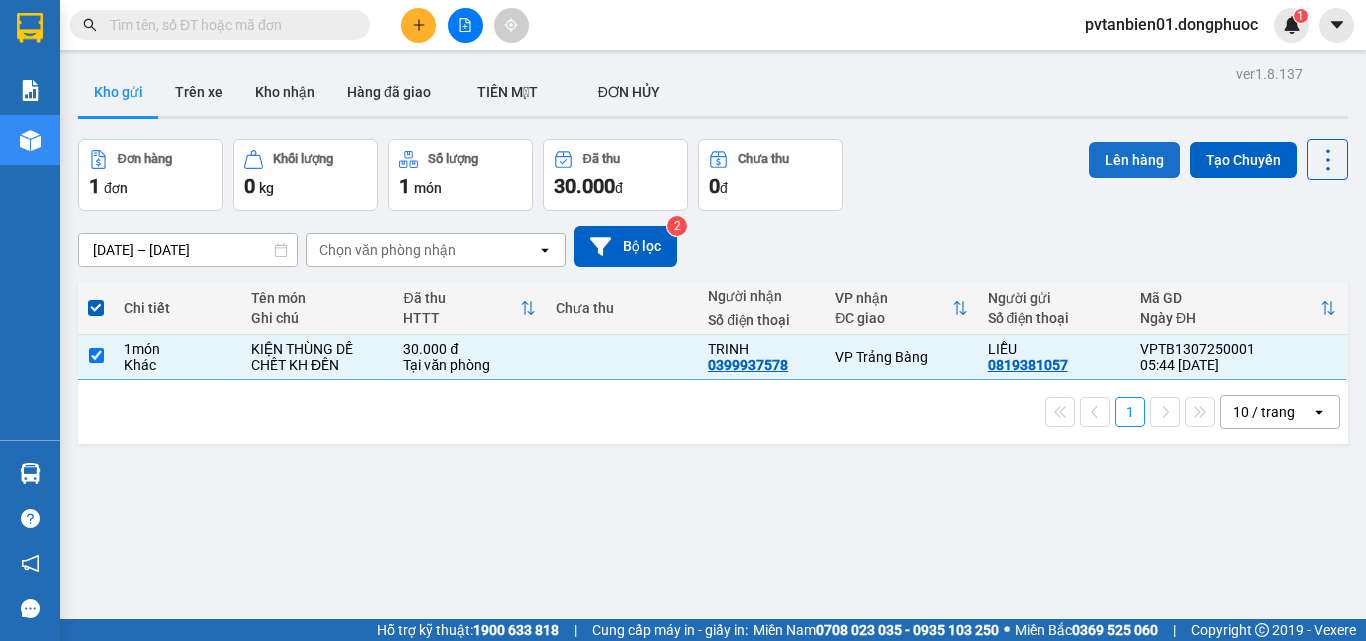click on "Lên hàng" at bounding box center [1134, 160] 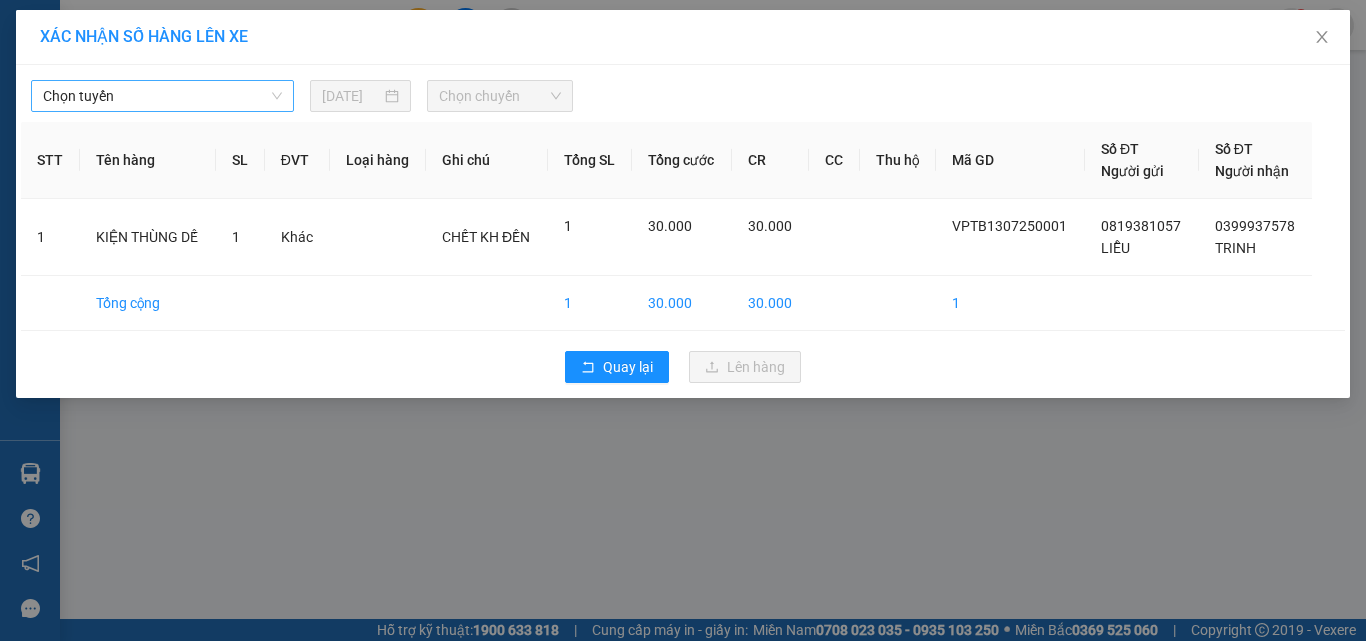 click on "Chọn tuyến" at bounding box center (162, 96) 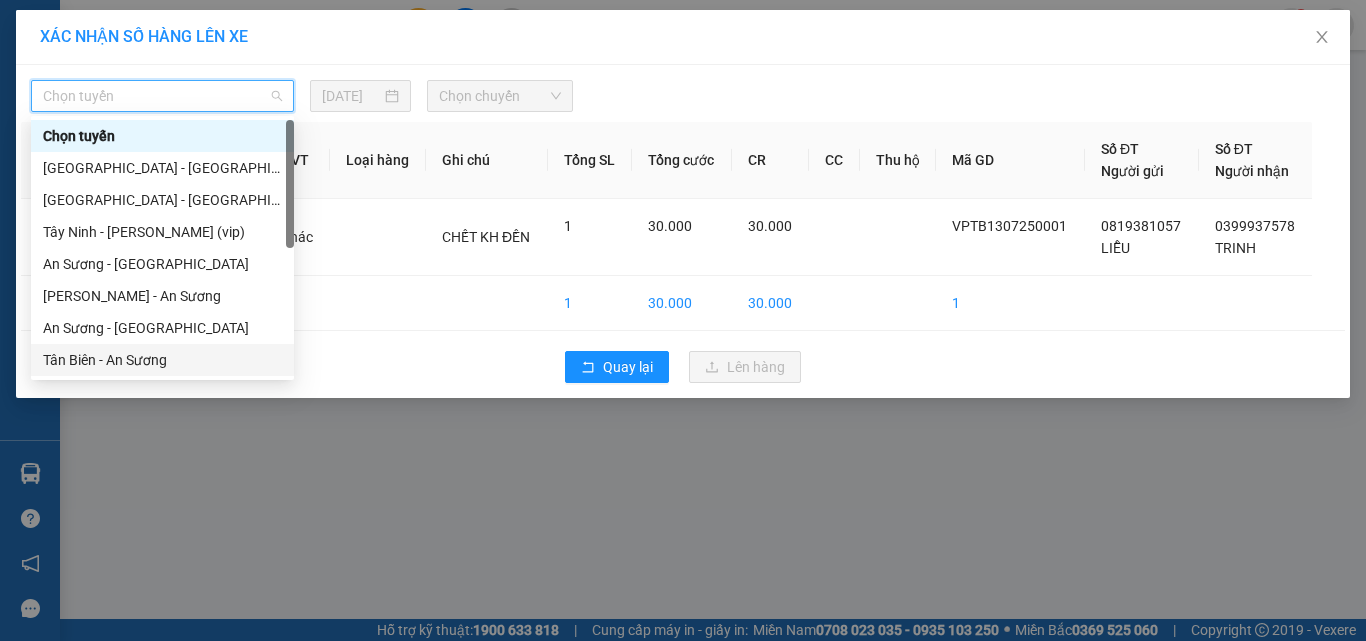 click on "Tân Biên - An Sương" at bounding box center (162, 360) 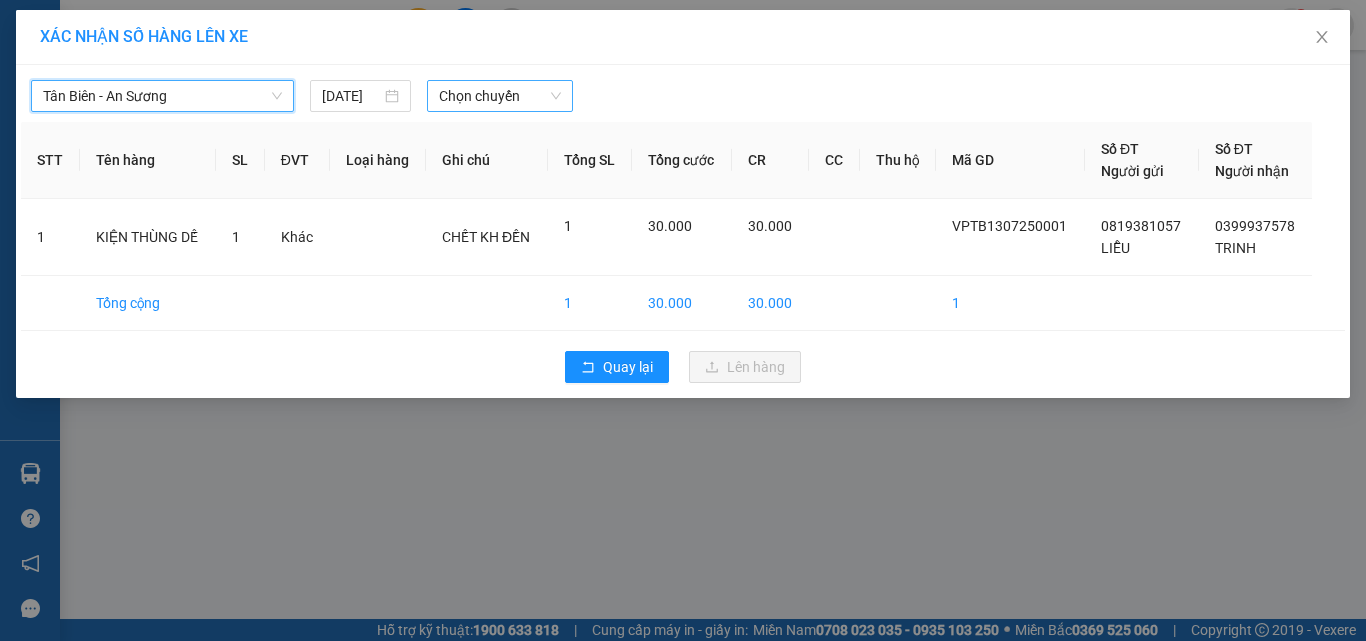 click on "Chọn chuyến" at bounding box center (500, 96) 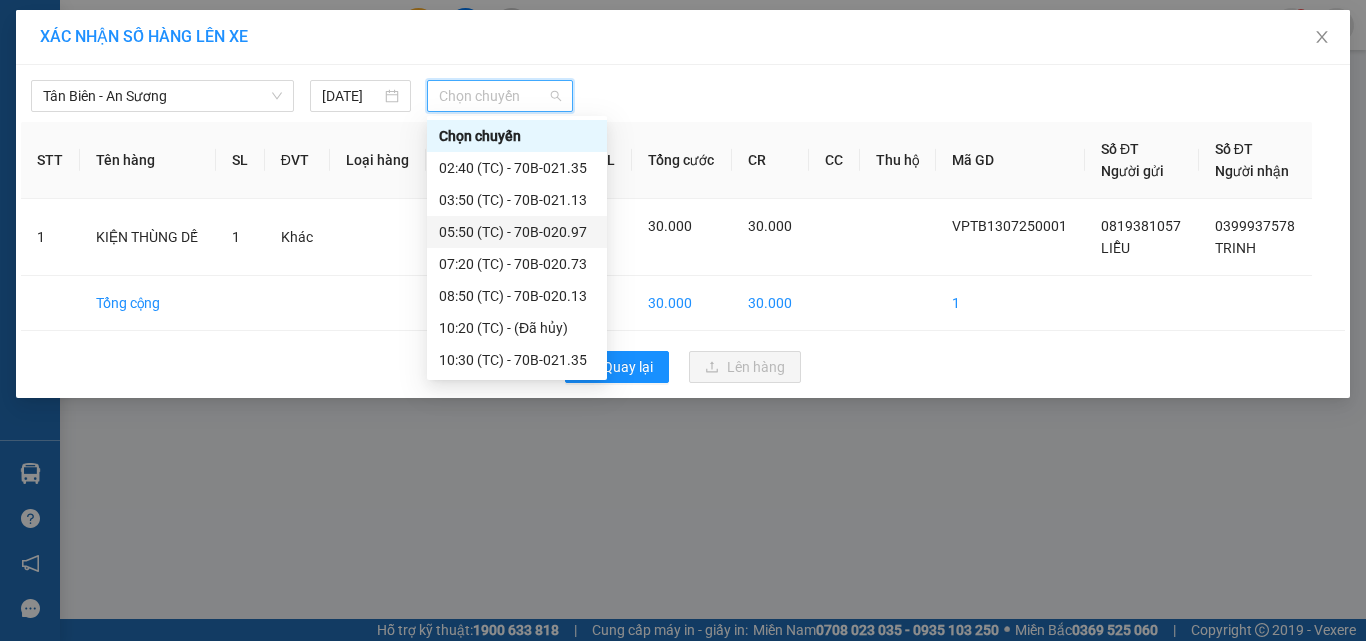 click on "05:50   (TC)   - 70B-020.97" at bounding box center [517, 232] 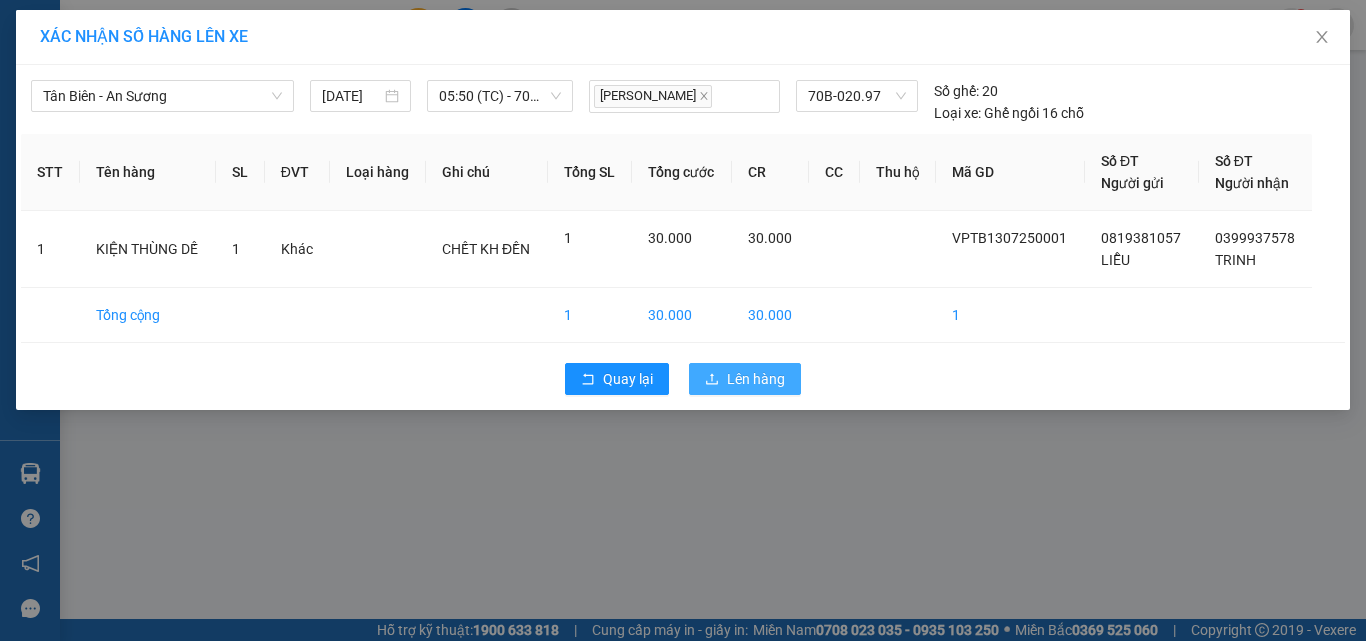 click on "Lên hàng" at bounding box center (756, 379) 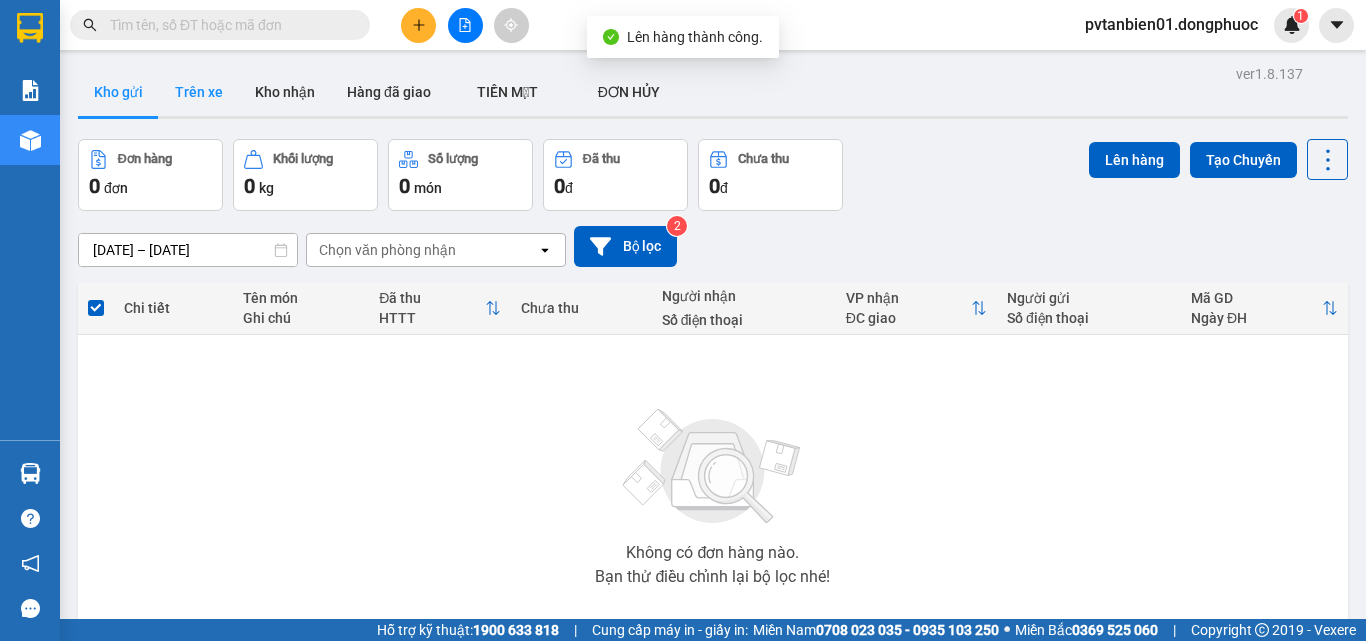 click on "Trên xe" at bounding box center [199, 92] 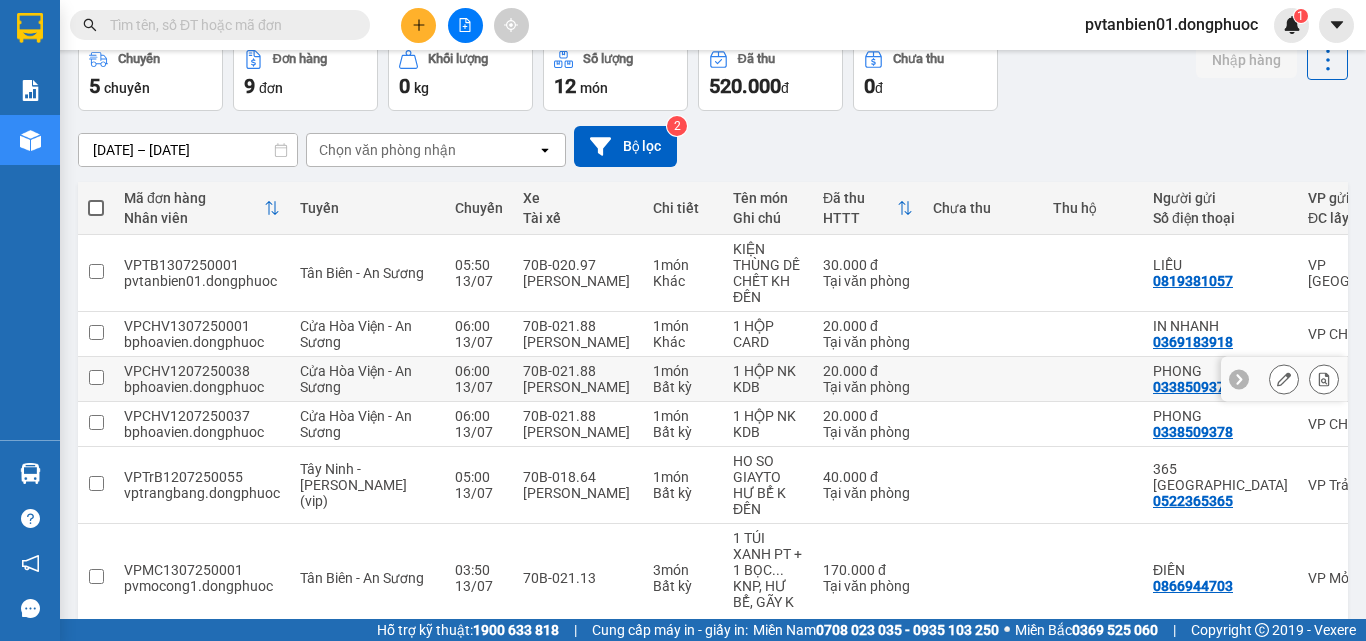 scroll, scrollTop: 0, scrollLeft: 0, axis: both 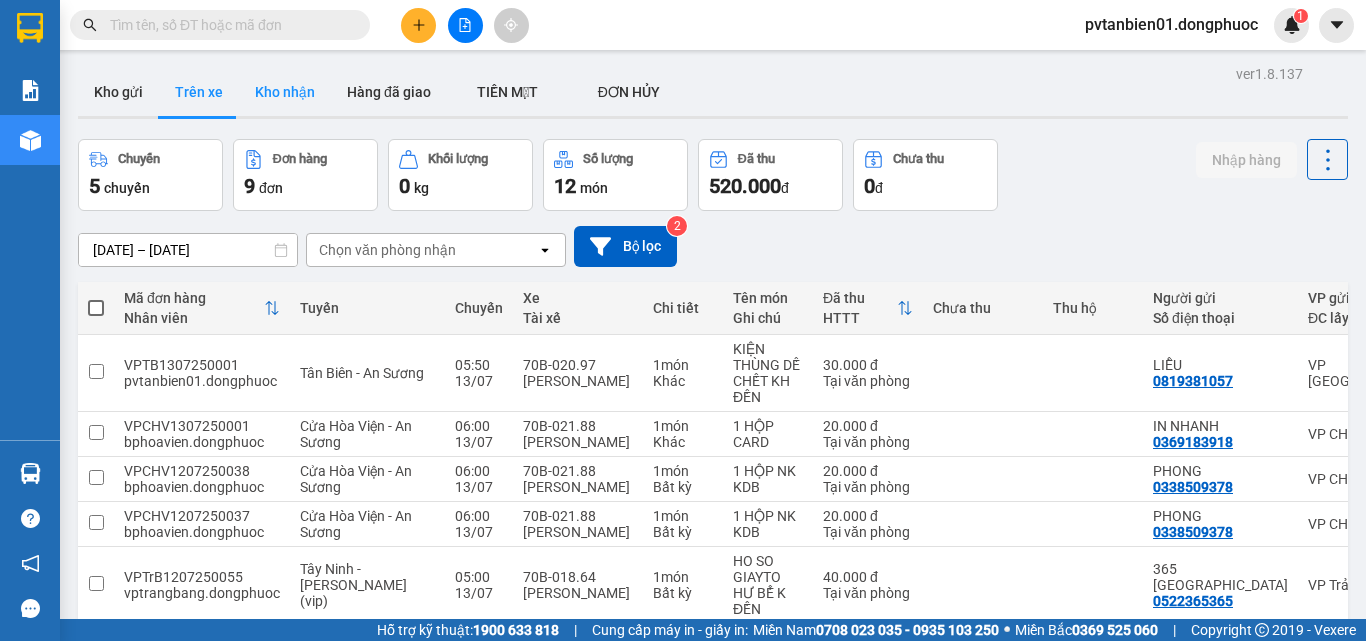 click on "Kho nhận" at bounding box center (285, 92) 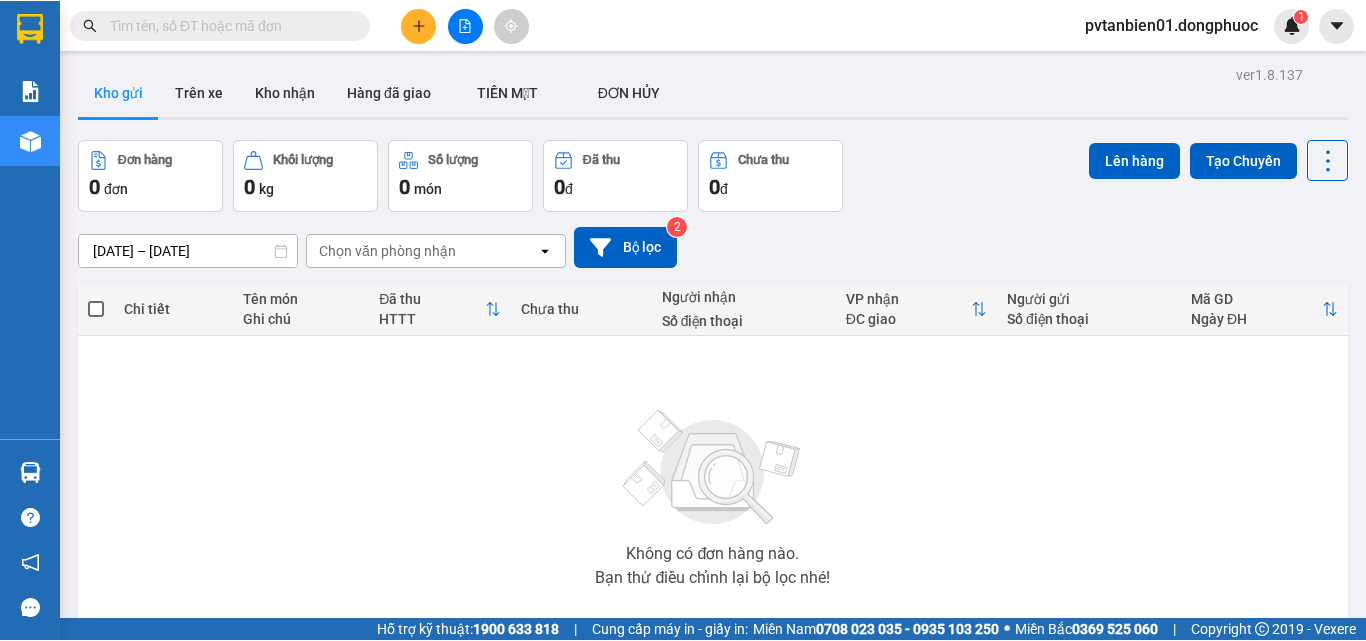 scroll, scrollTop: 0, scrollLeft: 0, axis: both 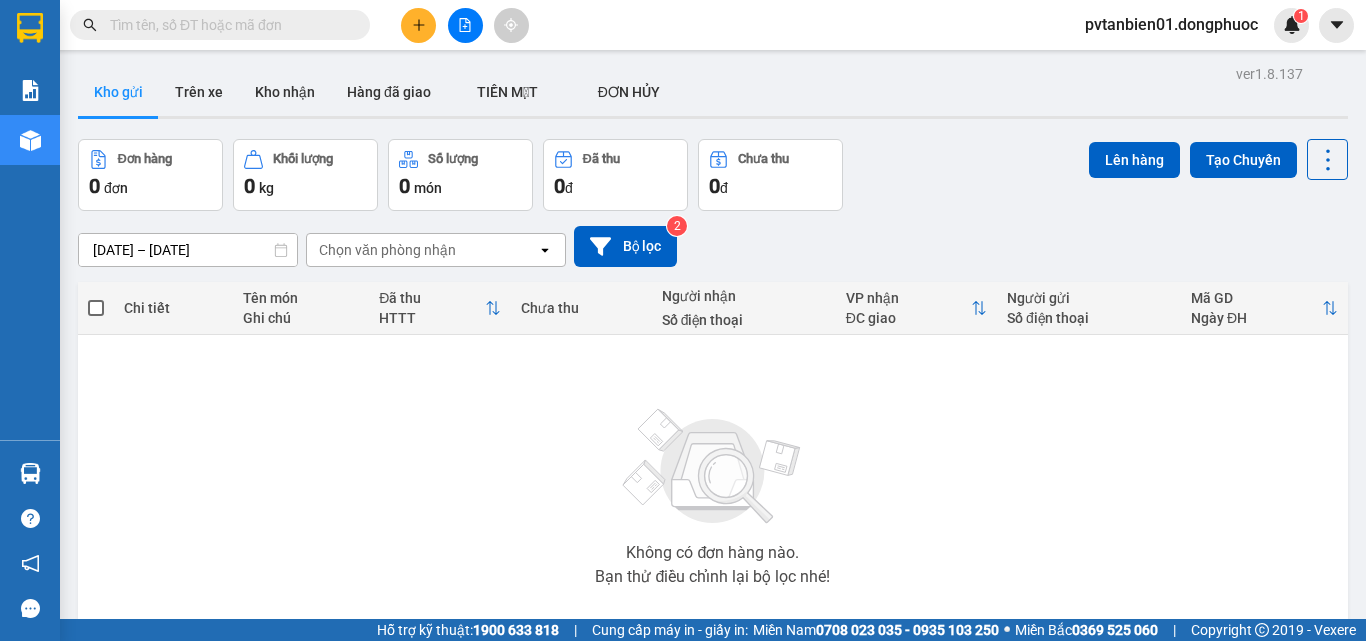 click 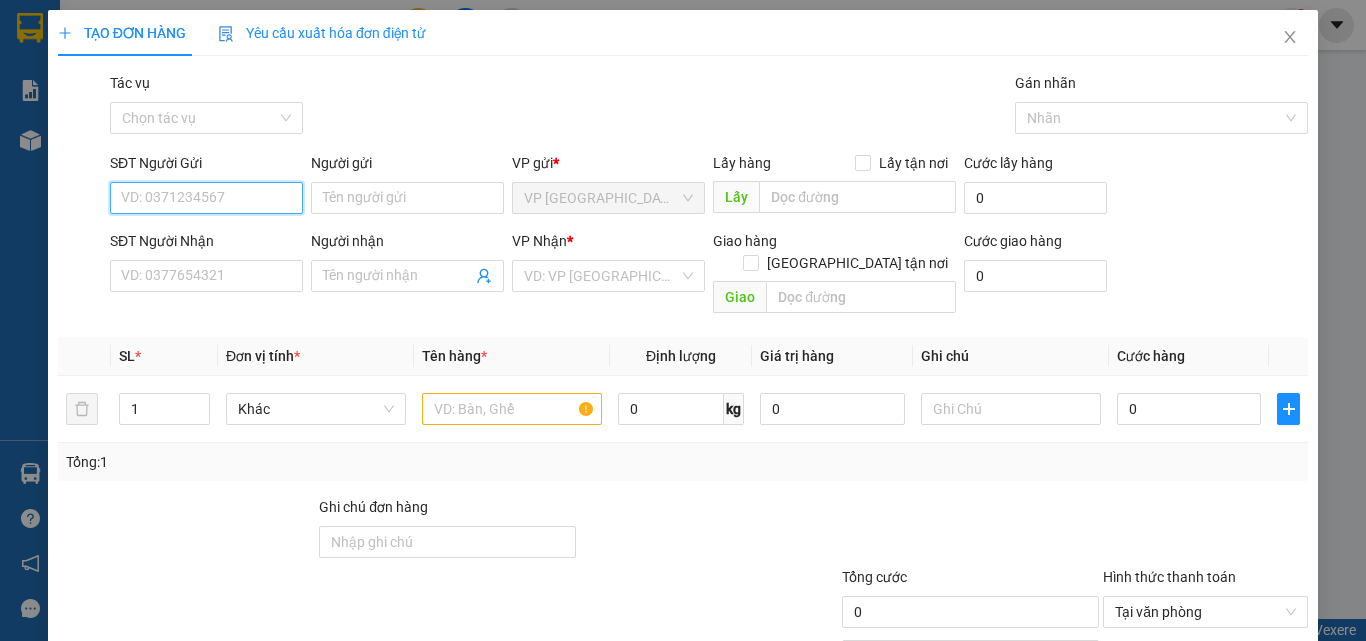 click on "SĐT Người Gửi" at bounding box center [206, 198] 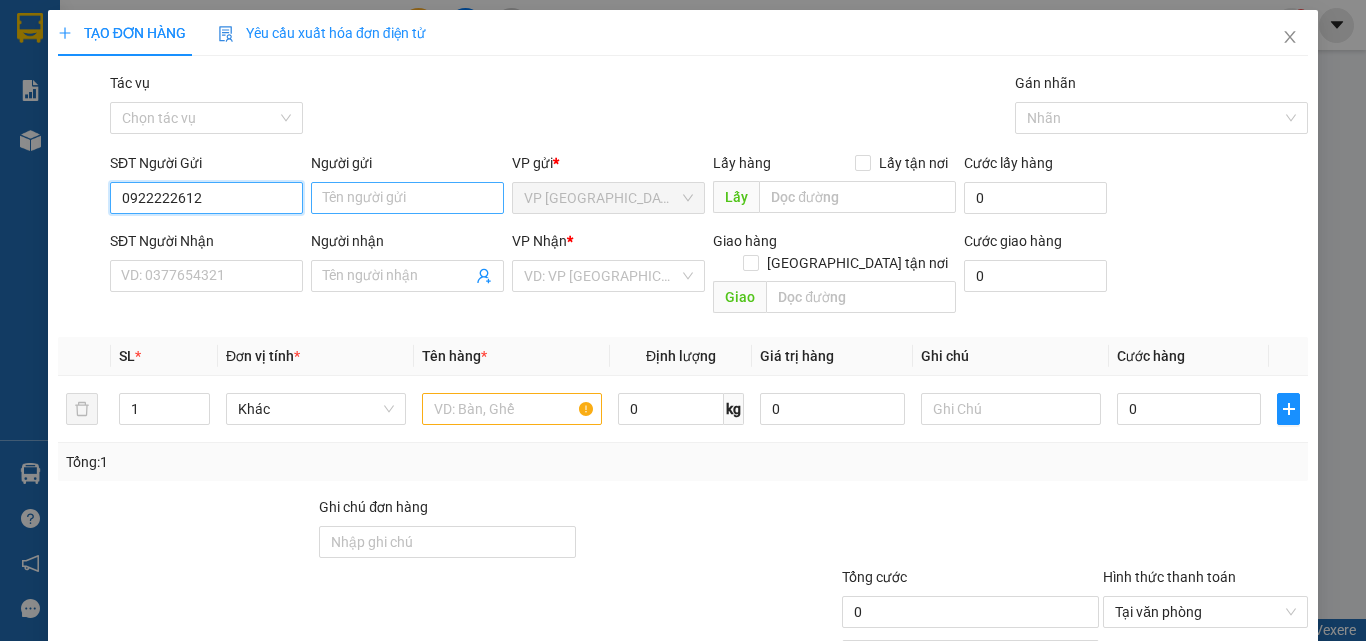 type on "0922222612" 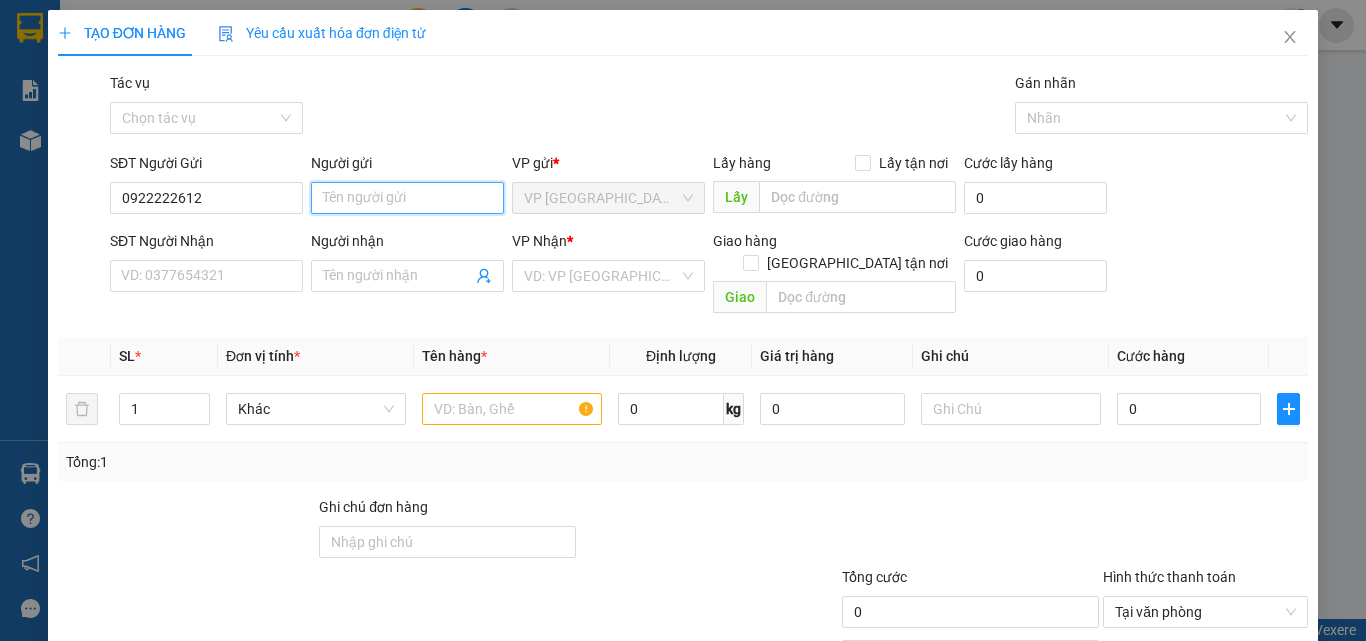 click on "Người gửi" at bounding box center [407, 198] 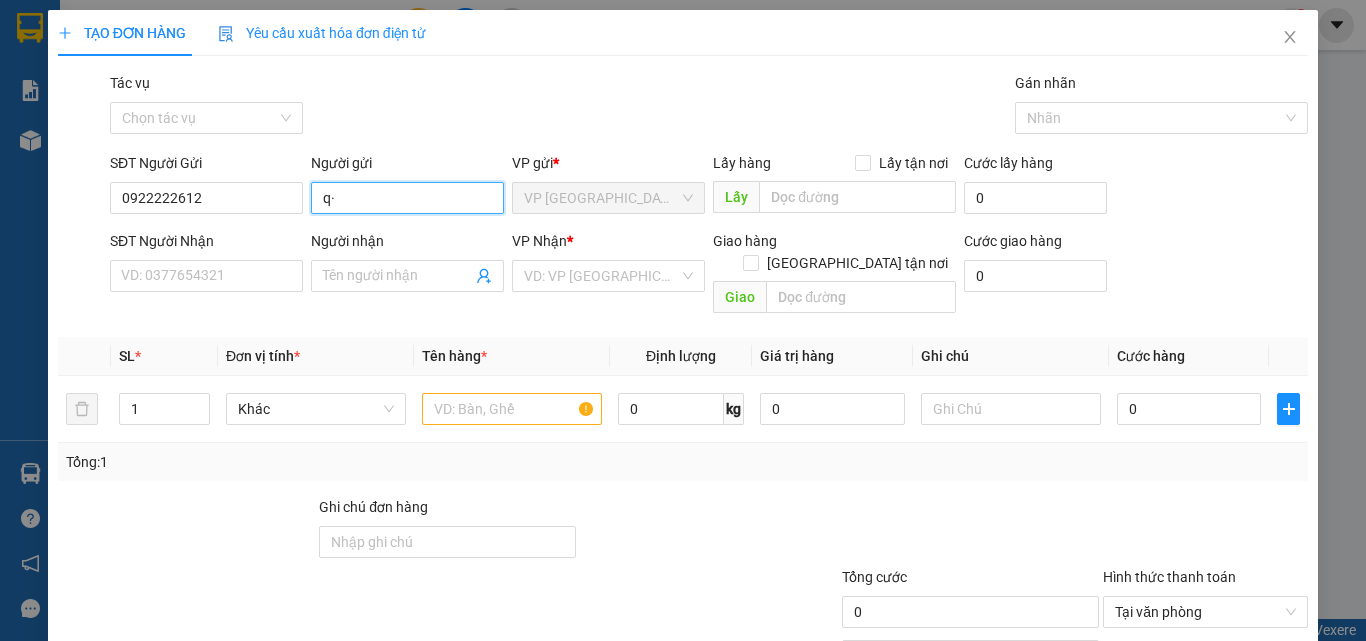 type on "q" 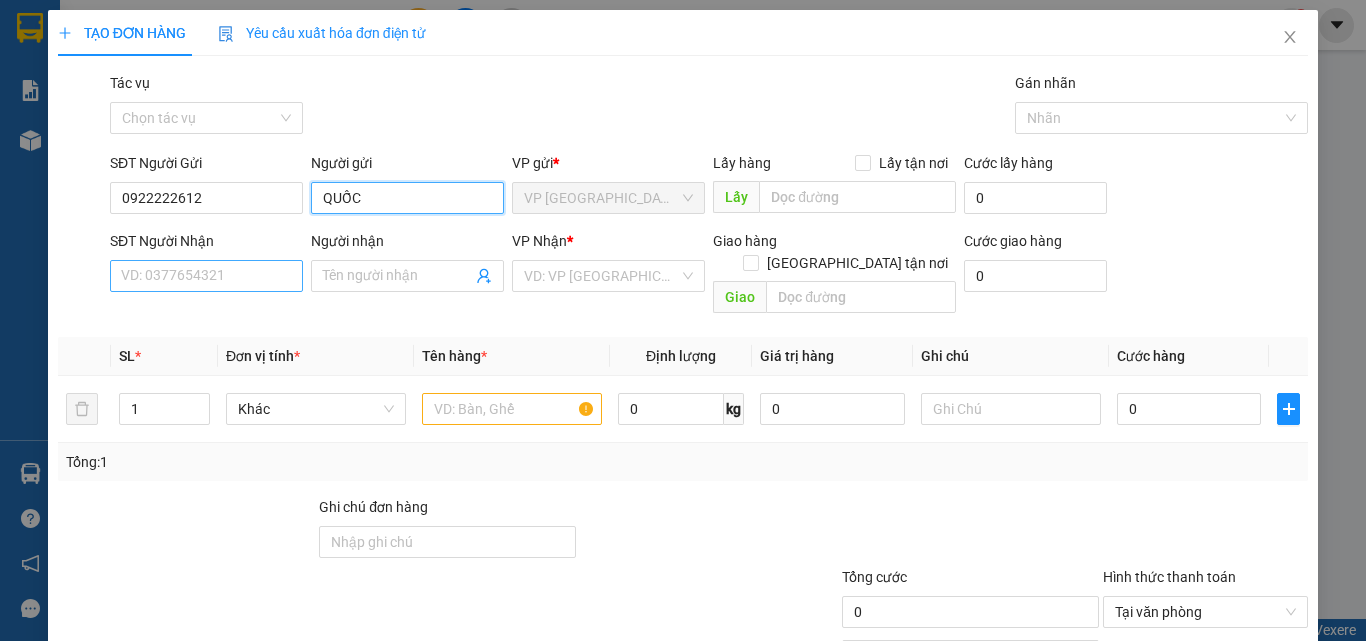 type on "QUỐC" 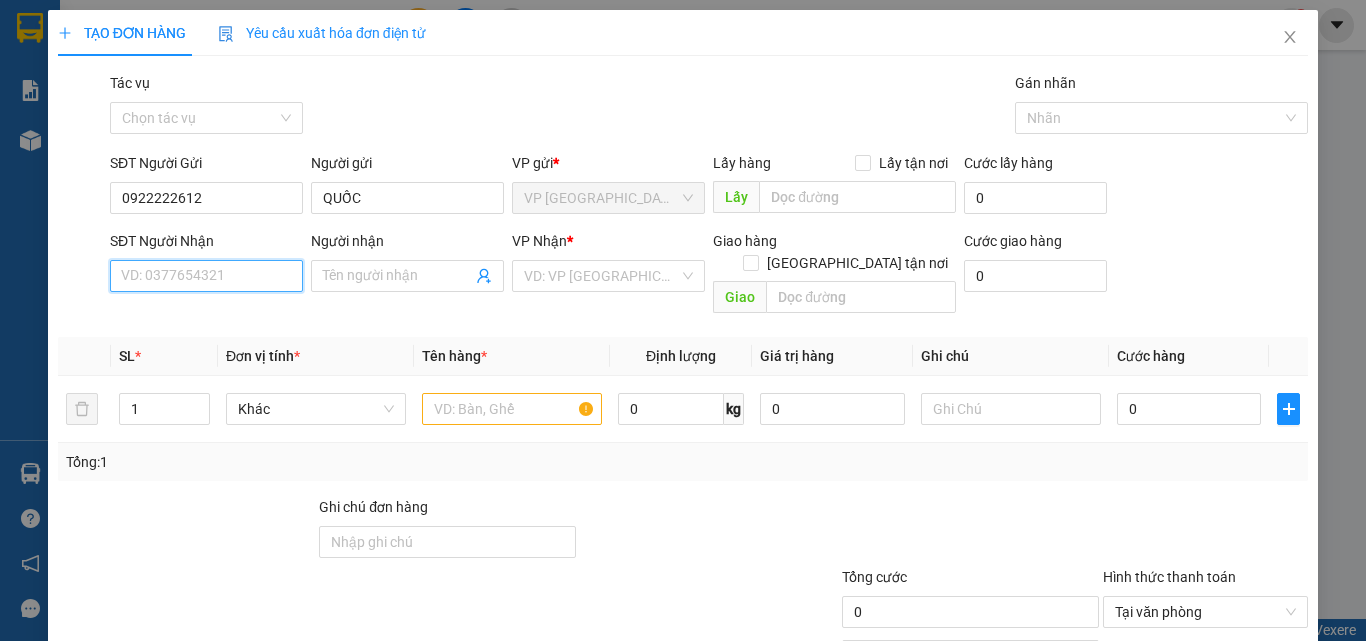 click on "SĐT Người Nhận" at bounding box center (206, 276) 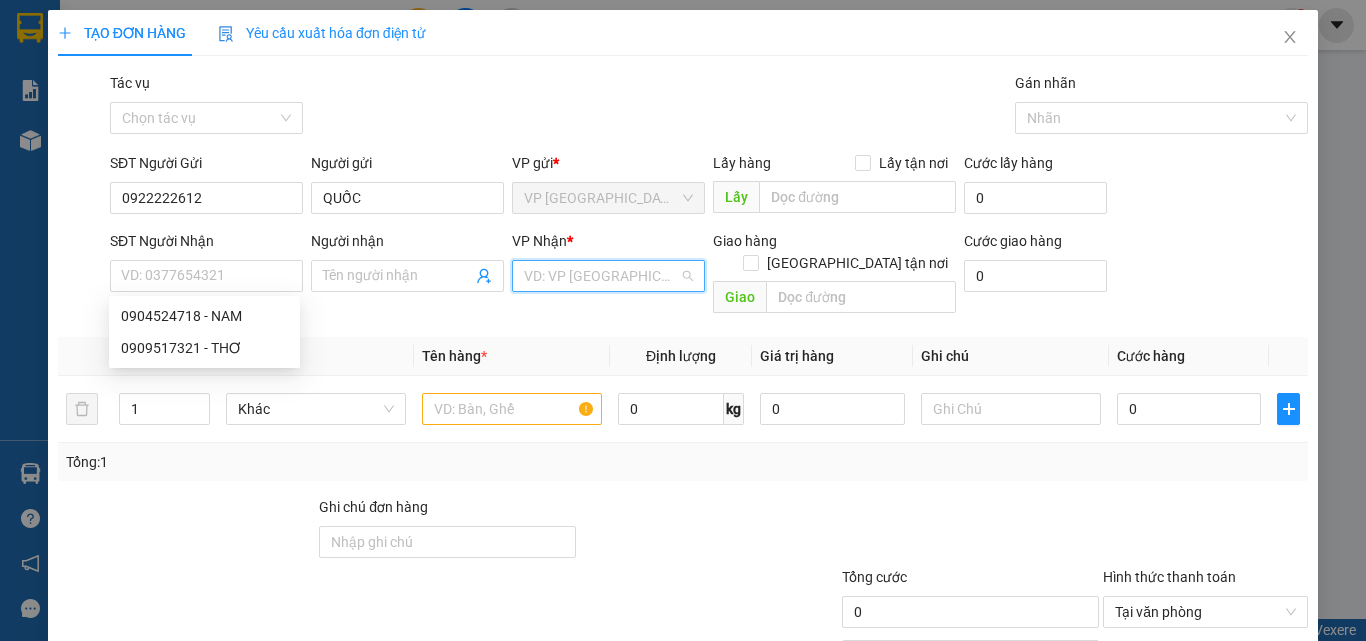 click at bounding box center [601, 276] 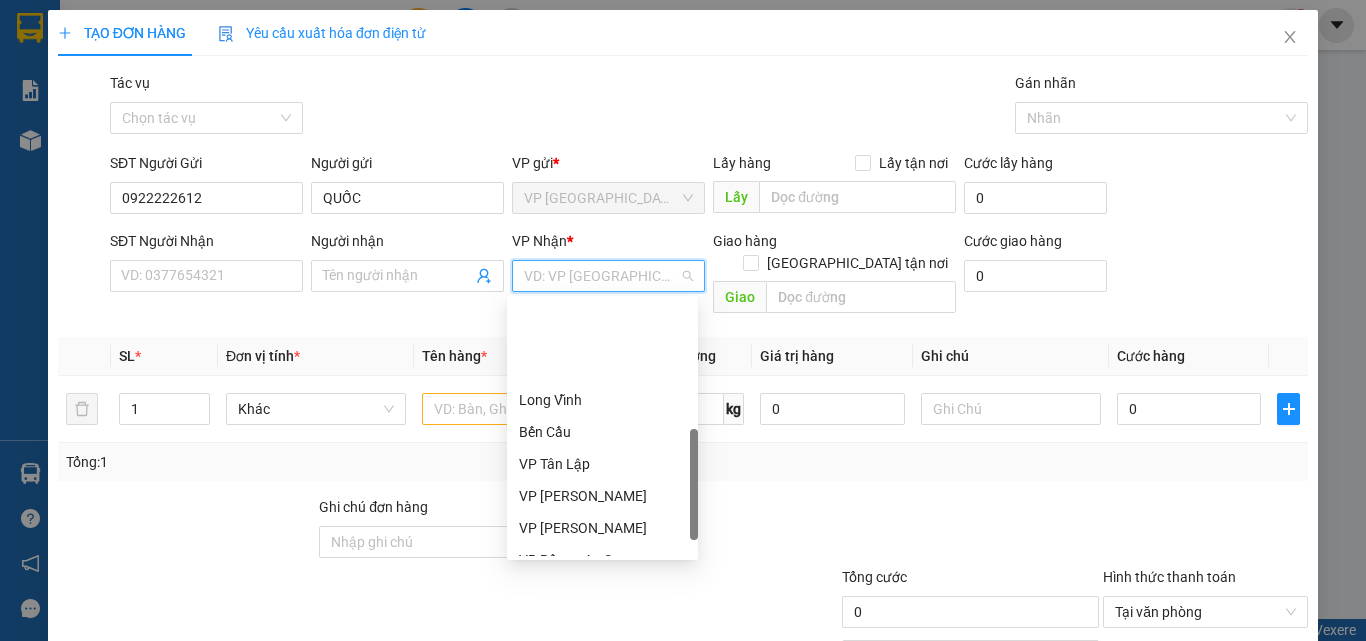 scroll, scrollTop: 480, scrollLeft: 0, axis: vertical 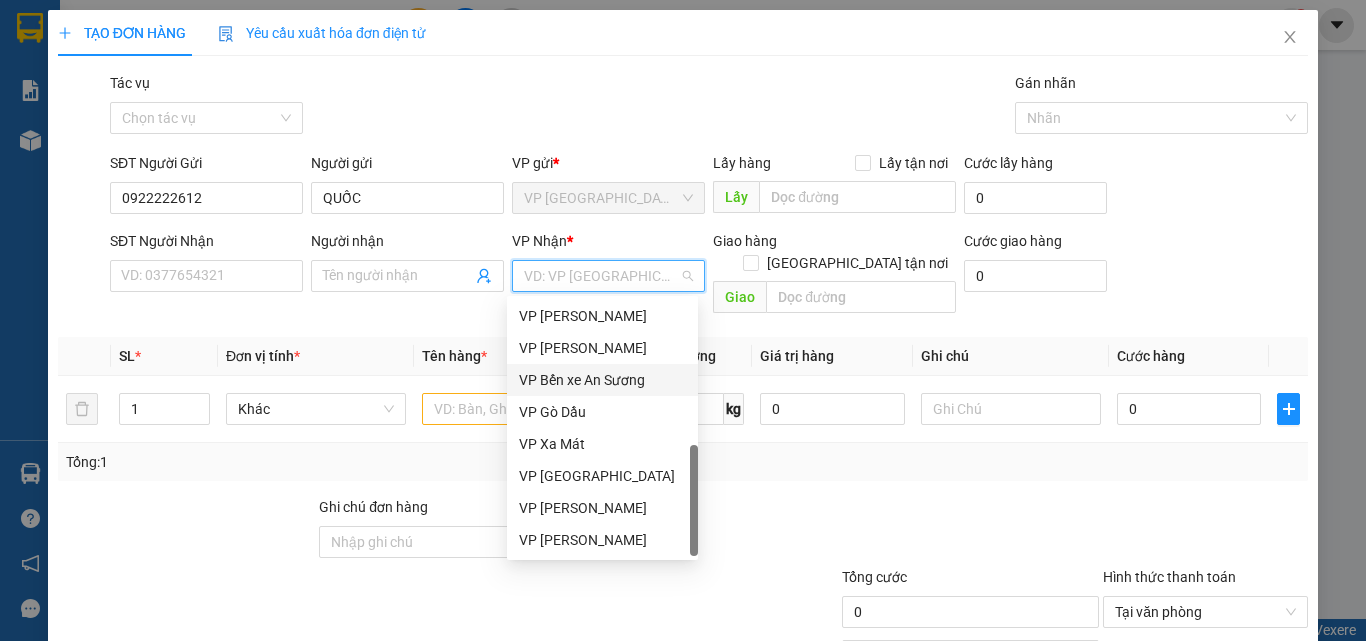 click on "VP Bến xe An Sương" at bounding box center (602, 380) 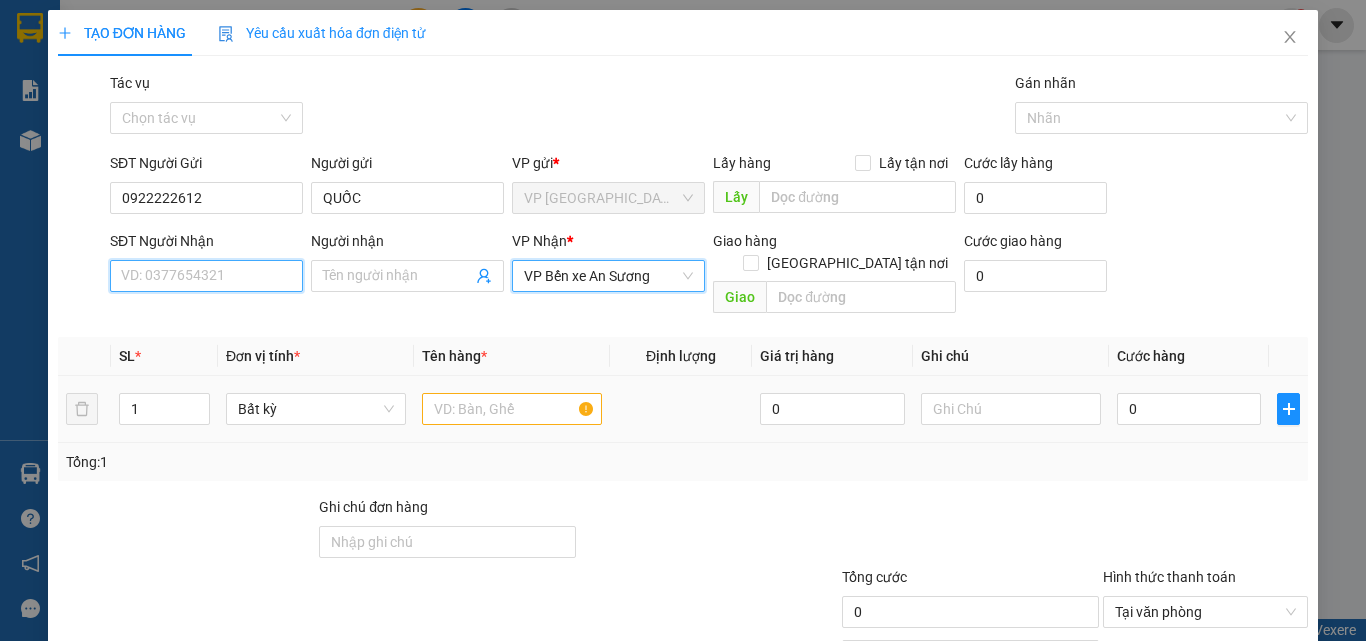 click on "SĐT Người Nhận" at bounding box center (206, 276) 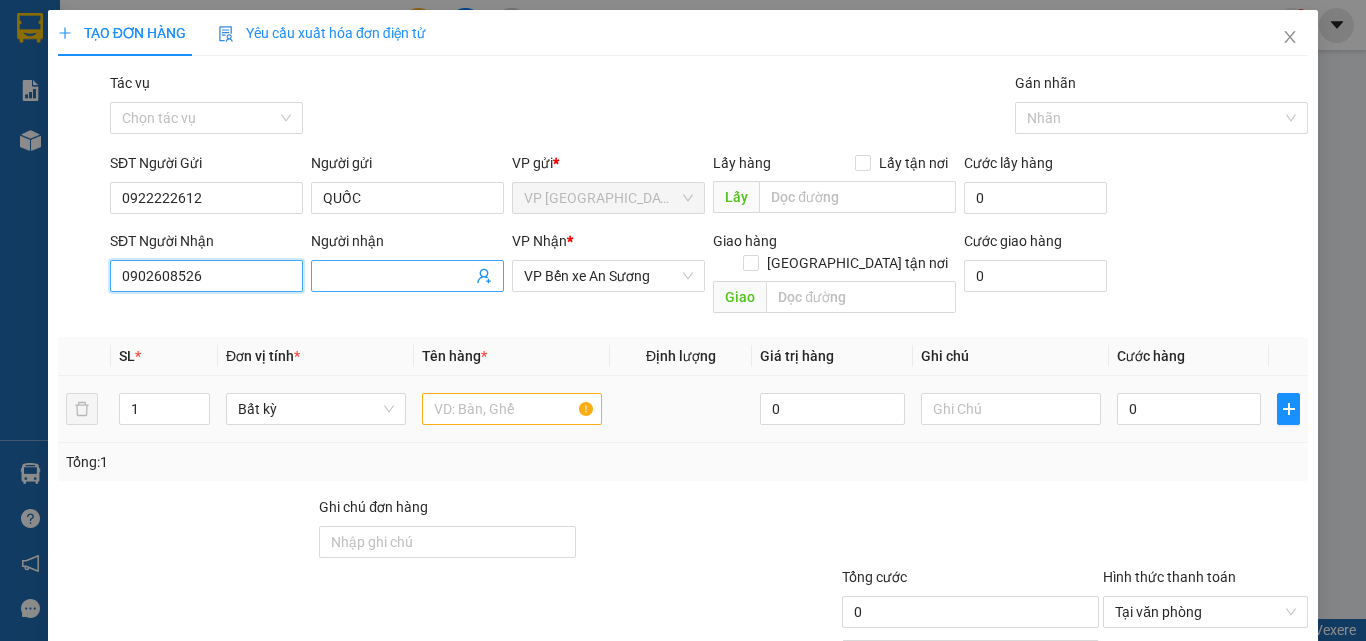 type on "0902608526" 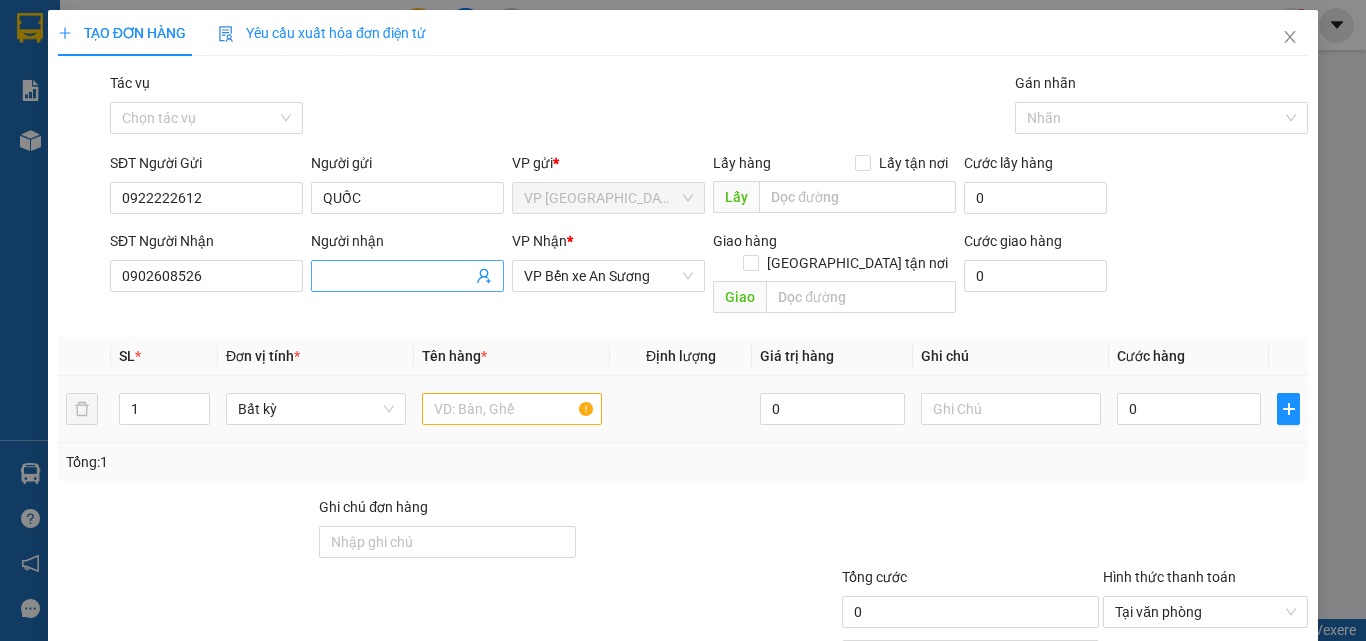 click on "Người nhận" at bounding box center [397, 276] 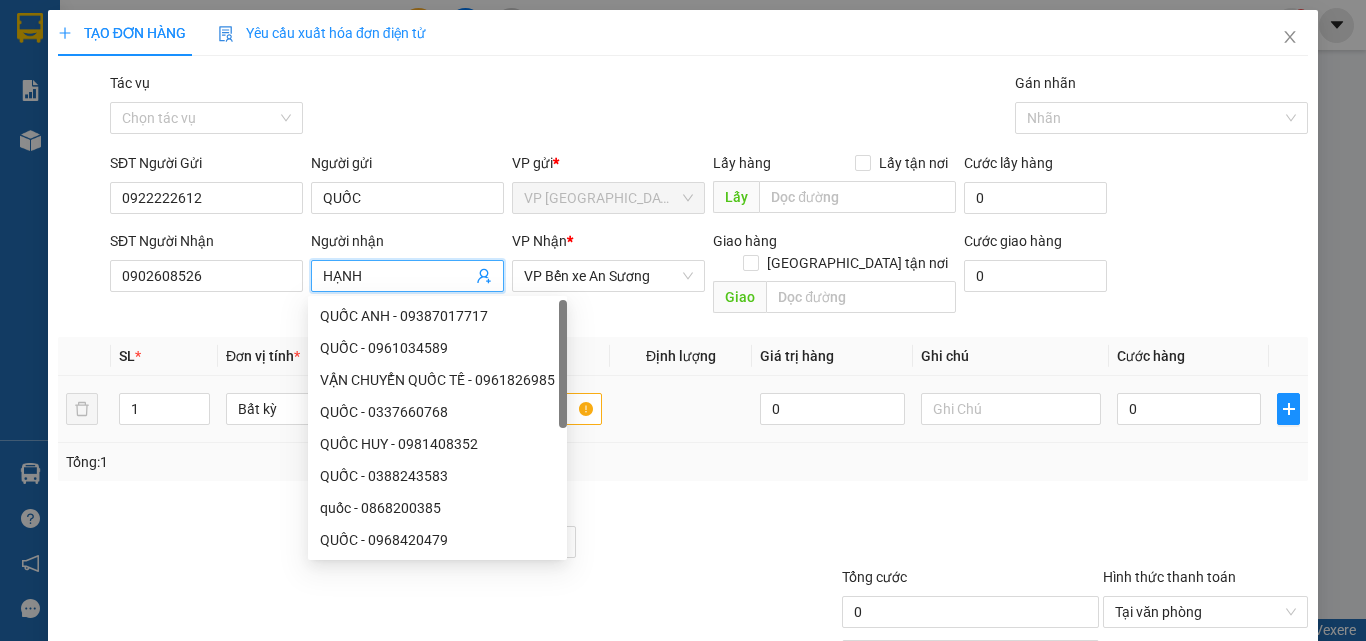 type on "HẠNH" 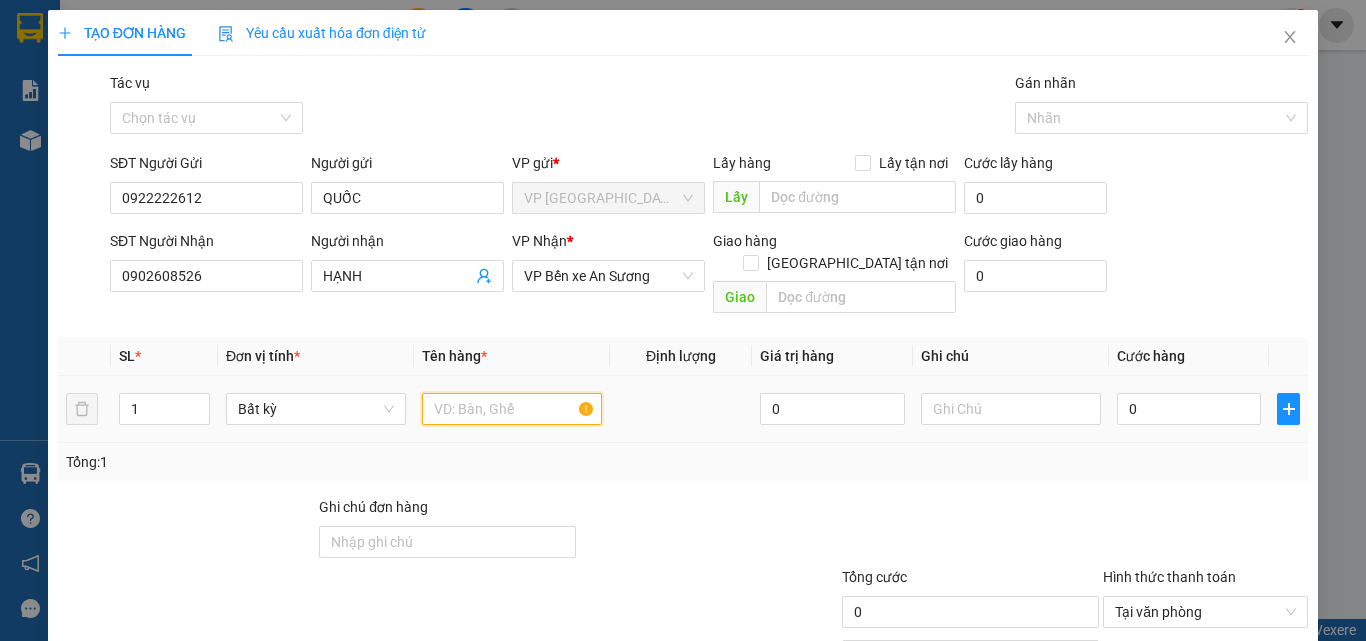 click at bounding box center (512, 409) 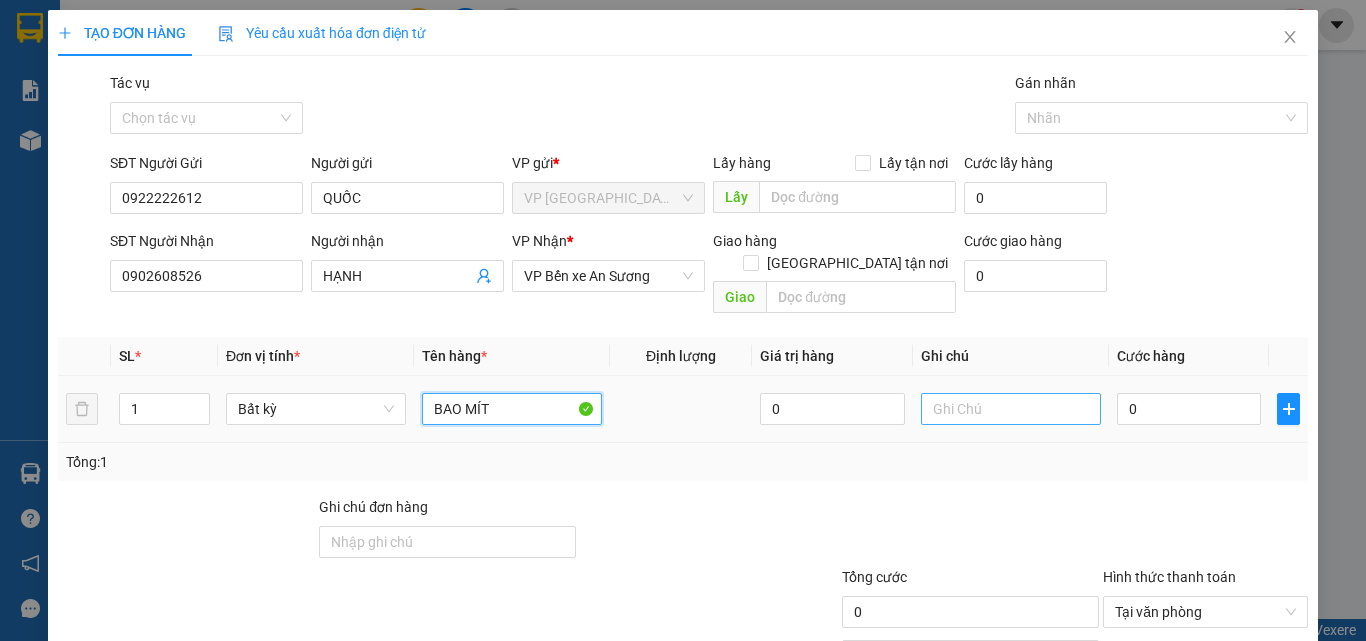 type on "BAO MÍT" 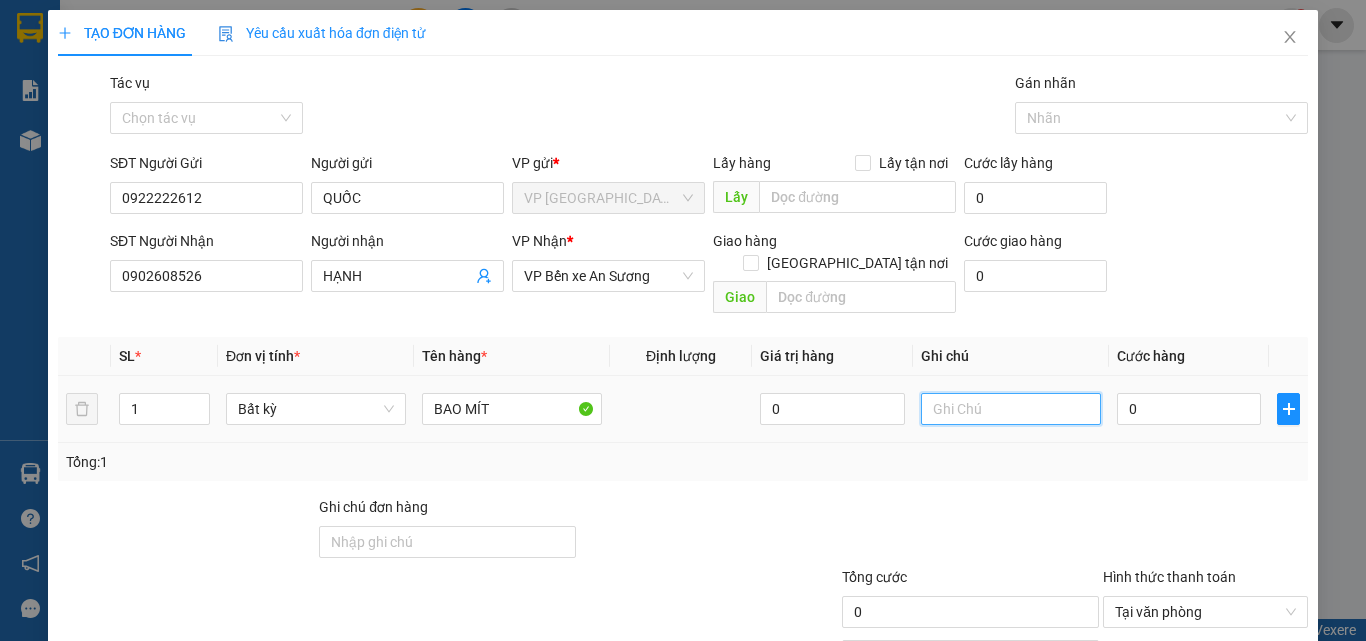 click at bounding box center [1011, 409] 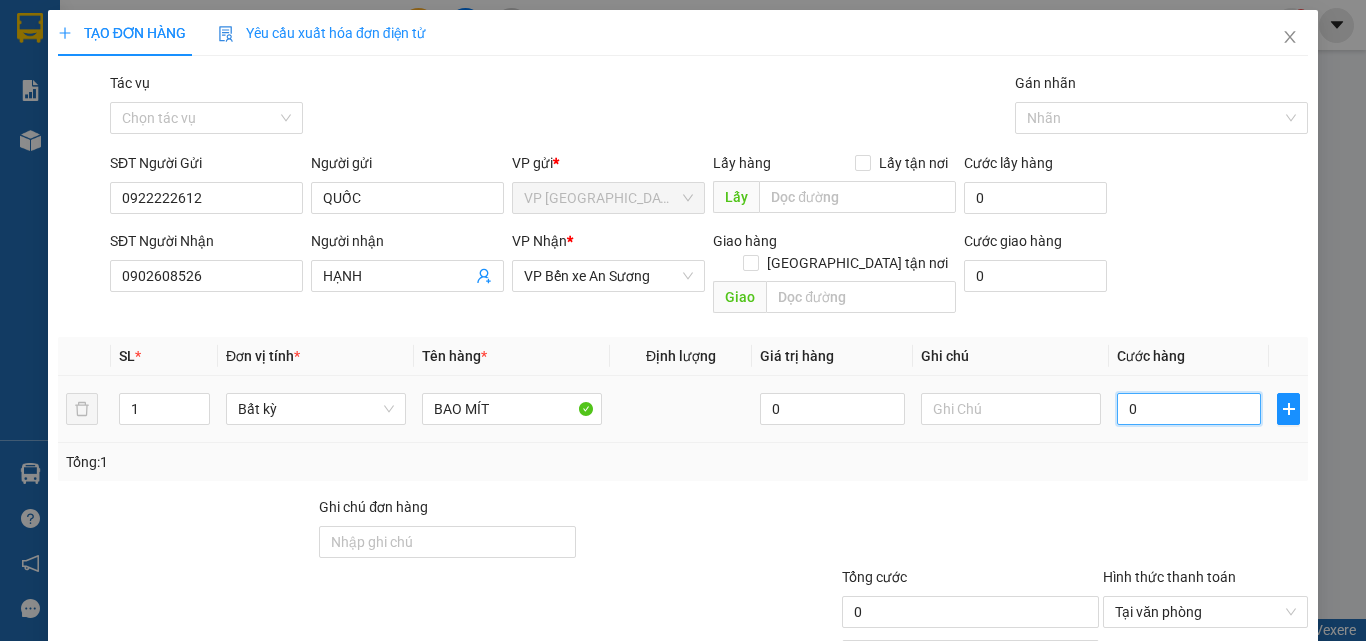 click on "0" at bounding box center (1189, 409) 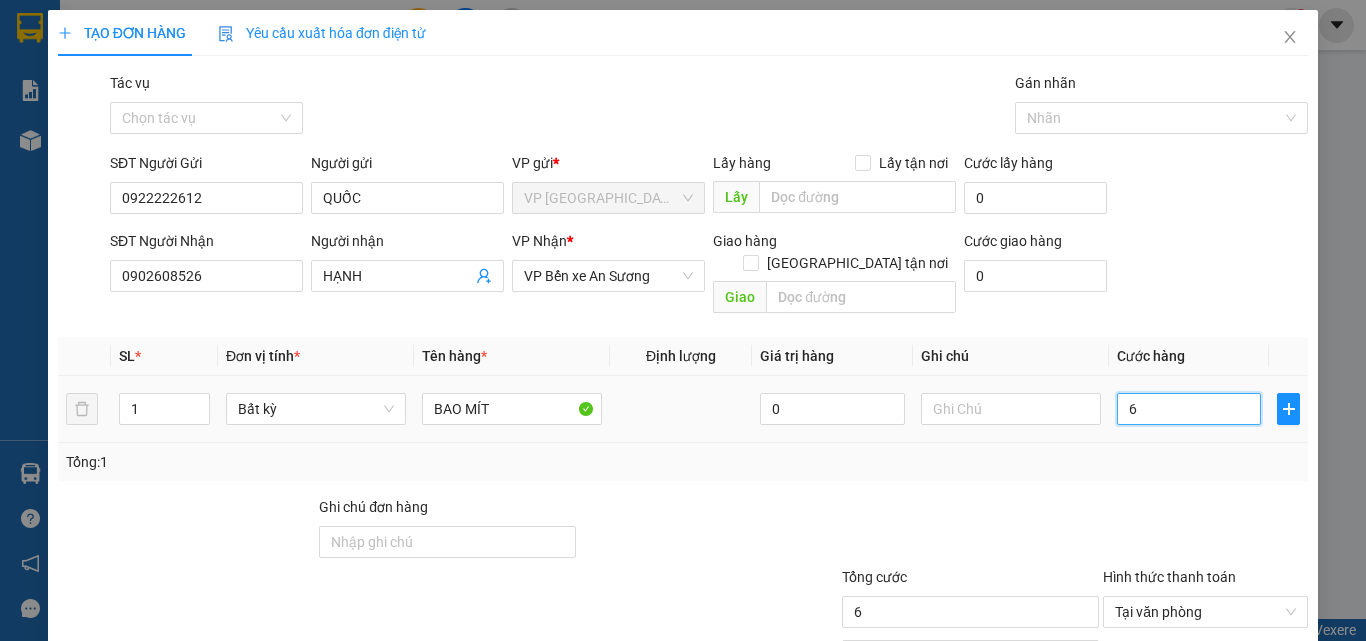 type on "60" 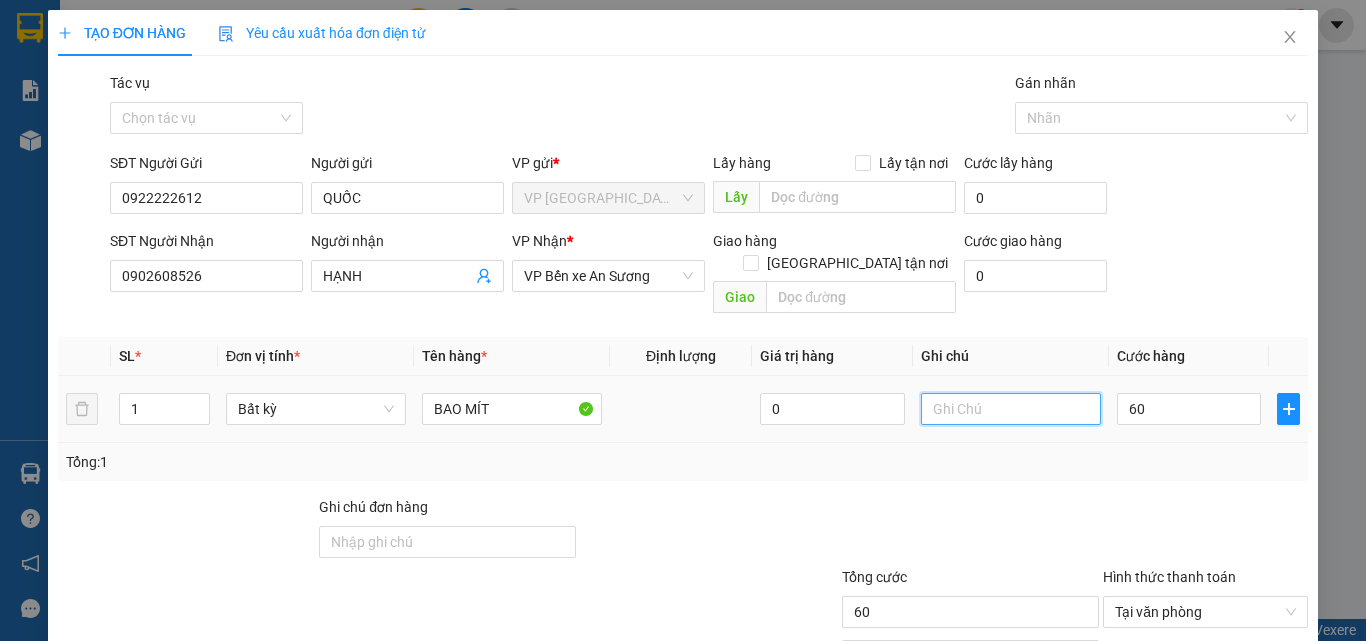 type on "60.000" 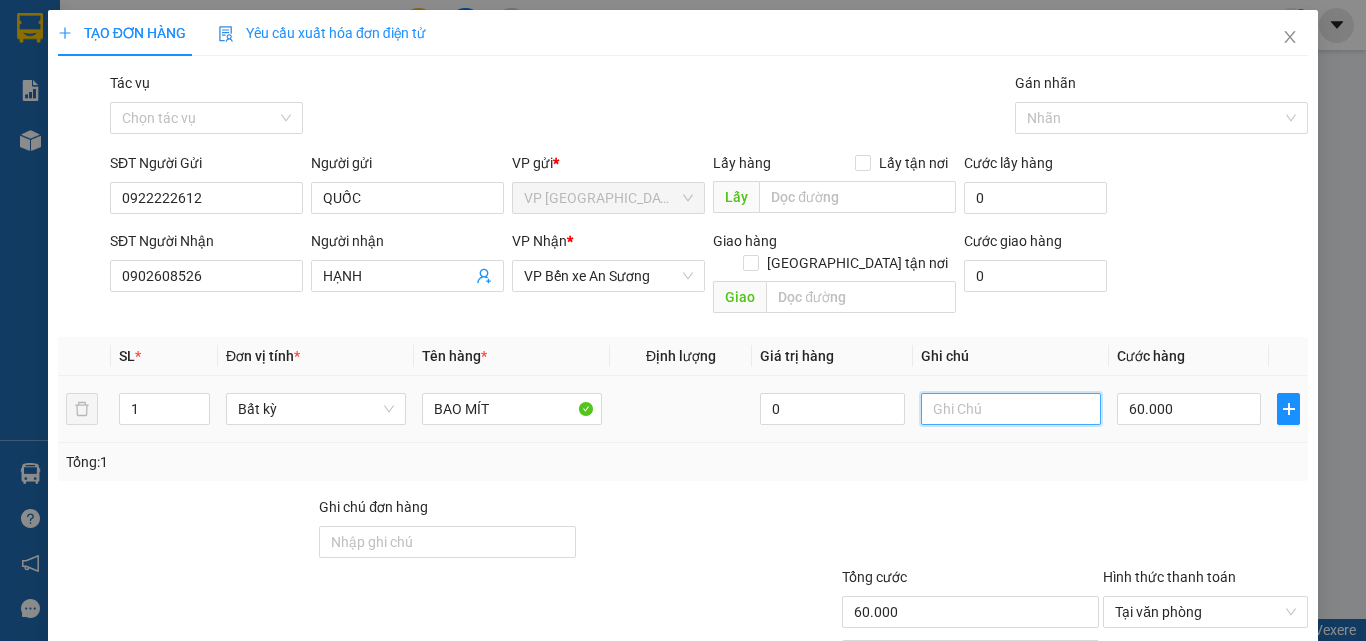 click at bounding box center (1011, 409) 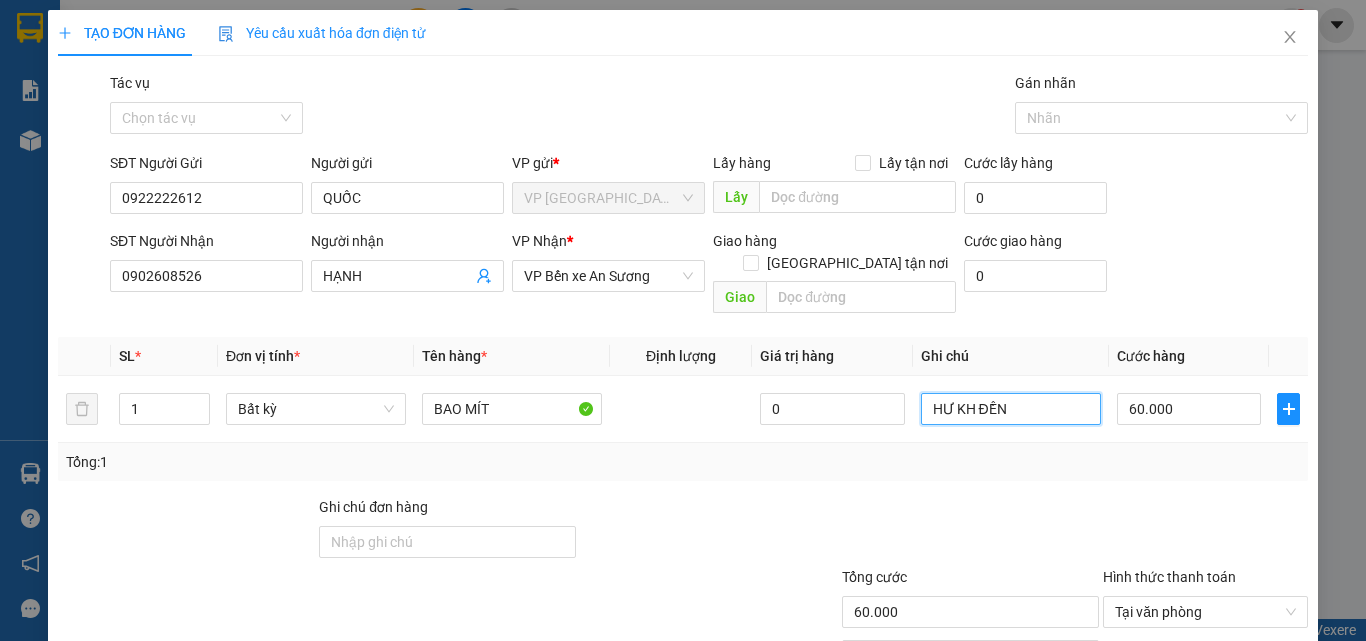 type on "HƯ KH ĐỀN" 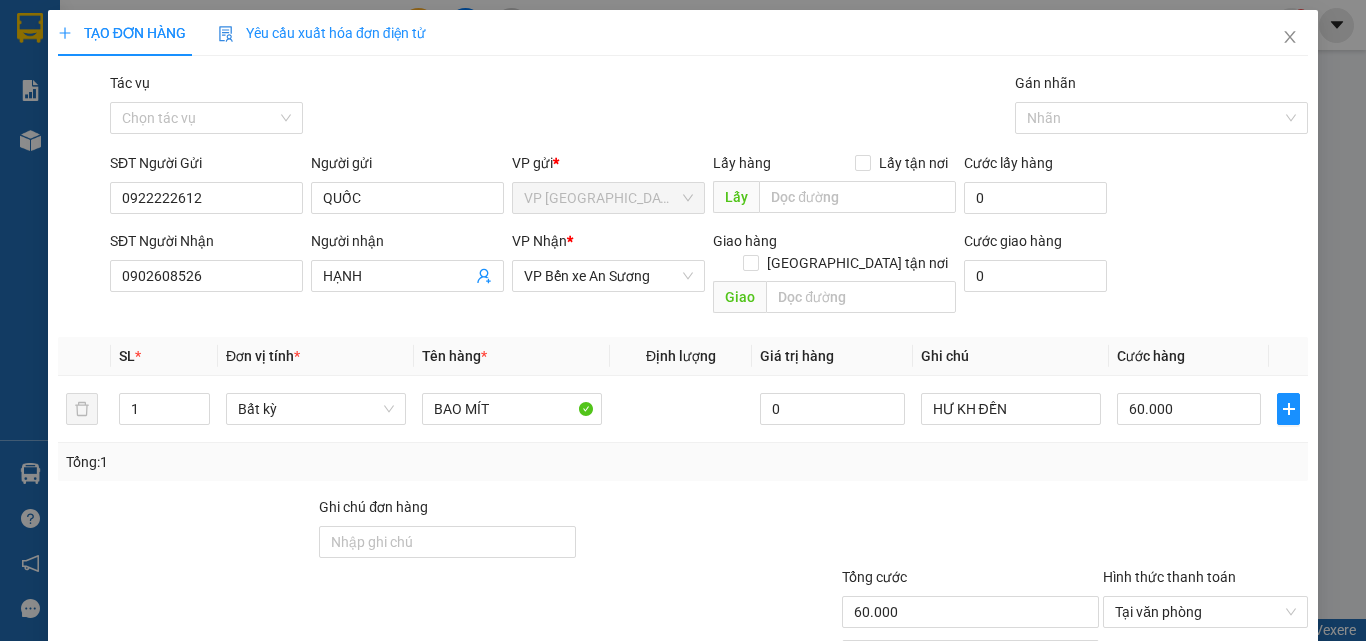 click on "Tổng:  1" at bounding box center [683, 462] 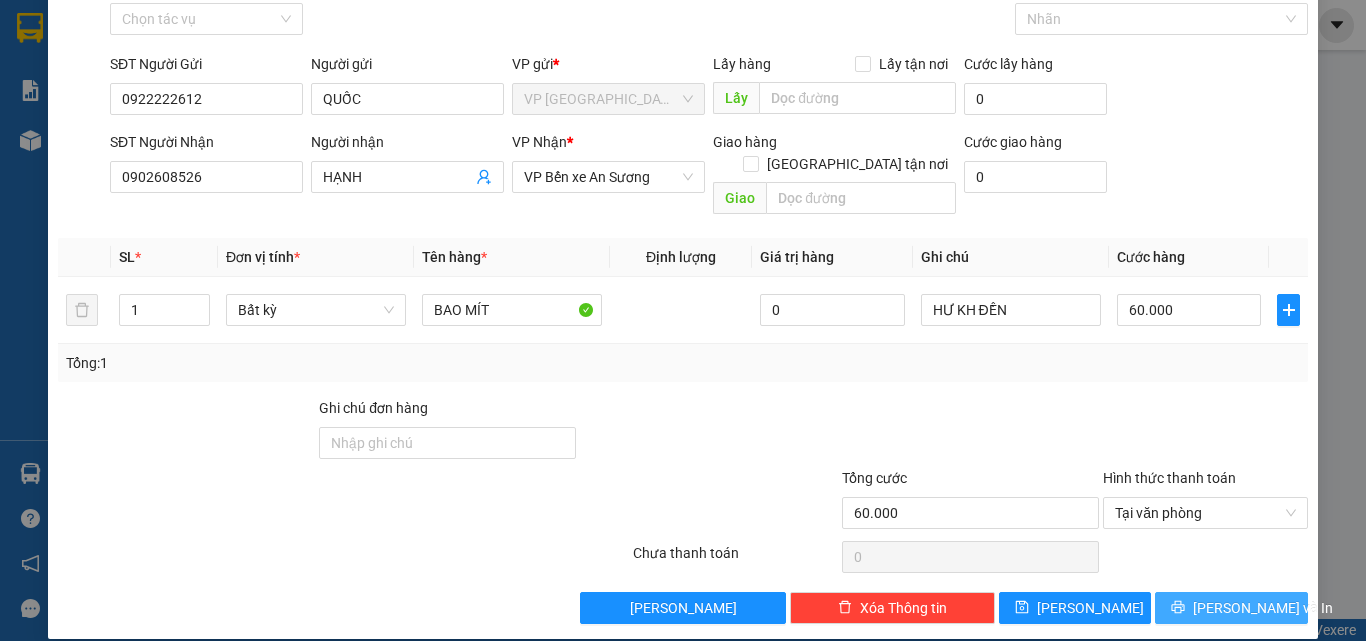 click on "[PERSON_NAME] và In" at bounding box center [1263, 608] 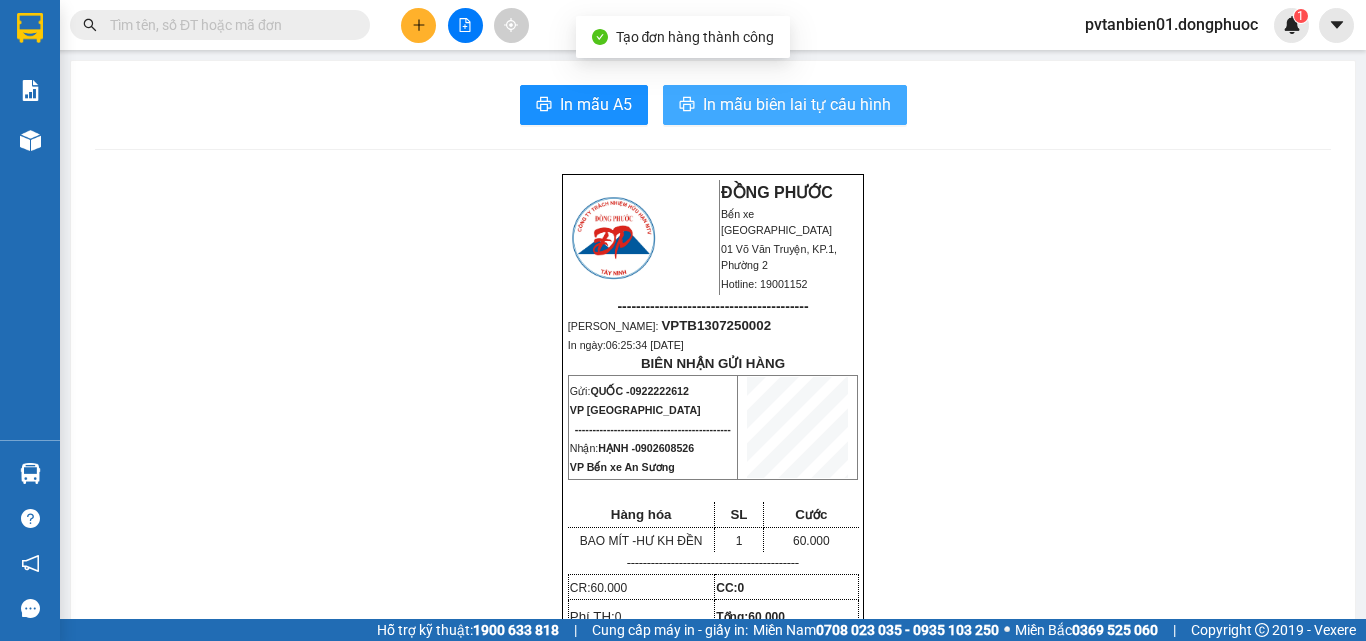 click on "In mẫu biên lai tự cấu hình" at bounding box center (797, 104) 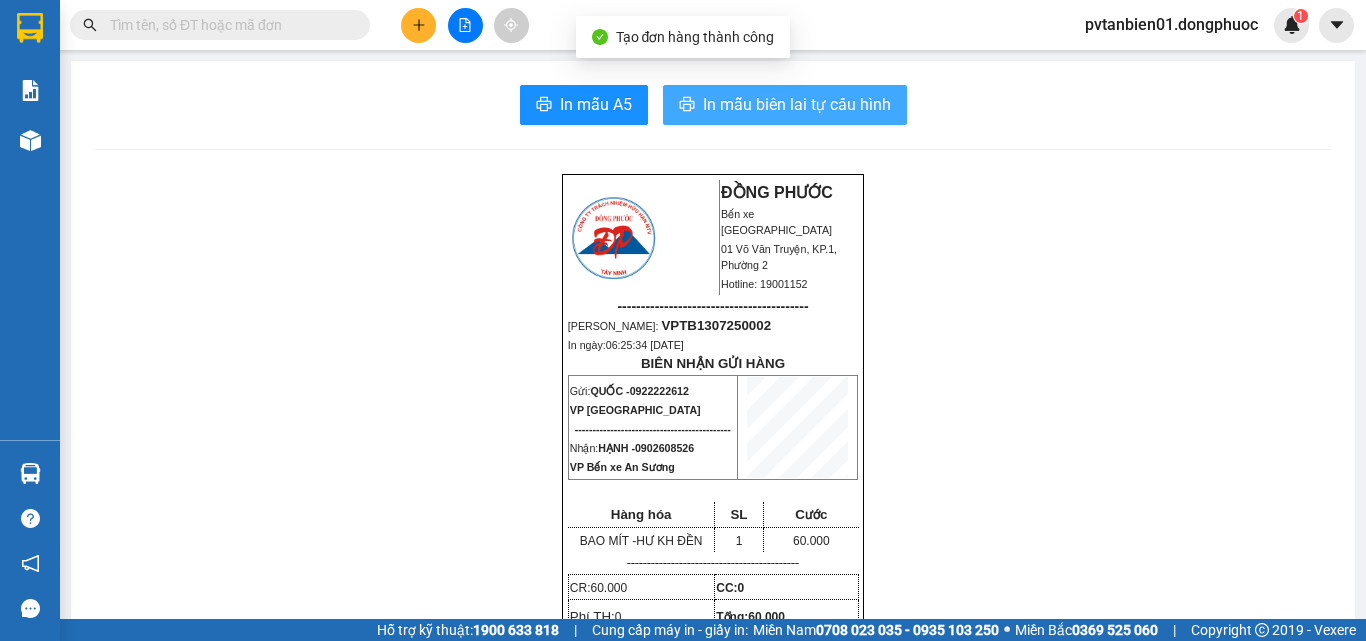 scroll, scrollTop: 0, scrollLeft: 0, axis: both 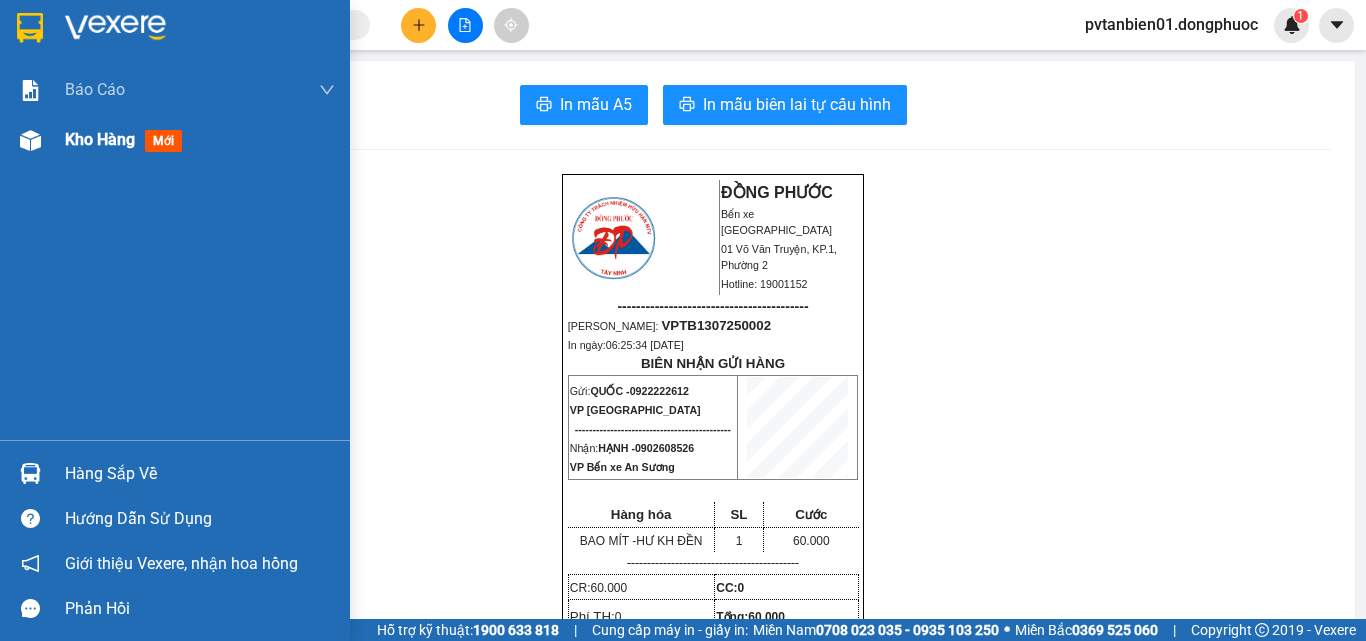 click at bounding box center [30, 140] 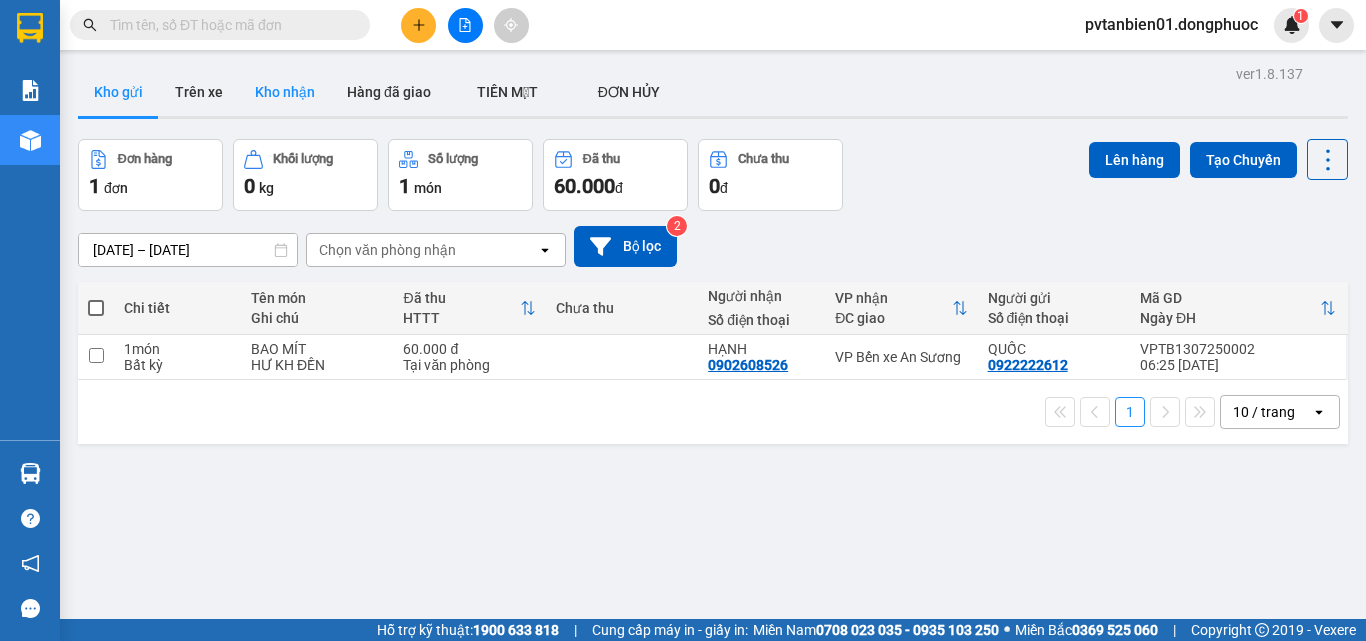 click on "Kho nhận" at bounding box center [285, 92] 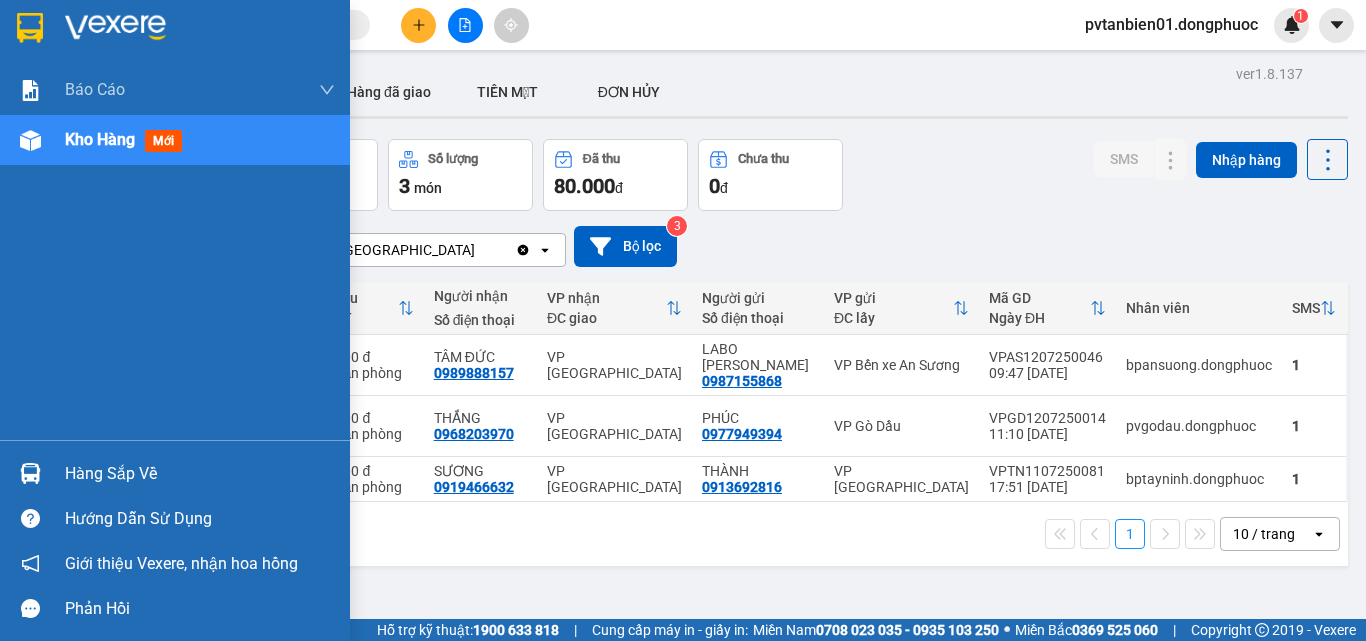 click at bounding box center (30, 473) 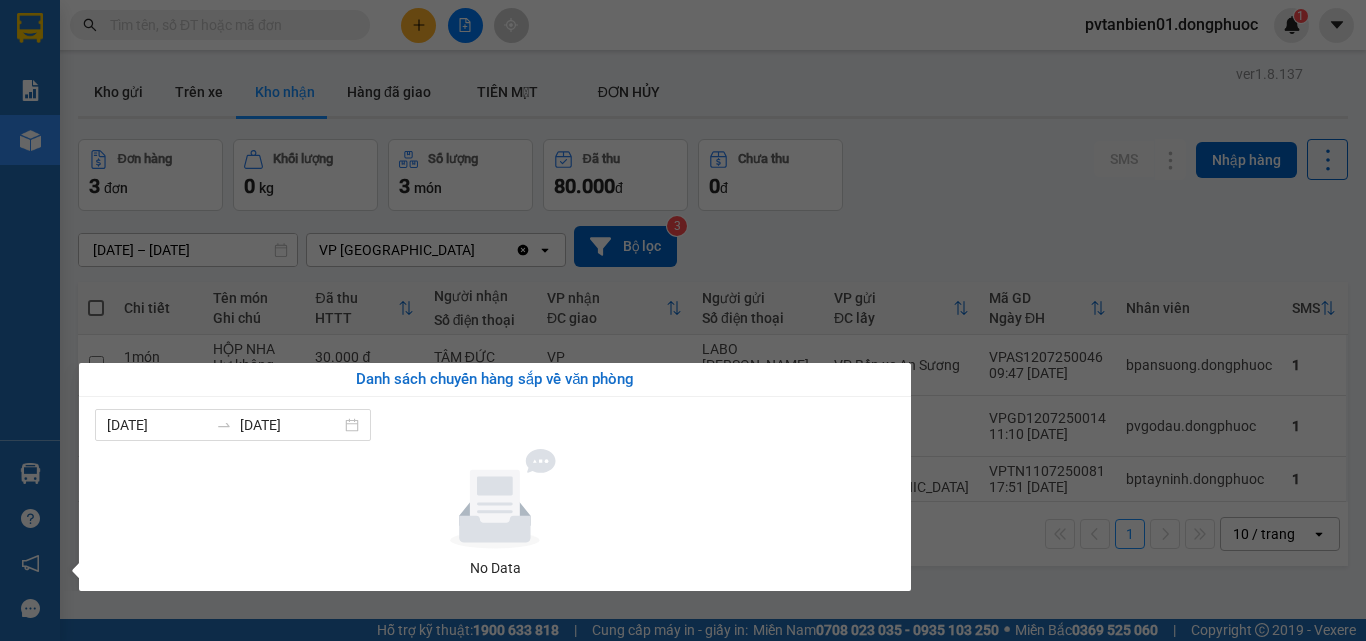 click on "Báo cáo Mẫu 1: Báo cáo dòng tiền theo nhân viên Mẫu 1: Báo cáo dòng tiền theo nhân viên (VP) Mẫu 2: Doanh số tạo đơn theo Văn phòng, nhân viên - Trạm     Kho hàng mới Hàng sắp về Hướng dẫn sử dụng Giới thiệu Vexere, nhận hoa hồng Phản hồi Phần mềm hỗ trợ bạn tốt chứ?" at bounding box center [30, 320] 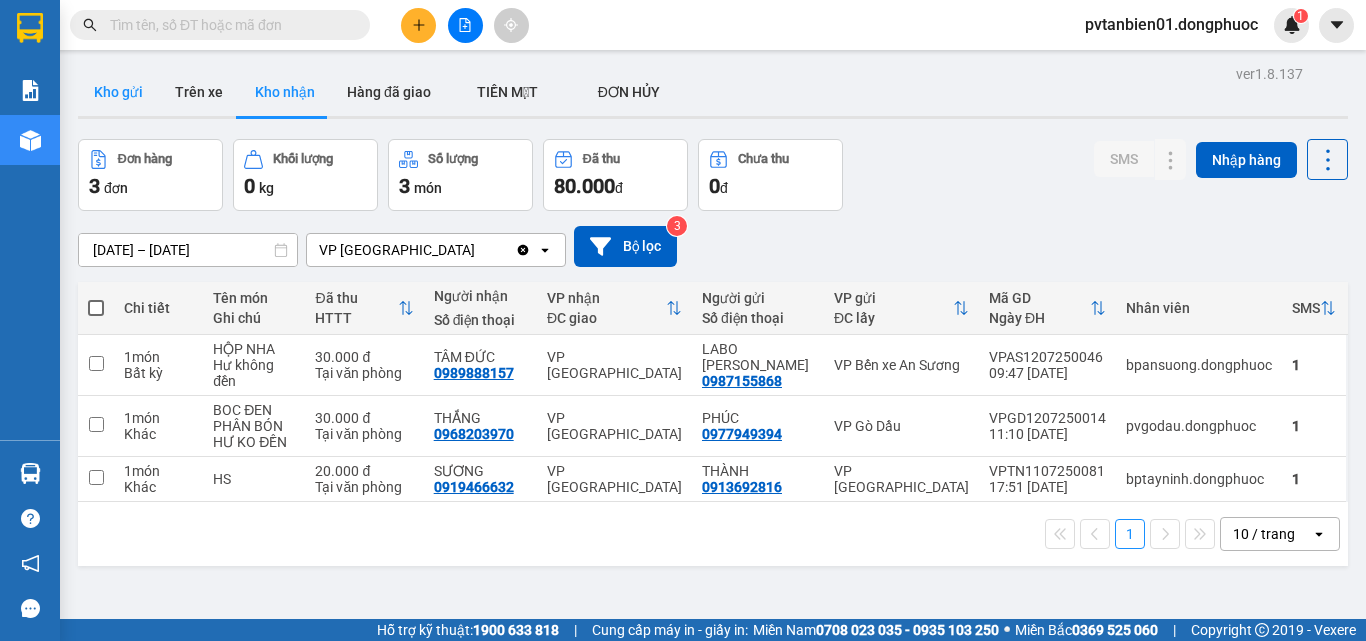 click on "Kho gửi" at bounding box center [118, 92] 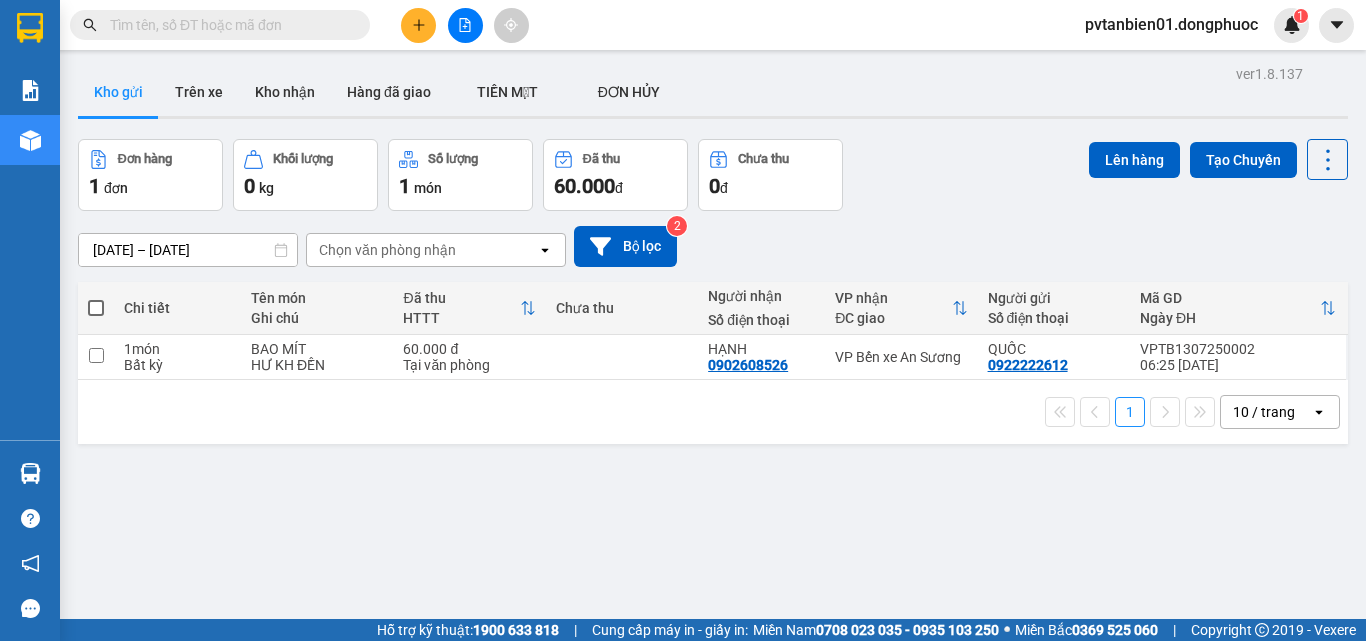 click on "ver  1.8.137 Kho gửi Trên xe Kho nhận Hàng đã giao TIỀN MẶT  ĐƠN HỦY Đơn hàng 1 đơn Khối lượng 0 kg Số lượng 1 món Đã thu 60.000  đ Chưa thu 0  đ Lên hàng Tạo Chuyến [DATE] – [DATE] Press the down arrow key to interact with the calendar and select a date. Press the escape button to close the calendar. Selected date range is from [DATE] to [DATE]. Chọn văn phòng nhận open Bộ lọc 2 Chi tiết Tên món Ghi chú Đã thu HTTT Chưa thu Người nhận Số điện thoại VP nhận ĐC giao Người gửi Số điện thoại Mã GD Ngày ĐH 1  món Bất kỳ BAO MÍT HƯ KH ĐỀN 60.000 đ Tại văn phòng HẠNH 0902608526 VP Bến xe An Sương QUỐC 0922222612 VPTB1307250002 06:25 [DATE] 1 10 / trang open Đang tải dữ liệu" at bounding box center [713, 380] 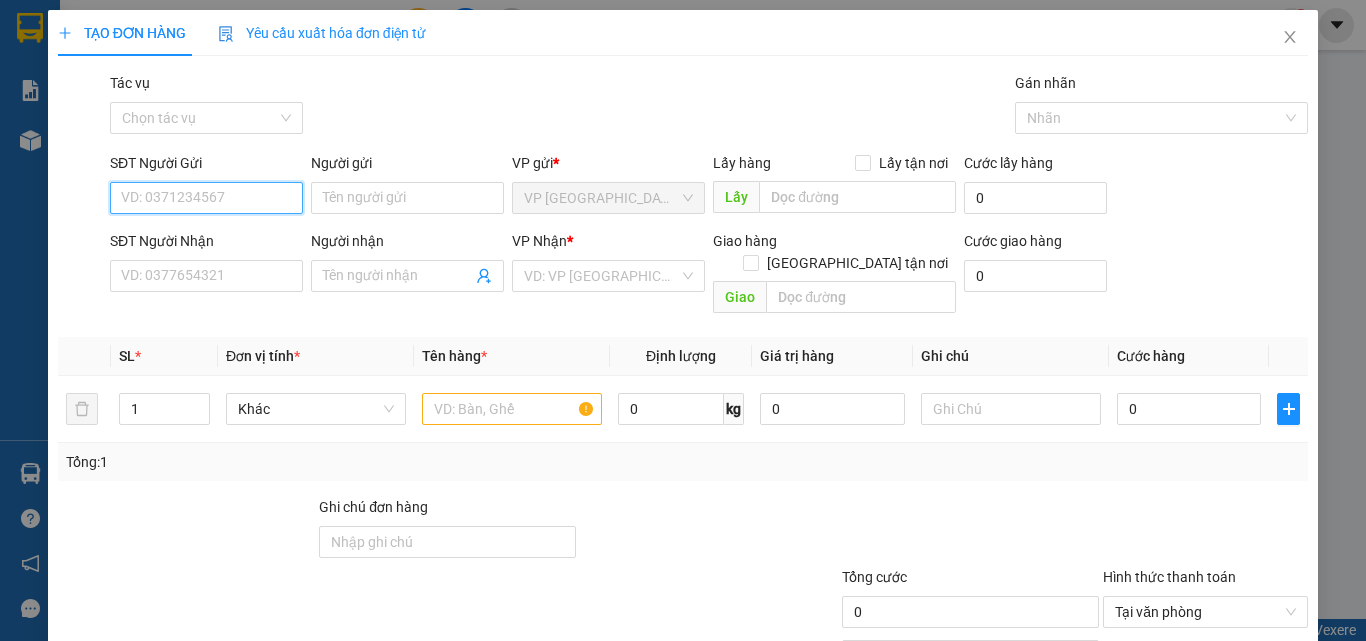 click on "SĐT Người Gửi" at bounding box center (206, 198) 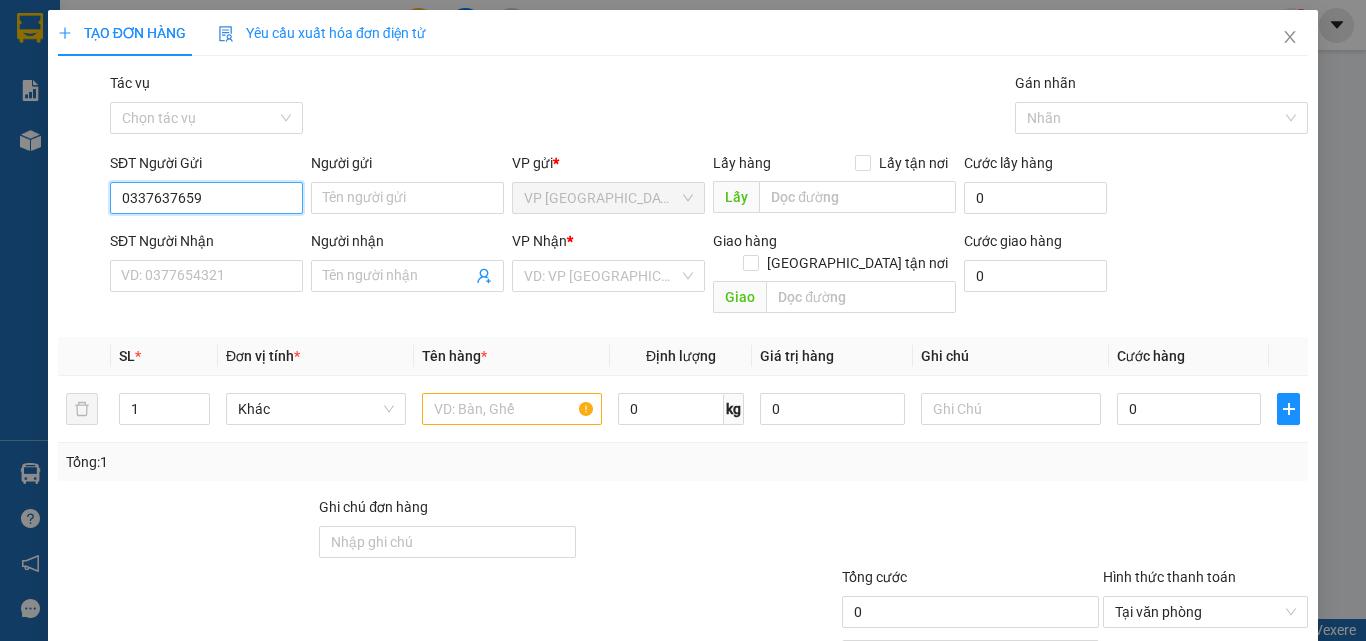 click on "0337637659" at bounding box center [206, 198] 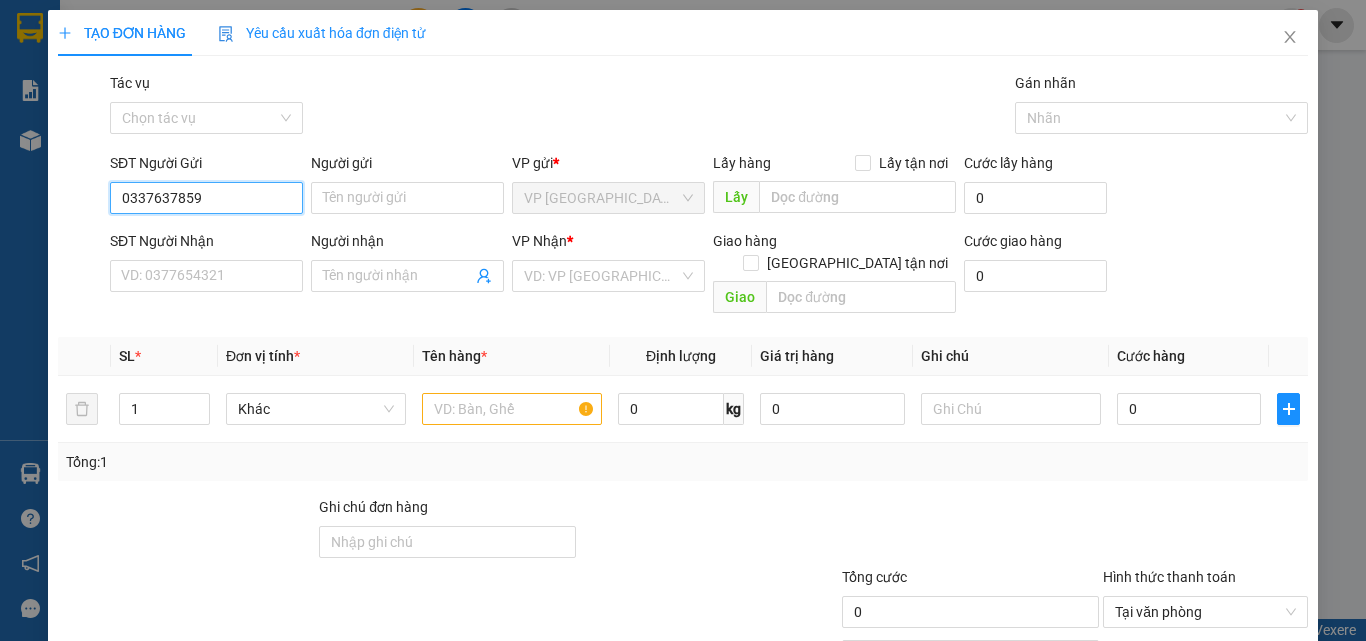 click on "0337637859" at bounding box center [206, 198] 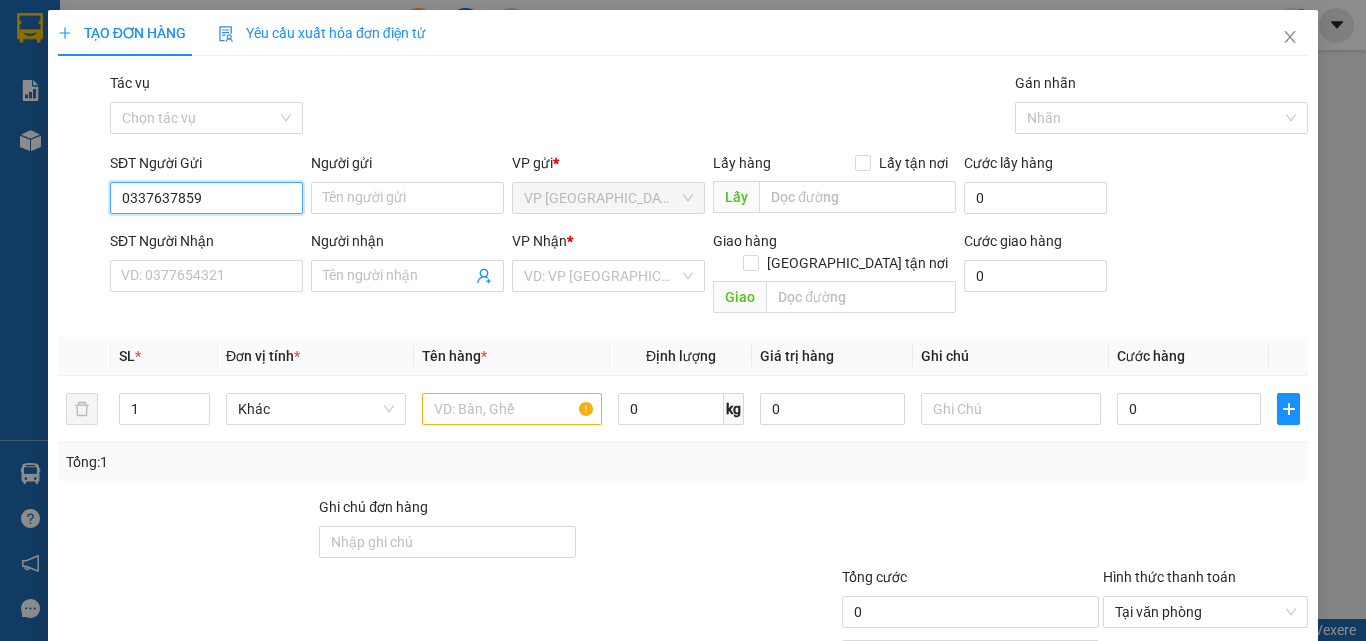 click on "0337637859" at bounding box center (206, 198) 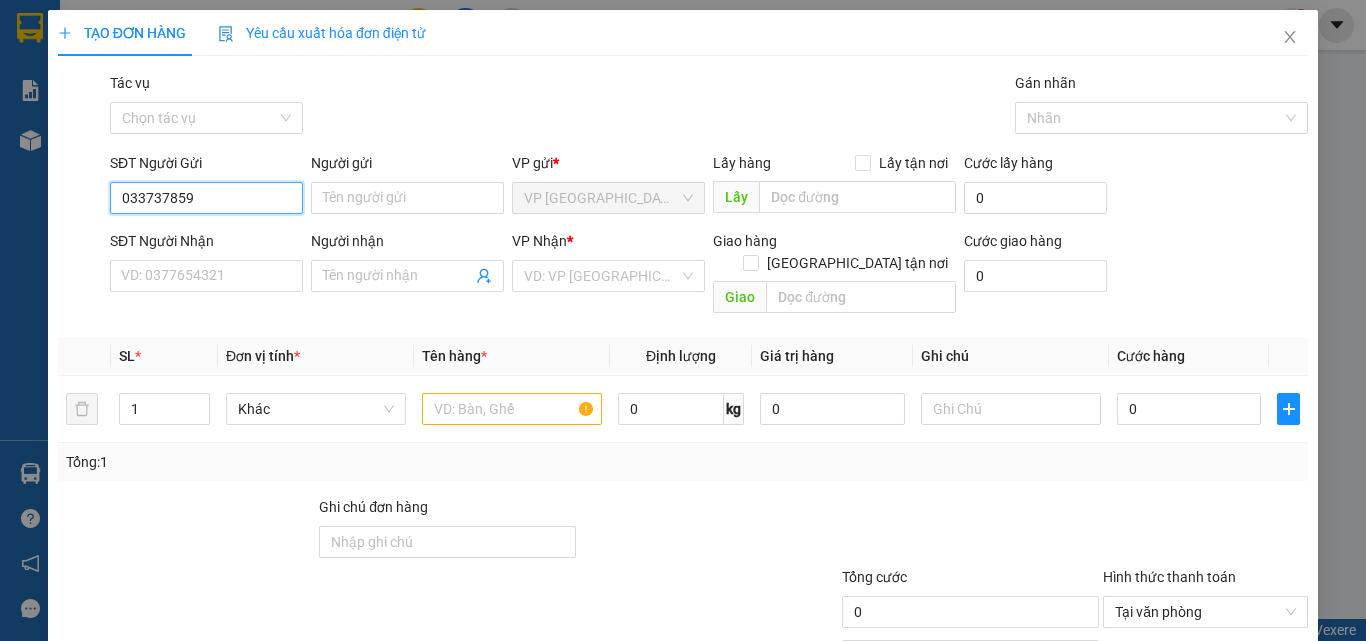 type on "0337037859" 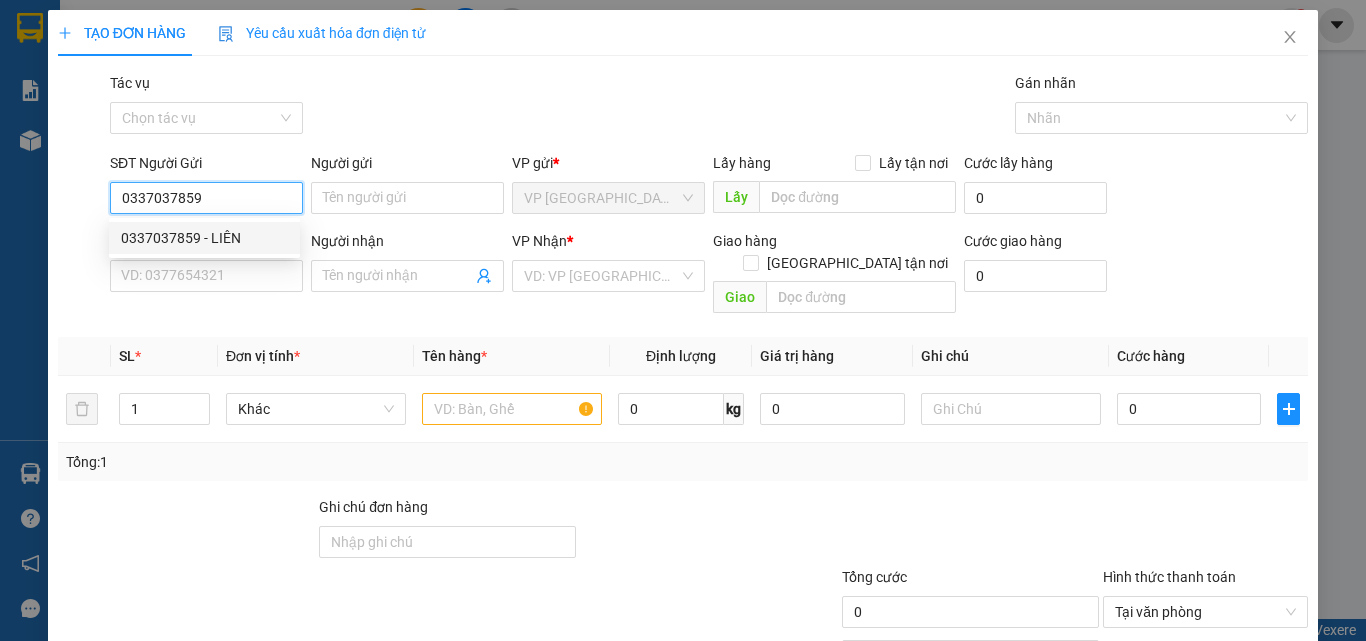 click on "0337037859 - LIÊN" at bounding box center (204, 238) 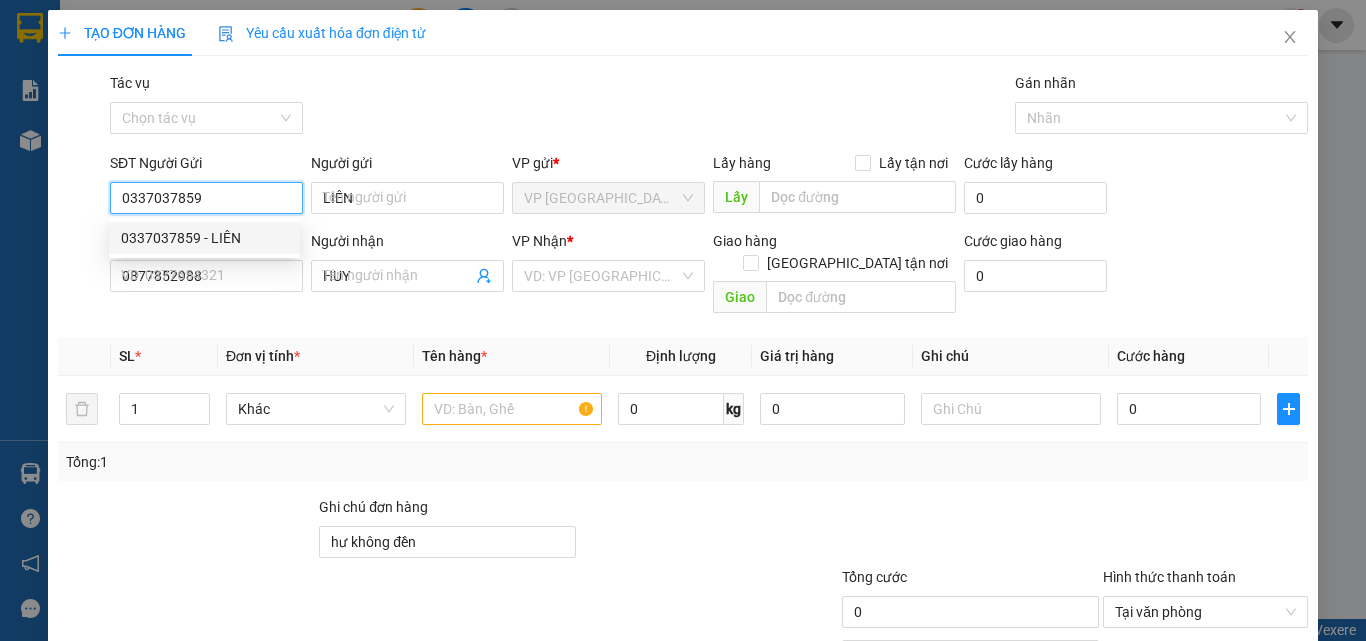 type on "60.000" 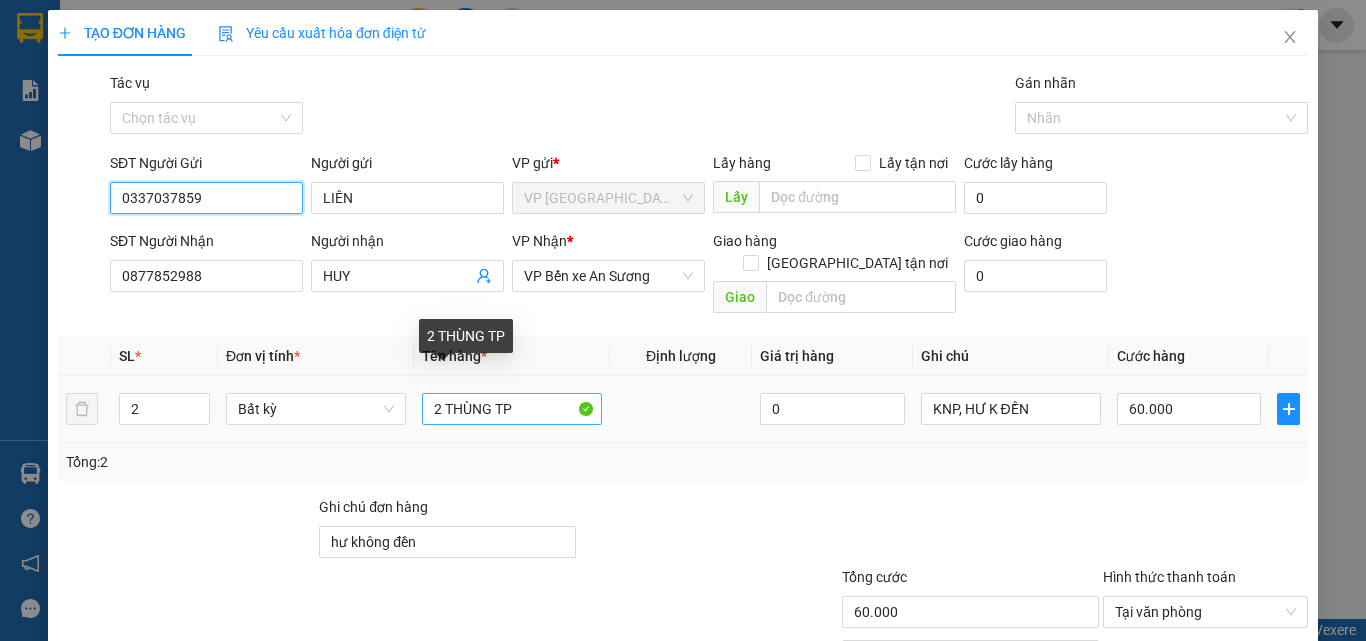 type on "0337037859" 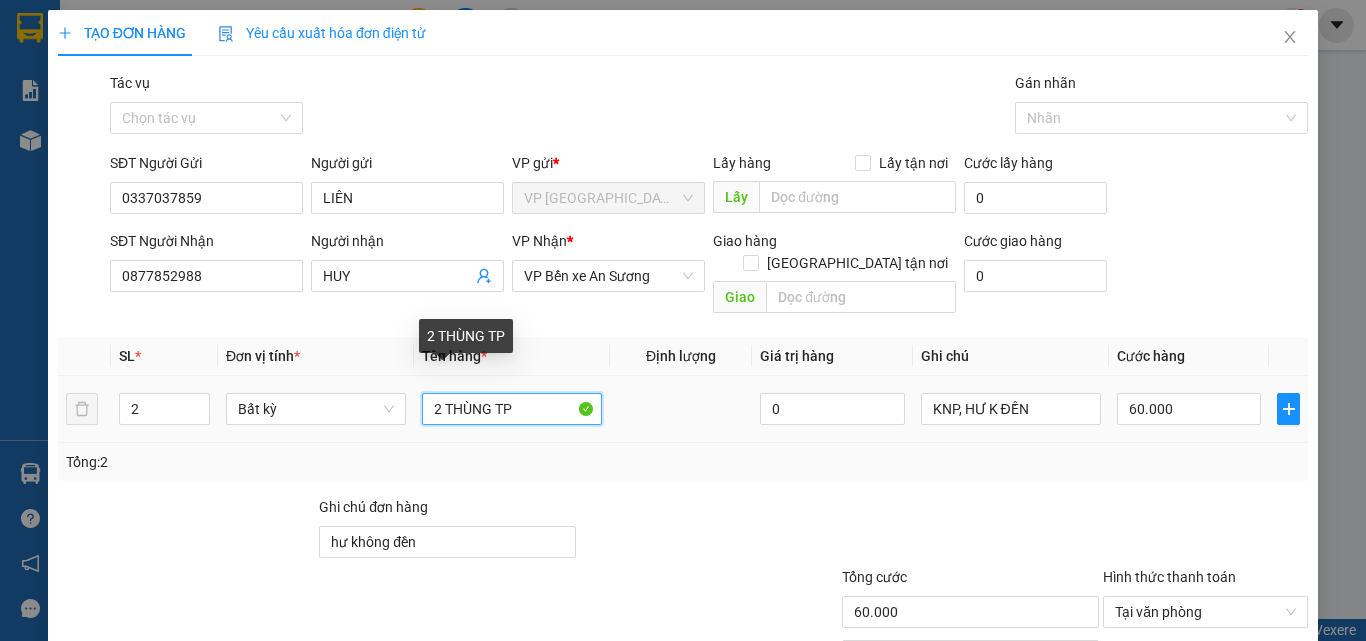 click on "2 THÙNG TP" at bounding box center (512, 409) 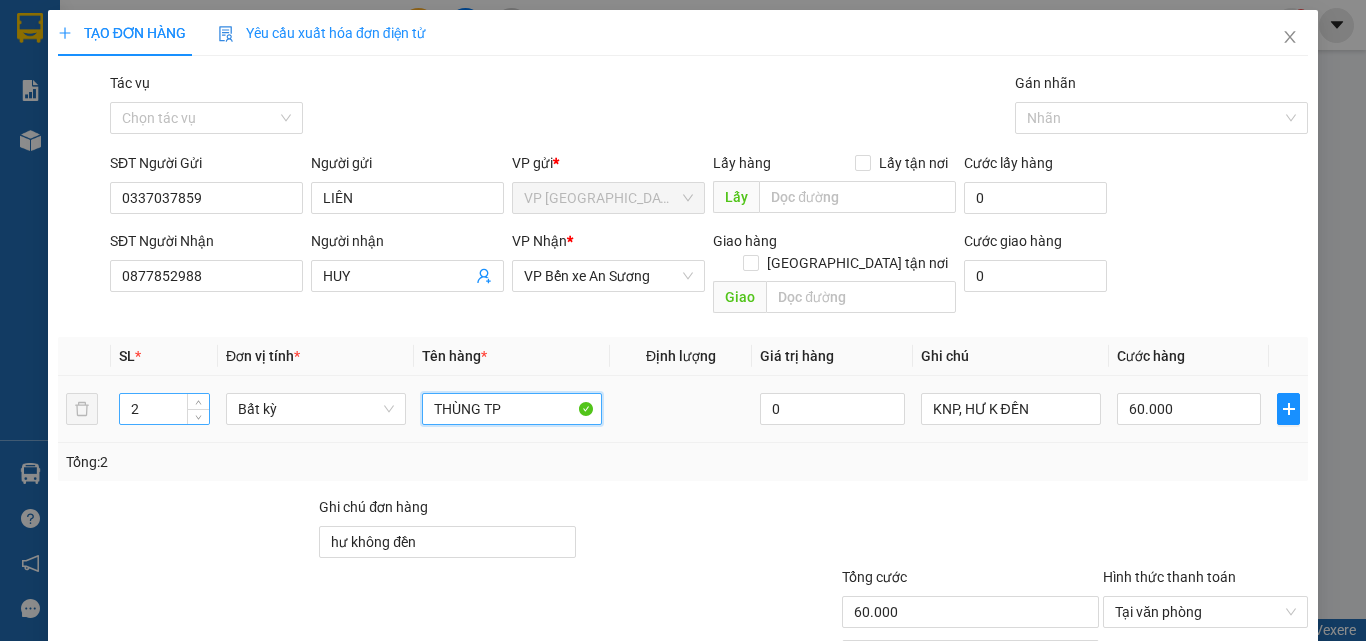 type on "THÙNG TP" 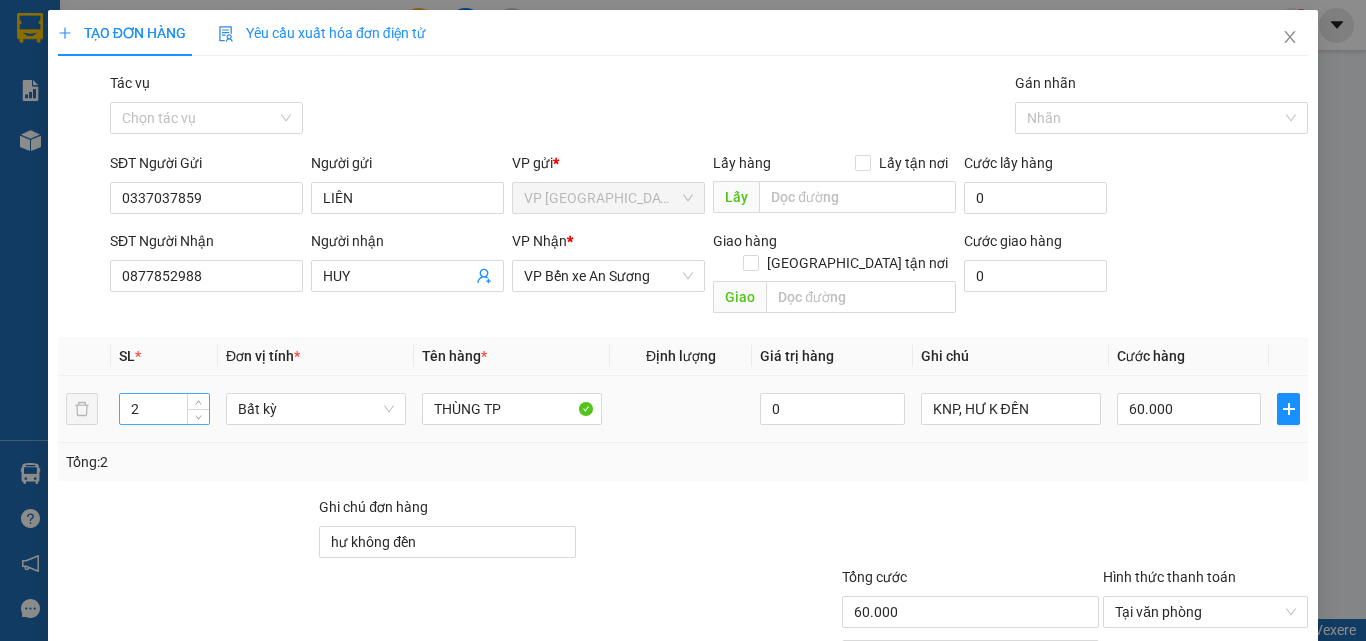 click on "2" at bounding box center [164, 409] 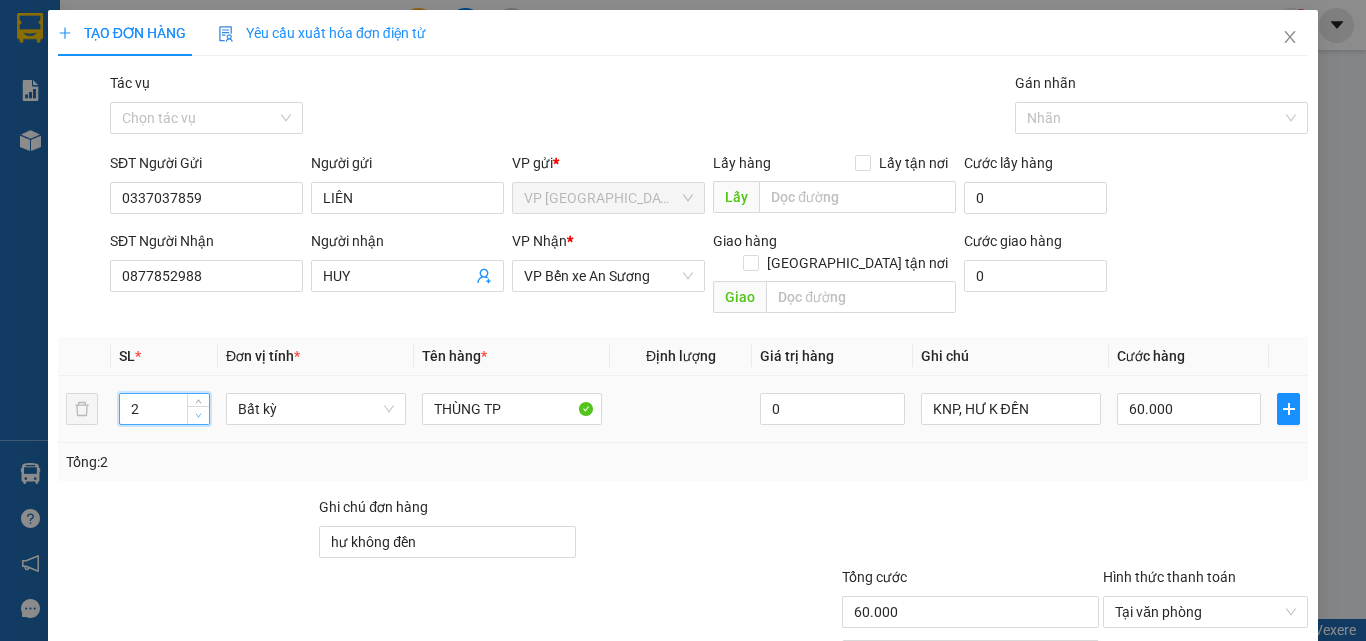 type on "1" 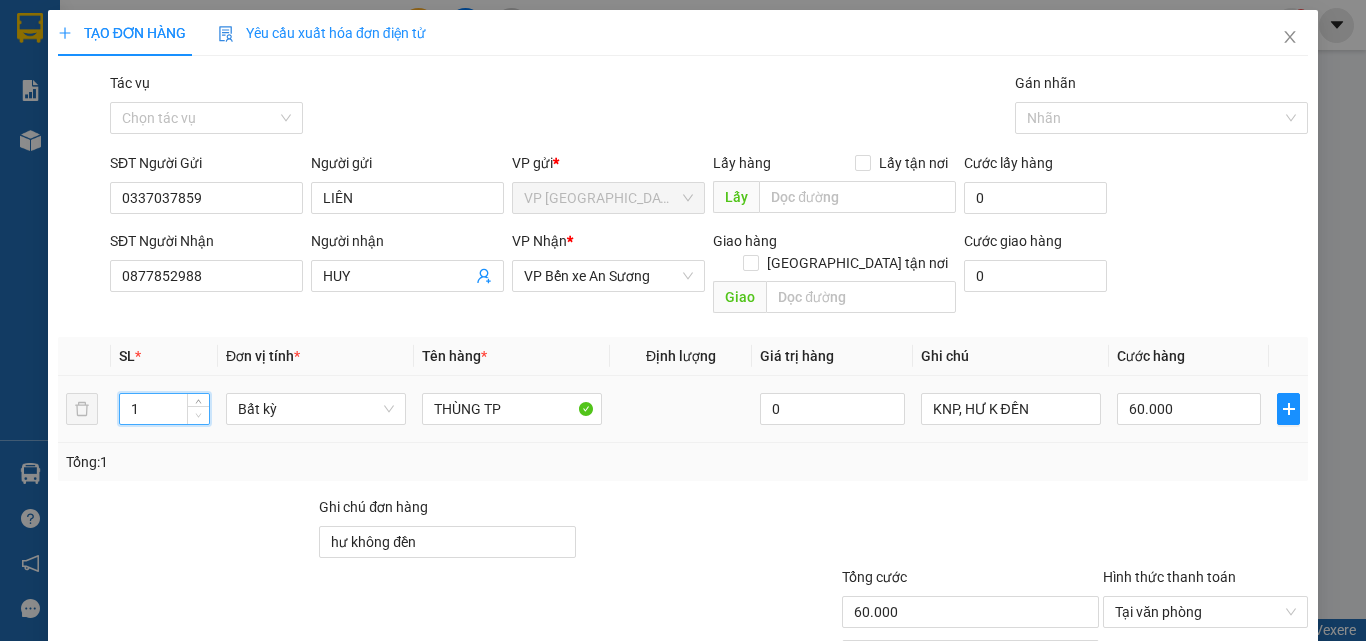 click at bounding box center (198, 415) 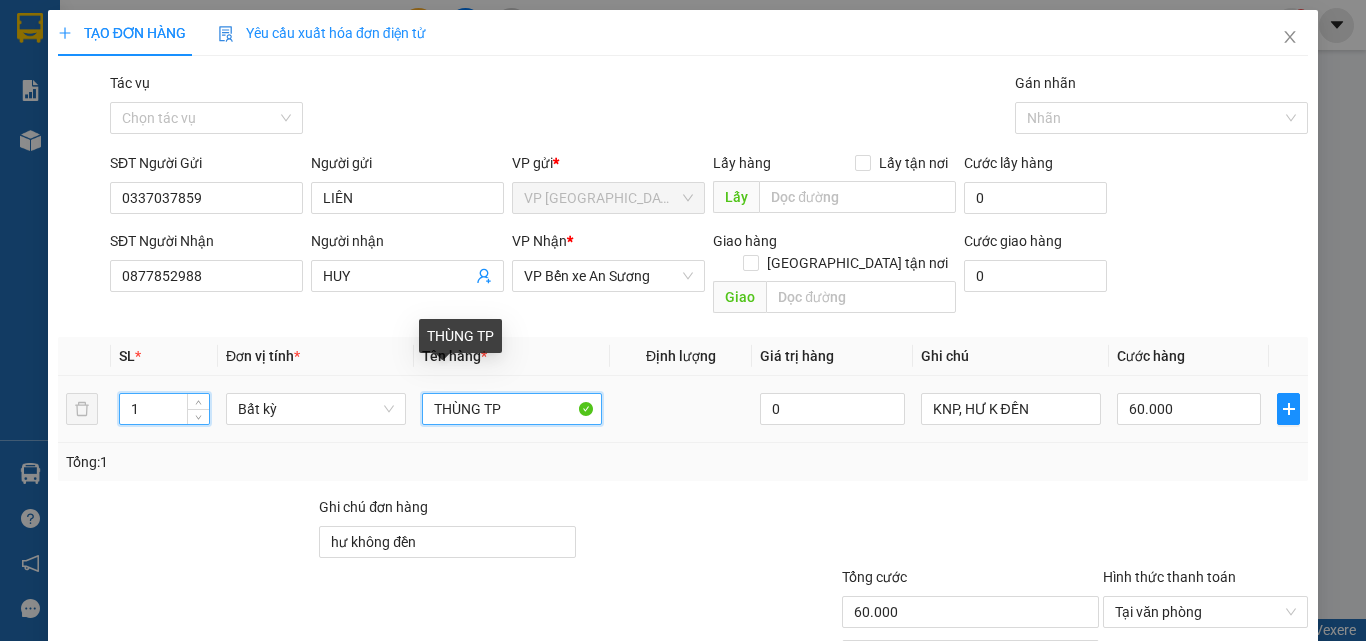 click on "THÙNG TP" at bounding box center (512, 409) 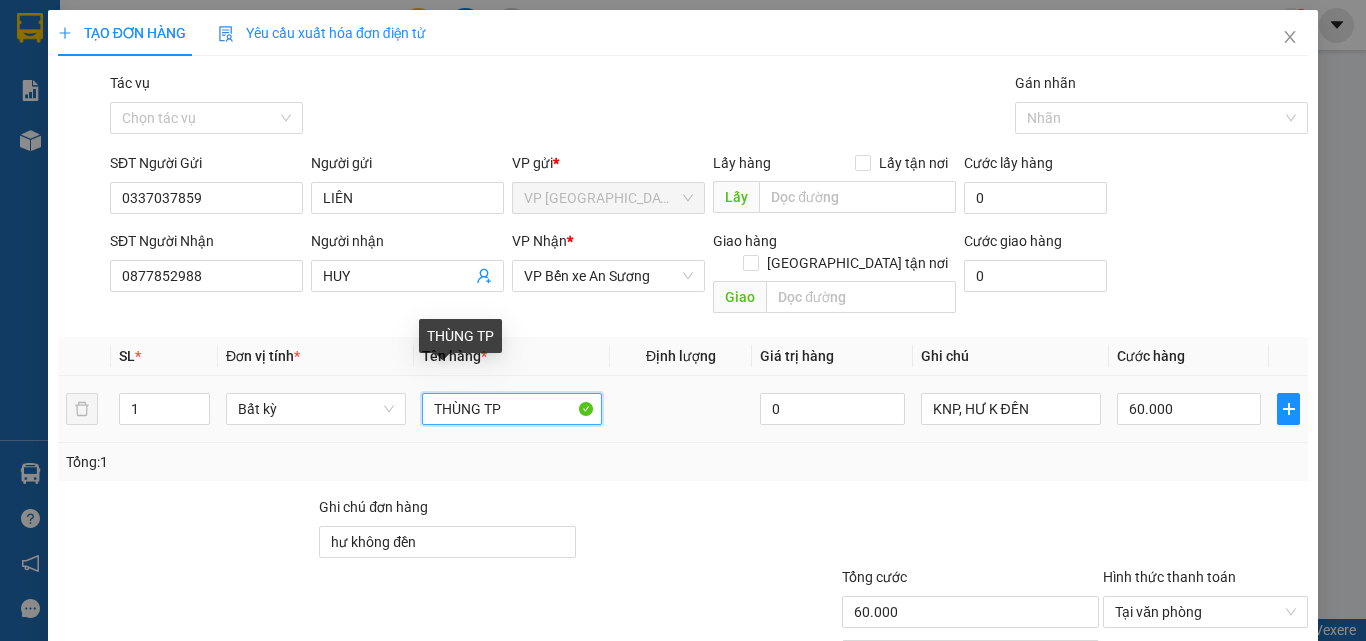 type on "0" 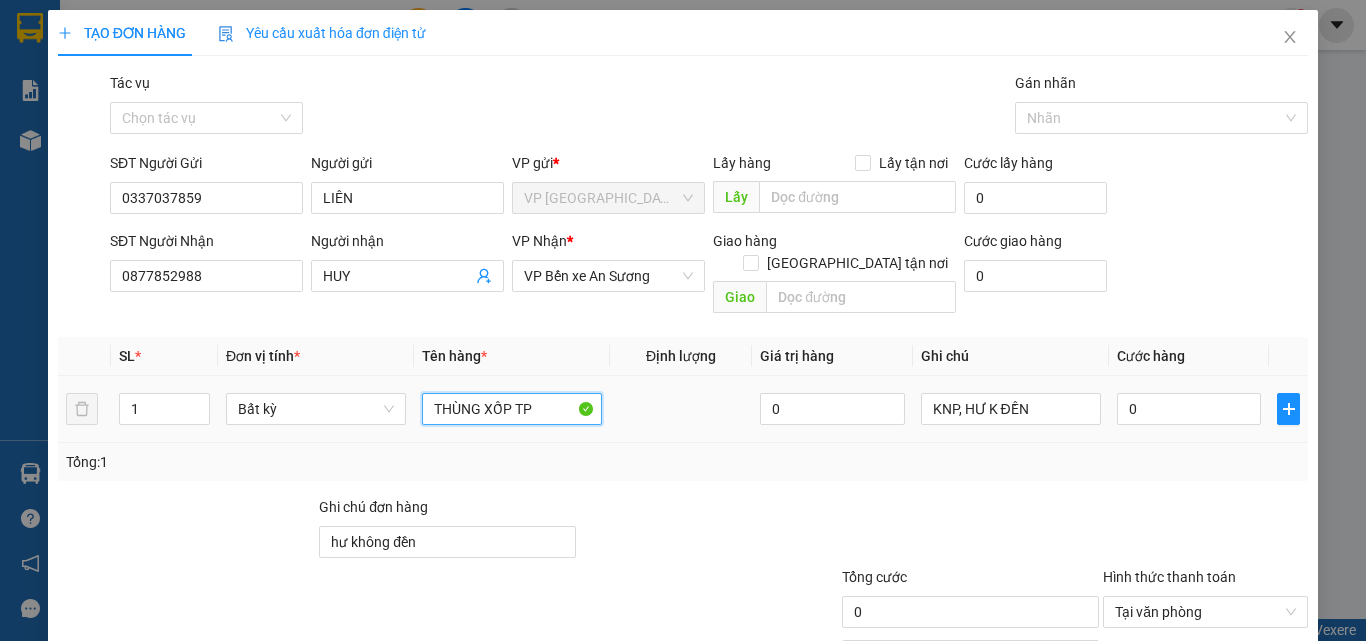 type on "THÙNG XỐP TP" 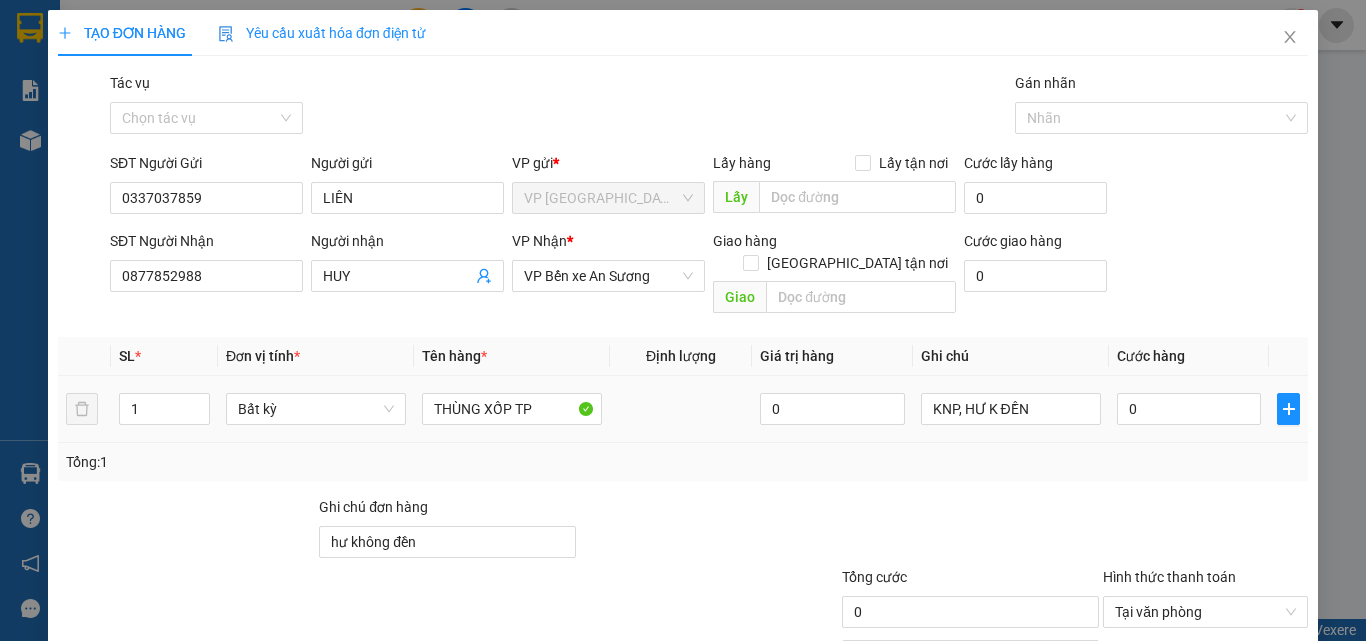 click on "0" at bounding box center (1189, 409) 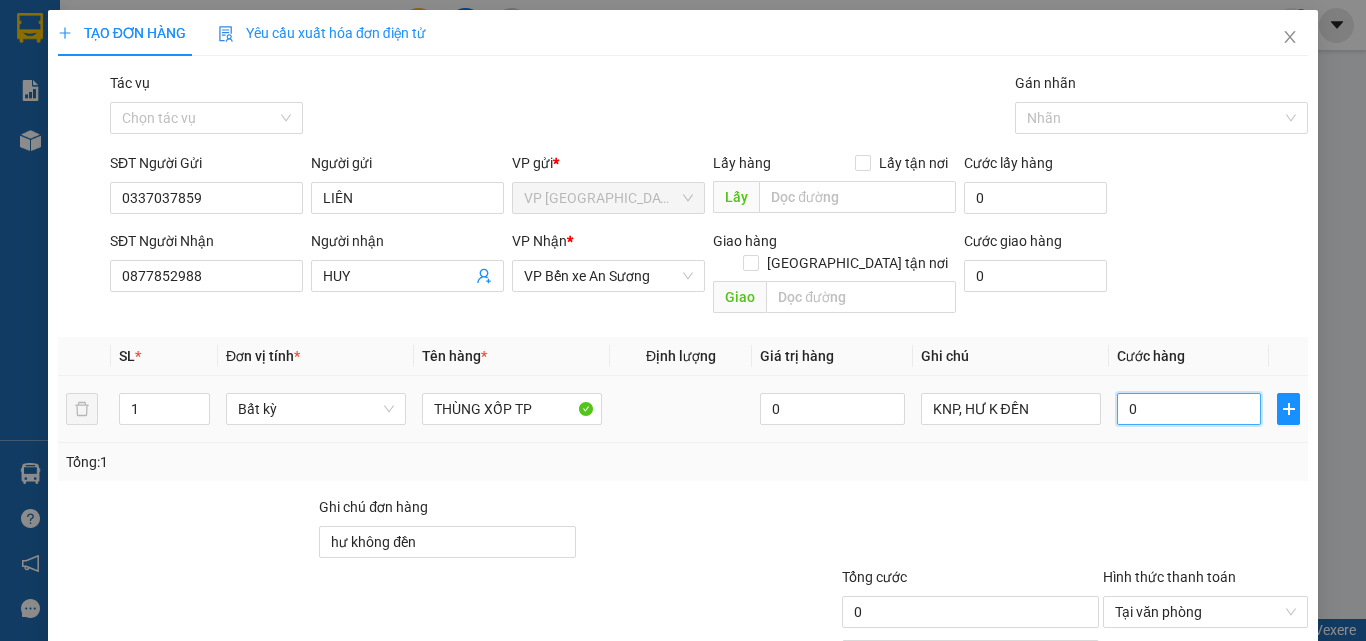 click on "0" at bounding box center [1189, 409] 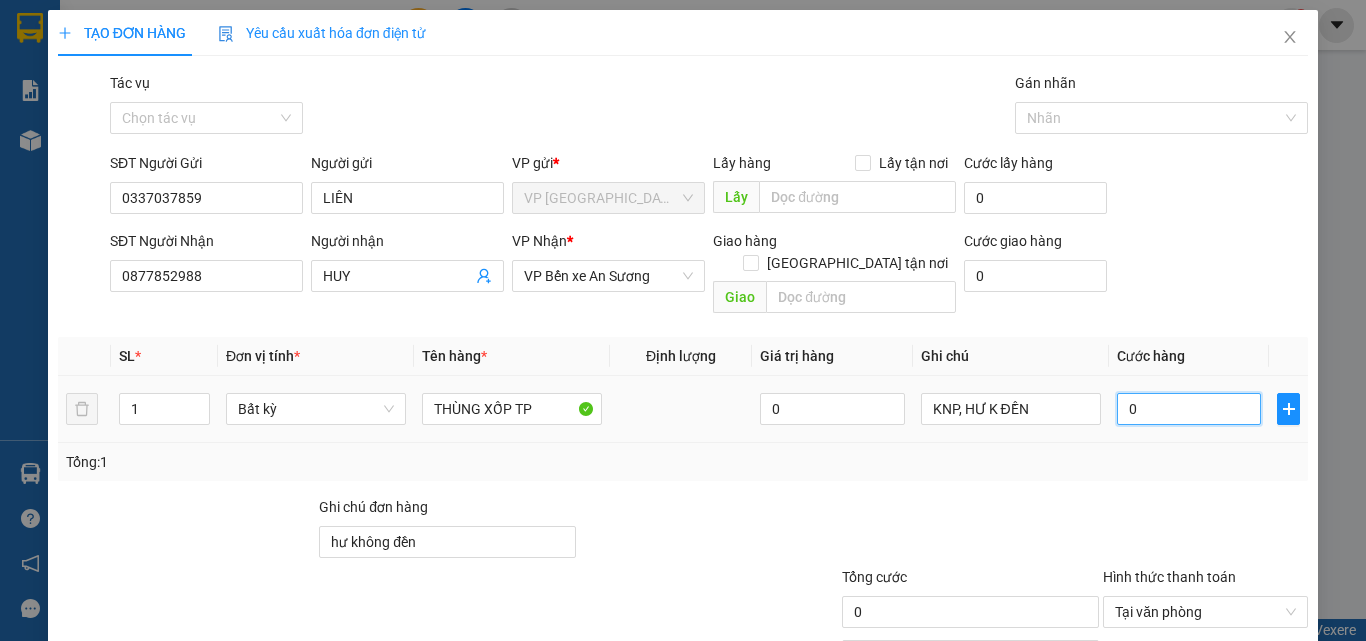 type on "8" 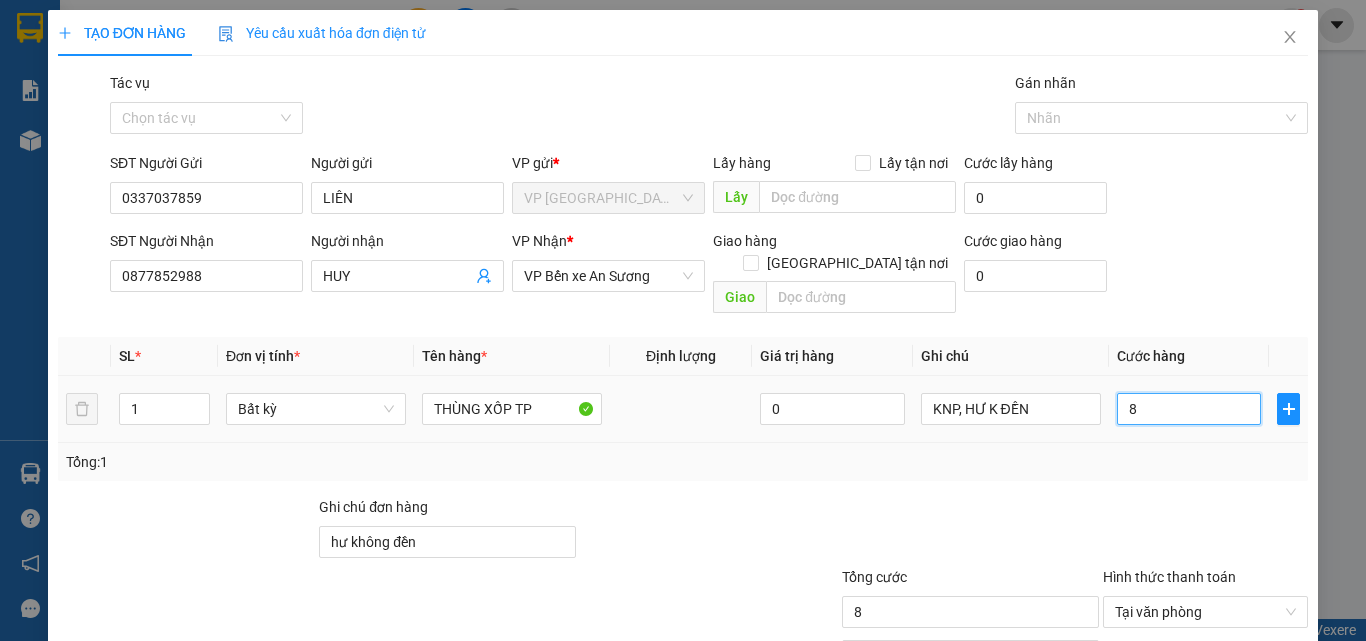 type on "80" 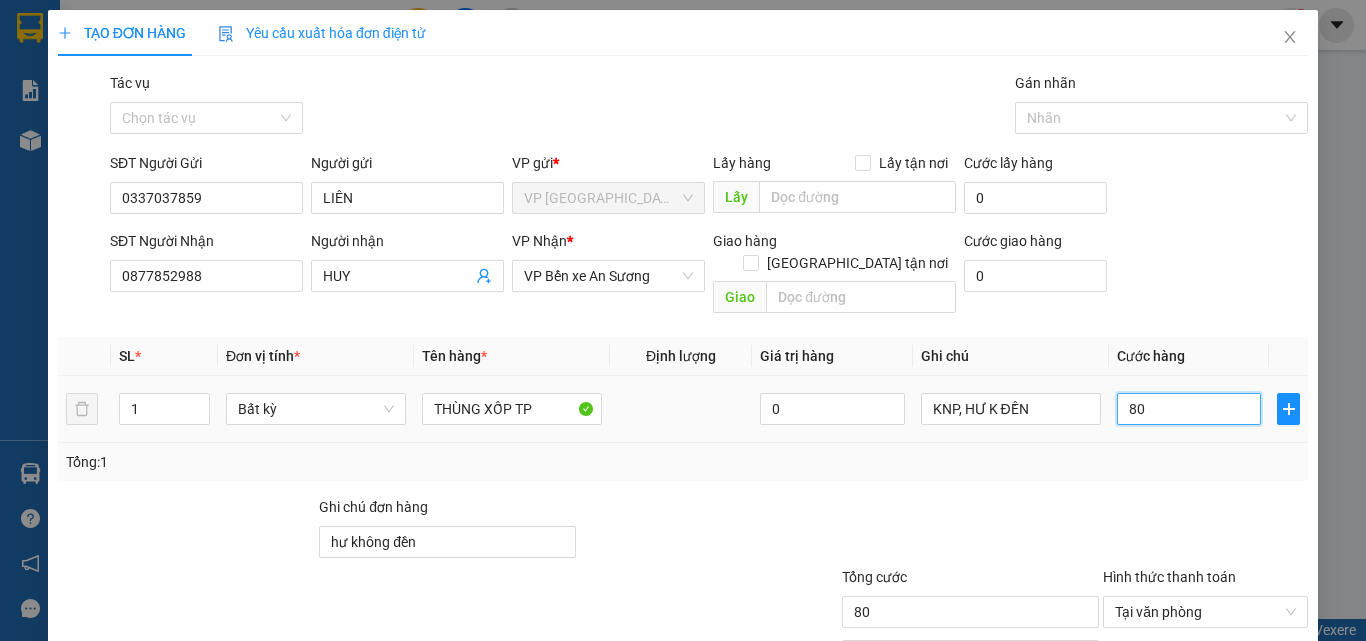 type on "80" 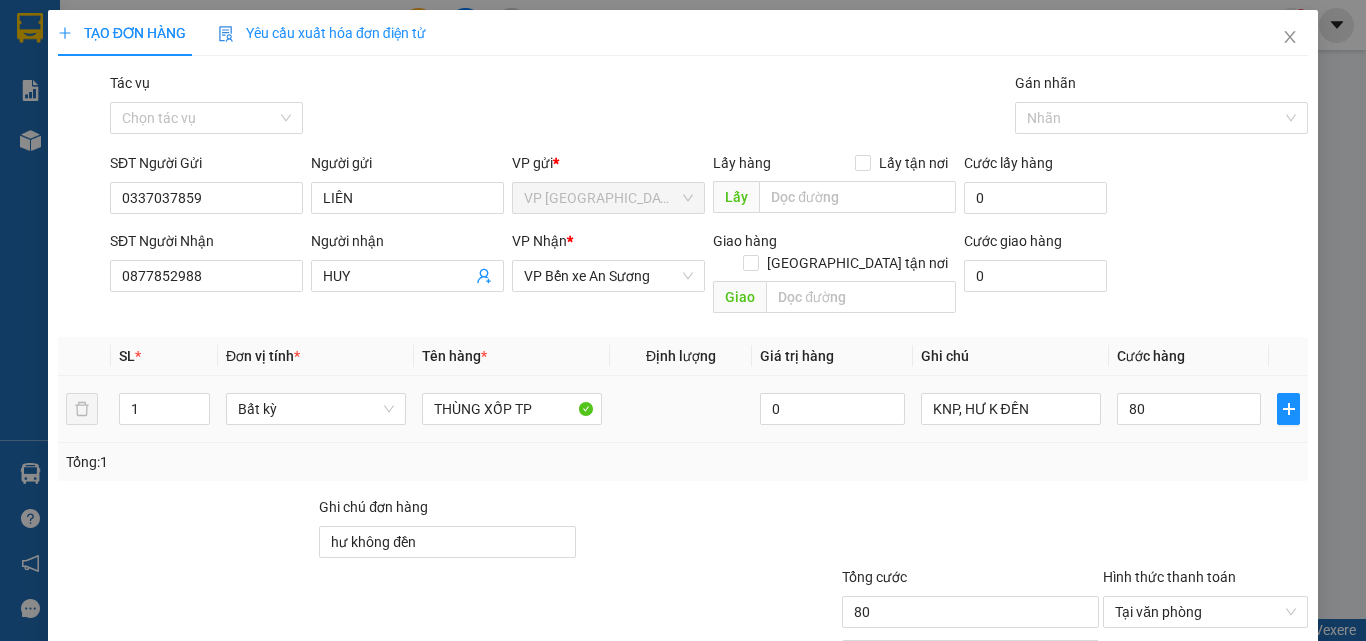 type on "80.000" 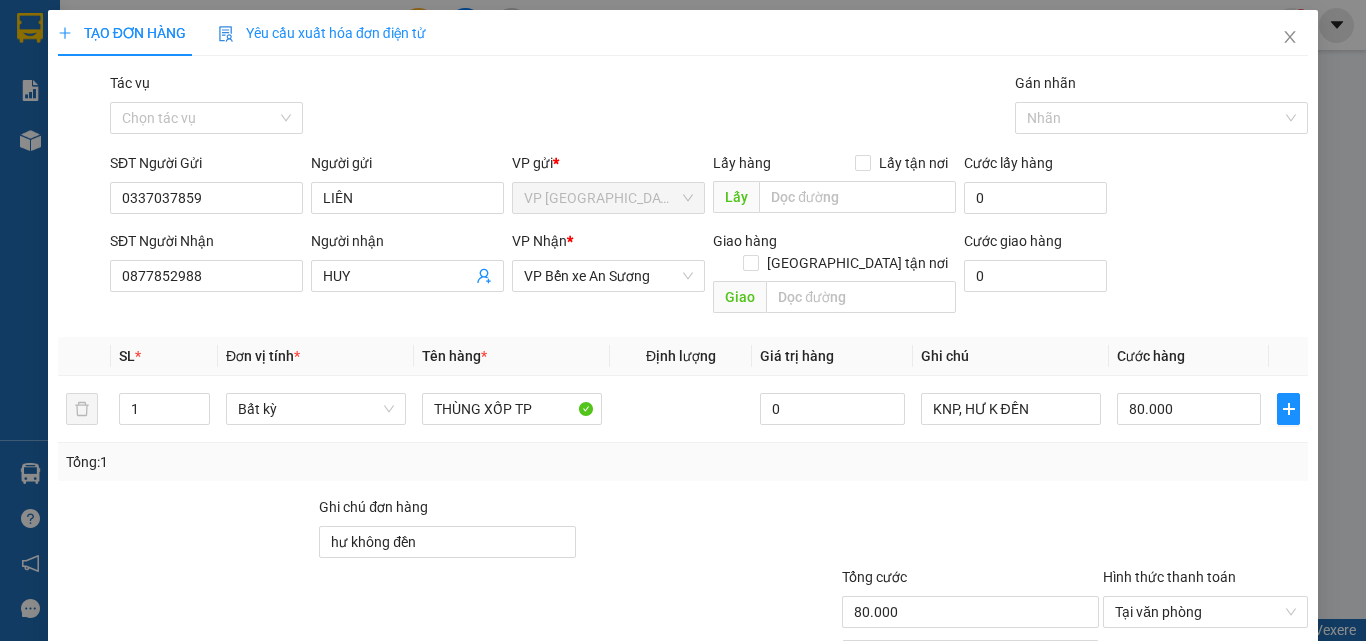 click on "Transit Pickup Surcharge Ids Transit Deliver Surcharge Ids Transit Deliver Surcharge Transit Deliver Surcharge Gói vận chuyển  * Tiêu chuẩn Tác vụ Chọn tác vụ Gán nhãn   Nhãn SĐT Người Gửi 0337037859 Người gửi LIÊN VP gửi  * VP [GEOGRAPHIC_DATA] Lấy hàng Lấy tận nơi Lấy Cước lấy hàng 0 SĐT Người Nhận 0877852988 Người nhận HUY VP Nhận  * VP Bến xe An Sương Giao hàng Giao tận nơi Giao Cước giao hàng 0 SL  * Đơn vị tính  * Tên hàng  * Định lượng Giá trị hàng Ghi chú Cước hàng                   1 Bất kỳ THÙNG XỐP TP 0 KNP, HƯ K ĐỀN 80.000 Tổng:  1 Ghi chú đơn hàng hư không đền Tổng cước 80.000 Hình thức thanh toán Tại văn phòng Số tiền thu trước 0 Chưa thanh toán 0 Chọn HT Thanh Toán Lưu nháp Xóa Thông tin [PERSON_NAME] và In THÙNG XỐP TP" at bounding box center [683, 397] 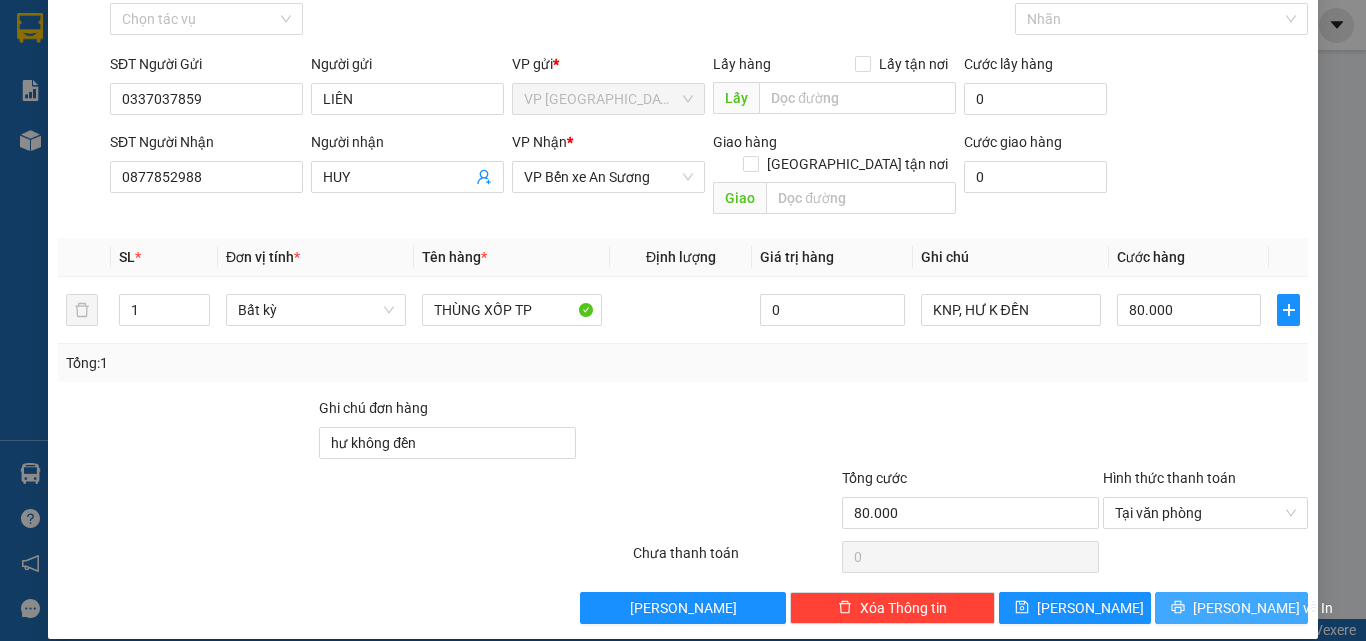 click on "[PERSON_NAME] và In" at bounding box center (1263, 608) 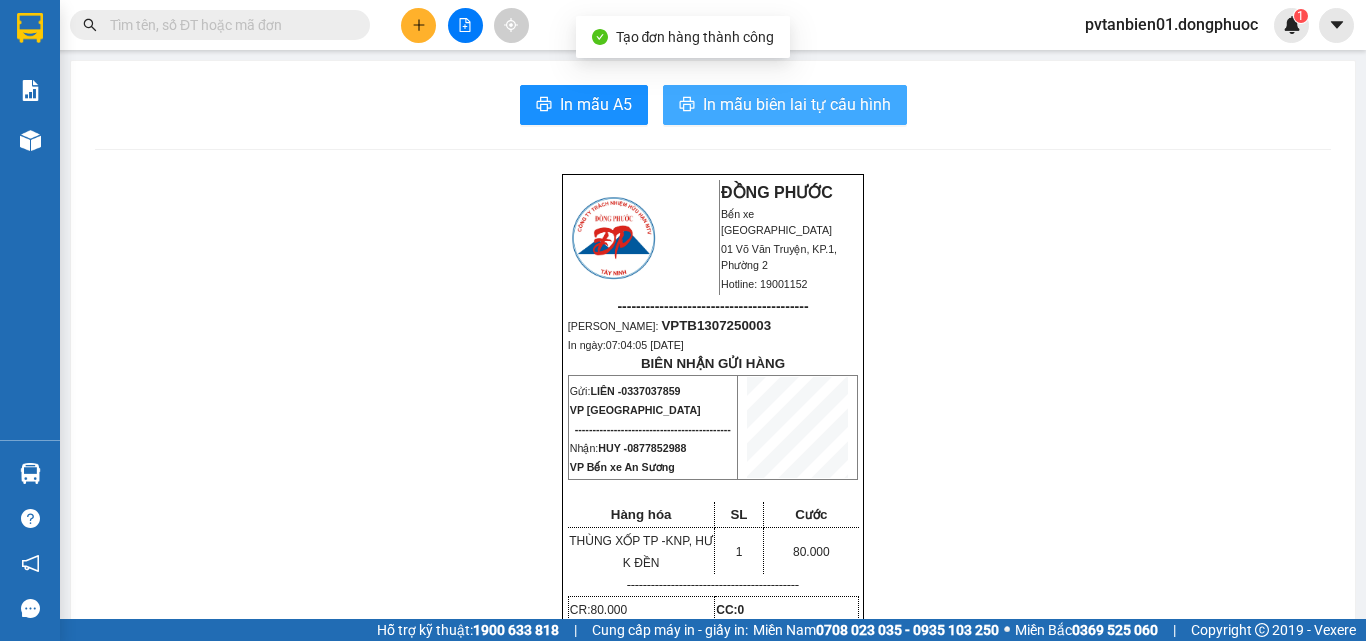 click on "In mẫu biên lai tự cấu hình" at bounding box center [797, 104] 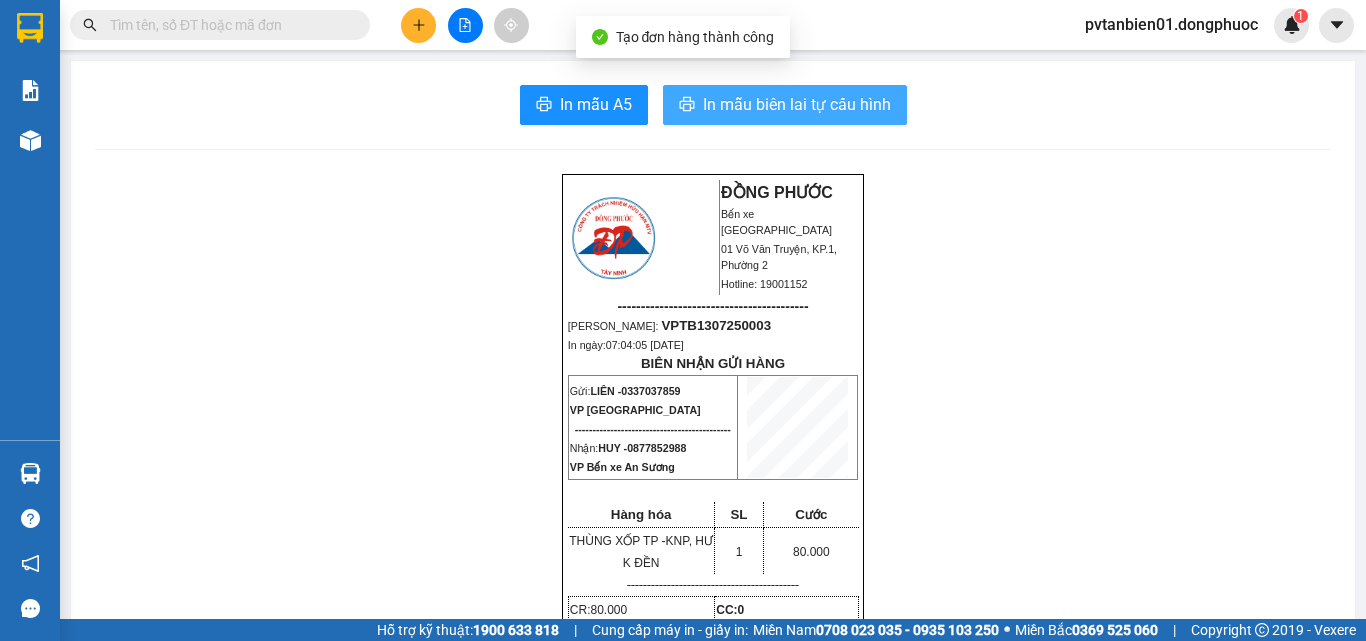 scroll, scrollTop: 0, scrollLeft: 0, axis: both 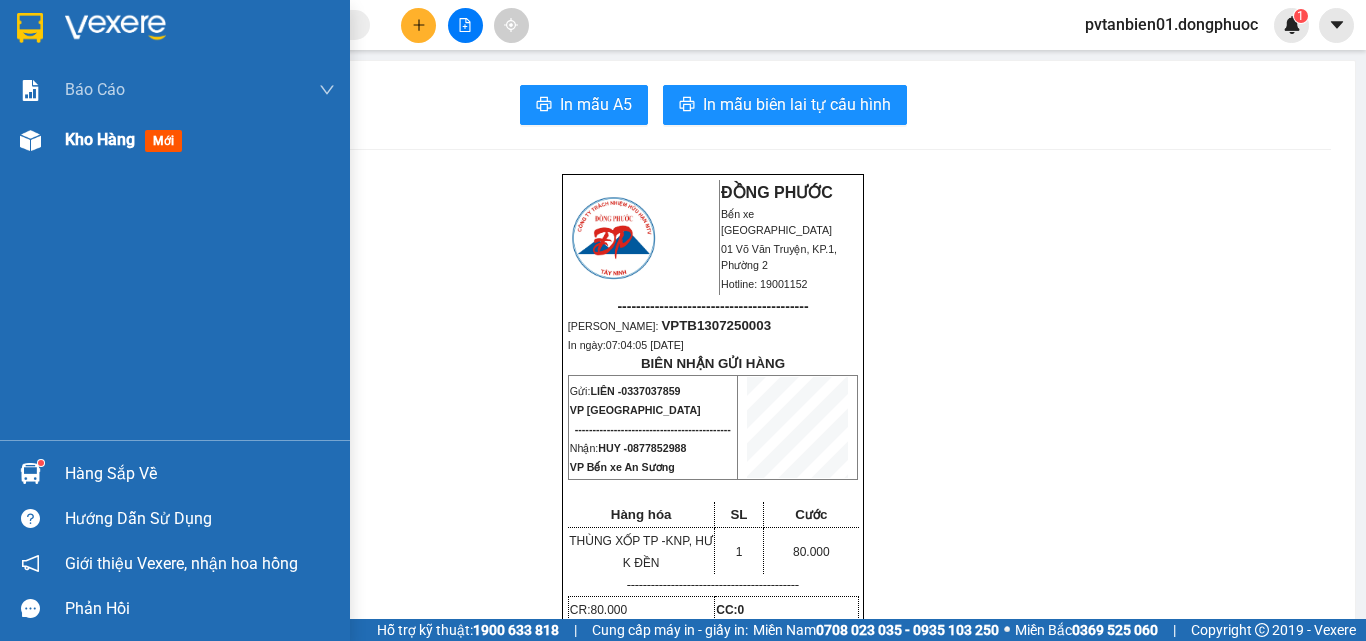 click at bounding box center [30, 140] 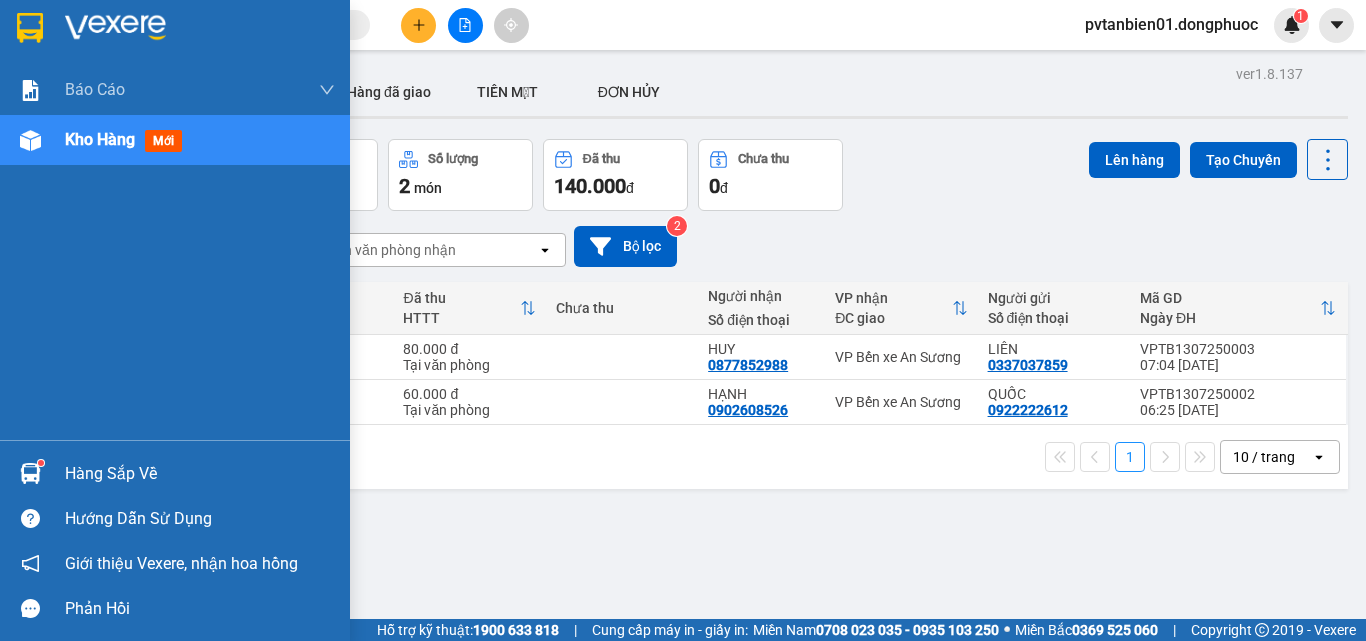 click at bounding box center [41, 463] 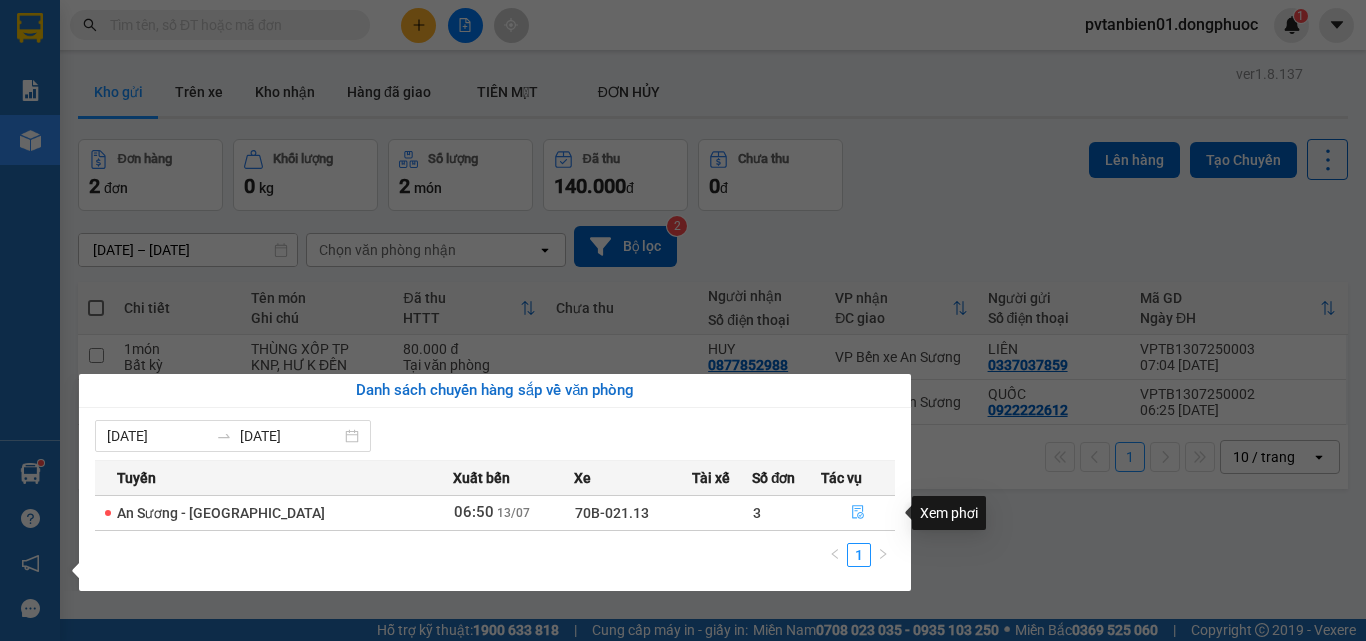 click at bounding box center (858, 513) 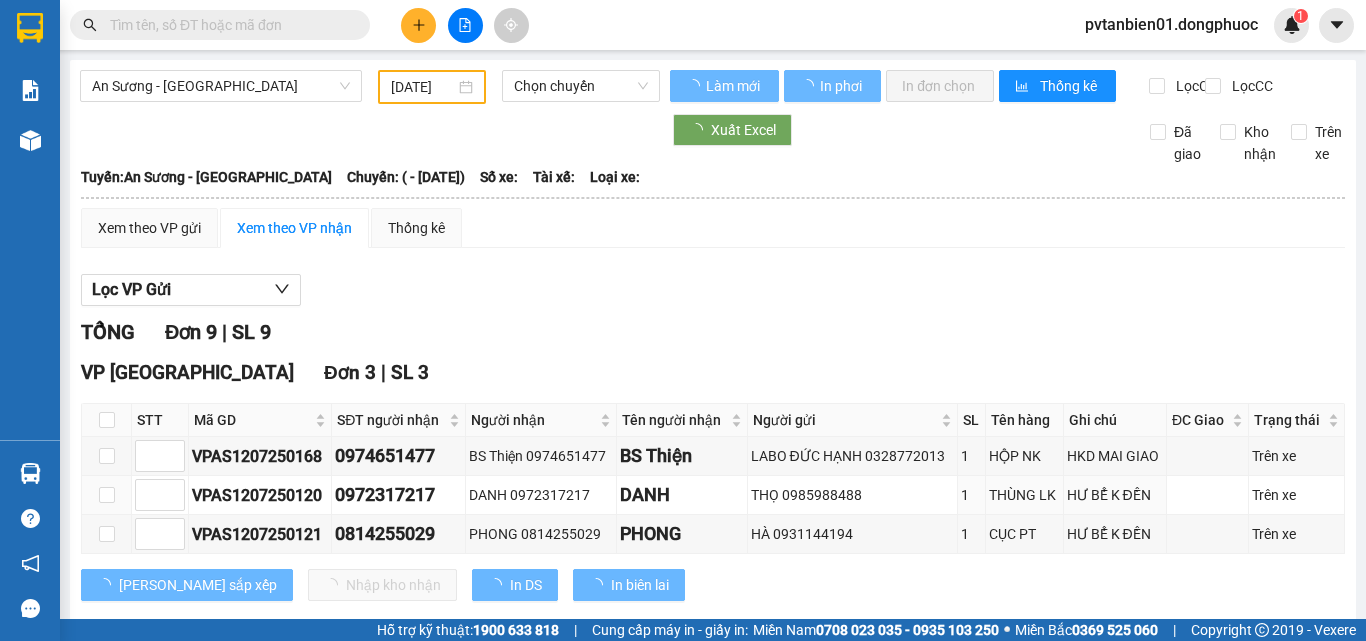 type on "[DATE]" 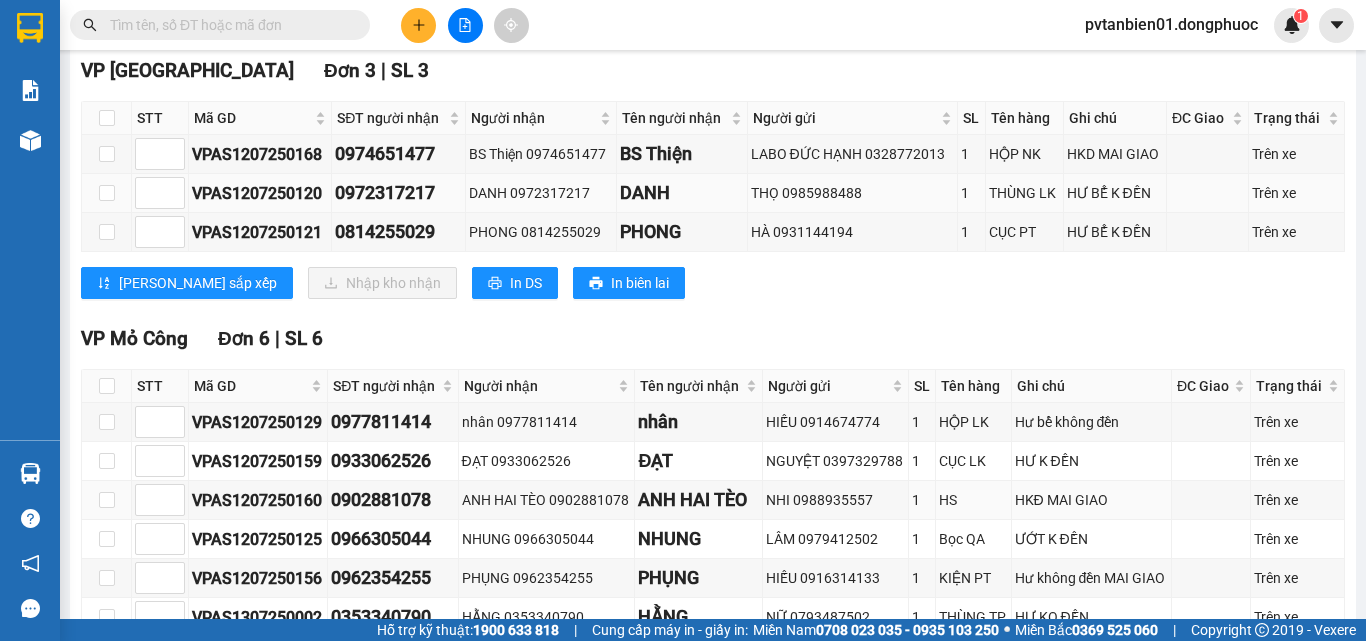 scroll, scrollTop: 100, scrollLeft: 0, axis: vertical 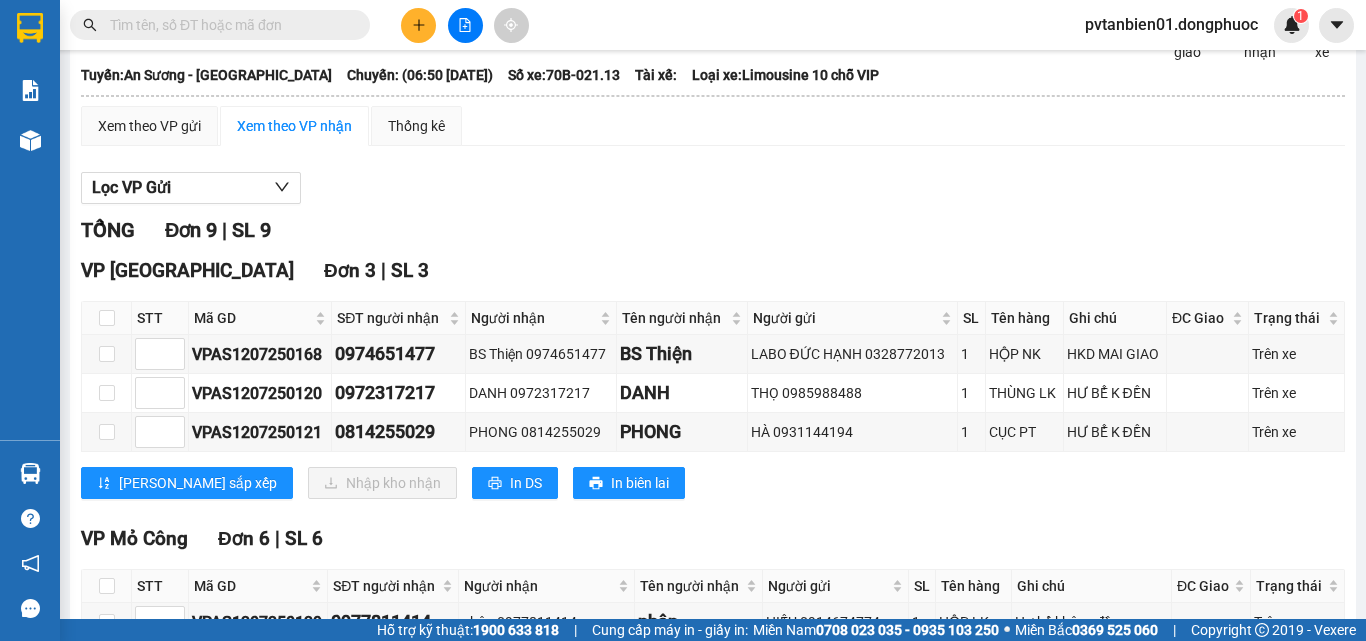 click on "[PERSON_NAME] sắp xếp Nhập kho nhận In DS In biên lai" at bounding box center (713, 483) 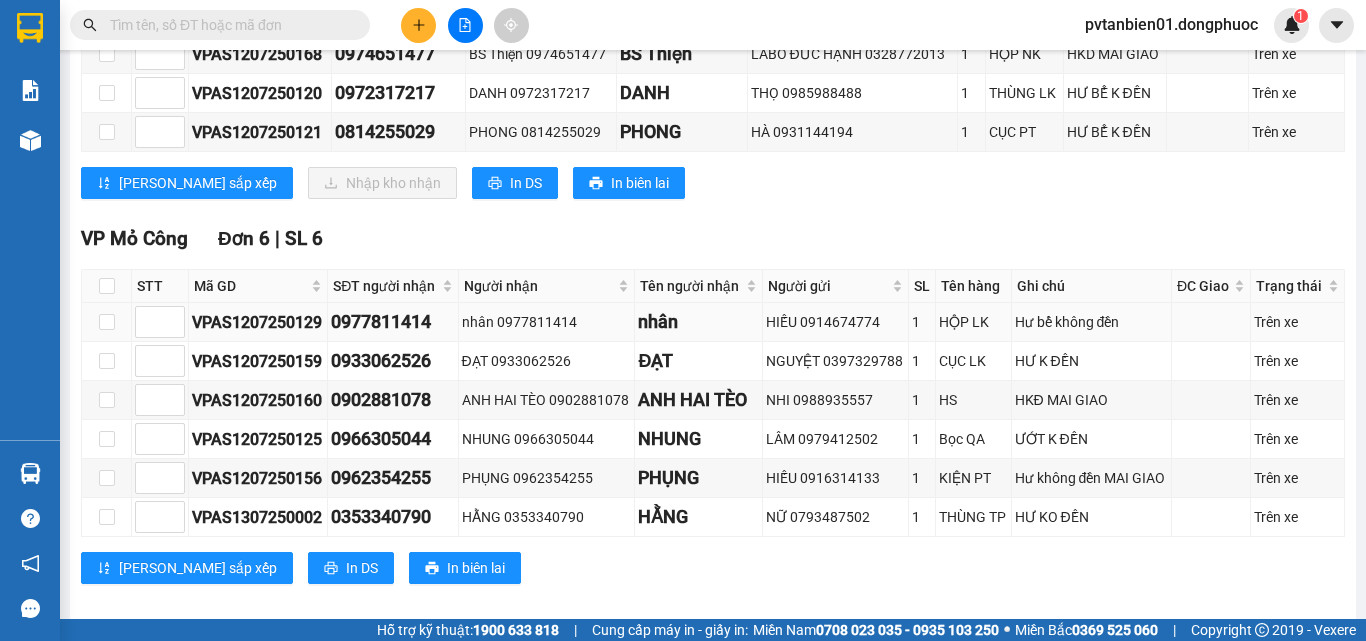 scroll, scrollTop: 438, scrollLeft: 0, axis: vertical 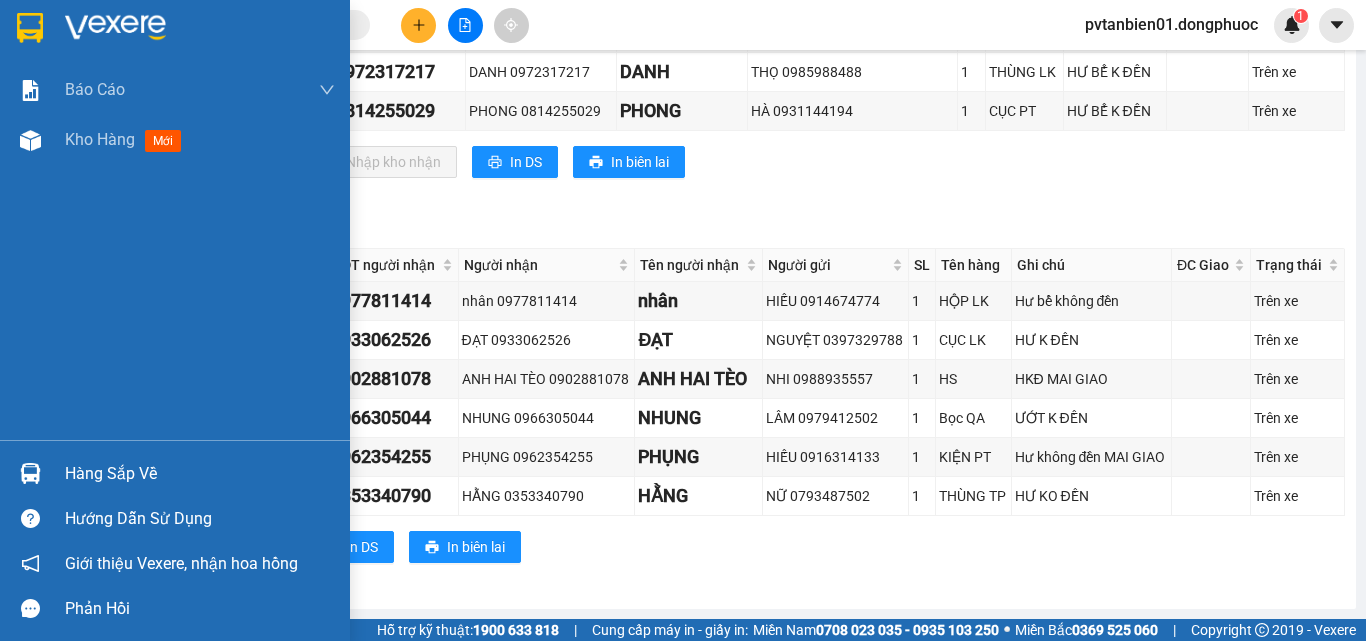 click at bounding box center [30, 140] 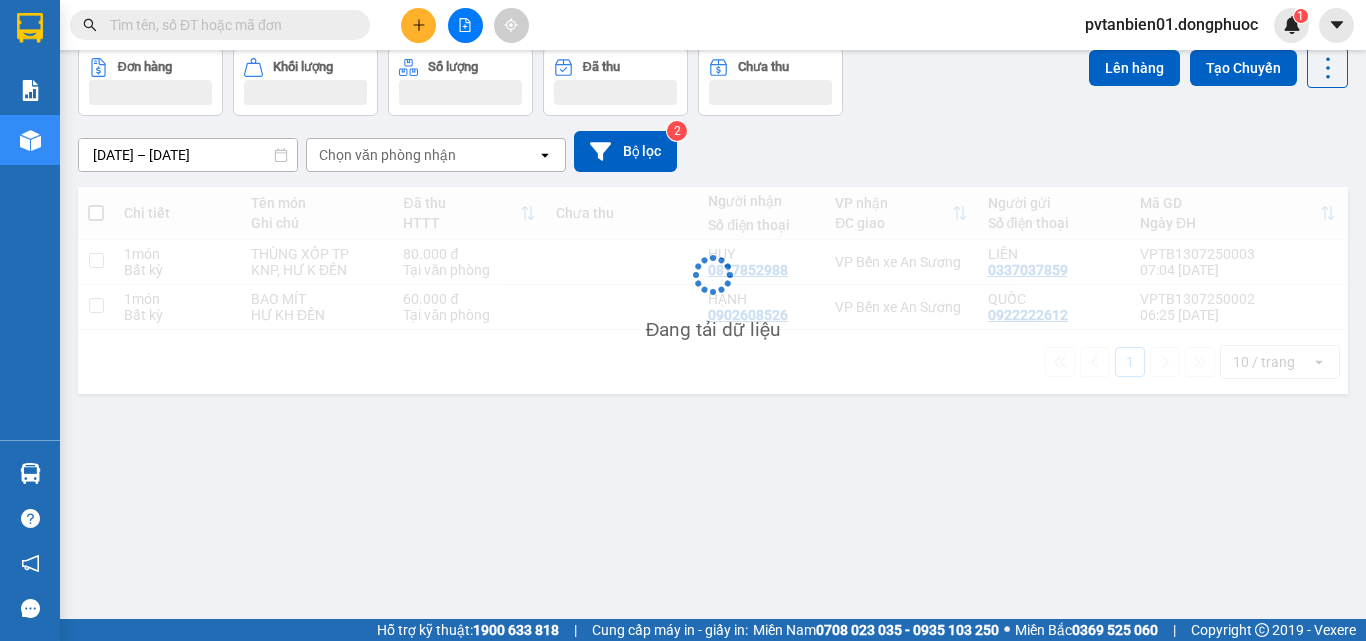 scroll, scrollTop: 92, scrollLeft: 0, axis: vertical 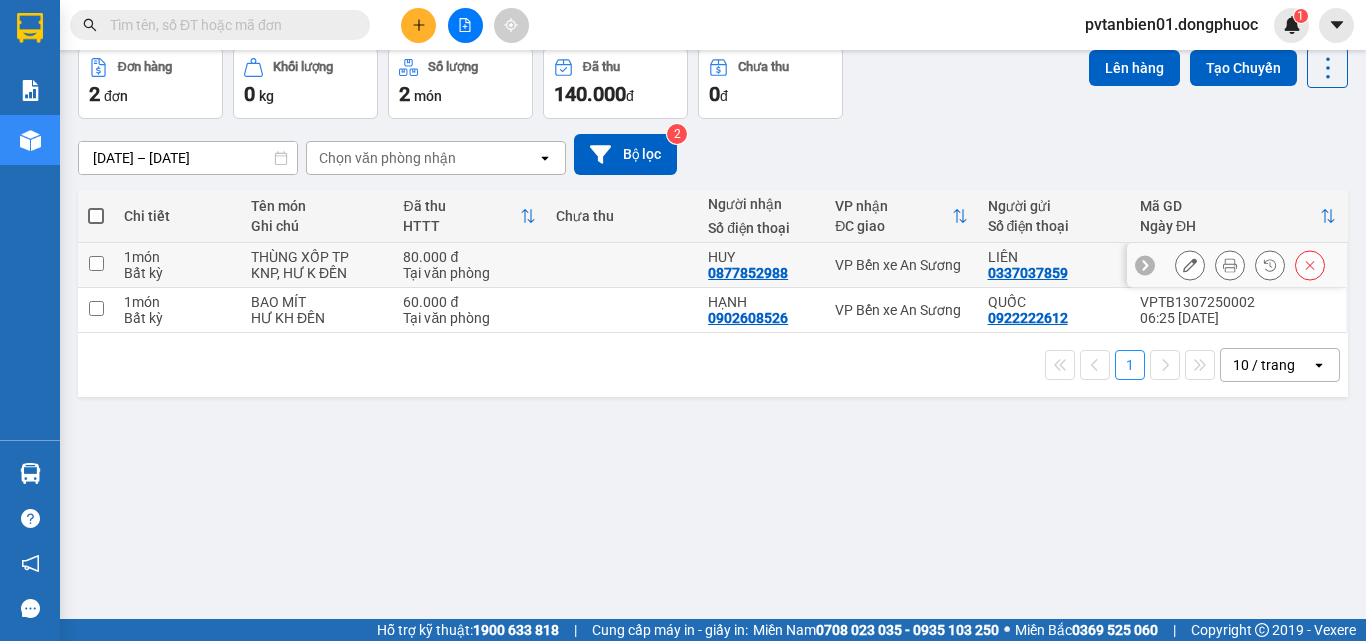 click at bounding box center [96, 263] 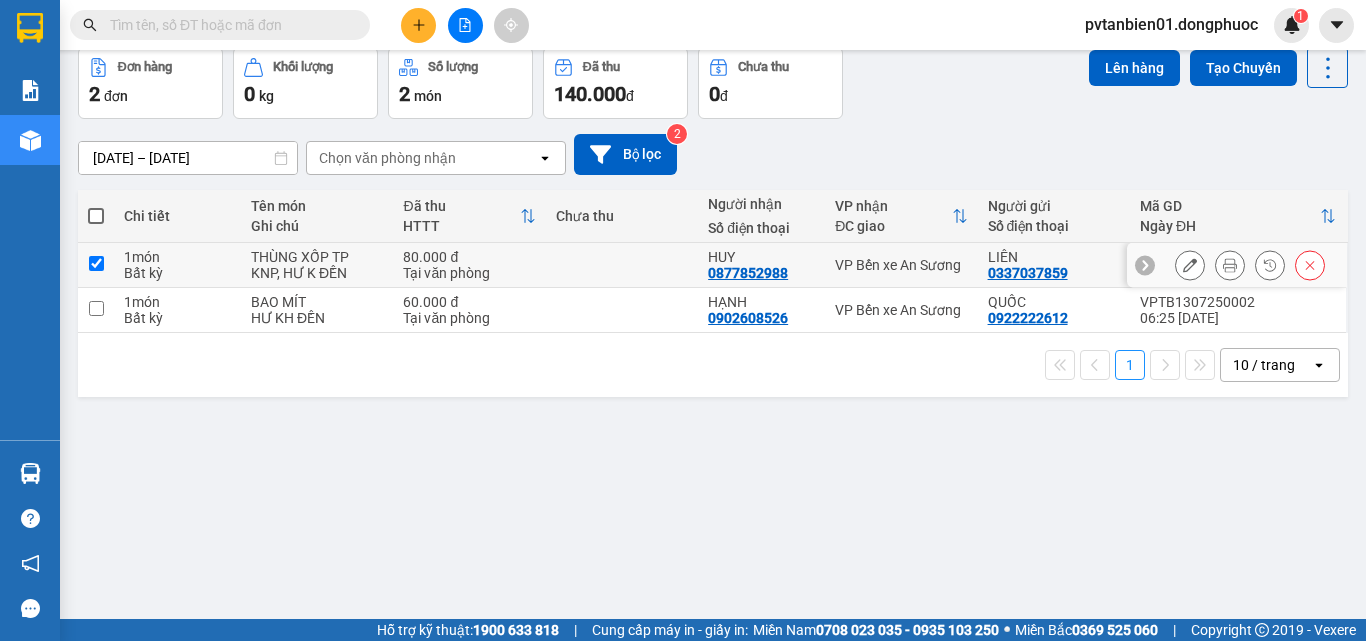 checkbox on "true" 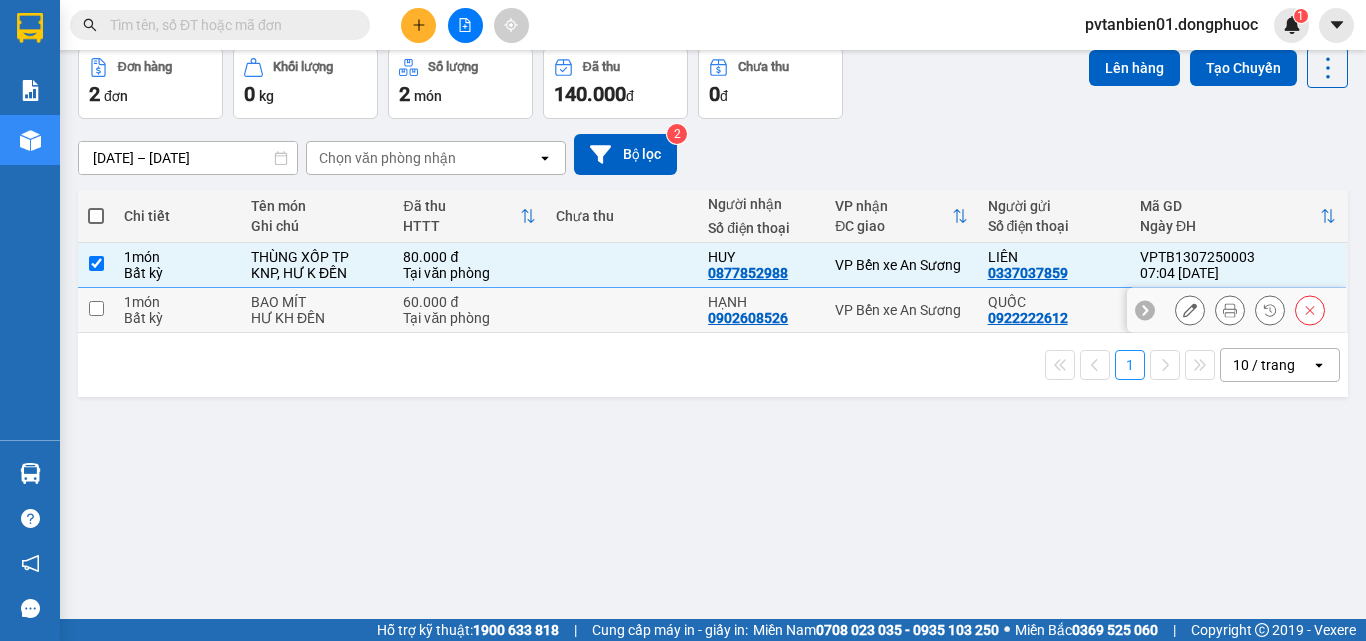 click at bounding box center [96, 308] 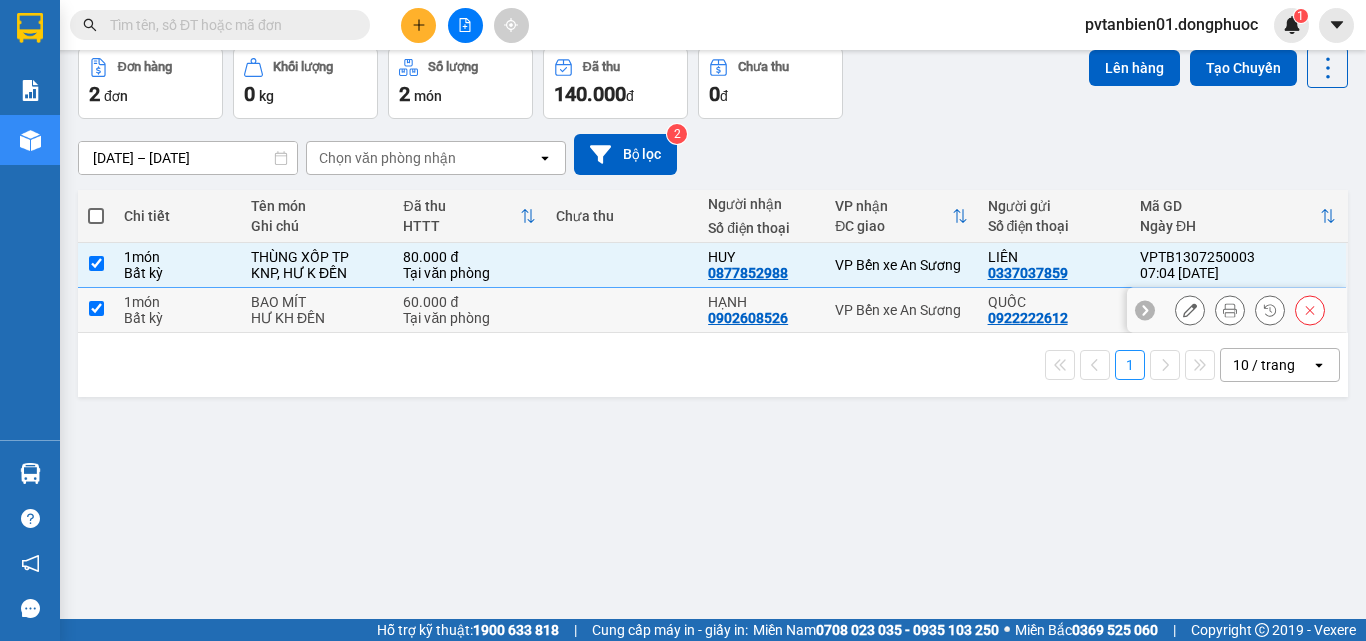 checkbox on "true" 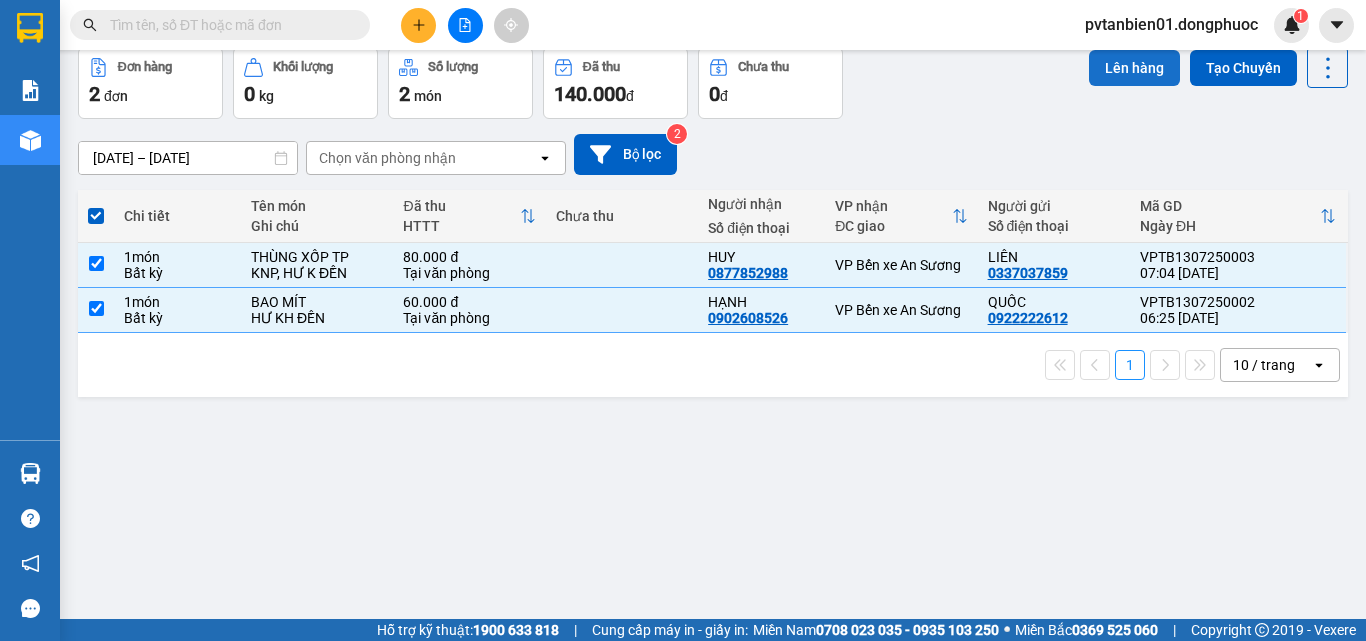 click on "Lên hàng" at bounding box center [1134, 68] 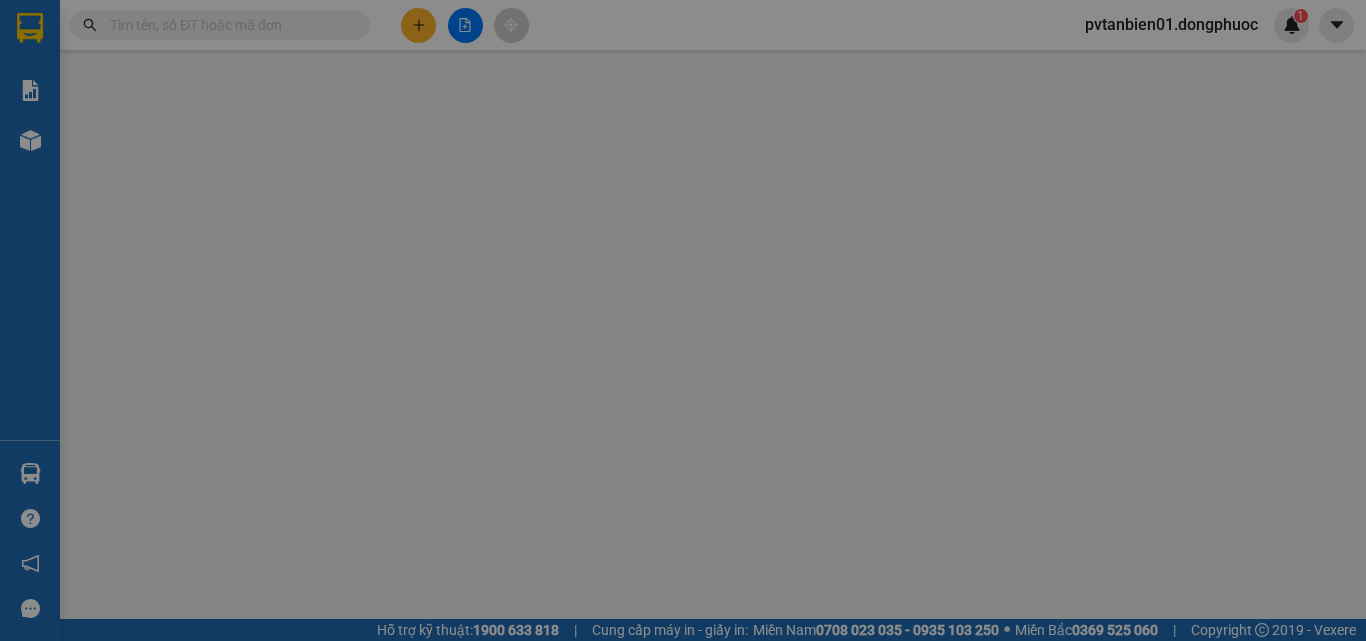 scroll, scrollTop: 0, scrollLeft: 0, axis: both 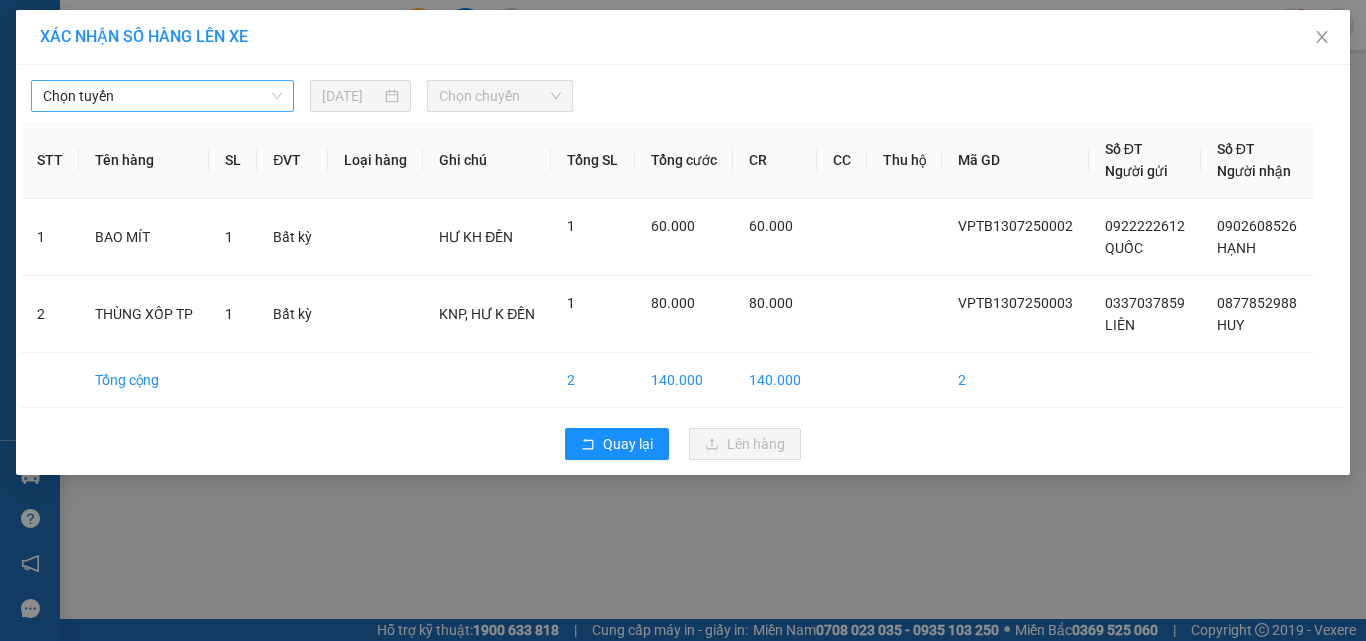 click on "Chọn tuyến" at bounding box center (162, 96) 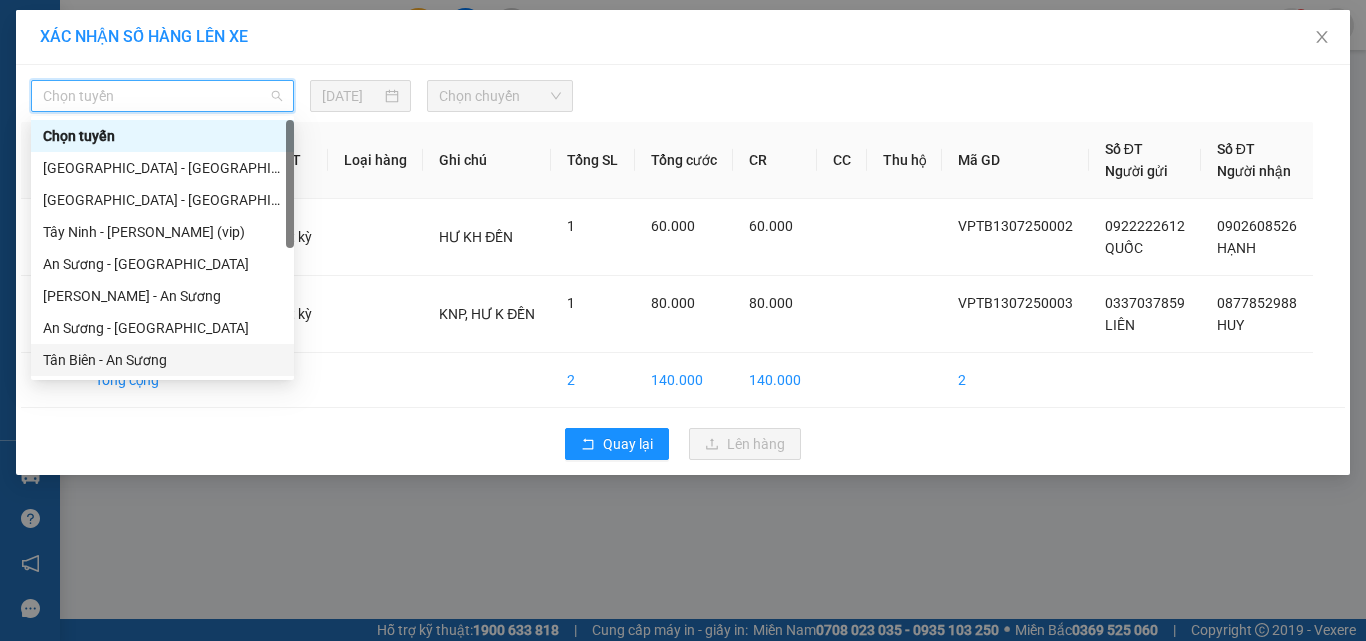 click on "Tân Biên - An Sương" at bounding box center (162, 360) 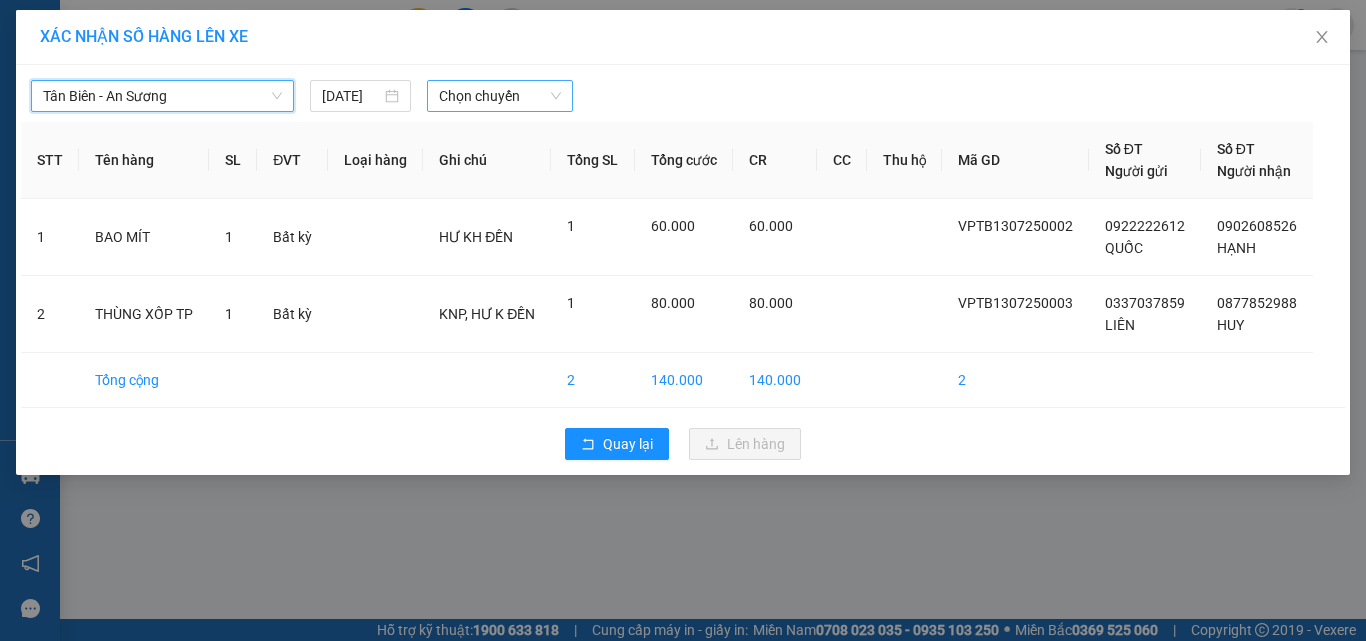 click on "Chọn chuyến" at bounding box center [500, 96] 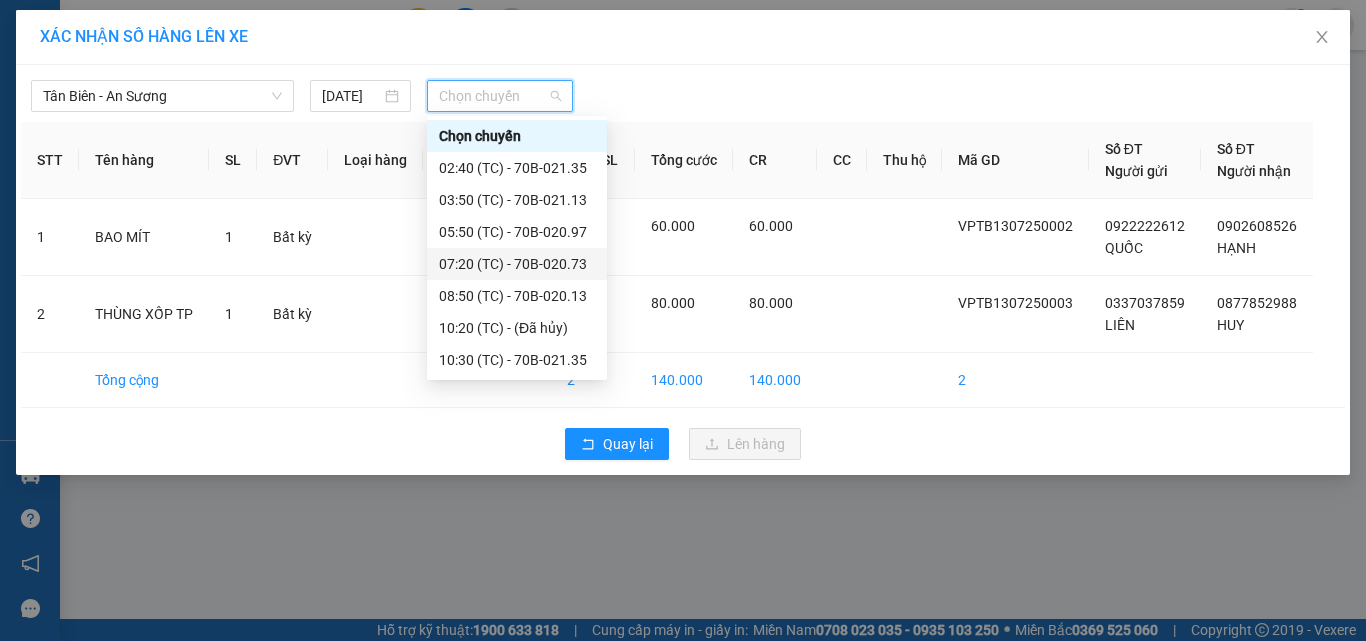 click on "07:20   (TC)   - 70B-020.73" at bounding box center [517, 264] 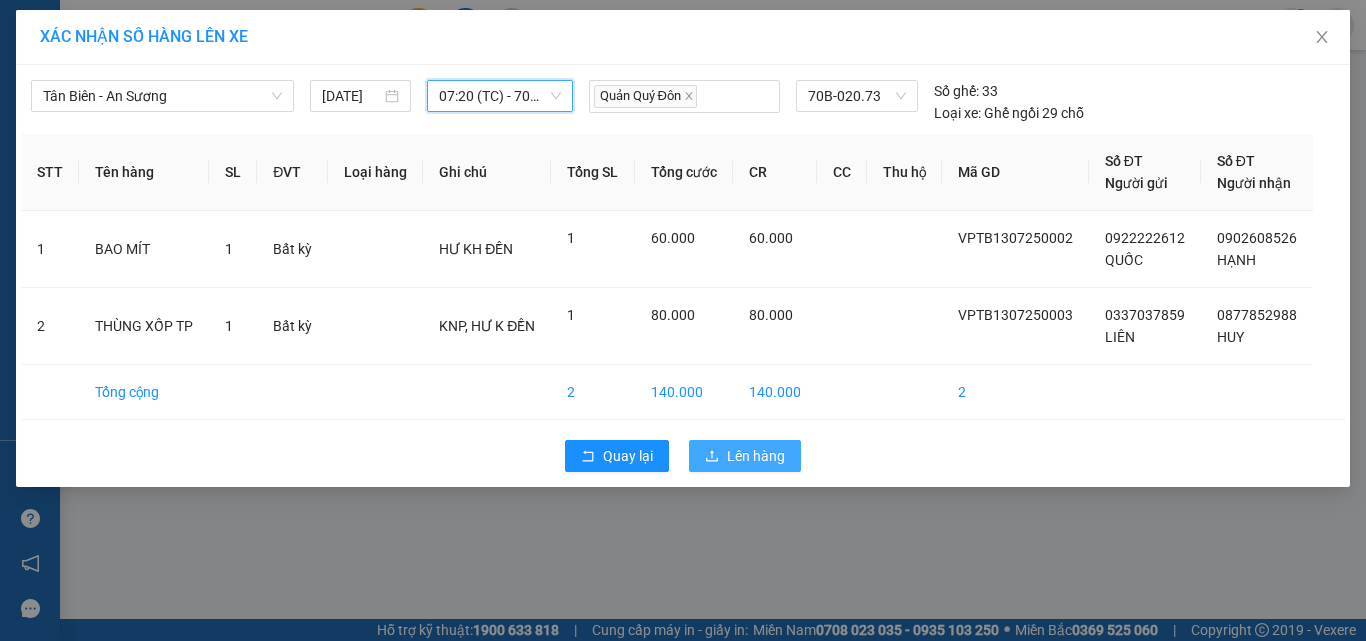 click on "Lên hàng" at bounding box center (756, 456) 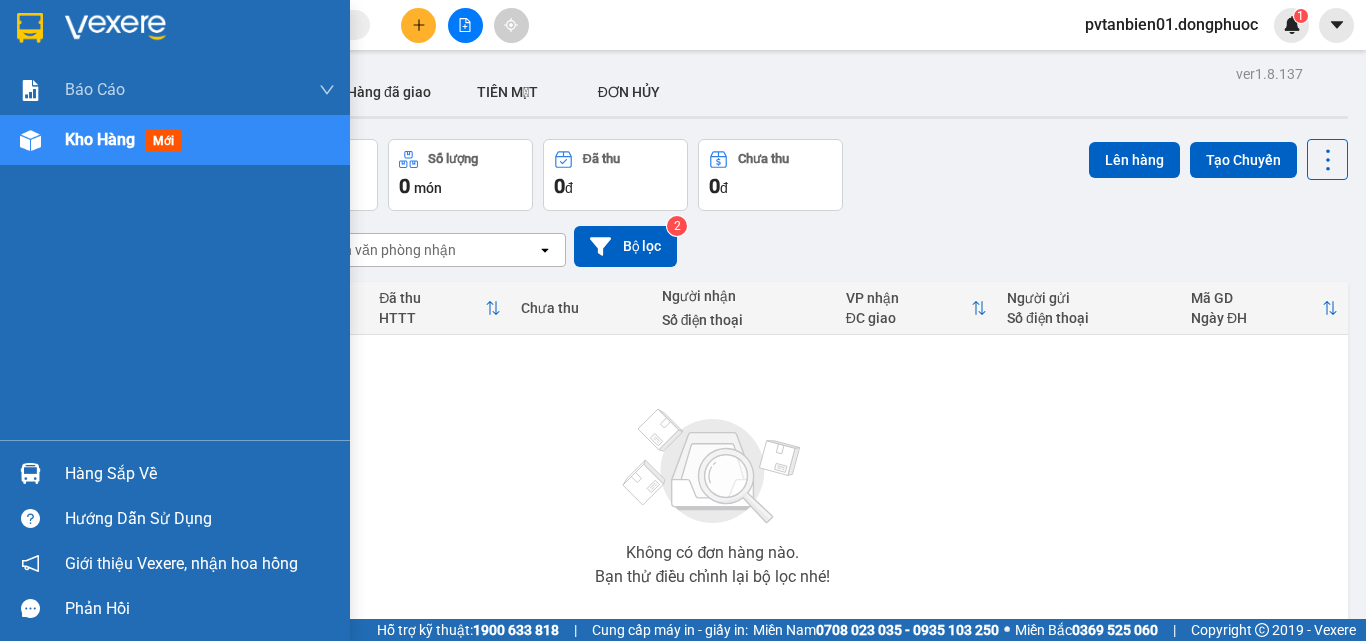 click at bounding box center (30, 473) 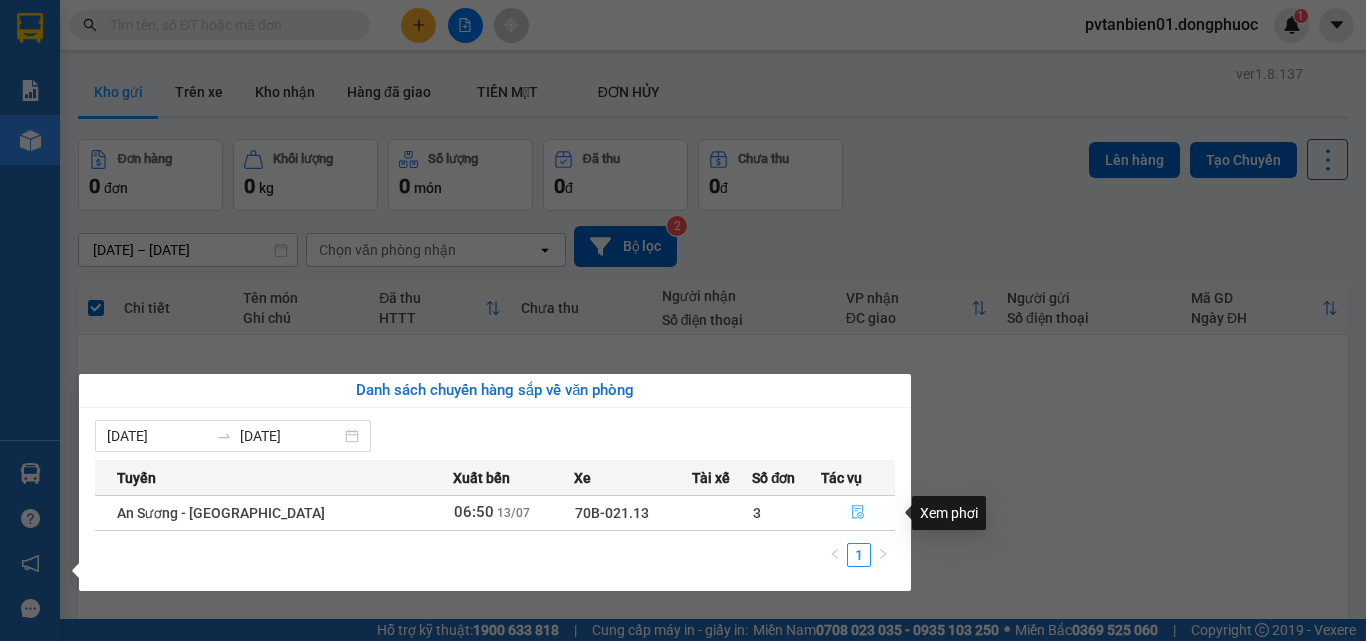 click 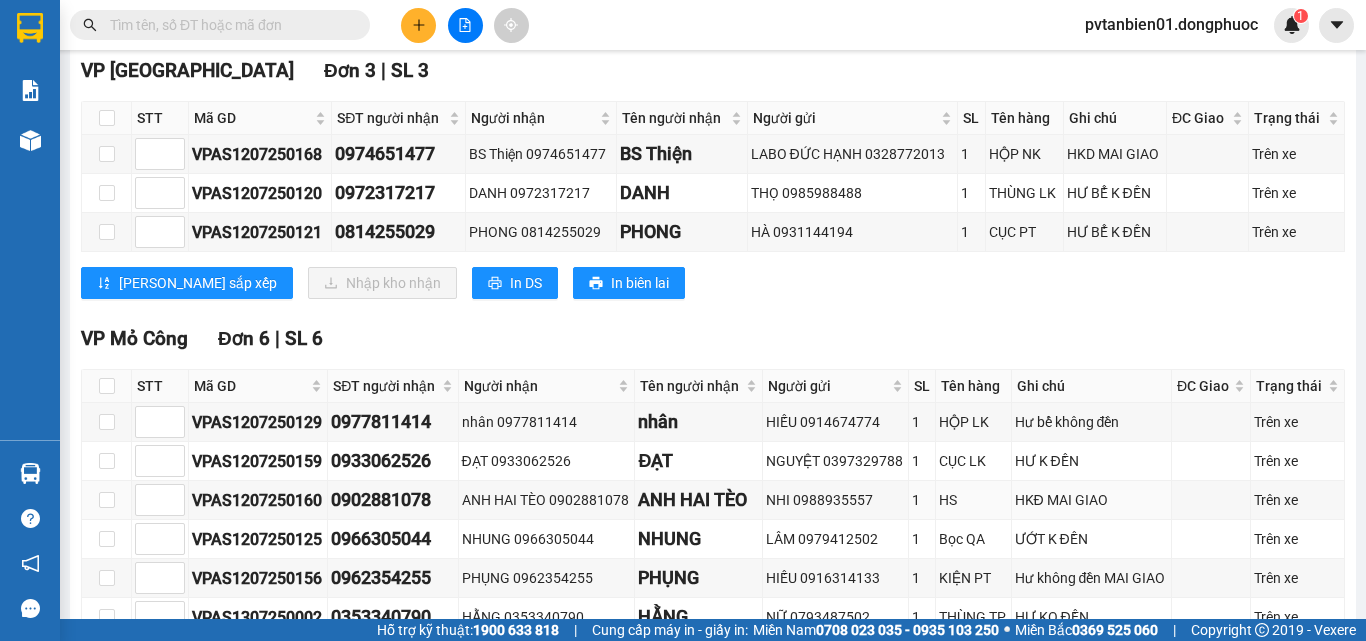scroll, scrollTop: 438, scrollLeft: 0, axis: vertical 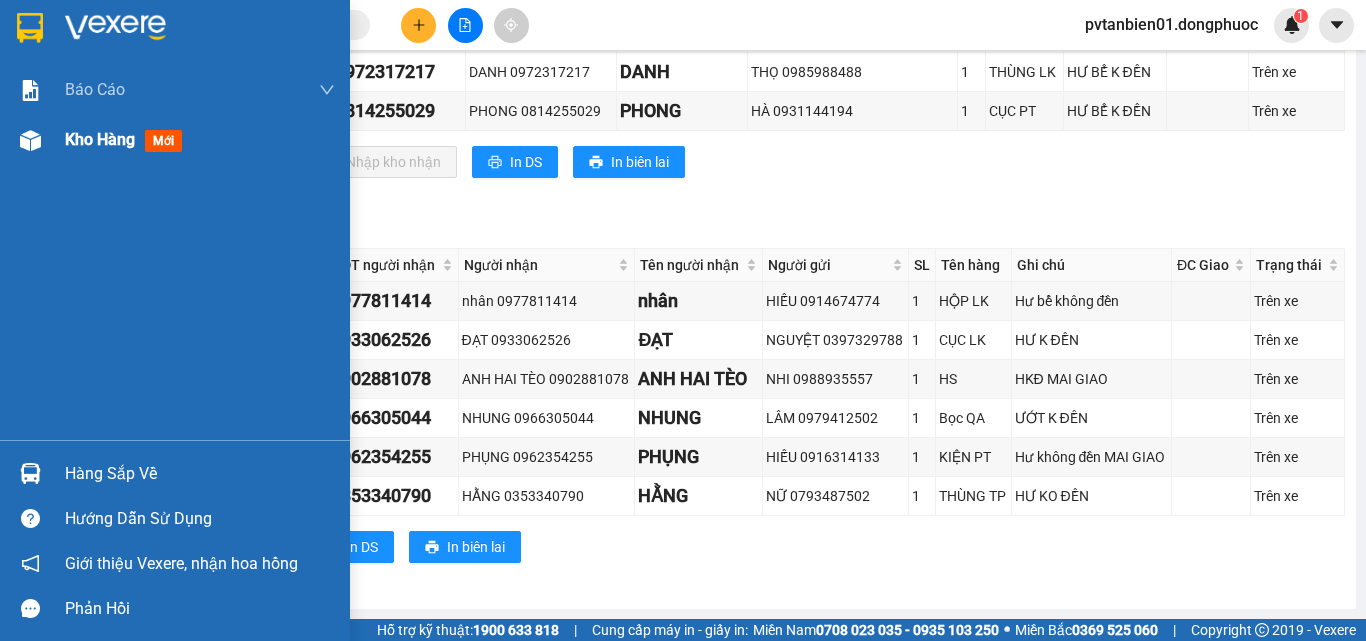 click at bounding box center [30, 140] 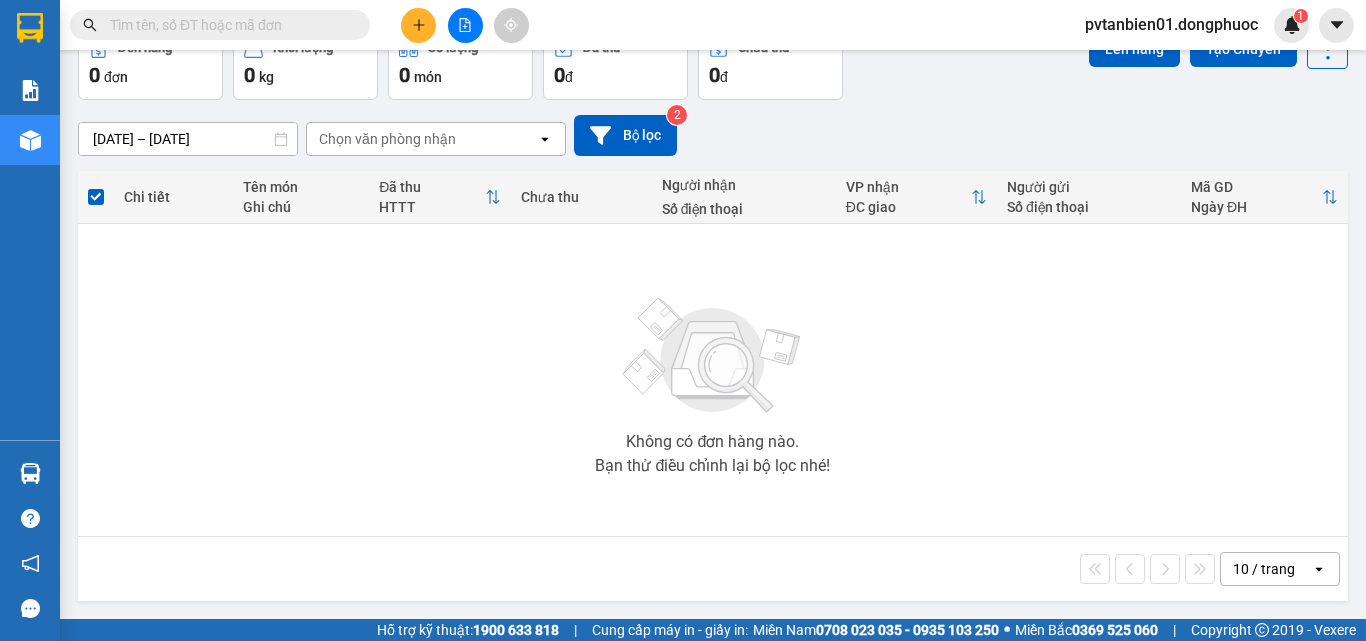 scroll, scrollTop: 0, scrollLeft: 0, axis: both 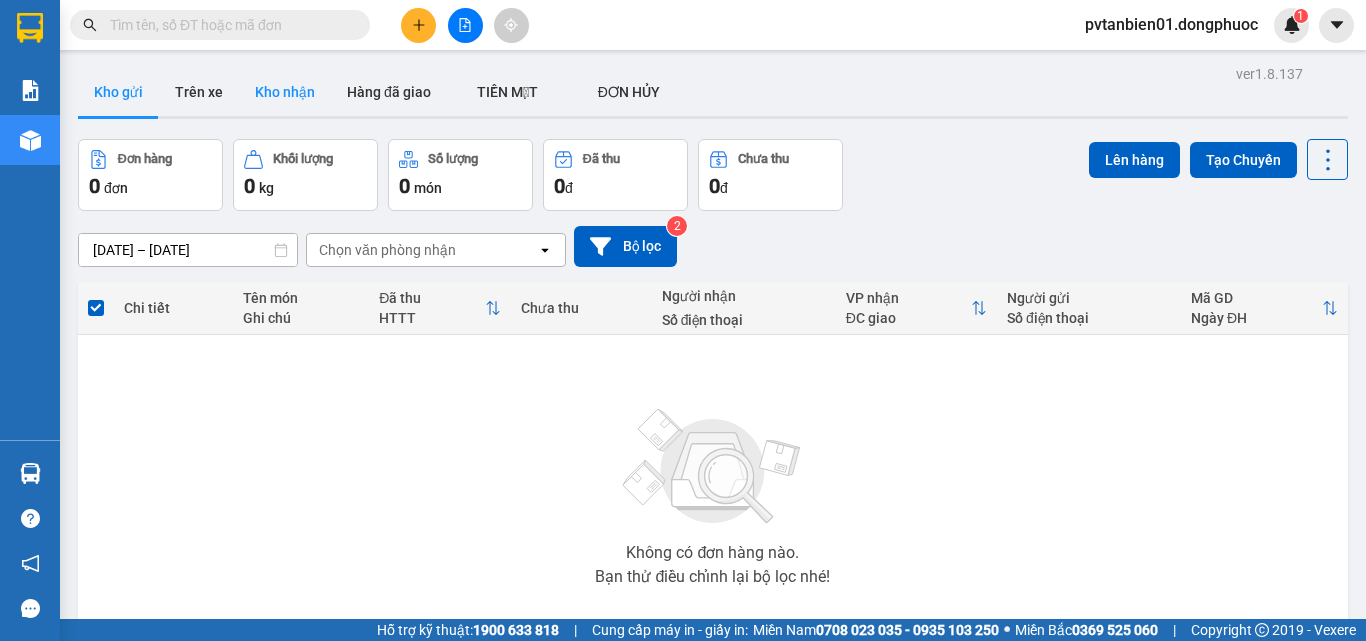click on "Kho nhận" at bounding box center [285, 92] 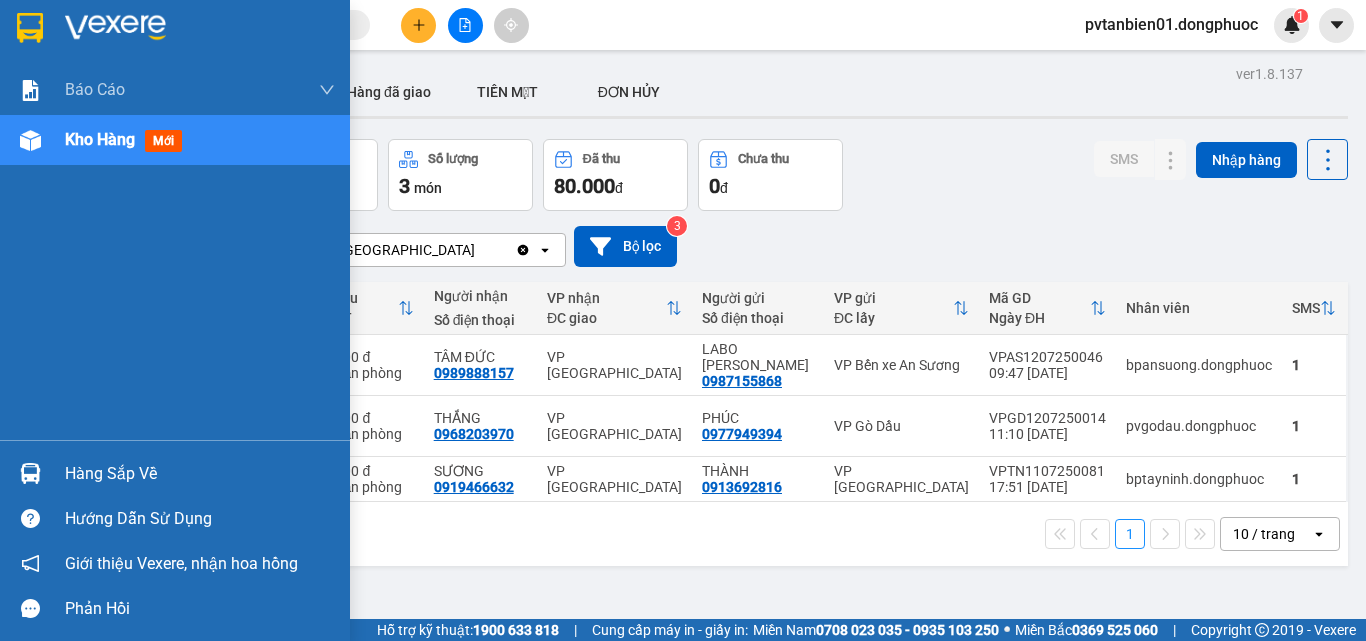 click at bounding box center [30, 473] 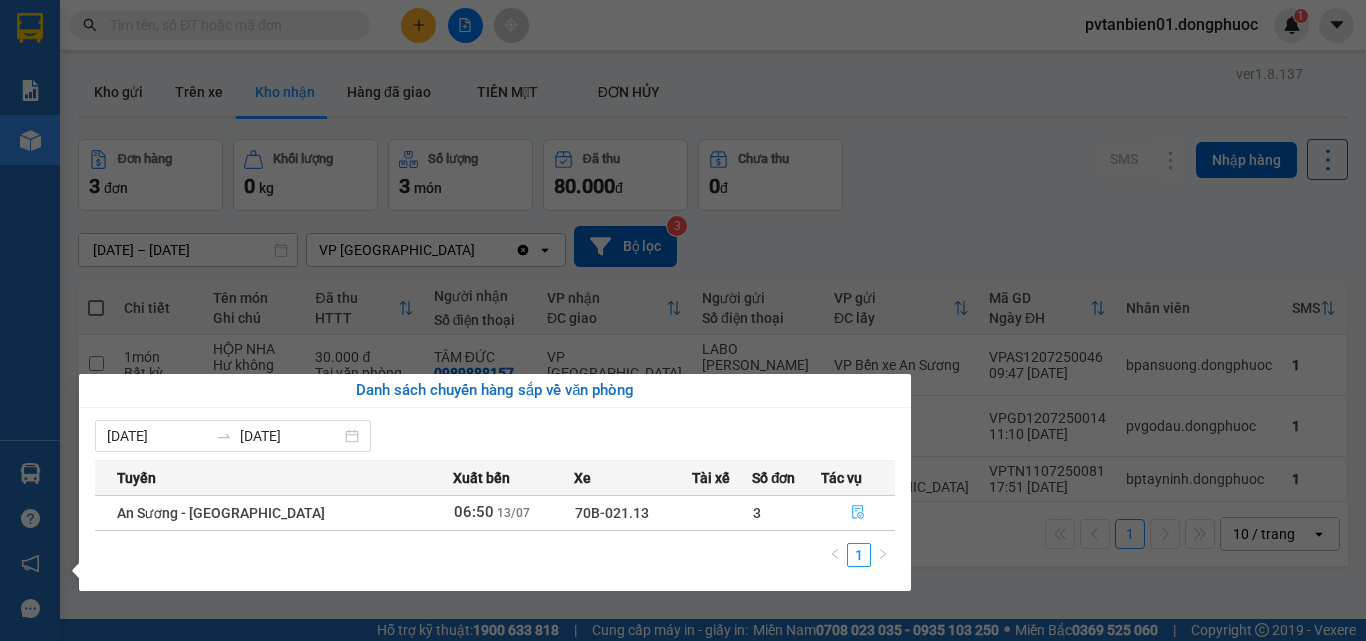 click 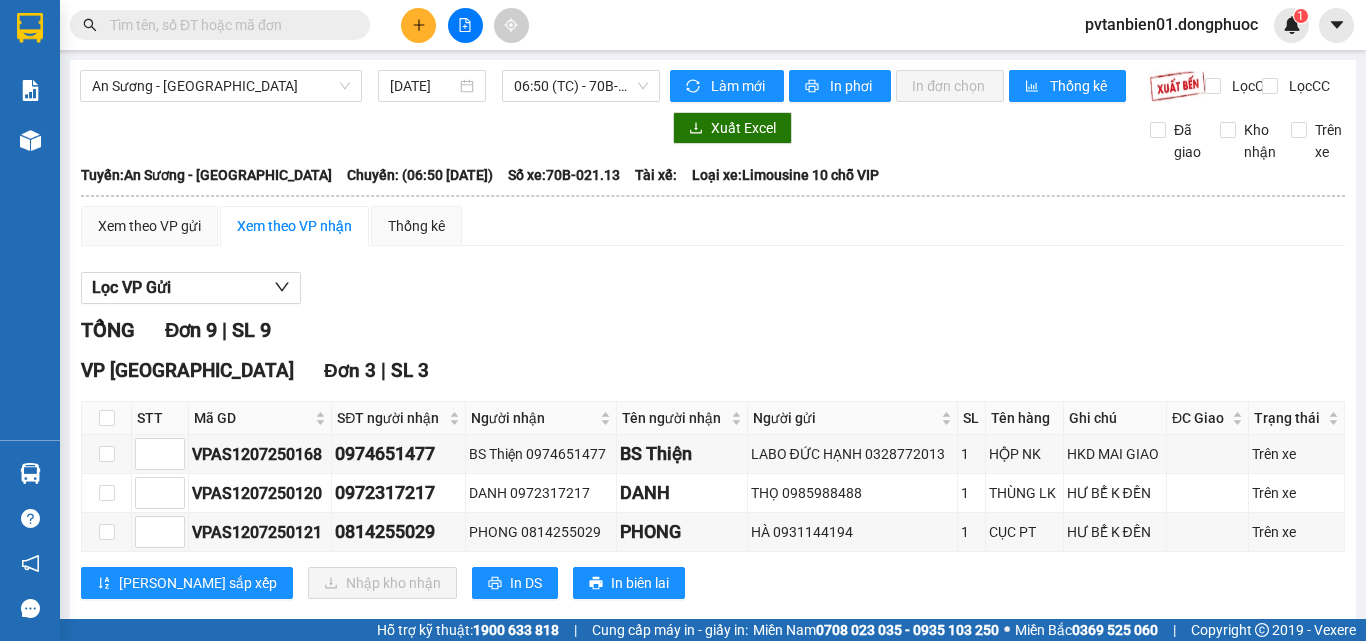click on "Kết quả tìm kiếm ( 0 )  Bộ lọc  No Data" at bounding box center (195, 25) 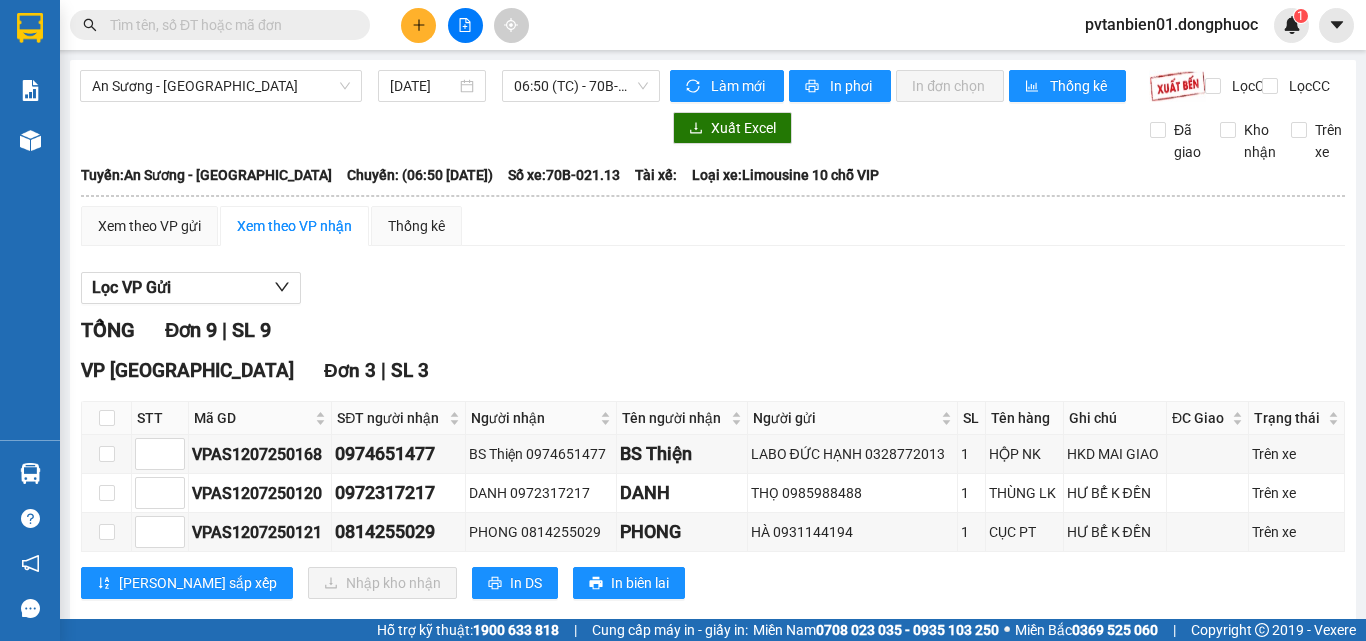 click at bounding box center [228, 25] 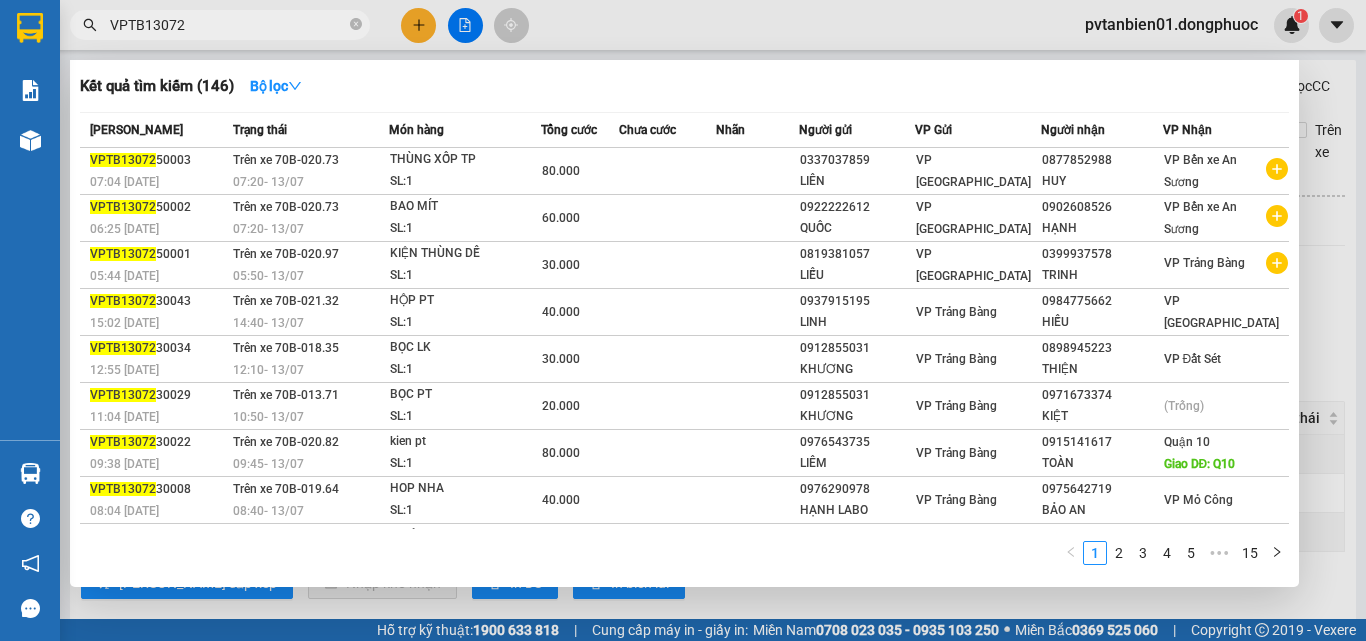 type on "VPTB130725" 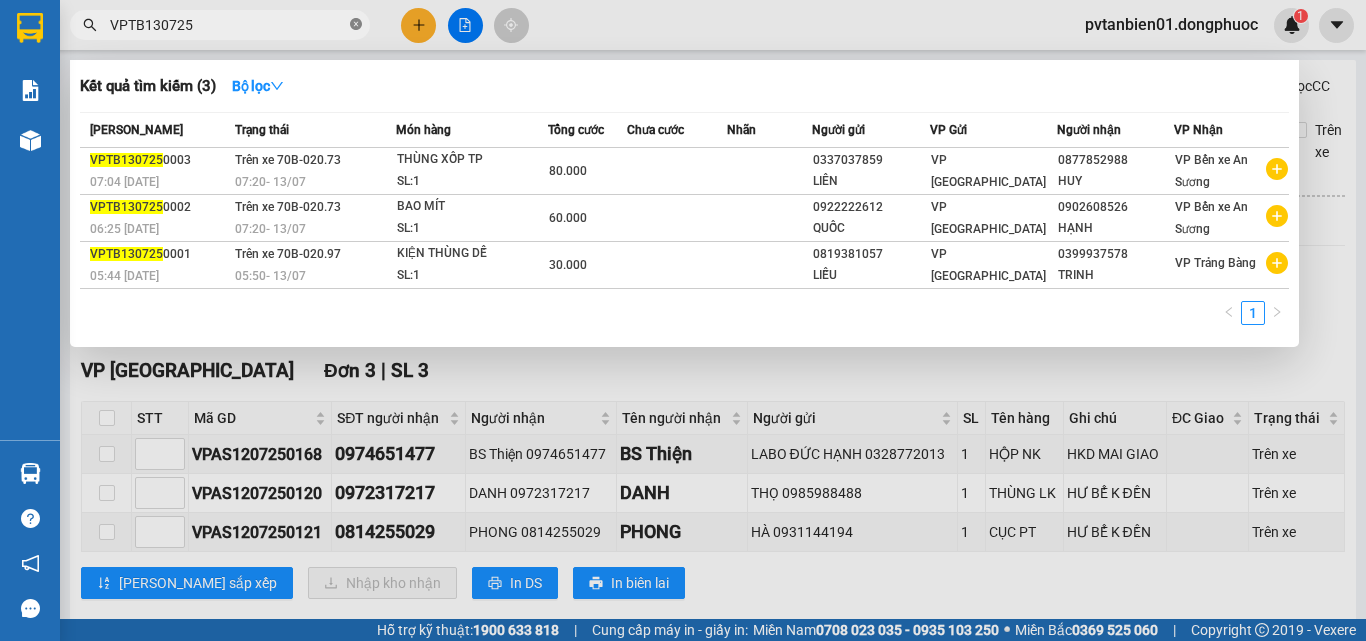 click 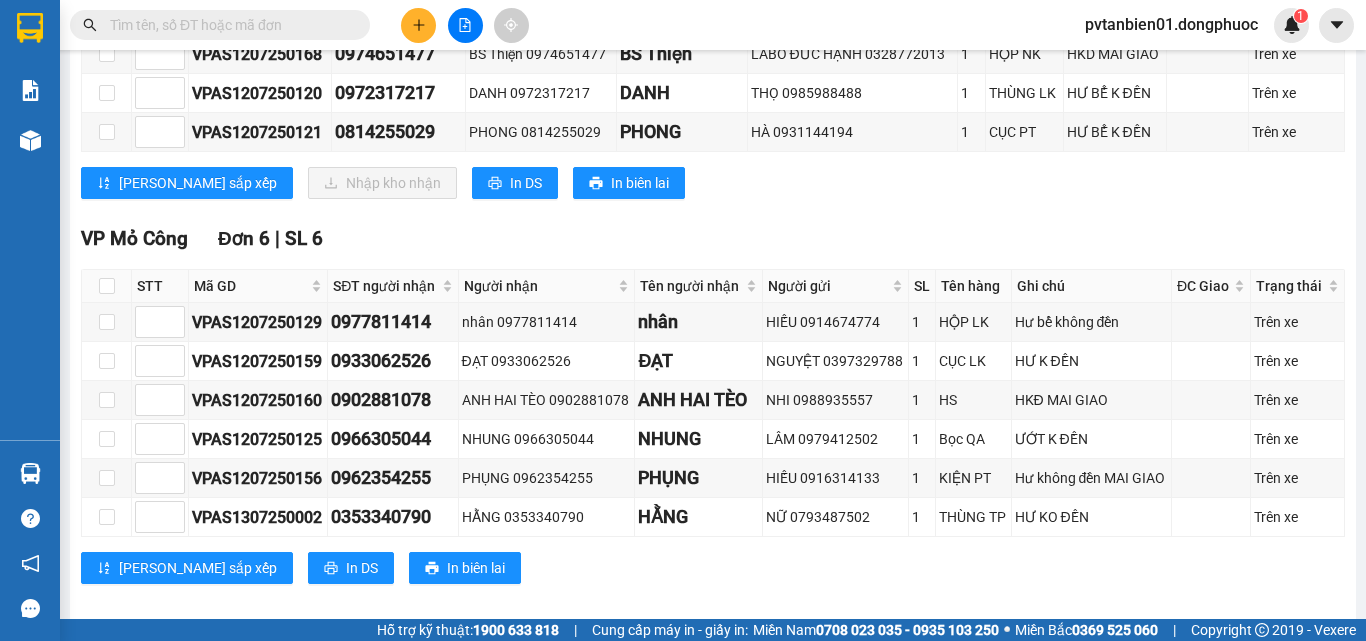 scroll, scrollTop: 438, scrollLeft: 0, axis: vertical 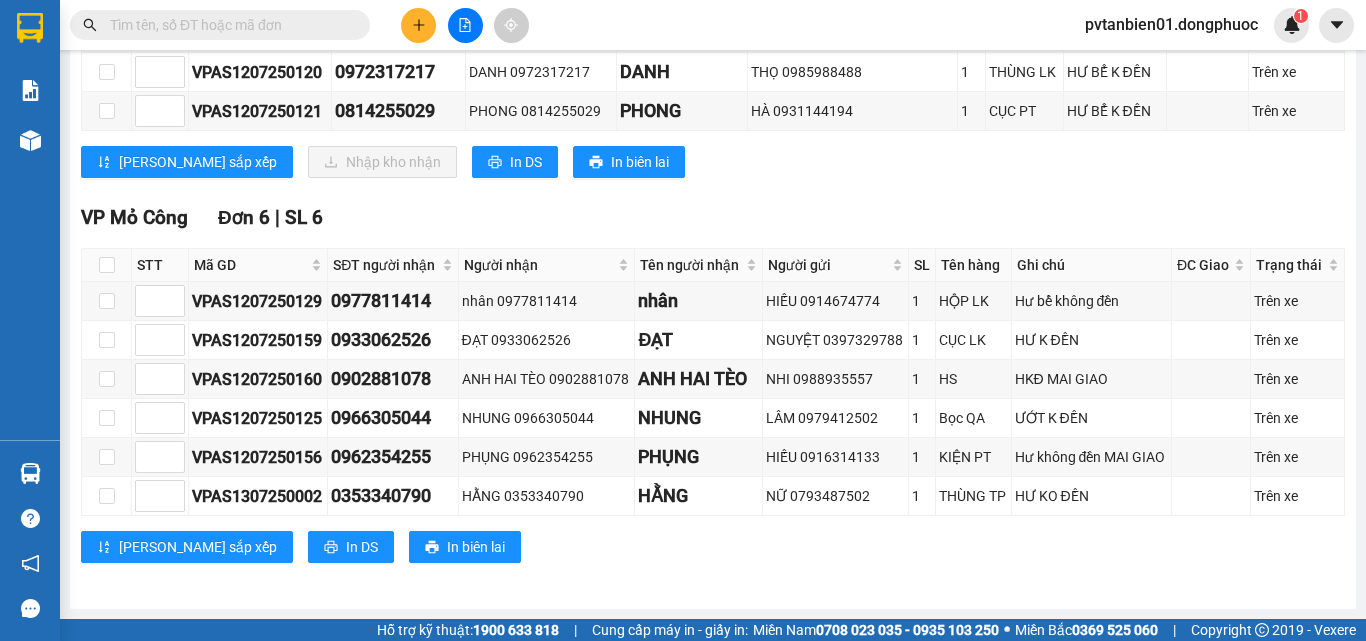 click at bounding box center [30, 473] 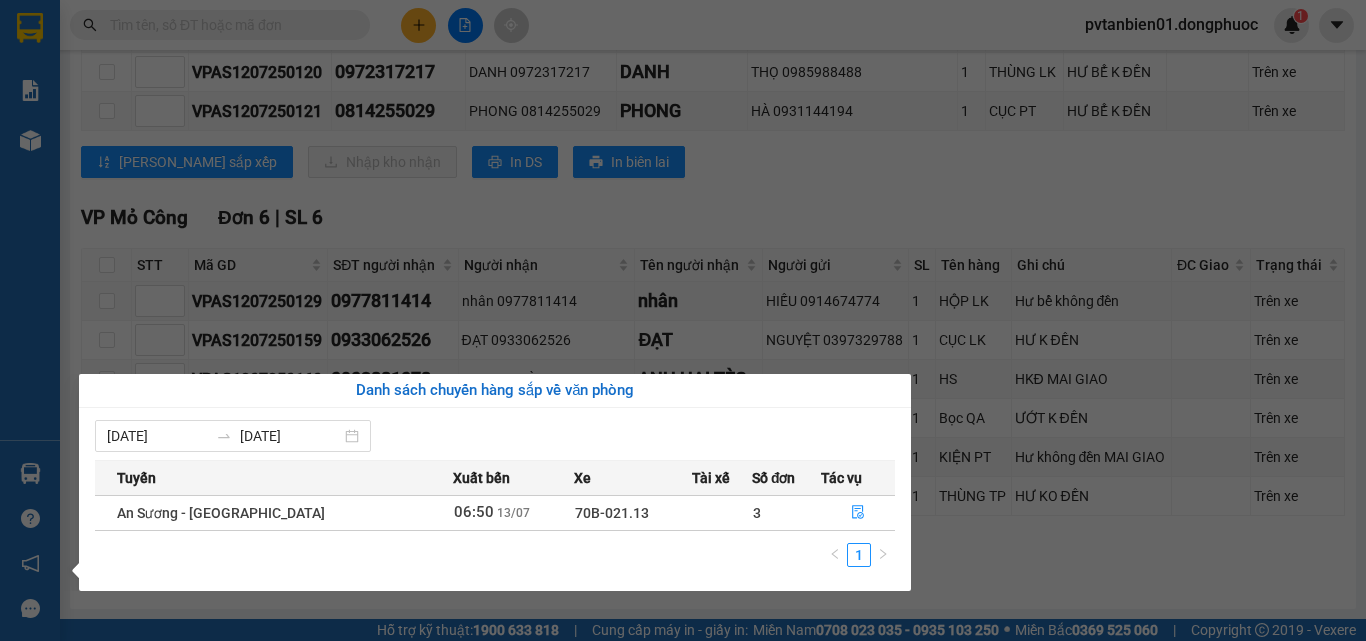 click on "Kết quả tìm kiếm ( 3 )  Bộ lọc  Mã ĐH Trạng thái Món hàng Tổng cước Chưa cước Nhãn Người gửi VP Gửi Người nhận VP Nhận VPTB1307250003 07:04 [DATE] Trên xe   70B-020.73 07:20  [DATE] THÙNG XỐP TP SL:  1 80.000 0337037859 [GEOGRAPHIC_DATA] 0877852988 HUY VP Bến xe An Sương VPTB1307250002 06:25 [DATE] Trên xe   70B-020.73 07:20  [DATE] BAO MÍT SL:  1 60.000 0922222612 QUỐC VP [GEOGRAPHIC_DATA] 0902608526 HẠNH VP Bến xe An Sương VPTB1307250001 05:44 [DATE] Trên xe   70B-020.97 05:50  [DATE] KIỆN THÙNG DẾ SL:  1 30.000 0819381057 LIỄU VP [GEOGRAPHIC_DATA] 0399937578 TRINH VP Trảng Bàng 1 pvtanbien01.dongphuoc 1     Báo cáo Mẫu 1: Báo cáo dòng tiền theo nhân viên Mẫu 1: Báo cáo dòng tiền theo nhân viên (VP) Mẫu 2: Doanh số tạo đơn theo Văn phòng, nhân viên - Trạm     Kho hàng mới Hàng sắp về Hướng dẫn sử dụng Giới thiệu Vexere, nhận hoa hồng Phản hồi An Sương - [GEOGRAPHIC_DATA] 06:50" at bounding box center [683, 320] 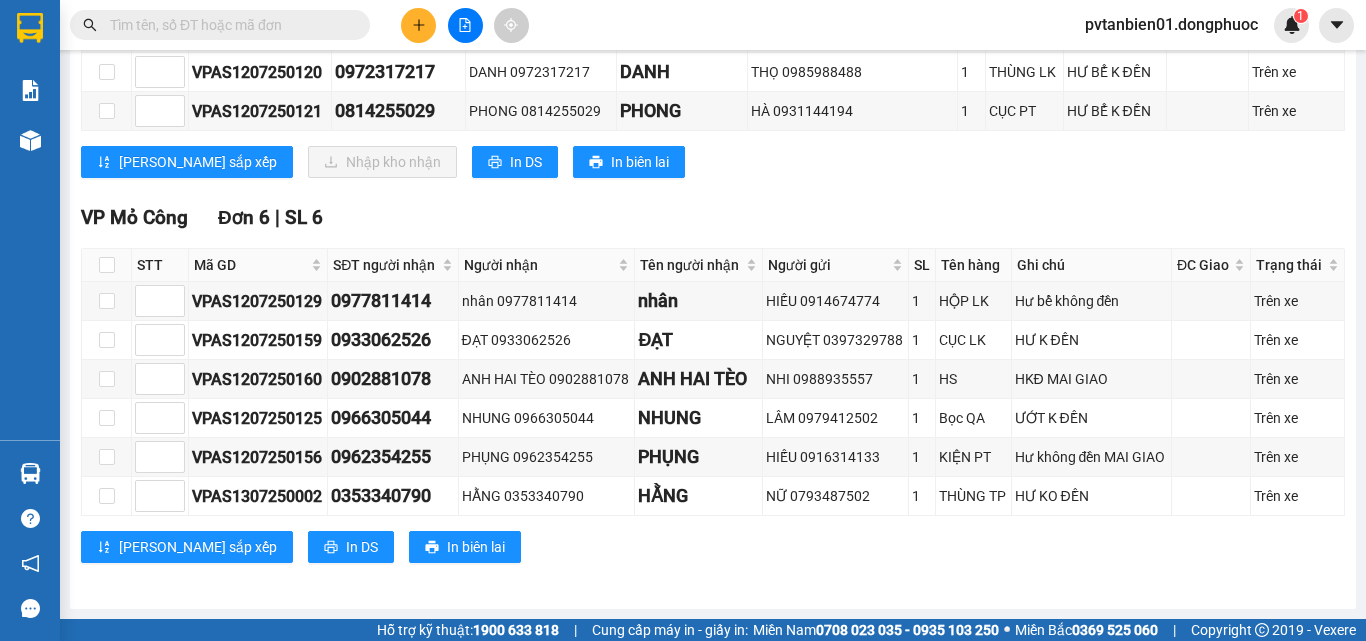 click at bounding box center [30, 473] 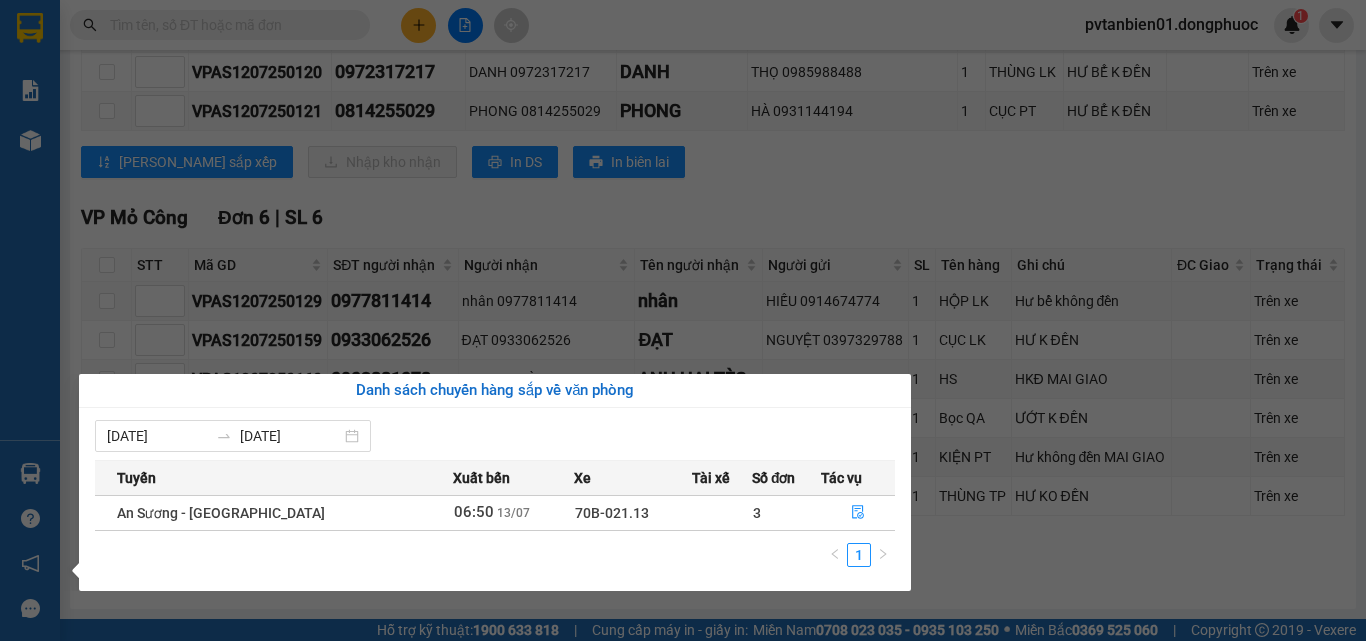 click on "Kết quả tìm kiếm ( 3 )  Bộ lọc  Mã ĐH Trạng thái Món hàng Tổng cước Chưa cước Nhãn Người gửi VP Gửi Người nhận VP Nhận VPTB1307250003 07:04 [DATE] Trên xe   70B-020.73 07:20  [DATE] THÙNG XỐP TP SL:  1 80.000 0337037859 [GEOGRAPHIC_DATA] 0877852988 HUY VP Bến xe An Sương VPTB1307250002 06:25 [DATE] Trên xe   70B-020.73 07:20  [DATE] BAO MÍT SL:  1 60.000 0922222612 QUỐC VP [GEOGRAPHIC_DATA] 0902608526 HẠNH VP Bến xe An Sương VPTB1307250001 05:44 [DATE] Trên xe   70B-020.97 05:50  [DATE] KIỆN THÙNG DẾ SL:  1 30.000 0819381057 LIỄU VP [GEOGRAPHIC_DATA] 0399937578 TRINH VP Trảng Bàng 1 pvtanbien01.dongphuoc 1     Báo cáo Mẫu 1: Báo cáo dòng tiền theo nhân viên Mẫu 1: Báo cáo dòng tiền theo nhân viên (VP) Mẫu 2: Doanh số tạo đơn theo Văn phòng, nhân viên - Trạm     Kho hàng mới Hàng sắp về Hướng dẫn sử dụng Giới thiệu Vexere, nhận hoa hồng Phản hồi An Sương - [GEOGRAPHIC_DATA] 06:50" at bounding box center (683, 320) 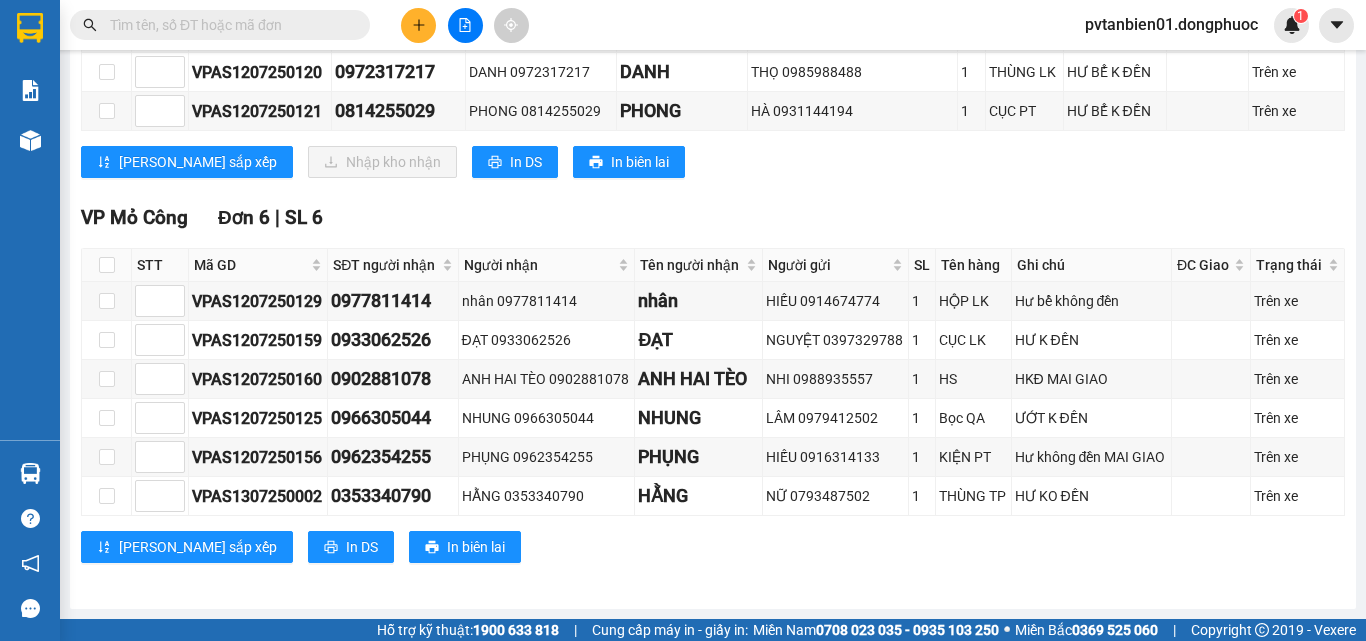 click at bounding box center [418, 25] 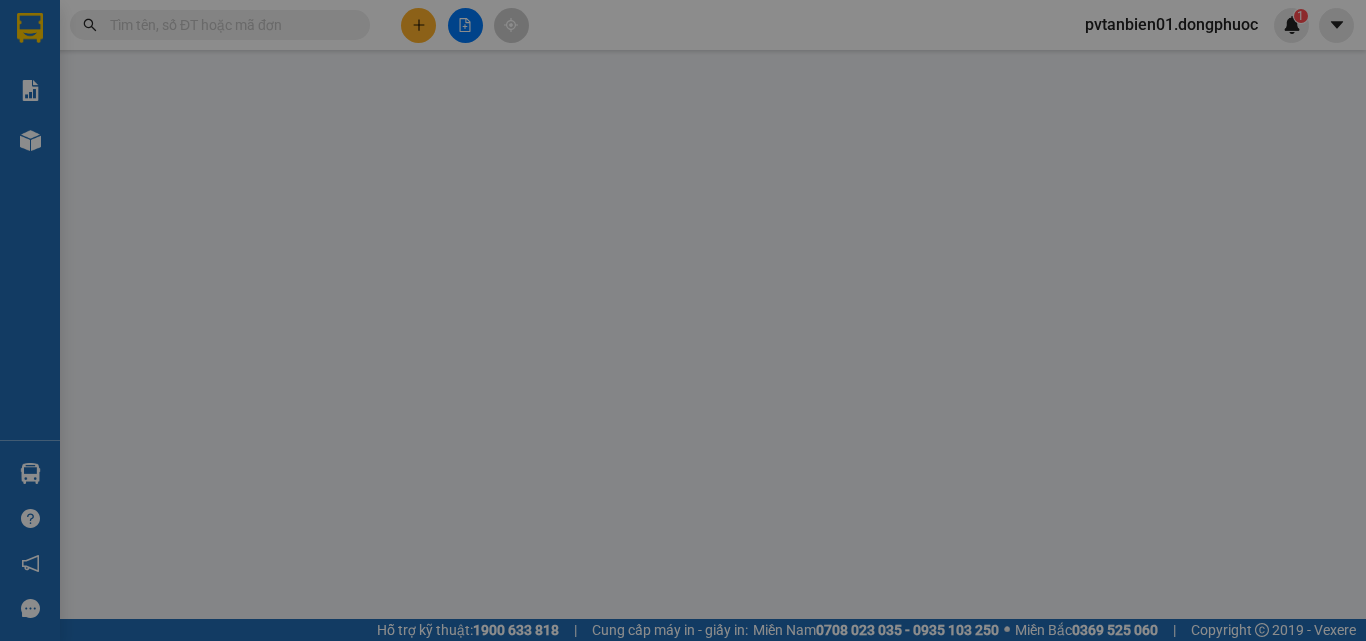 scroll, scrollTop: 0, scrollLeft: 0, axis: both 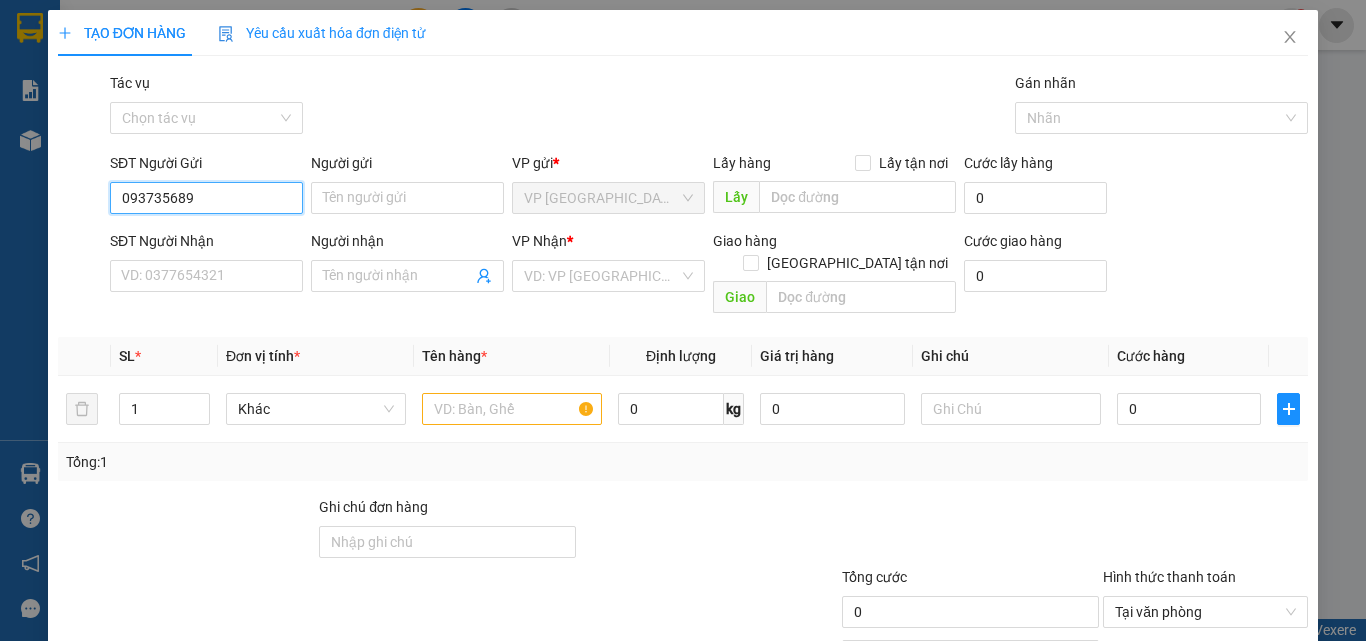 type on "0937356897" 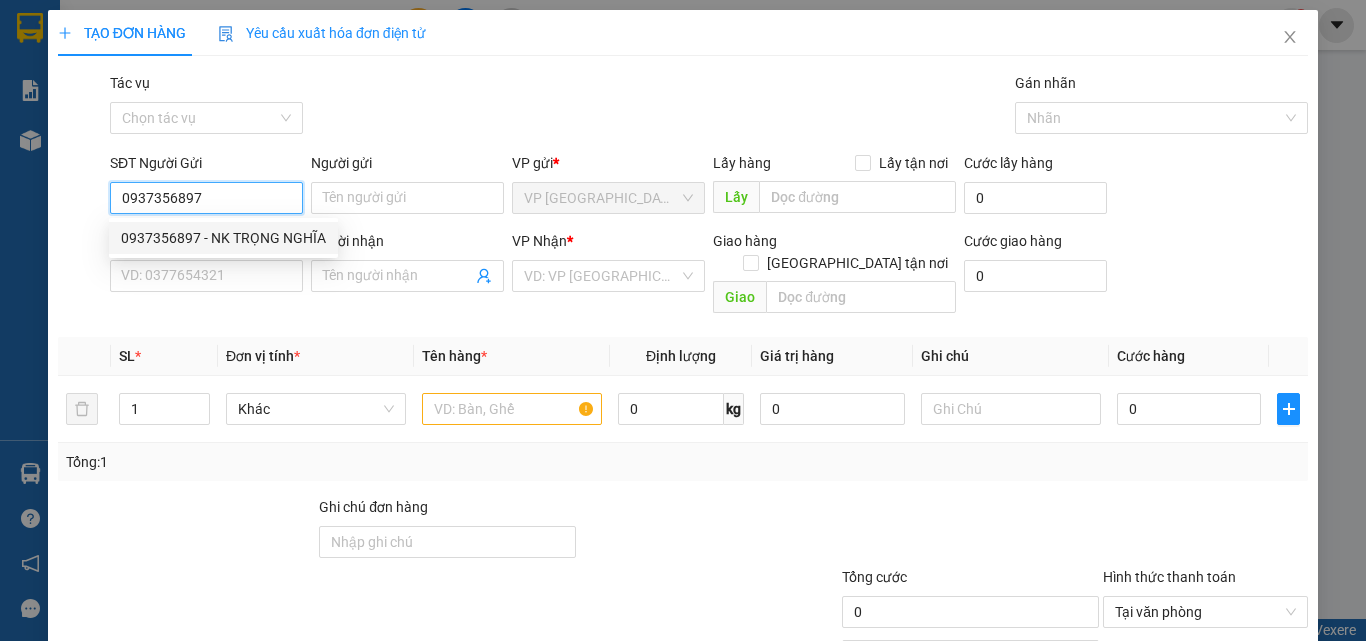 click on "0937356897 - NK TRỌNG NGHĨA" at bounding box center (223, 238) 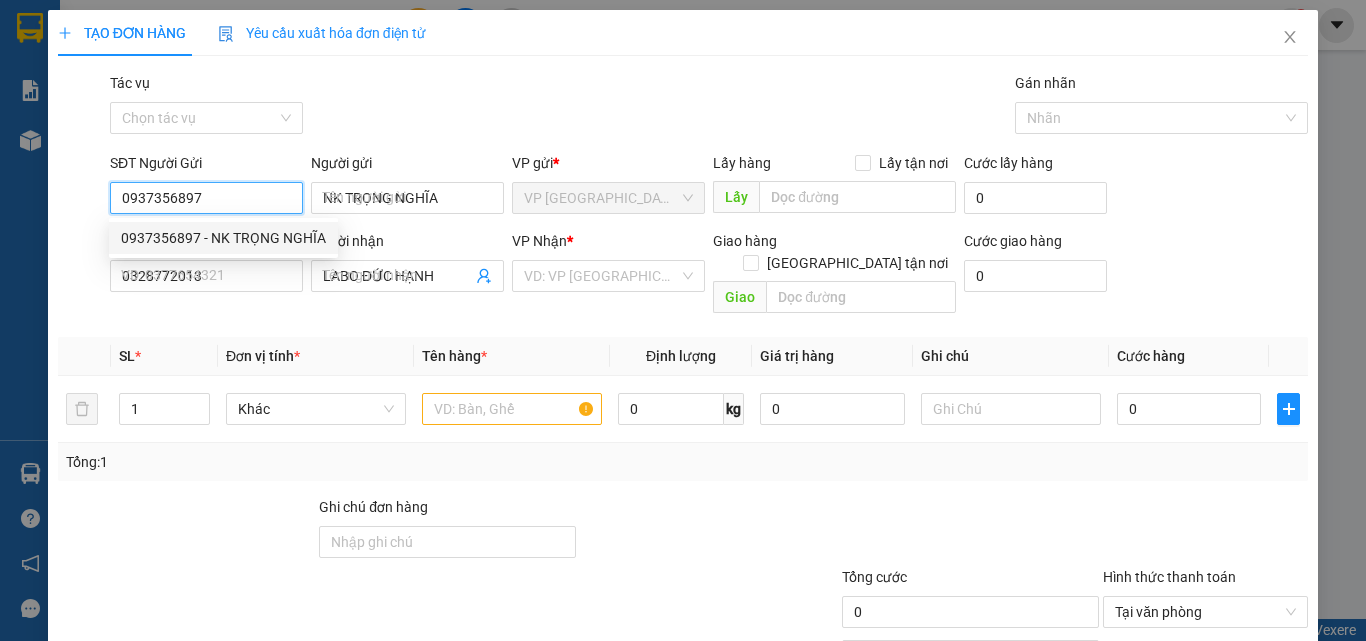 type on "30.000" 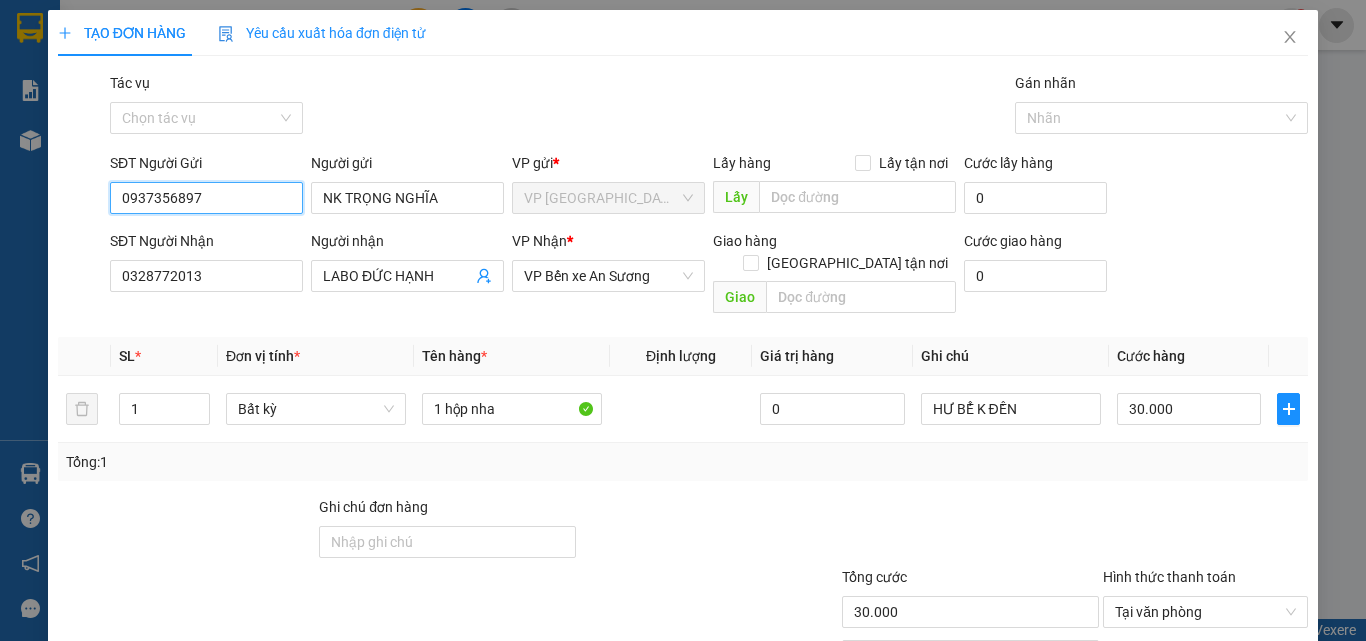 scroll, scrollTop: 99, scrollLeft: 0, axis: vertical 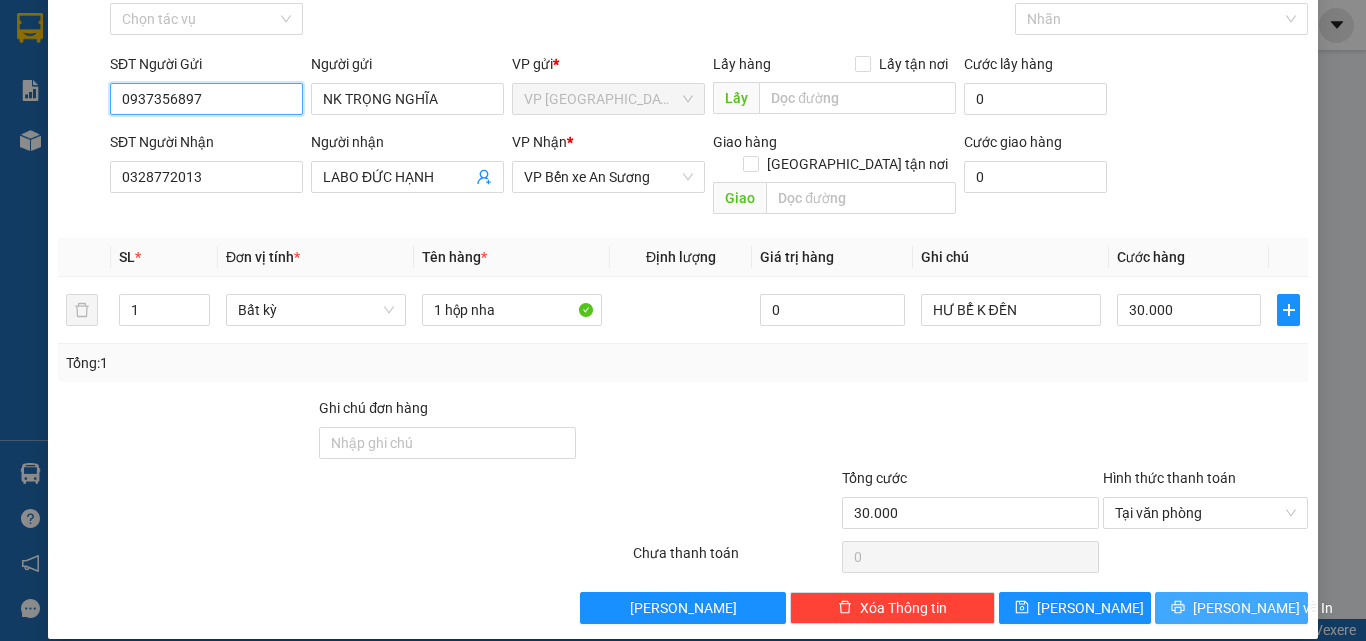type on "0937356897" 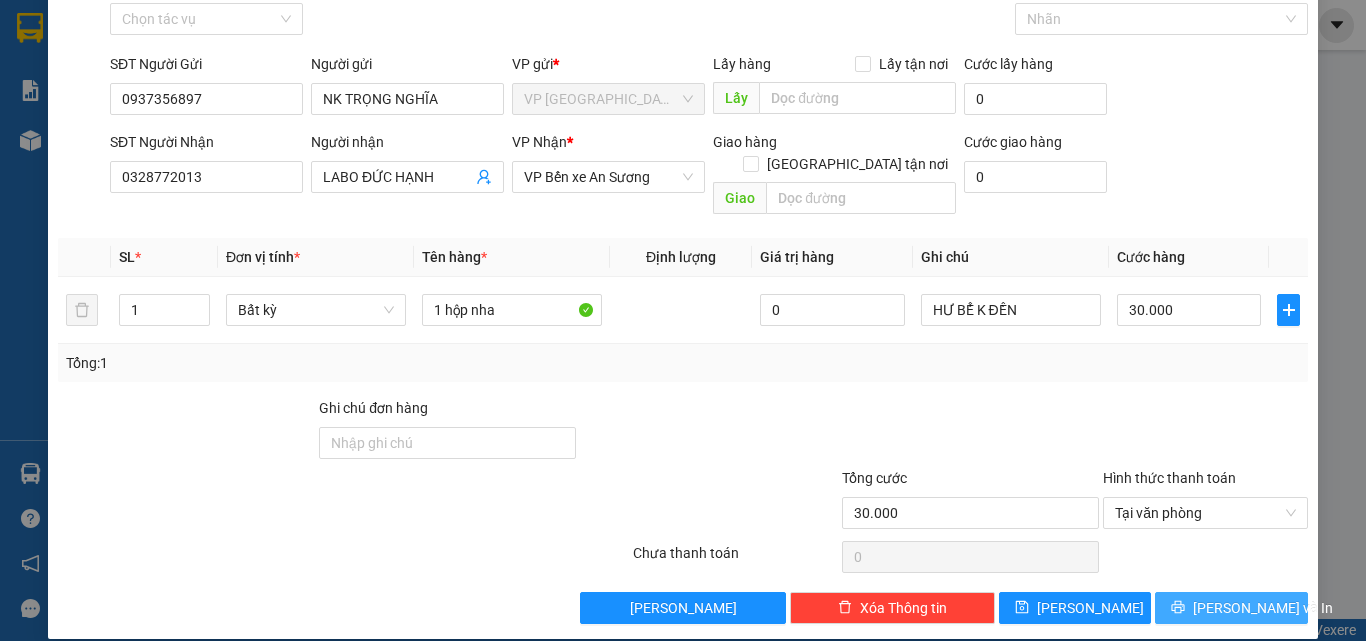 click on "[PERSON_NAME] và In" at bounding box center [1263, 608] 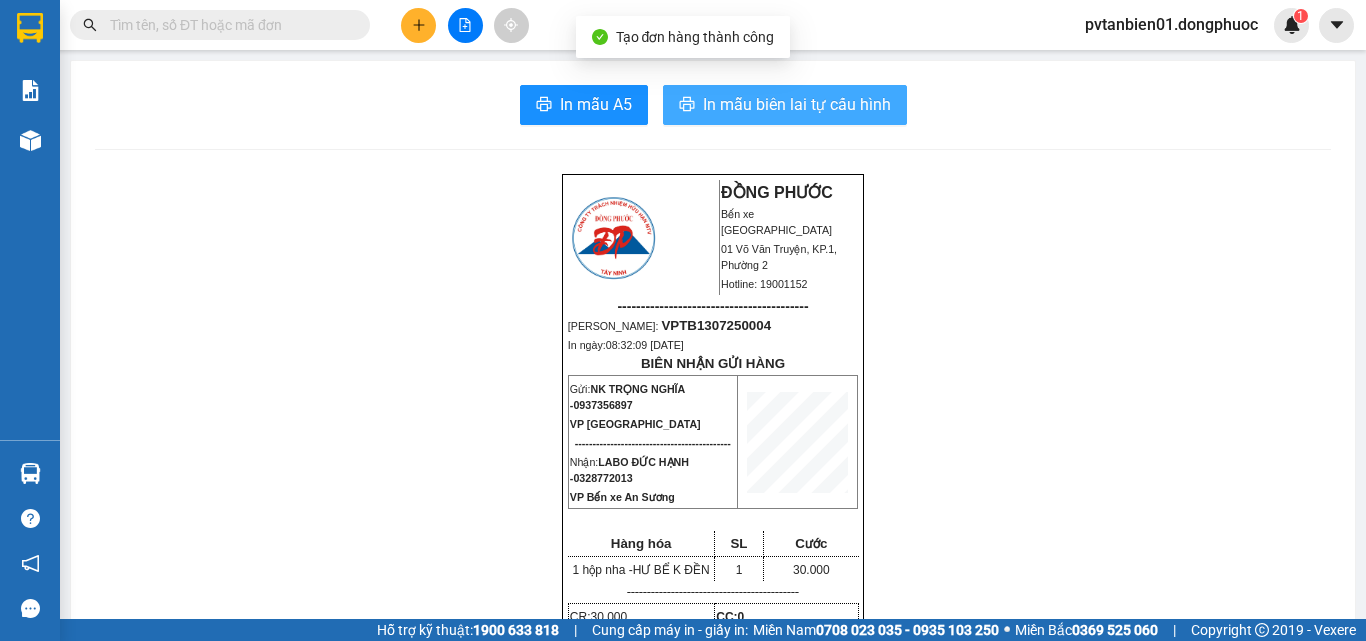 click on "In mẫu biên lai tự cấu hình" at bounding box center [797, 104] 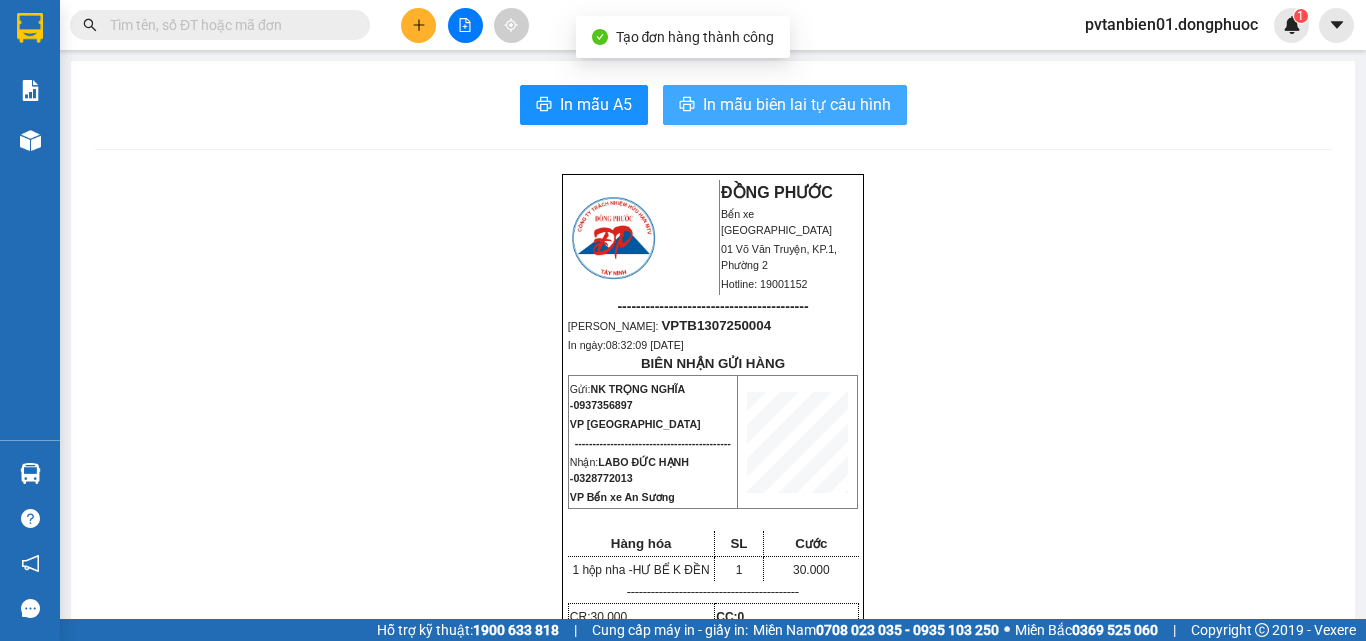 scroll, scrollTop: 0, scrollLeft: 0, axis: both 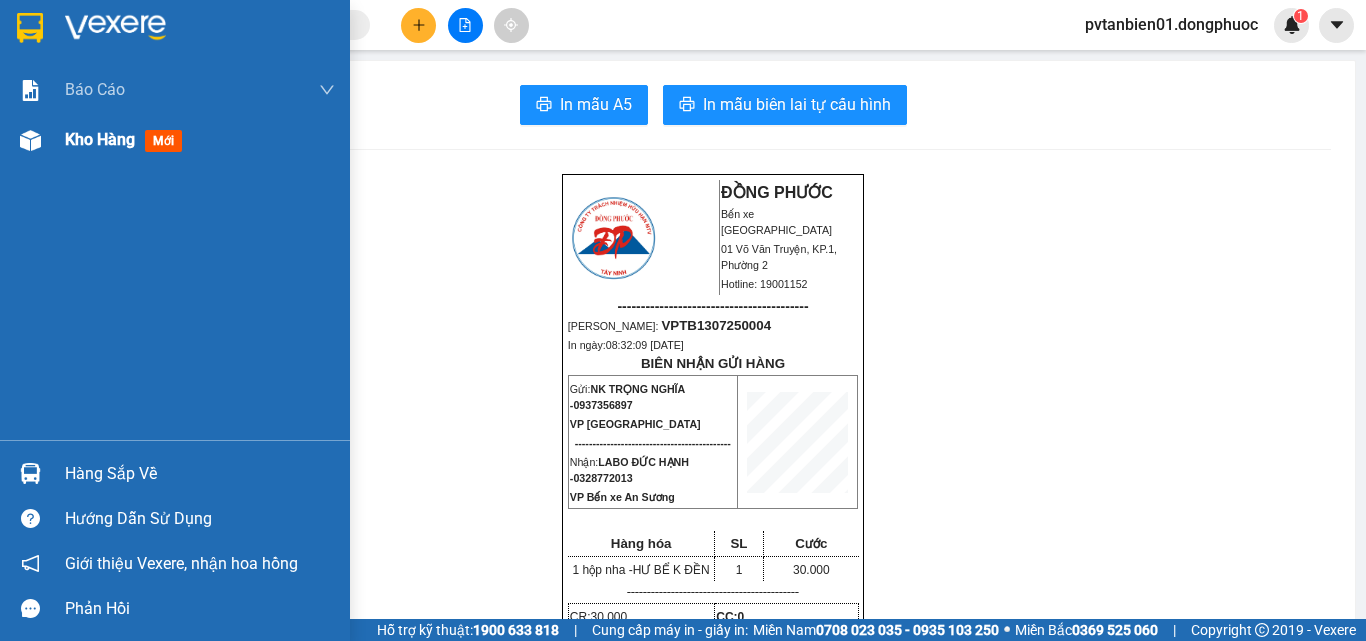 click at bounding box center [30, 140] 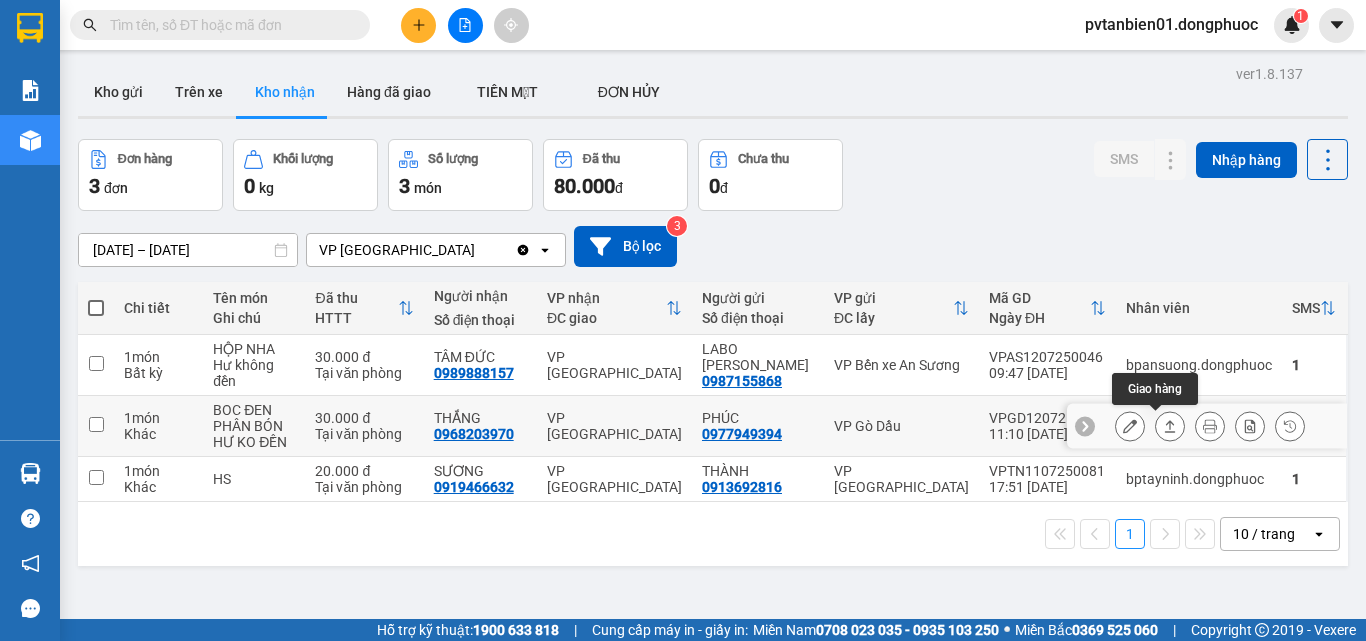 click at bounding box center (1170, 426) 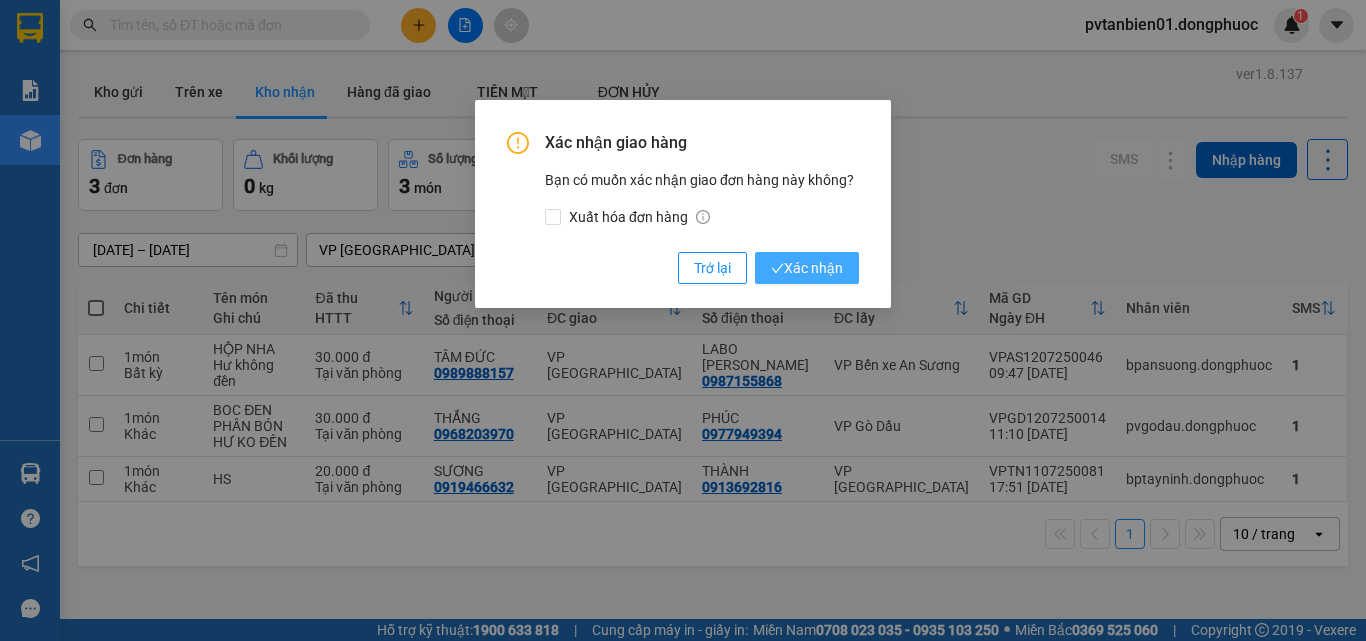 click on "Xác nhận" at bounding box center [807, 268] 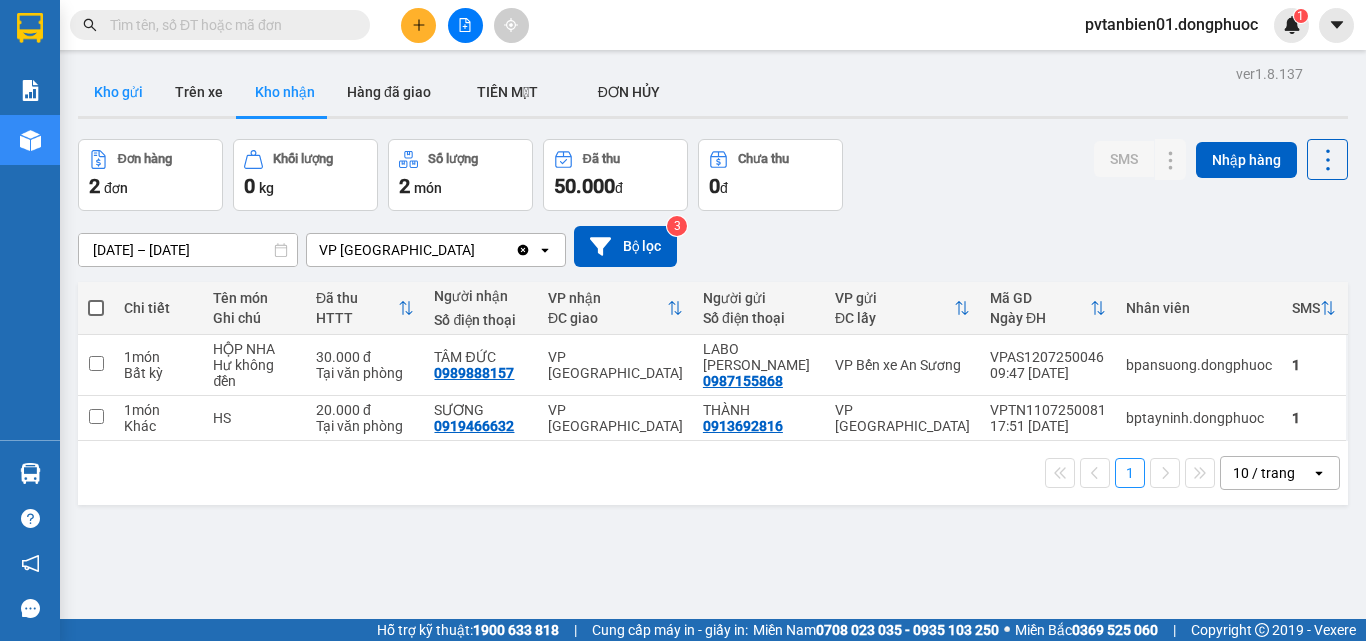 click on "Kho gửi" at bounding box center [118, 92] 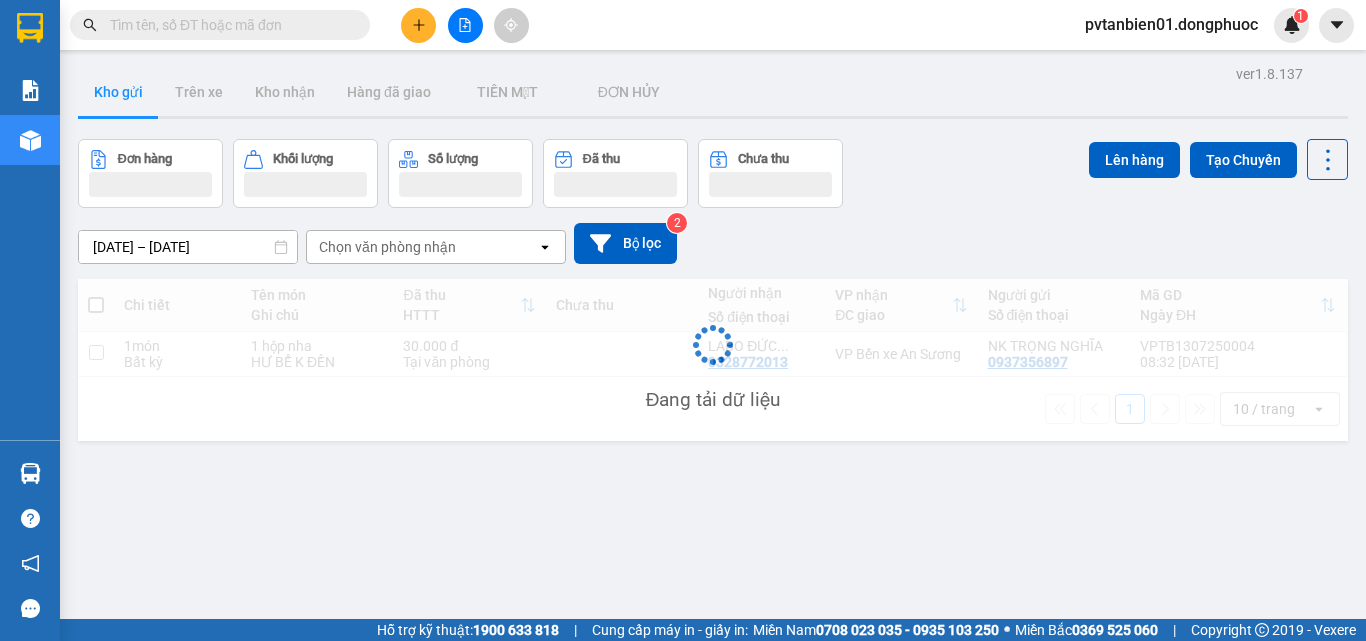 click on "Chi tiết" at bounding box center [177, 305] 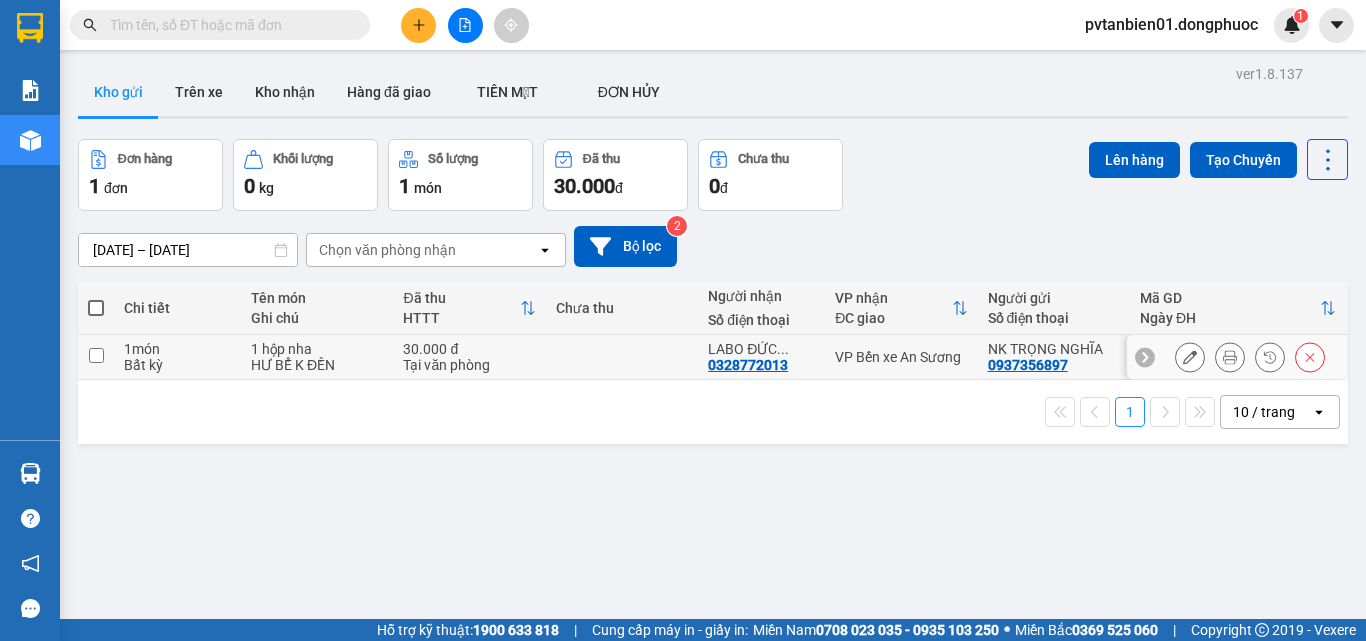 click on "HƯ BỂ K ĐỀN" at bounding box center [317, 365] 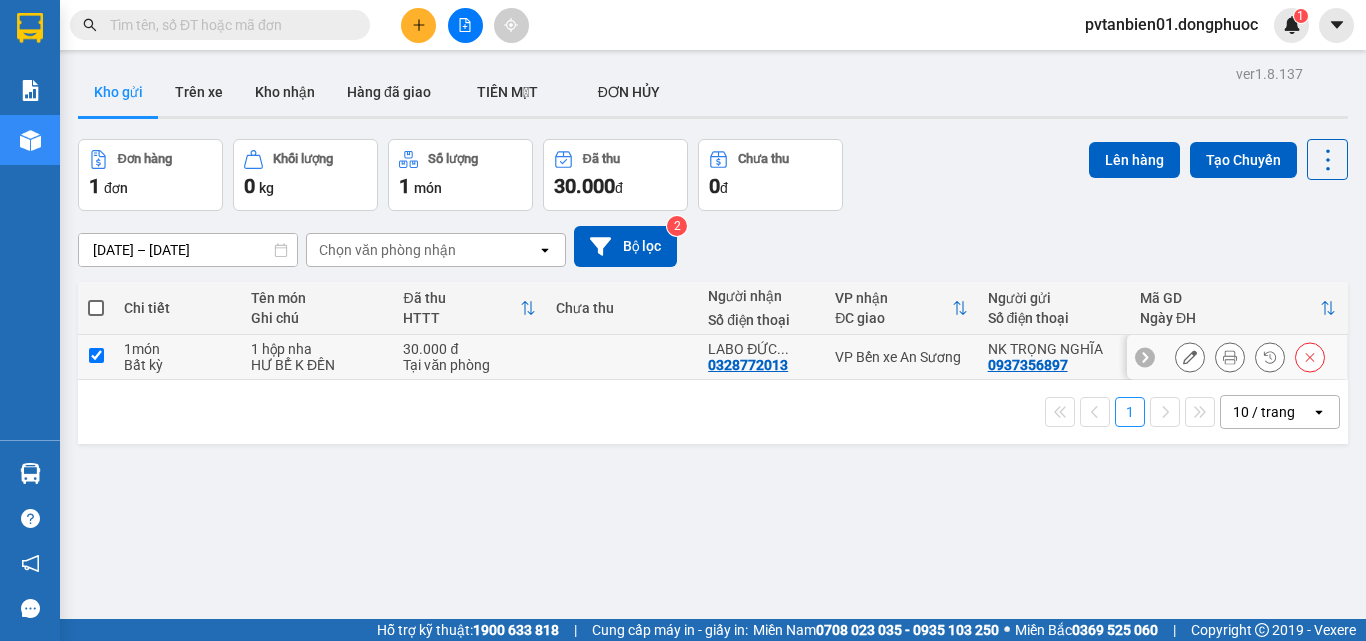 checkbox on "true" 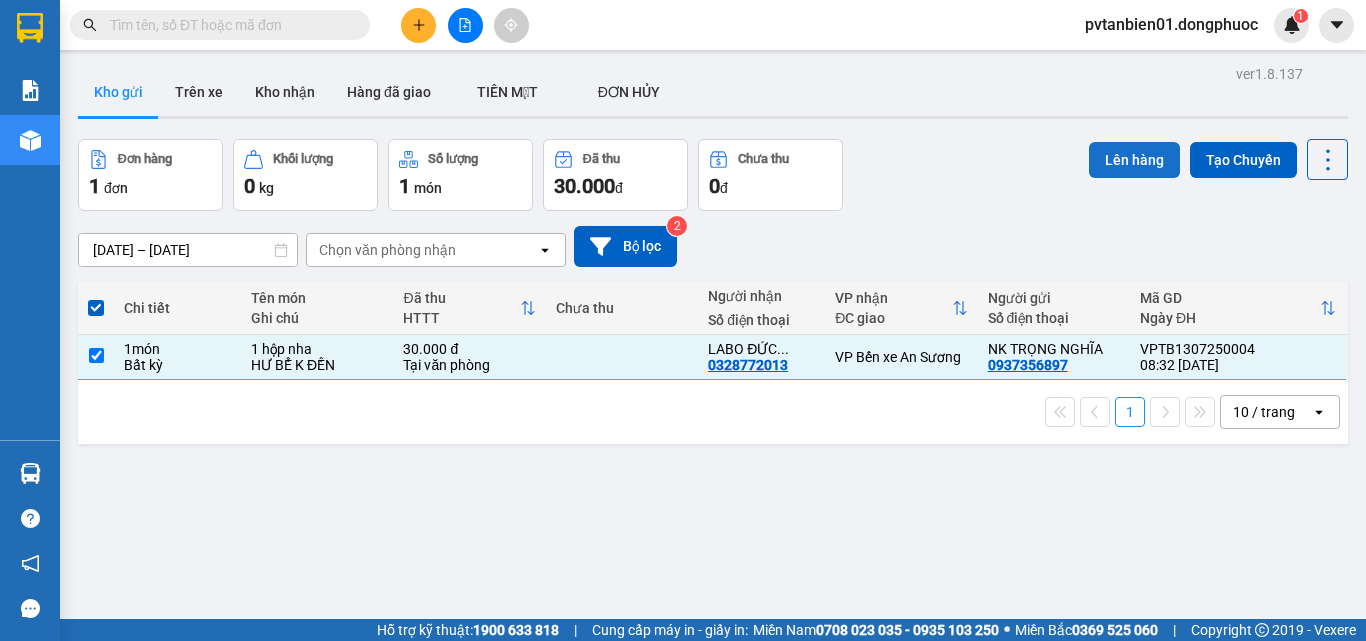 click on "Lên hàng" at bounding box center [1134, 160] 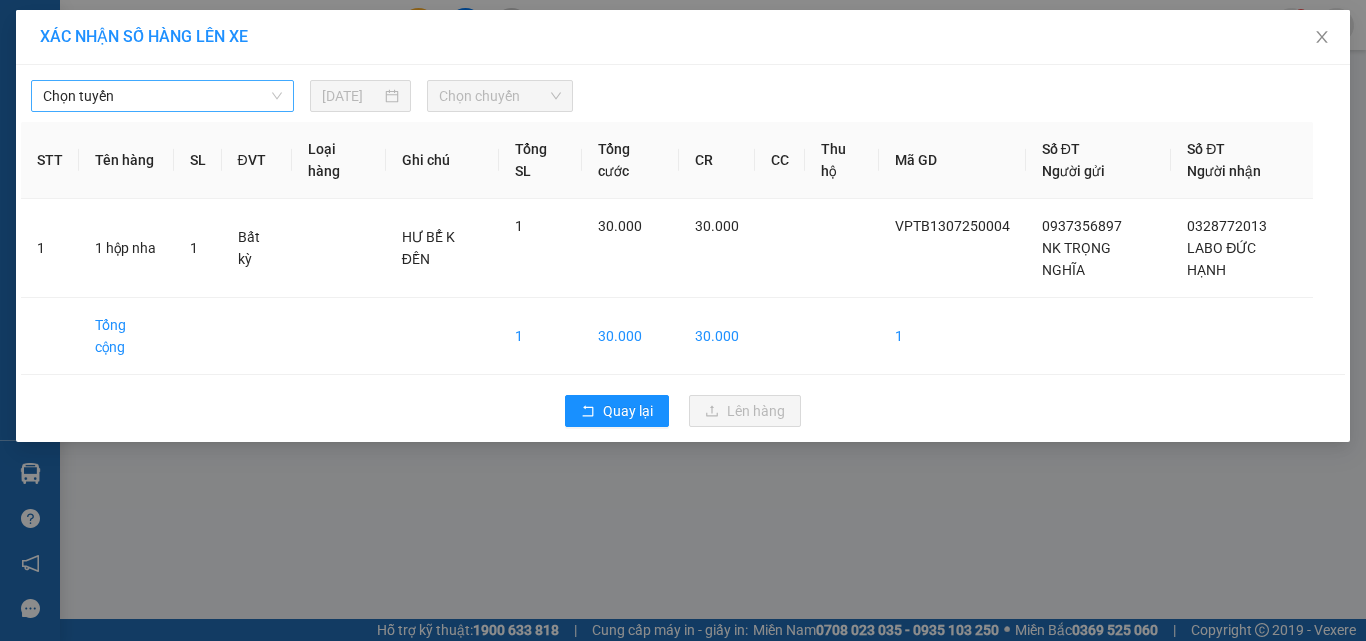click on "Chọn tuyến" at bounding box center (162, 96) 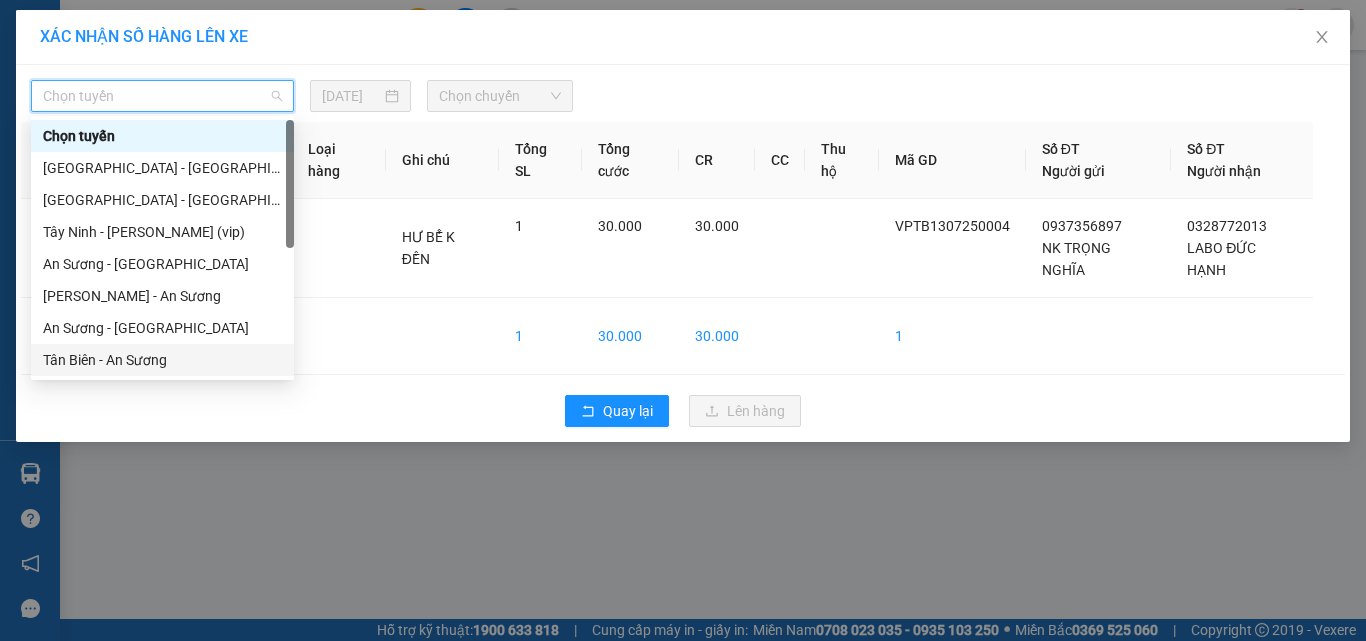 click on "Tân Biên - An Sương" at bounding box center [162, 360] 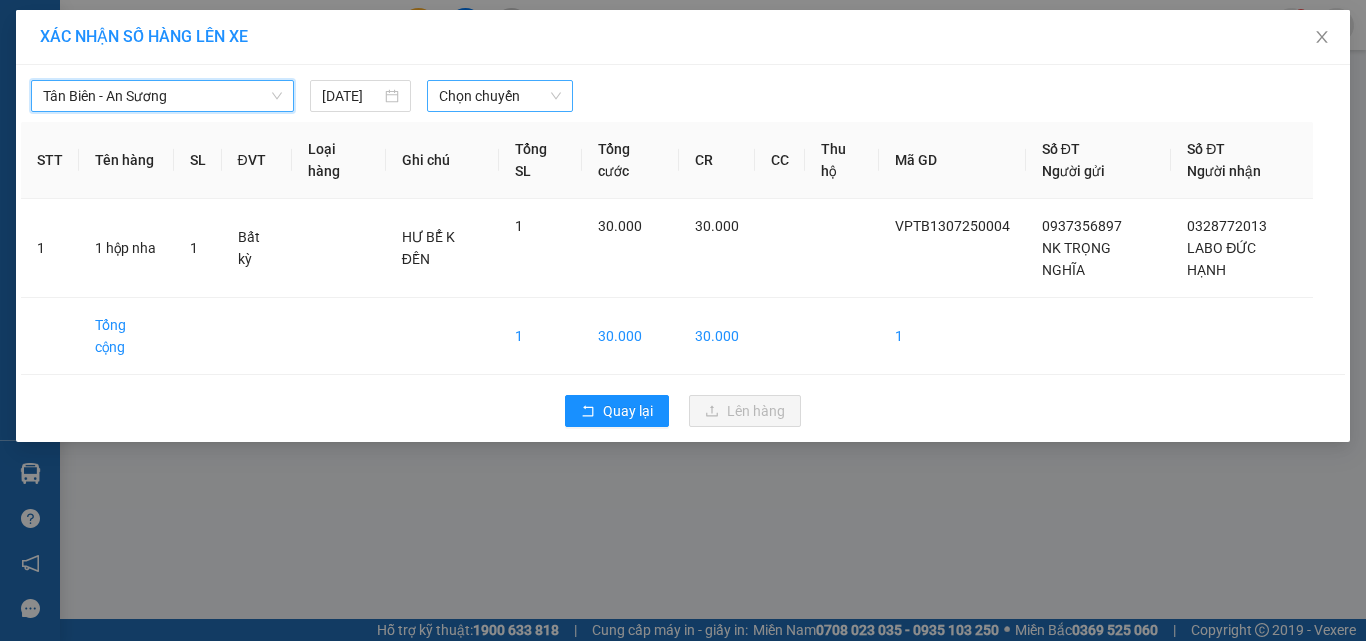 click on "Chọn chuyến" at bounding box center [500, 96] 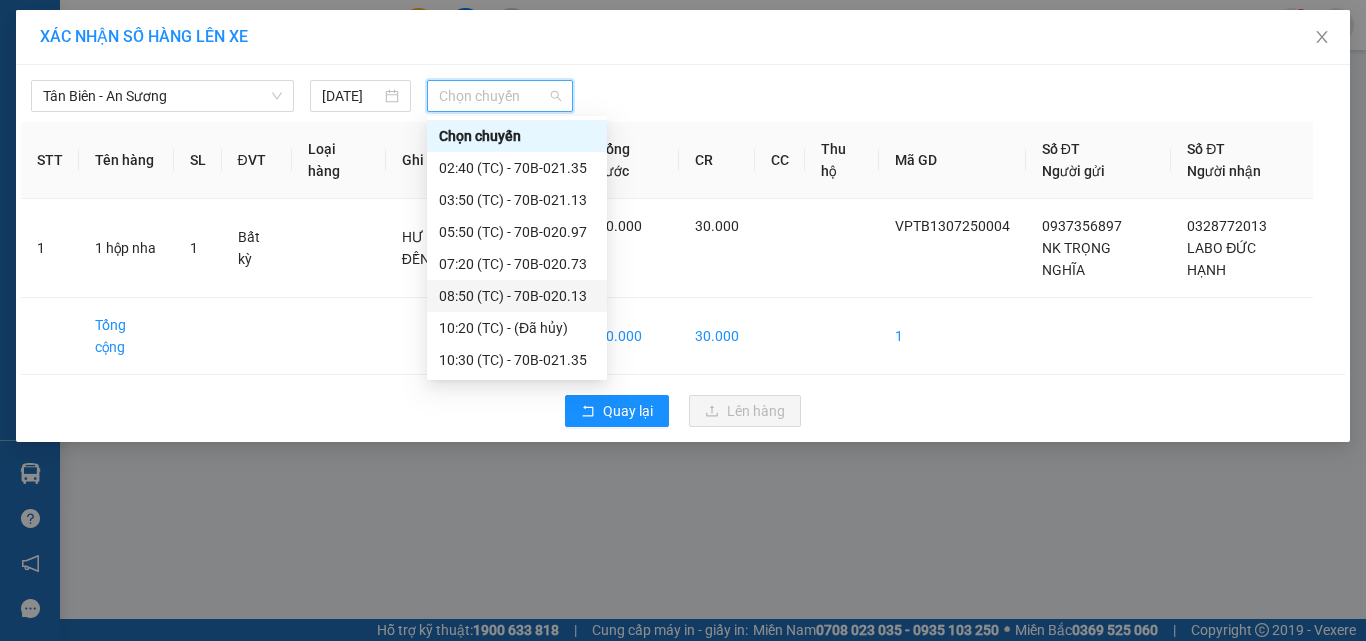 click on "08:50   (TC)   - 70B-020.13" at bounding box center [517, 296] 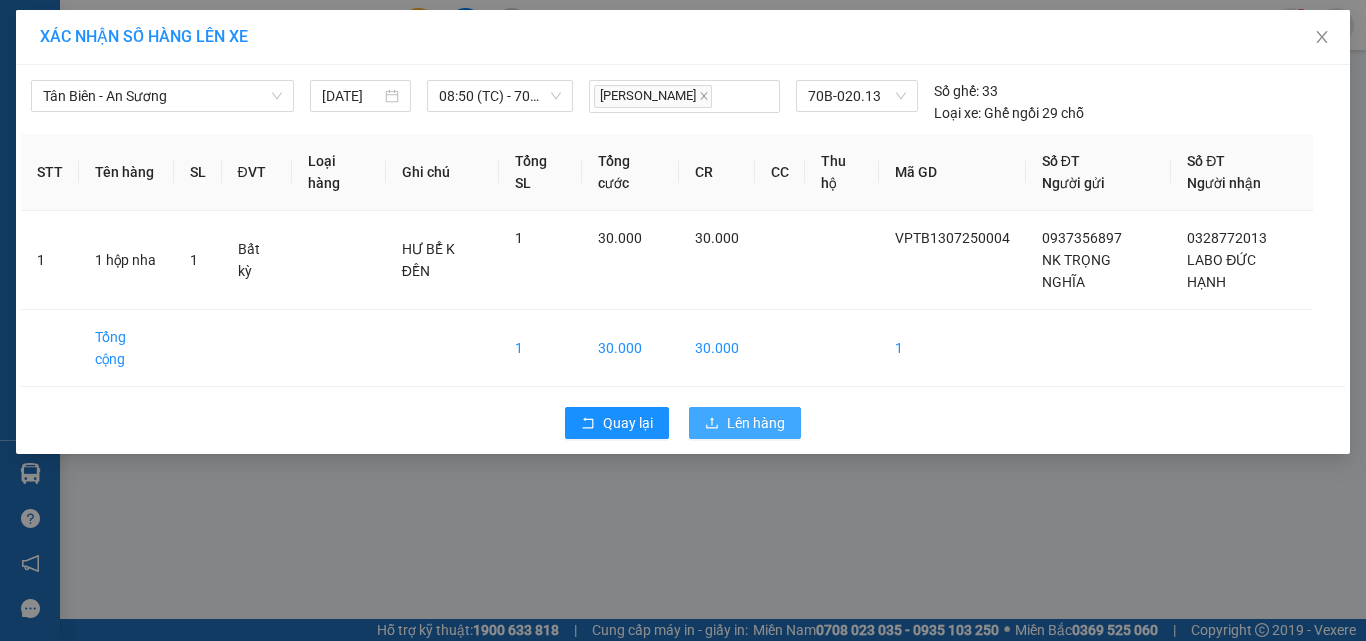 click on "Lên hàng" at bounding box center (756, 423) 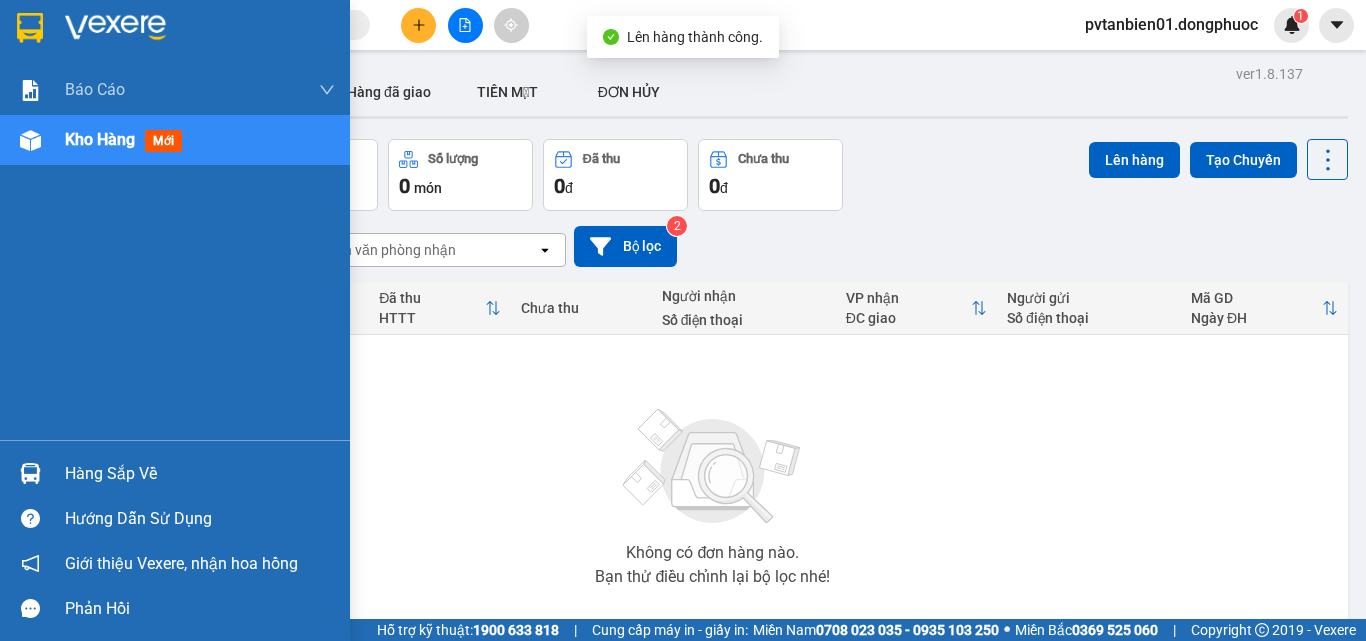 click on "Hàng sắp về" at bounding box center [175, 473] 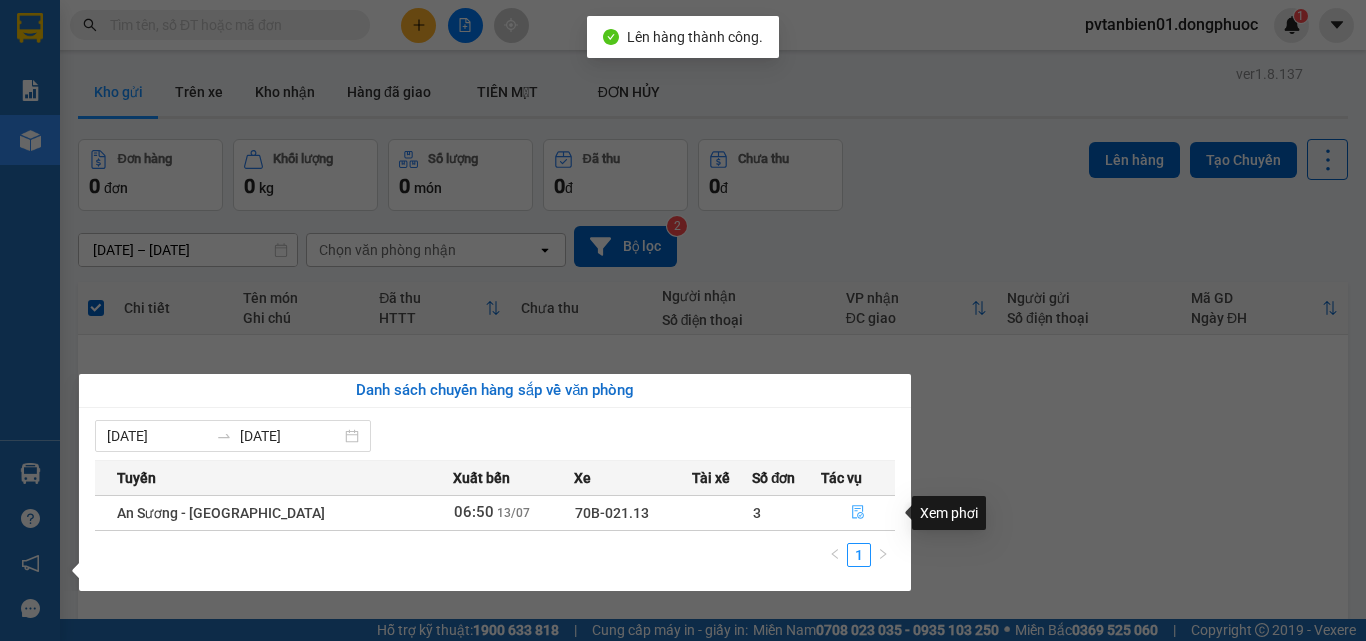 click at bounding box center (858, 513) 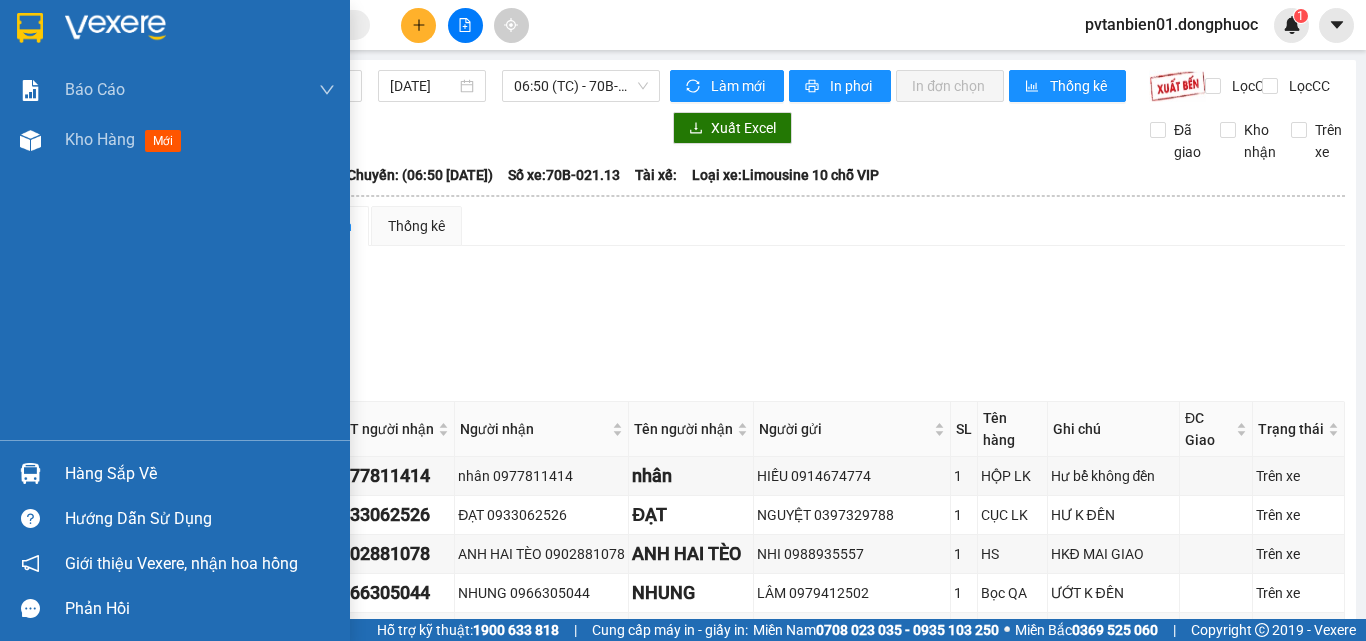 click on "Hàng sắp về" at bounding box center [200, 474] 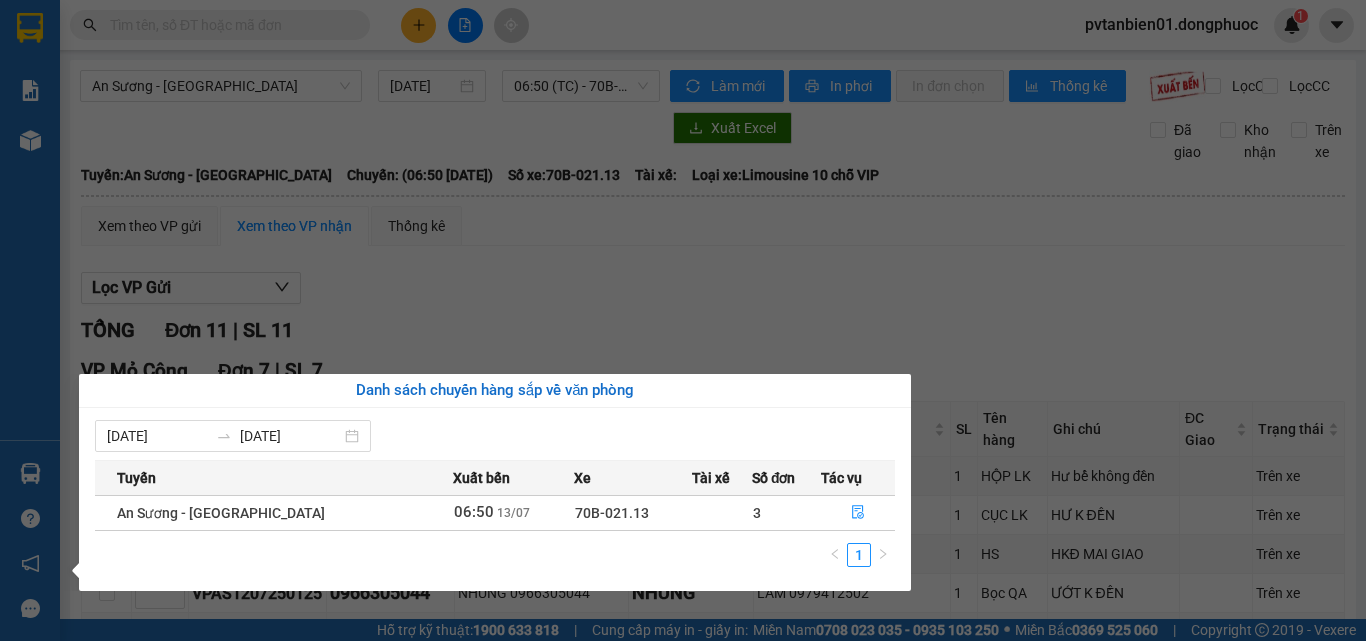 click on "Kết quả tìm kiếm ( 3 )  Bộ lọc  Mã ĐH Trạng thái Món hàng Tổng cước Chưa cước Nhãn Người gửi VP Gửi Người nhận VP Nhận VPTB1307250003 07:04 [DATE] Trên xe   70B-020.73 07:20  [DATE] THÙNG XỐP TP SL:  1 80.000 0337037859 [GEOGRAPHIC_DATA] 0877852988 HUY VP Bến xe An Sương VPTB1307250002 06:25 [DATE] Trên xe   70B-020.73 07:20  [DATE] BAO MÍT SL:  1 60.000 0922222612 QUỐC VP [GEOGRAPHIC_DATA] 0902608526 HẠNH VP Bến xe An Sương VPTB1307250001 05:44 [DATE] Trên xe   70B-020.97 05:50  [DATE] KIỆN THÙNG DẾ SL:  1 30.000 0819381057 LIỄU VP [GEOGRAPHIC_DATA] 0399937578 TRINH VP Trảng Bàng 1 pvtanbien01.dongphuoc 1     Báo cáo Mẫu 1: Báo cáo dòng tiền theo nhân viên Mẫu 1: Báo cáo dòng tiền theo nhân viên (VP) Mẫu 2: Doanh số tạo đơn theo Văn phòng, nhân viên - Trạm     Kho hàng mới Hàng sắp về Hướng dẫn sử dụng Giới thiệu Vexere, nhận hoa hồng Phản hồi An Sương - [GEOGRAPHIC_DATA] 06:50" at bounding box center [683, 320] 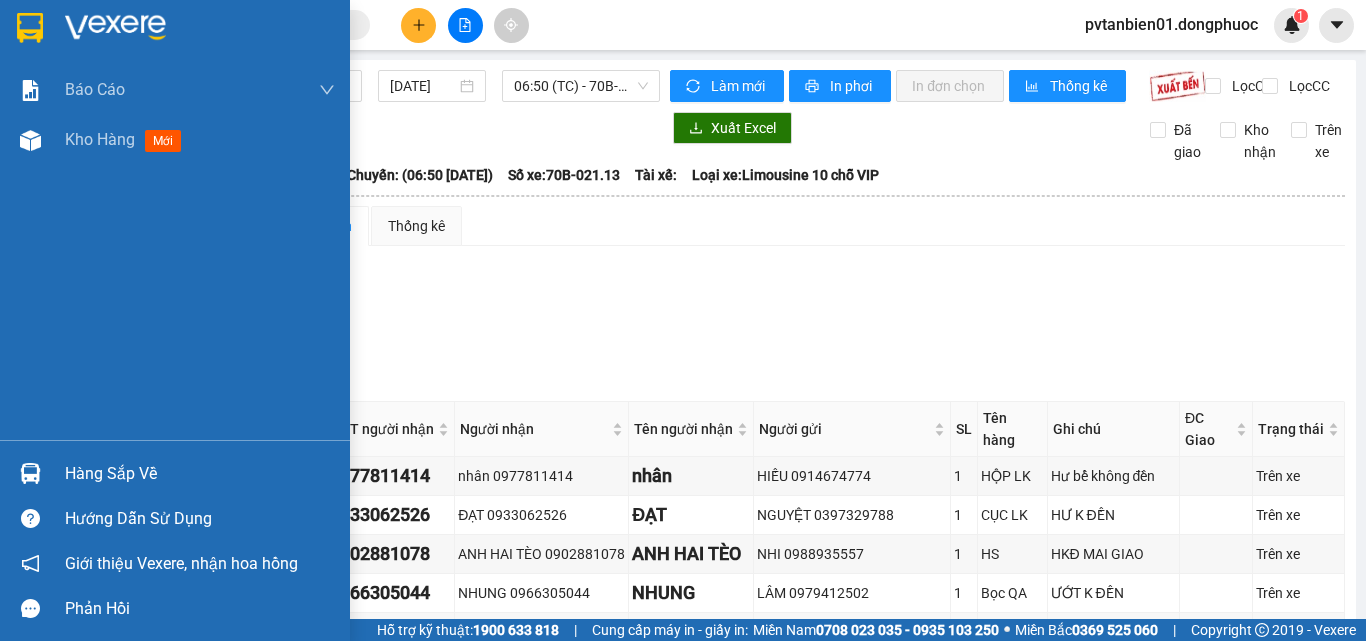 click at bounding box center [30, 473] 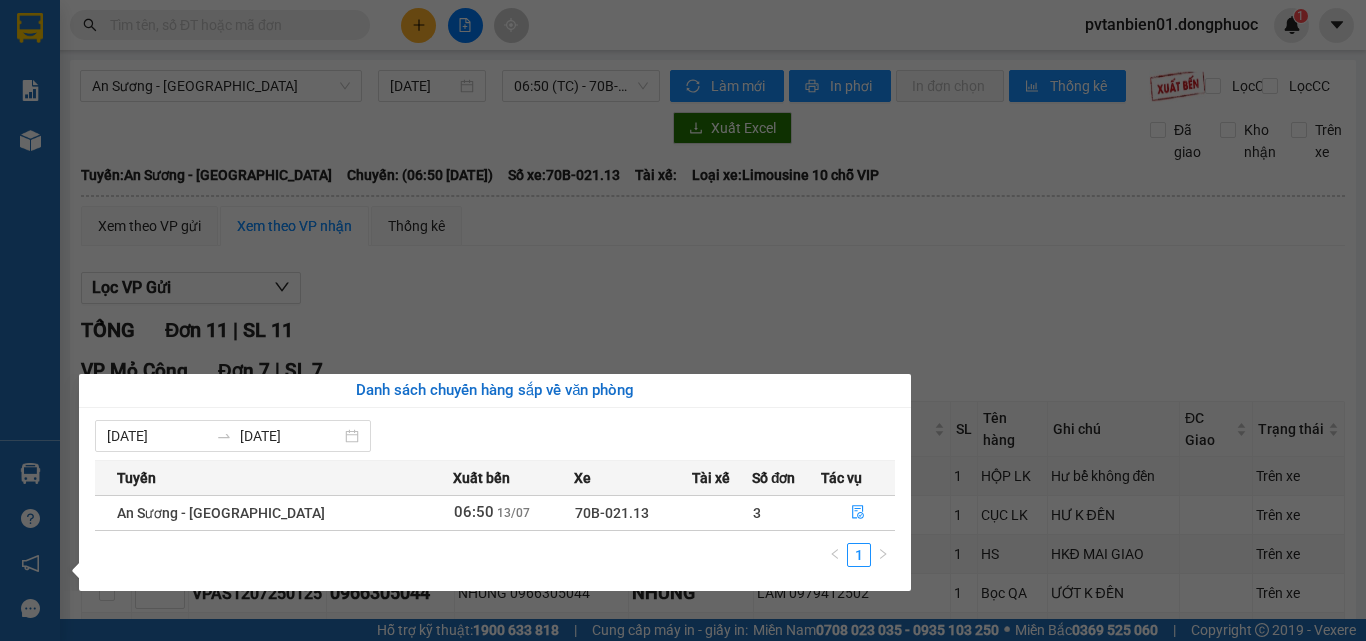 click on "Kết quả tìm kiếm ( 3 )  Bộ lọc  Mã ĐH Trạng thái Món hàng Tổng cước Chưa cước Nhãn Người gửi VP Gửi Người nhận VP Nhận VPTB1307250003 07:04 [DATE] Trên xe   70B-020.73 07:20  [DATE] THÙNG XỐP TP SL:  1 80.000 0337037859 [GEOGRAPHIC_DATA] 0877852988 HUY VP Bến xe An Sương VPTB1307250002 06:25 [DATE] Trên xe   70B-020.73 07:20  [DATE] BAO MÍT SL:  1 60.000 0922222612 QUỐC VP [GEOGRAPHIC_DATA] 0902608526 HẠNH VP Bến xe An Sương VPTB1307250001 05:44 [DATE] Trên xe   70B-020.97 05:50  [DATE] KIỆN THÙNG DẾ SL:  1 30.000 0819381057 LIỄU VP [GEOGRAPHIC_DATA] 0399937578 TRINH VP Trảng Bàng 1 pvtanbien01.dongphuoc 1     Báo cáo Mẫu 1: Báo cáo dòng tiền theo nhân viên Mẫu 1: Báo cáo dòng tiền theo nhân viên (VP) Mẫu 2: Doanh số tạo đơn theo Văn phòng, nhân viên - Trạm     Kho hàng mới Hàng sắp về Hướng dẫn sử dụng Giới thiệu Vexere, nhận hoa hồng Phản hồi An Sương - [GEOGRAPHIC_DATA] 06:50" at bounding box center [683, 320] 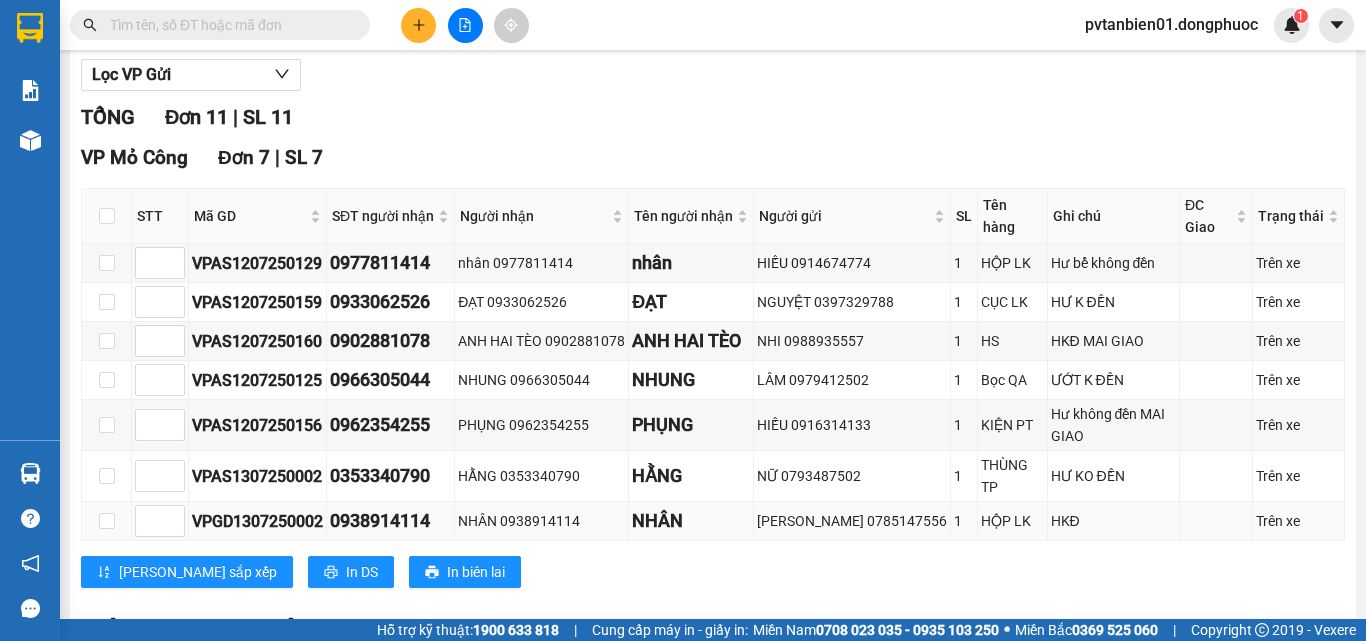 scroll, scrollTop: 713, scrollLeft: 0, axis: vertical 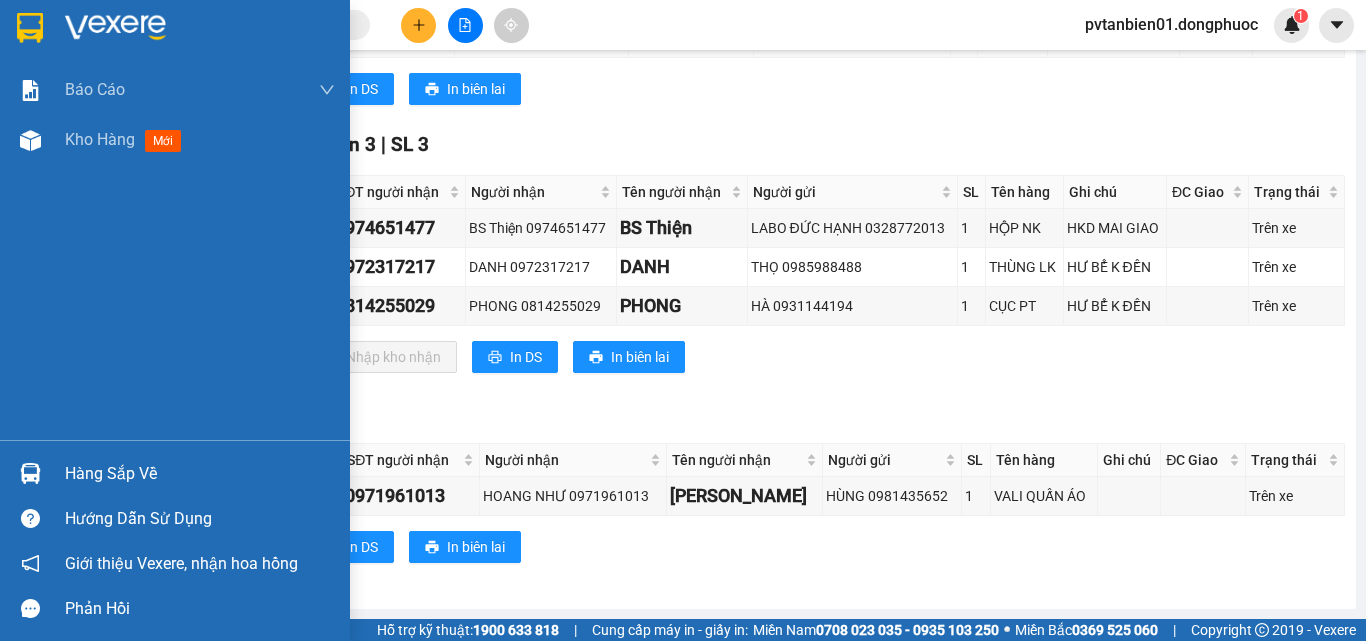 click at bounding box center (30, 473) 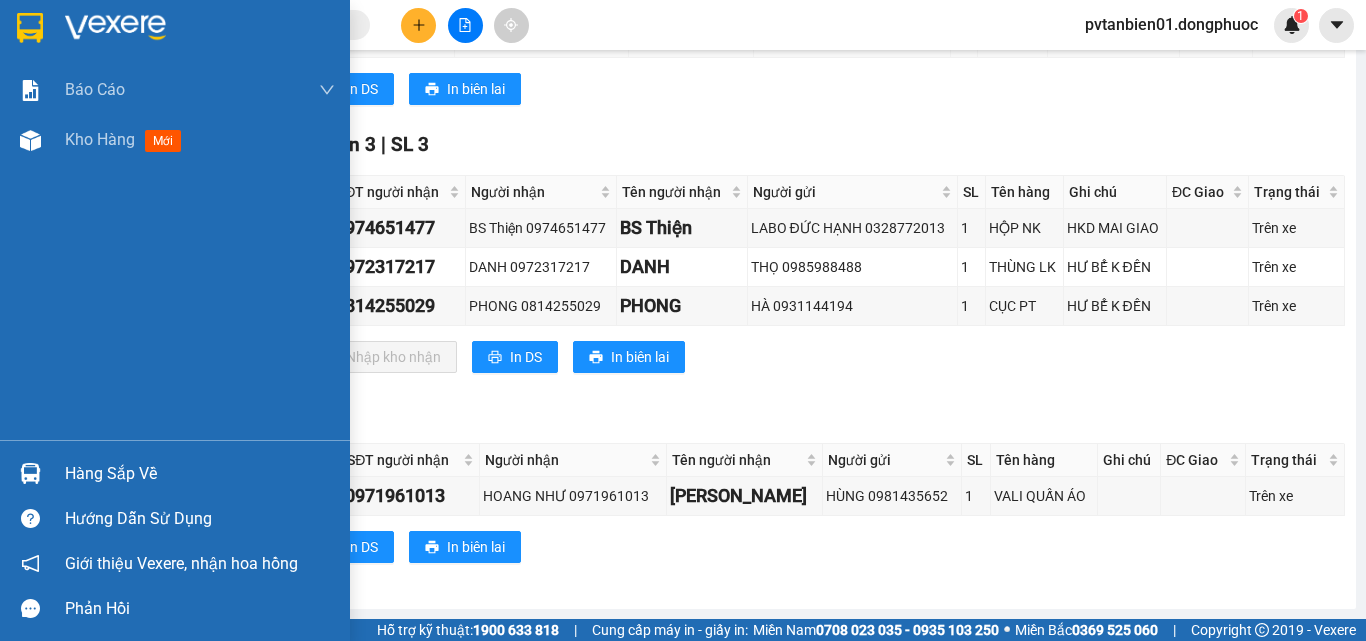 click on "Báo cáo Mẫu 1: Báo cáo dòng tiền theo nhân viên Mẫu 1: Báo cáo dòng tiền theo nhân viên (VP) Mẫu 2: Doanh số tạo đơn theo Văn phòng, nhân viên - Trạm     Kho hàng mới Hàng sắp về Hướng dẫn sử dụng Giới thiệu Vexere, nhận hoa hồng Phản hồi Phần mềm hỗ trợ bạn tốt chứ?" at bounding box center (175, 320) 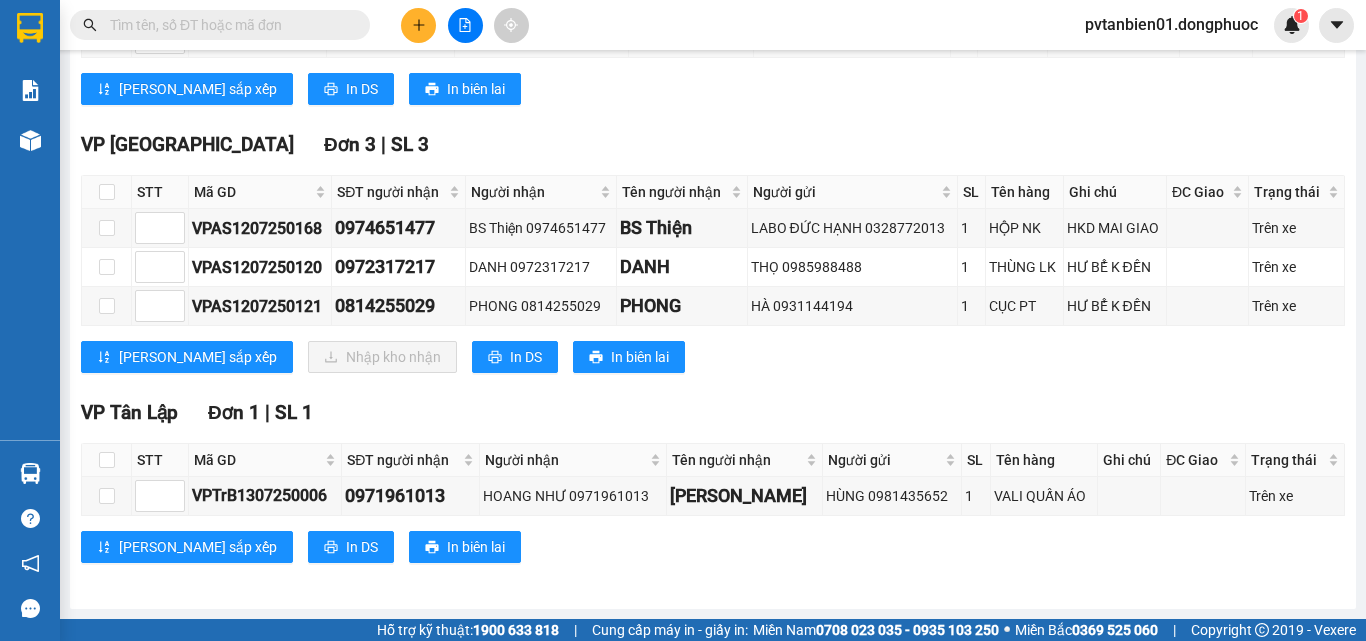 click on "TỔNG Đơn   11 | SL   11 VP Mỏ Công Đơn   7 | SL   7 STT Mã GD SĐT người nhận Người nhận Tên người nhận Người gửi SL Tên hàng Ghi chú ĐC Giao Trạng thái Ký nhận                           VPAS1207250129 0977811414 nhân 0977811414 nhân HIẾU 0914674774 1 HỘP LK Hư bể không đền Trên xe VPAS1207250159 0933062526 ĐẠT 0933062526 ĐẠT NGUYỆT 0397329788 1 CỤC LK HƯ K ĐỀN Trên xe VPAS1207250160 0902881078 ANH HAI TÈO 0902881078 ANH HAI TÈO NHI 0988935557 1 HS HKĐ MAI GIAO Trên xe VPAS1207250125 0966305044 NHUNG 0966305044 NHUNG LÂM 0979412502 1 Bọc QA ƯỚT K ĐỀN Trên xe VPAS1207250156 0962354255 PHỤNG  0962354255 PHỤNG  HIẾU 0916314133 1 KIỆN PT  Hư không đền MAI GIAO Trên xe VPAS1307250002 0353340790 HẰNG 0353340790 HẰNG NỮ 0793487502 1 THÙNG TP HƯ KO ĐỀN Trên xe VPGD1307250002 0938914114 NHÂN 0938914114 NHÂN HOÀNG LONG 0785147556 1 HỘP LK  HKĐ Trên xe Lưu sắp xếp In DS In biên lai" at bounding box center (713, 103) 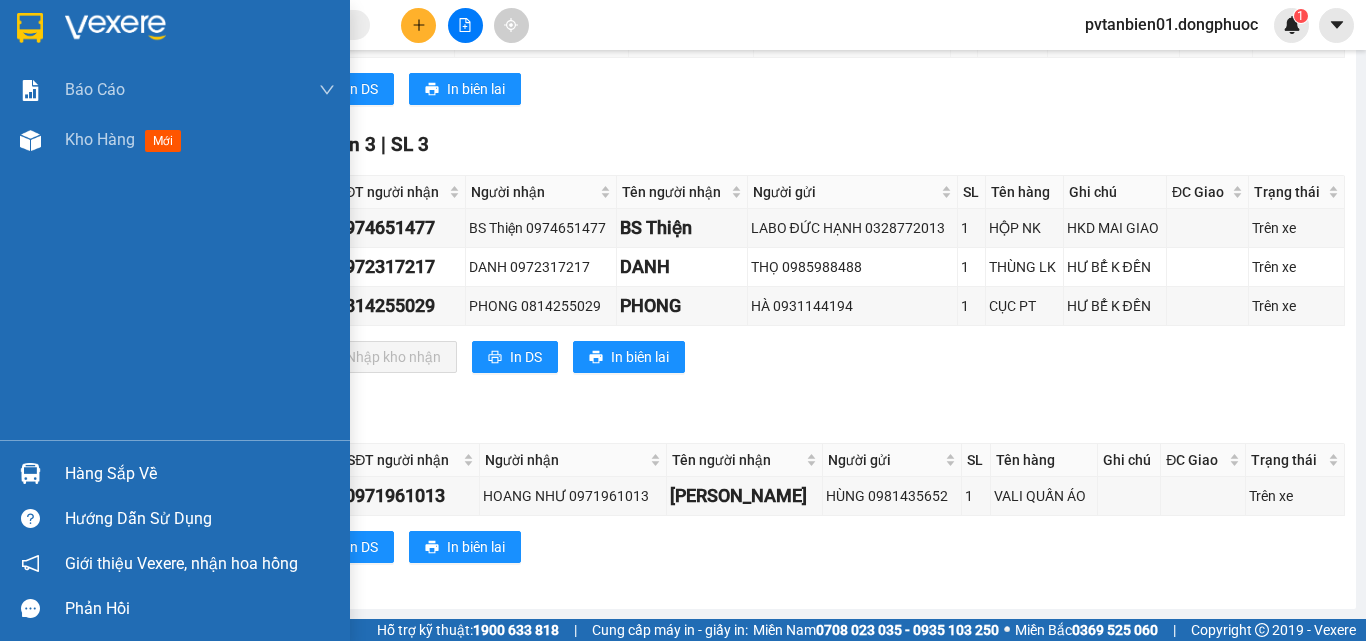 click at bounding box center [30, 473] 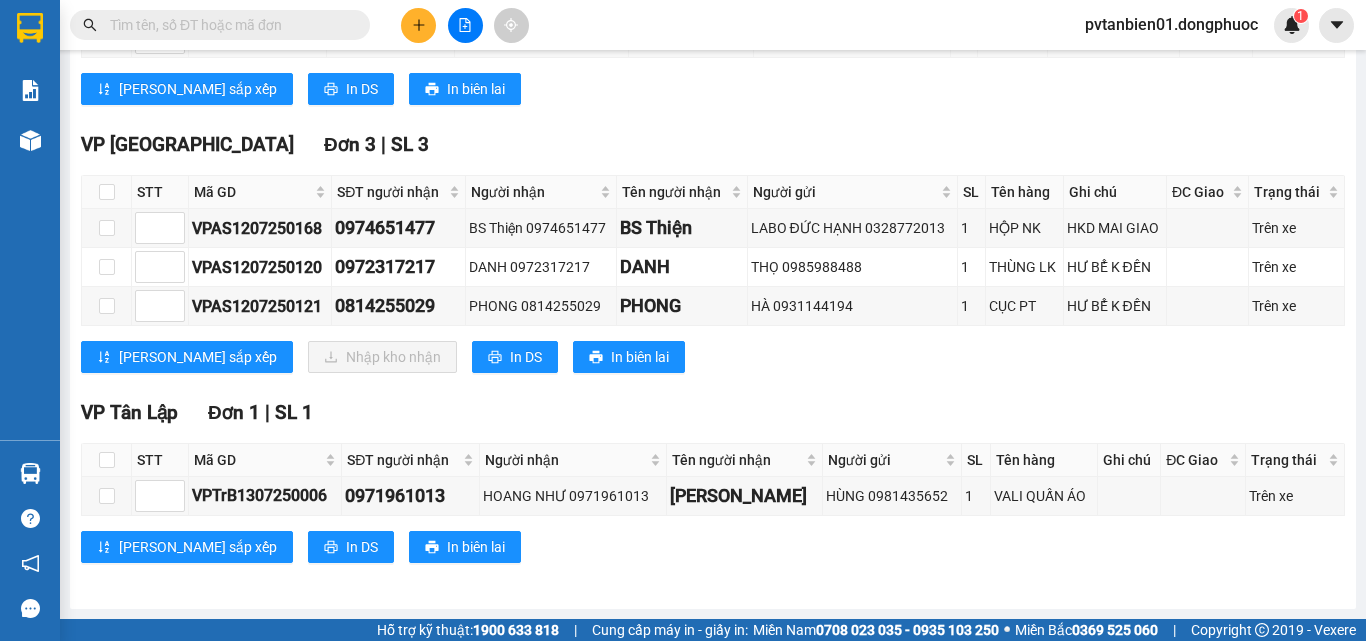 click on "Kết quả tìm kiếm ( 3 )  Bộ lọc  Mã ĐH Trạng thái Món hàng Tổng cước Chưa cước Nhãn Người gửi VP Gửi Người nhận VP Nhận VPTB1307250003 07:04 [DATE] Trên xe   70B-020.73 07:20  [DATE] THÙNG XỐP TP SL:  1 80.000 0337037859 [GEOGRAPHIC_DATA] 0877852988 HUY VP Bến xe An Sương VPTB1307250002 06:25 [DATE] Trên xe   70B-020.73 07:20  [DATE] BAO MÍT SL:  1 60.000 0922222612 QUỐC VP [GEOGRAPHIC_DATA] 0902608526 HẠNH VP Bến xe An Sương VPTB1307250001 05:44 [DATE] Trên xe   70B-020.97 05:50  [DATE] KIỆN THÙNG DẾ SL:  1 30.000 0819381057 LIỄU VP [GEOGRAPHIC_DATA] 0399937578 TRINH VP Trảng Bàng 1 pvtanbien01.dongphuoc 1     Báo cáo Mẫu 1: Báo cáo dòng tiền theo nhân viên Mẫu 1: Báo cáo dòng tiền theo nhân viên (VP) Mẫu 2: Doanh số tạo đơn theo Văn phòng, nhân viên - Trạm     Kho hàng mới Hàng sắp về Hướng dẫn sử dụng Giới thiệu Vexere, nhận hoa hồng Phản hồi An Sương - [GEOGRAPHIC_DATA] 06:50" at bounding box center (683, 320) 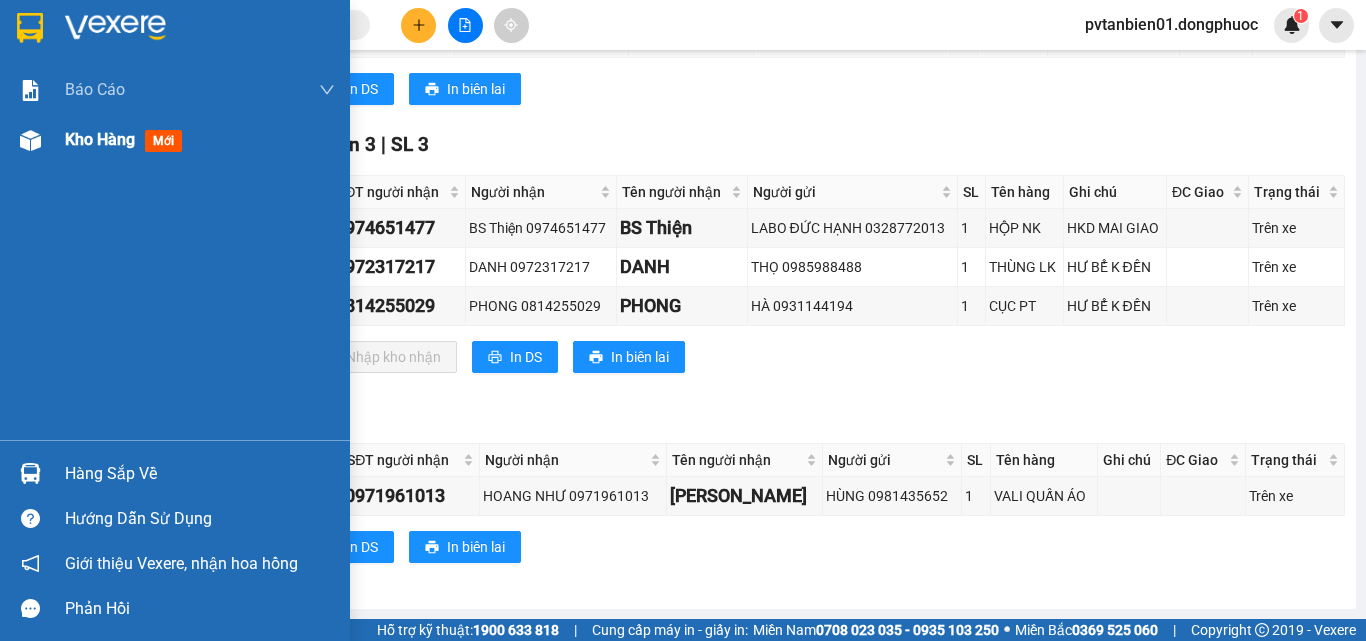 click on "Kho hàng mới" at bounding box center (175, 140) 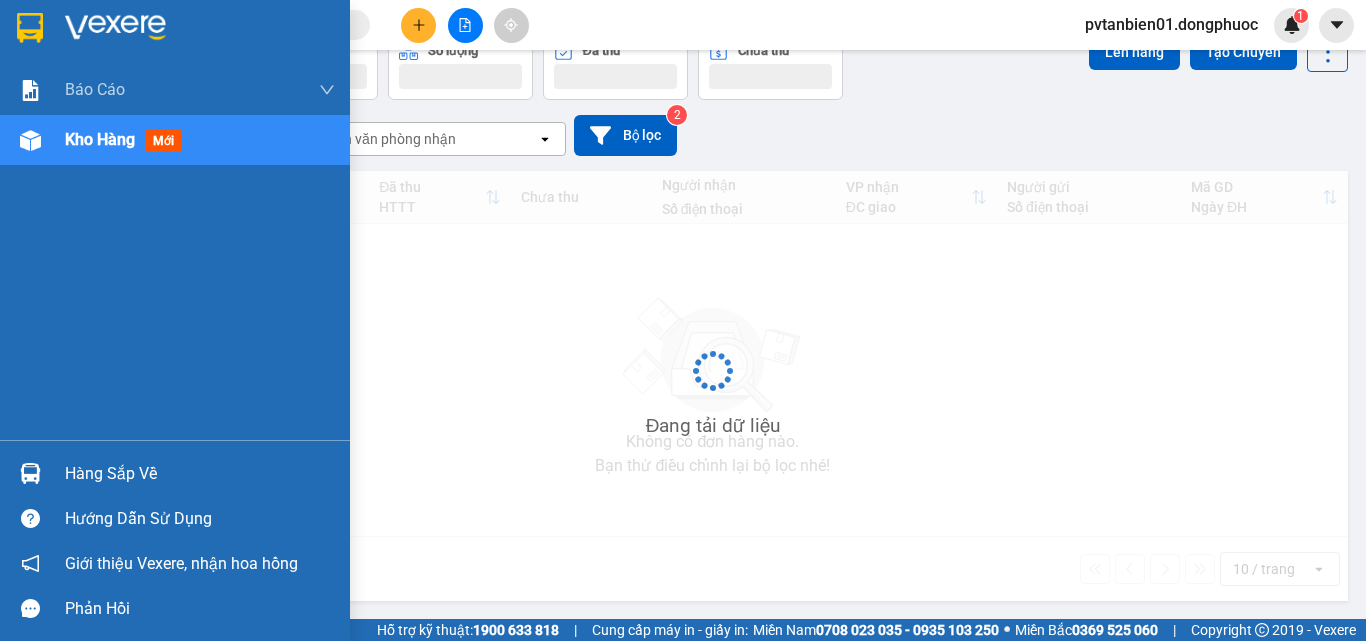 scroll, scrollTop: 111, scrollLeft: 0, axis: vertical 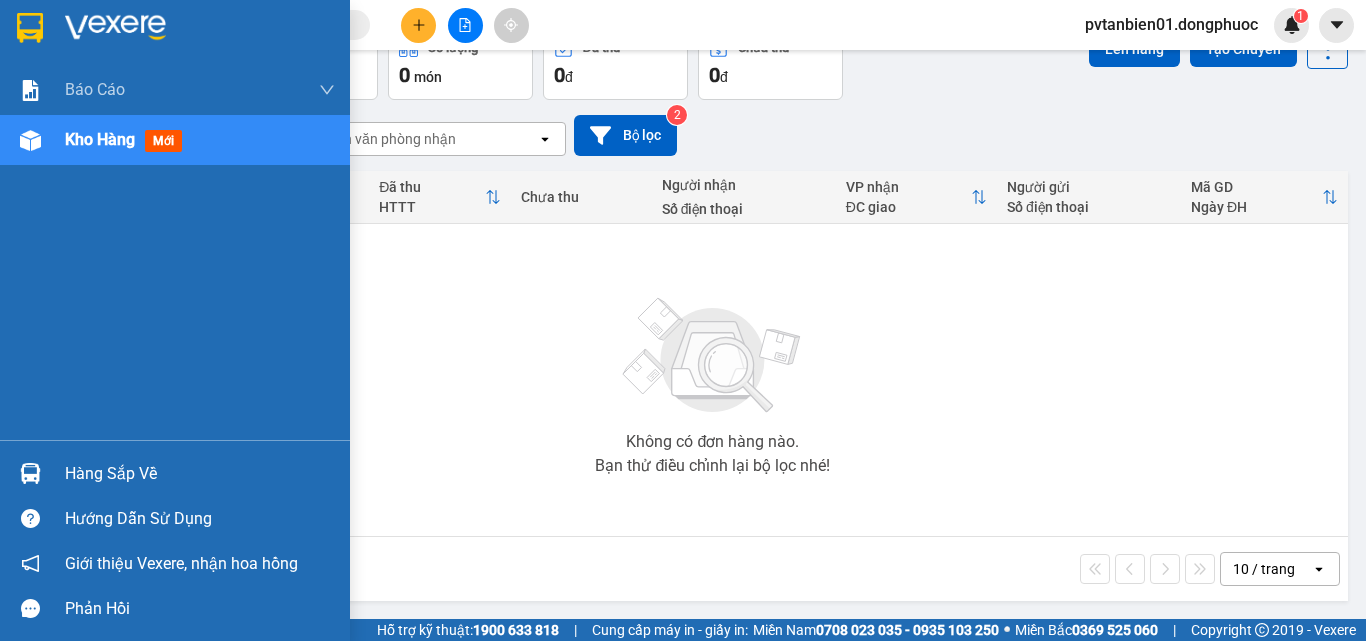click on "Hàng sắp về" at bounding box center [175, 473] 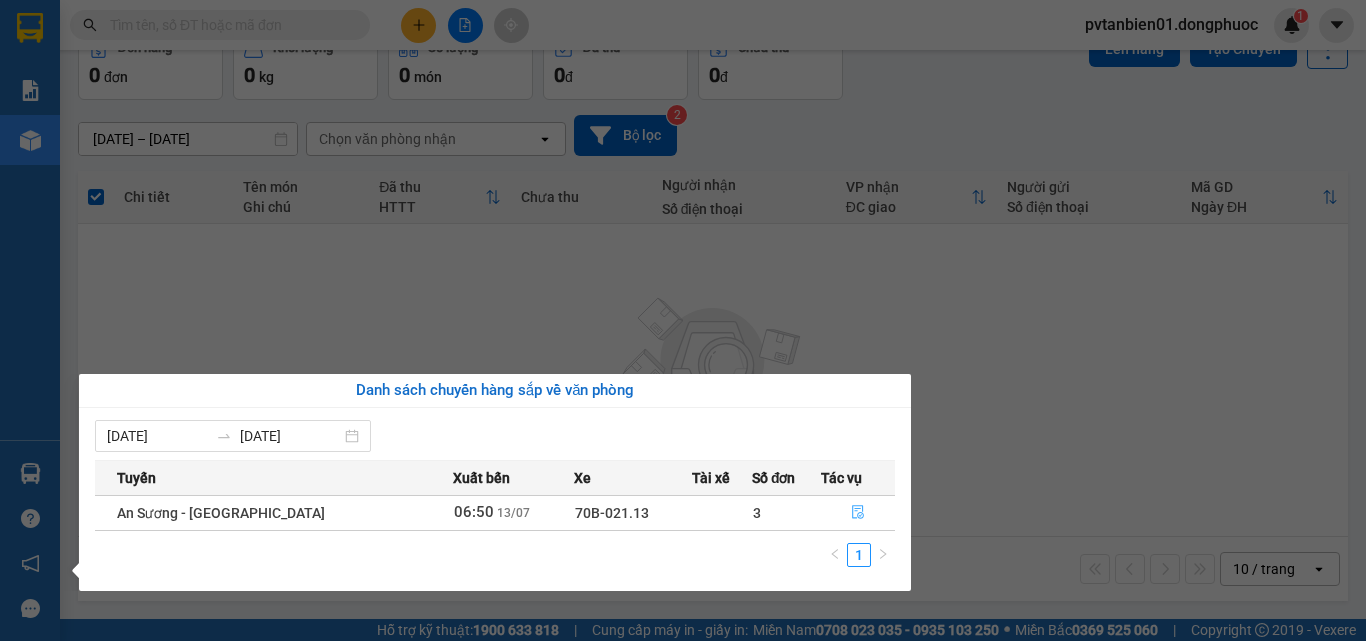 click 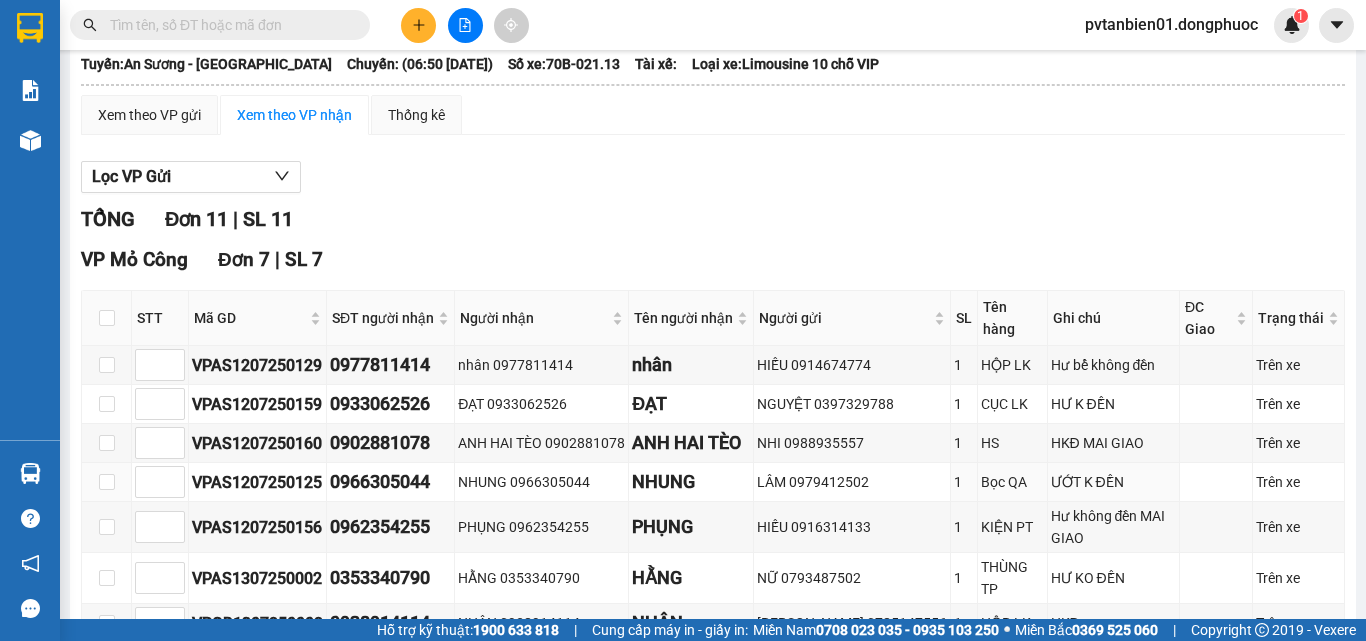scroll, scrollTop: 0, scrollLeft: 0, axis: both 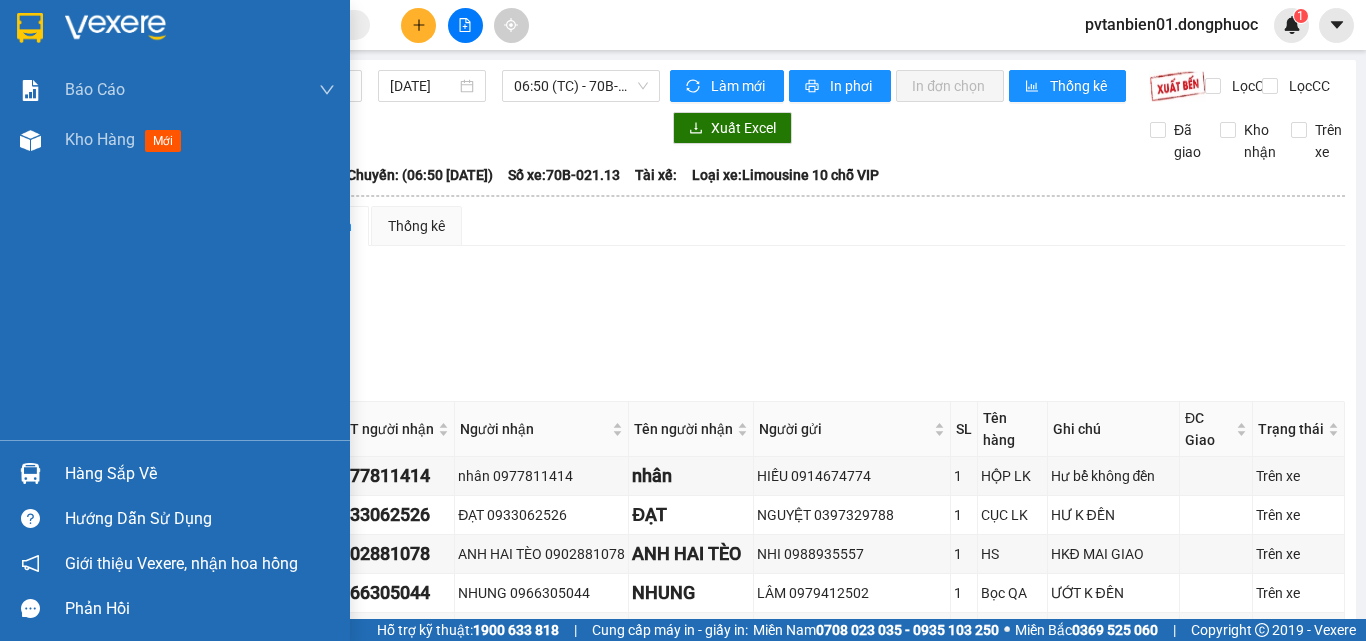 click at bounding box center [30, 473] 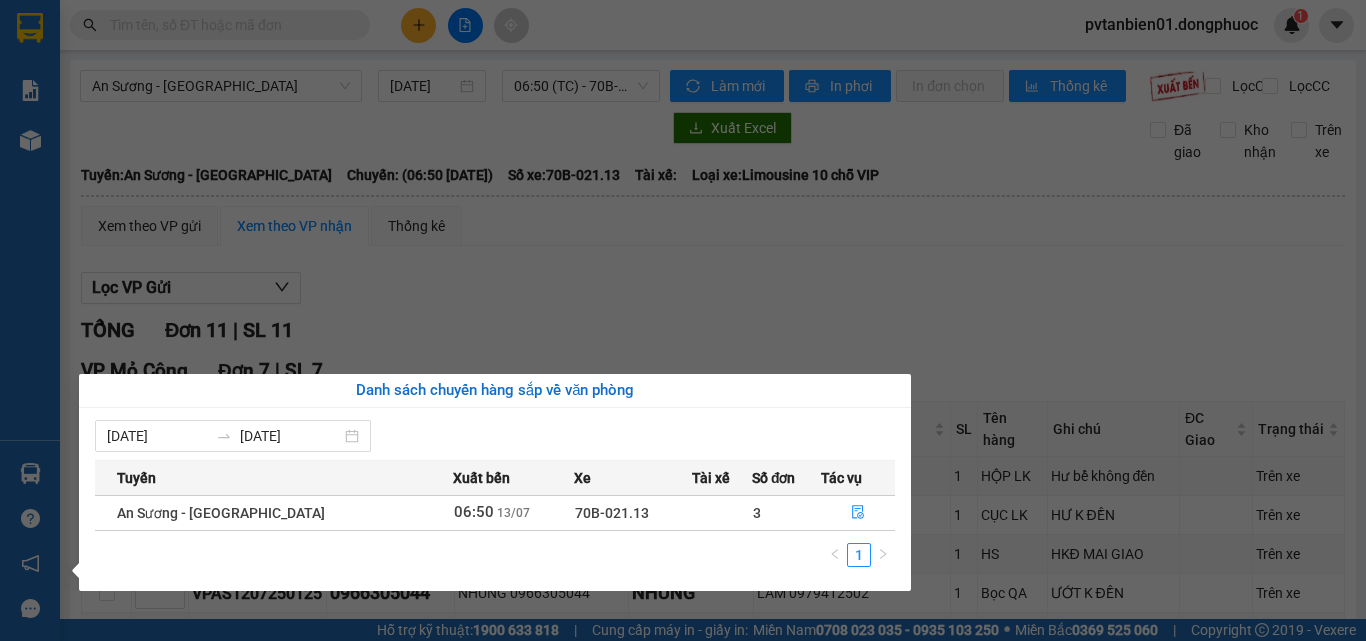 click on "Kết quả tìm kiếm ( 3 )  Bộ lọc  Mã ĐH Trạng thái Món hàng Tổng cước Chưa cước Nhãn Người gửi VP Gửi Người nhận VP Nhận VPTB1307250003 07:04 [DATE] Trên xe   70B-020.73 07:20  [DATE] THÙNG XỐP TP SL:  1 80.000 0337037859 [GEOGRAPHIC_DATA] 0877852988 HUY VP Bến xe An Sương VPTB1307250002 06:25 [DATE] Trên xe   70B-020.73 07:20  [DATE] BAO MÍT SL:  1 60.000 0922222612 QUỐC VP [GEOGRAPHIC_DATA] 0902608526 HẠNH VP Bến xe An Sương VPTB1307250001 05:44 [DATE] Trên xe   70B-020.97 05:50  [DATE] KIỆN THÙNG DẾ SL:  1 30.000 0819381057 LIỄU VP [GEOGRAPHIC_DATA] 0399937578 TRINH VP Trảng Bàng 1 pvtanbien01.dongphuoc 1     Báo cáo Mẫu 1: Báo cáo dòng tiền theo nhân viên Mẫu 1: Báo cáo dòng tiền theo nhân viên (VP) Mẫu 2: Doanh số tạo đơn theo Văn phòng, nhân viên - Trạm     Kho hàng mới Hàng sắp về Hướng dẫn sử dụng Giới thiệu Vexere, nhận hoa hồng Phản hồi An Sương - [GEOGRAPHIC_DATA] 06:50" at bounding box center (683, 320) 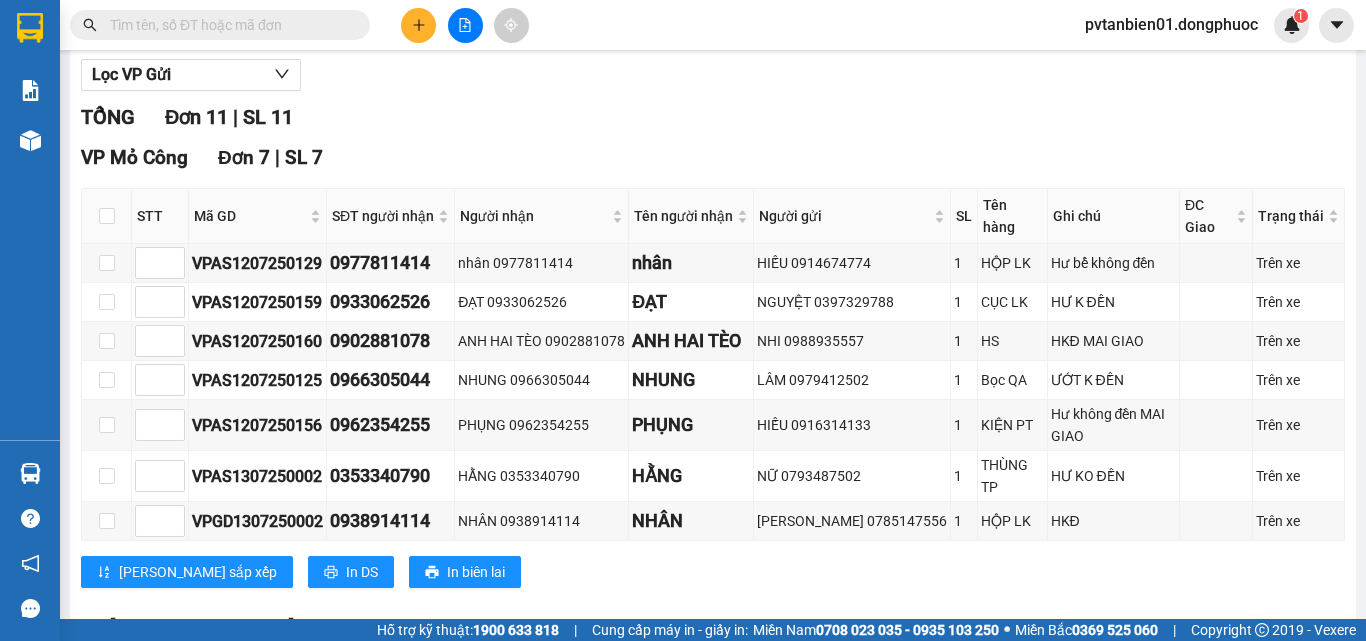 scroll, scrollTop: 513, scrollLeft: 0, axis: vertical 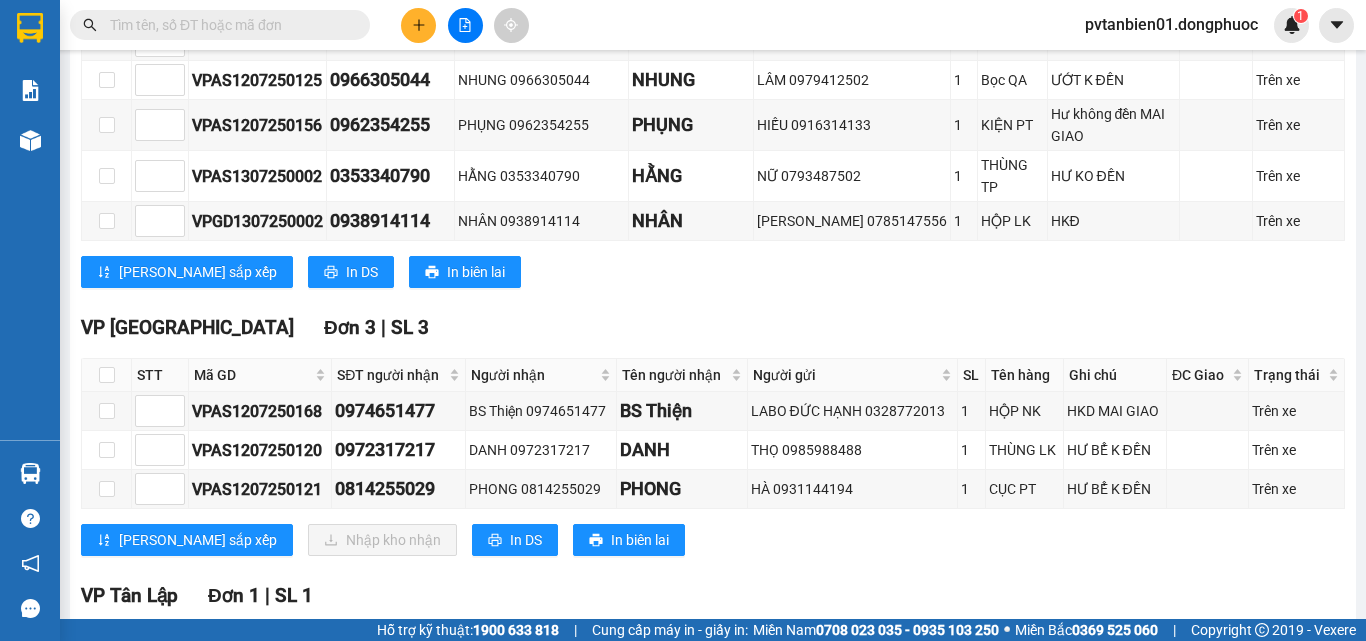 click at bounding box center (107, 375) 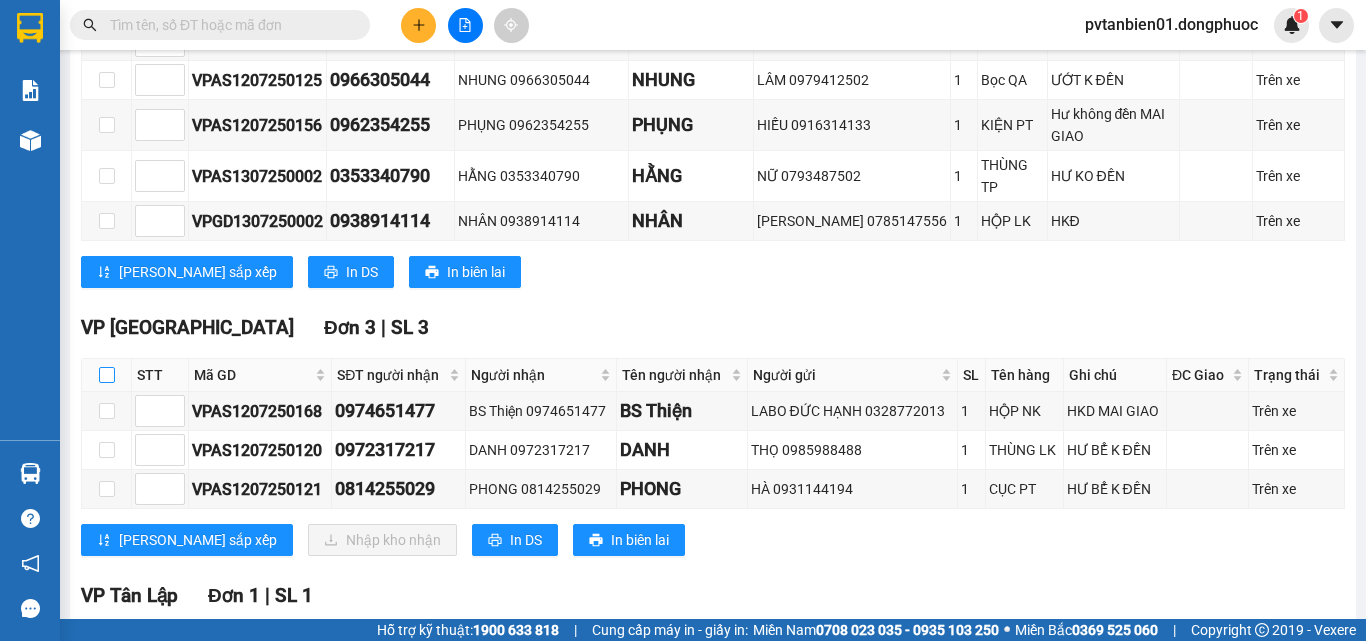 click at bounding box center (107, 375) 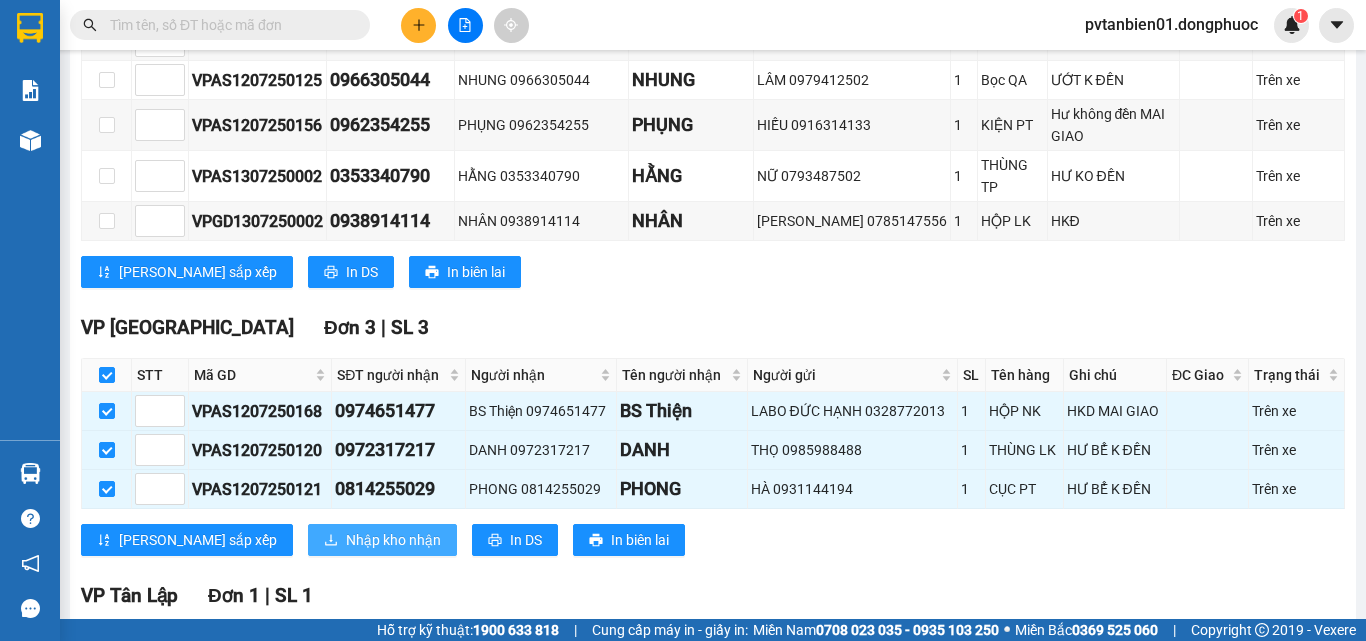 click on "Nhập kho nhận" at bounding box center [393, 540] 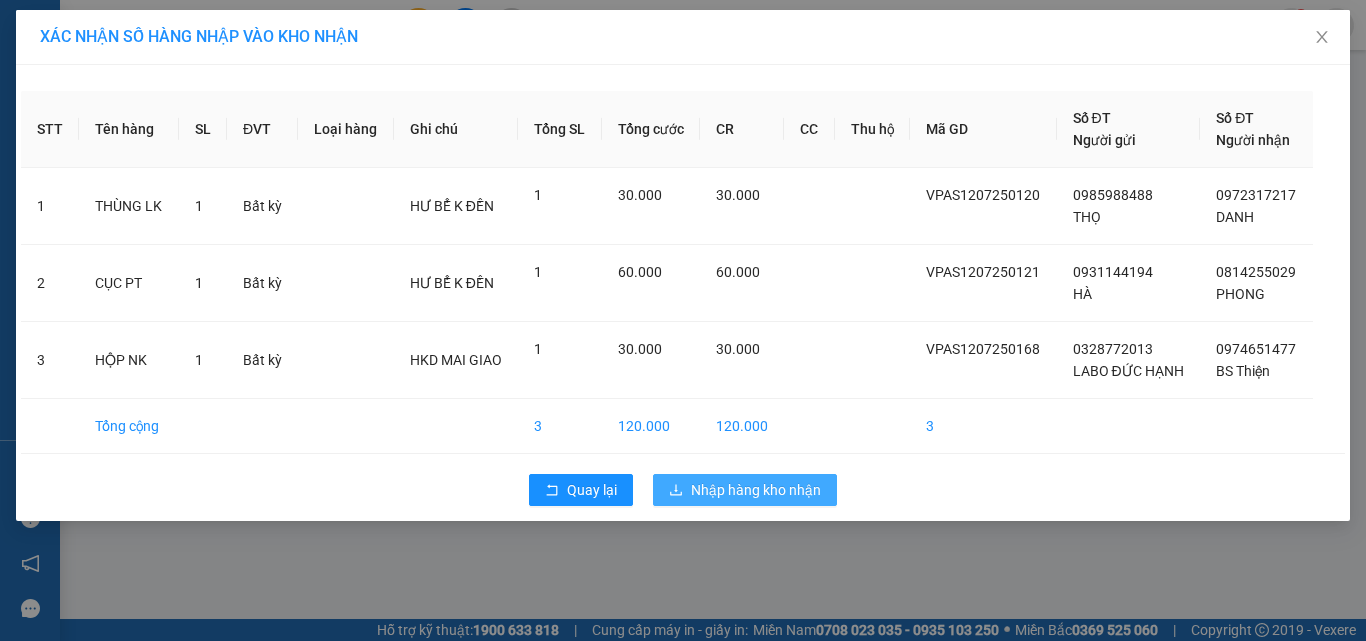 click on "Nhập hàng kho nhận" at bounding box center [745, 490] 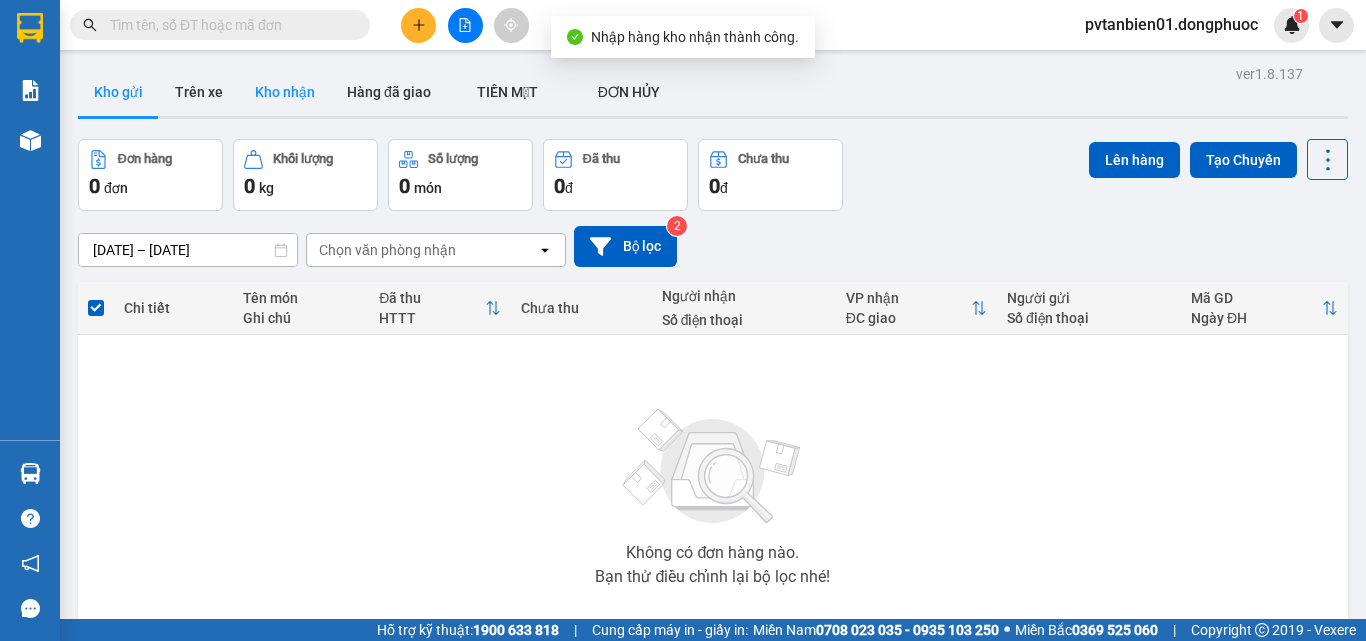 click on "Kho nhận" at bounding box center (285, 92) 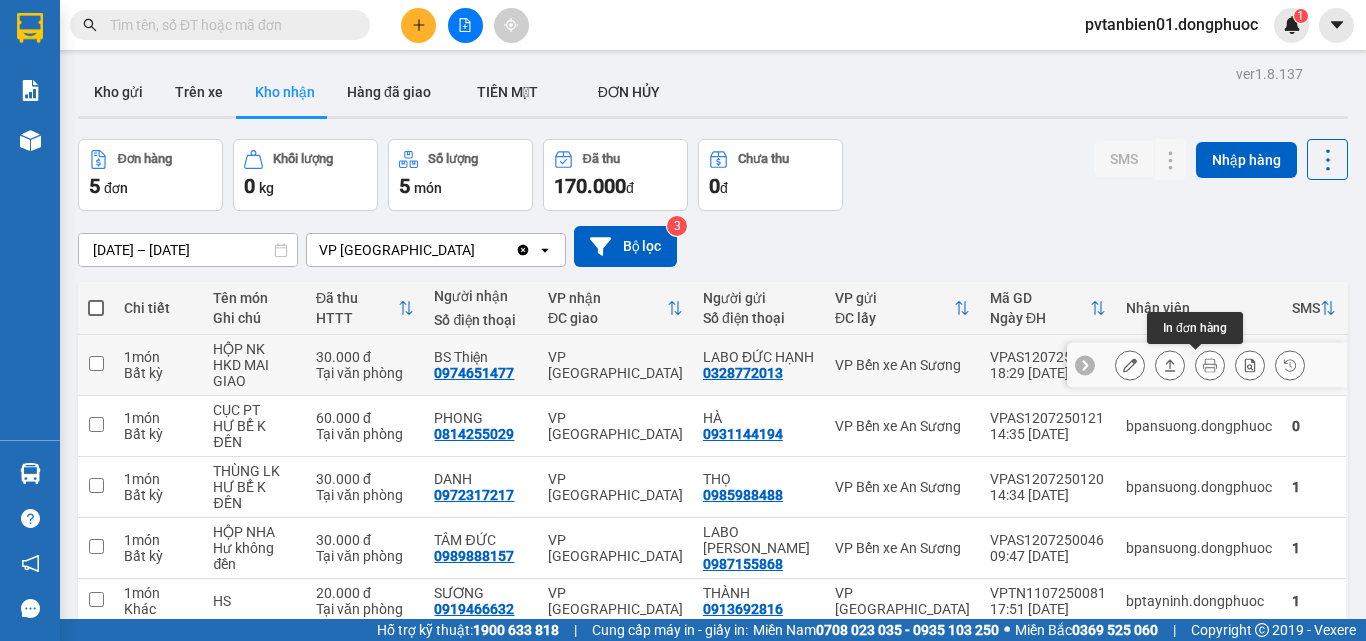 click at bounding box center (1170, 365) 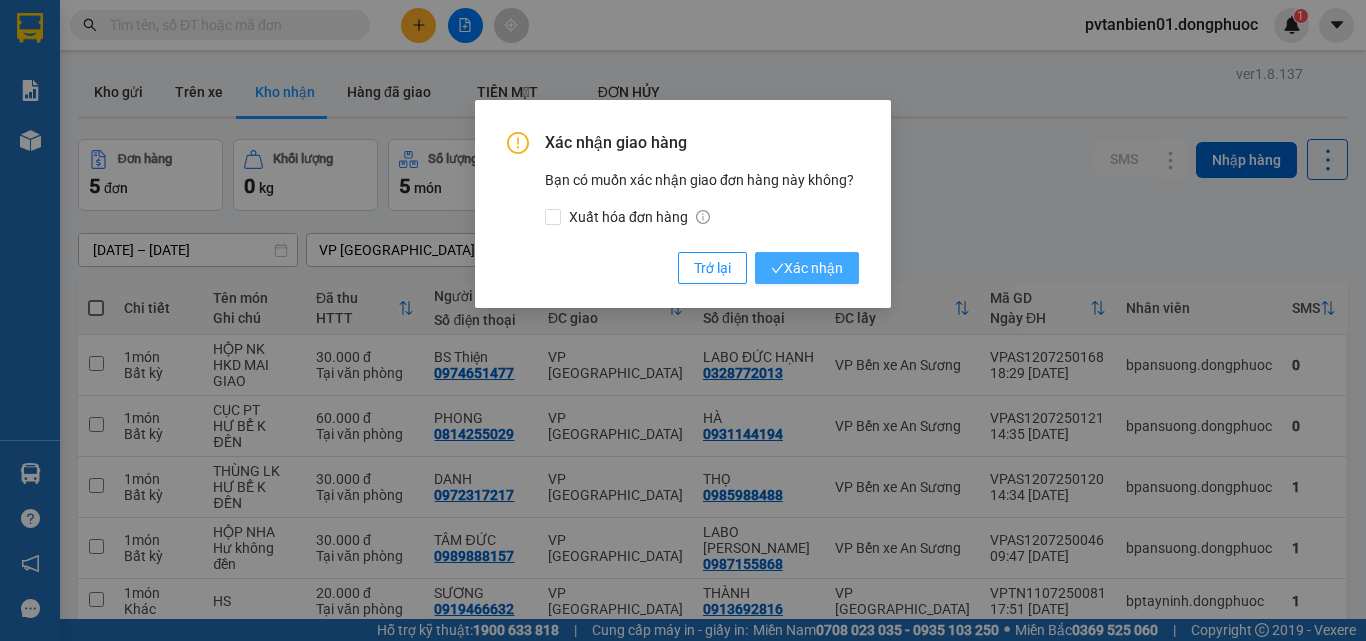 click on "Xác nhận" at bounding box center (807, 268) 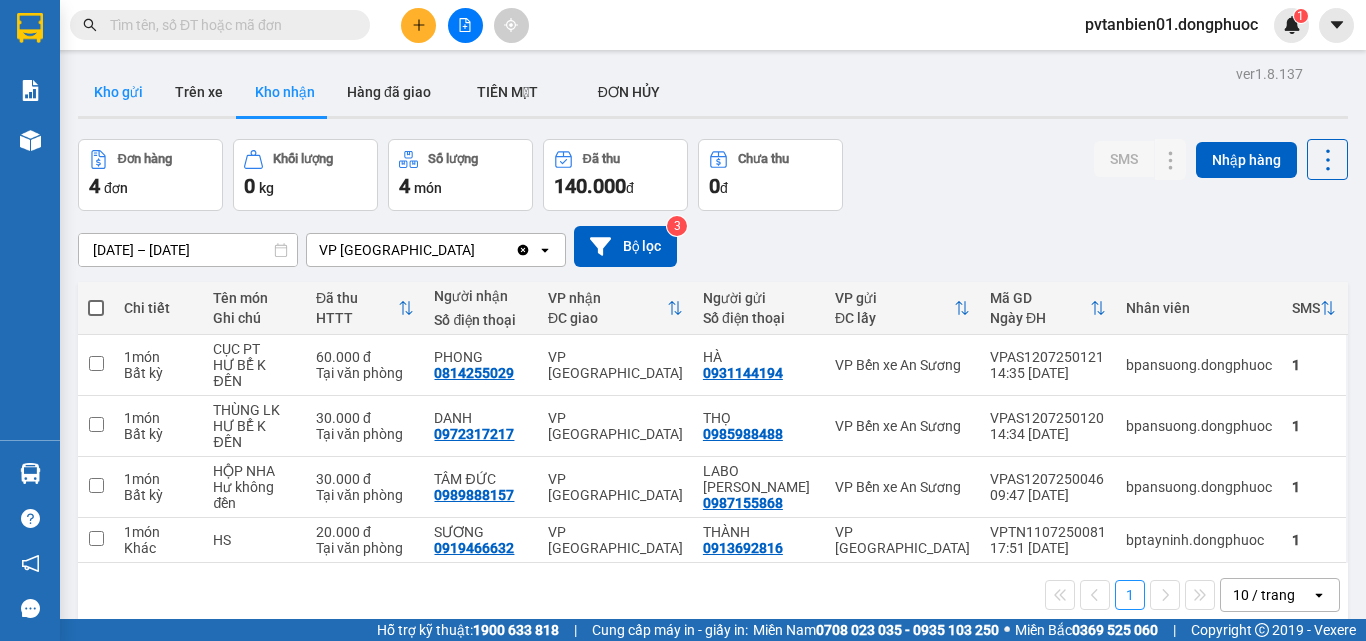 click on "Kho gửi" at bounding box center [118, 92] 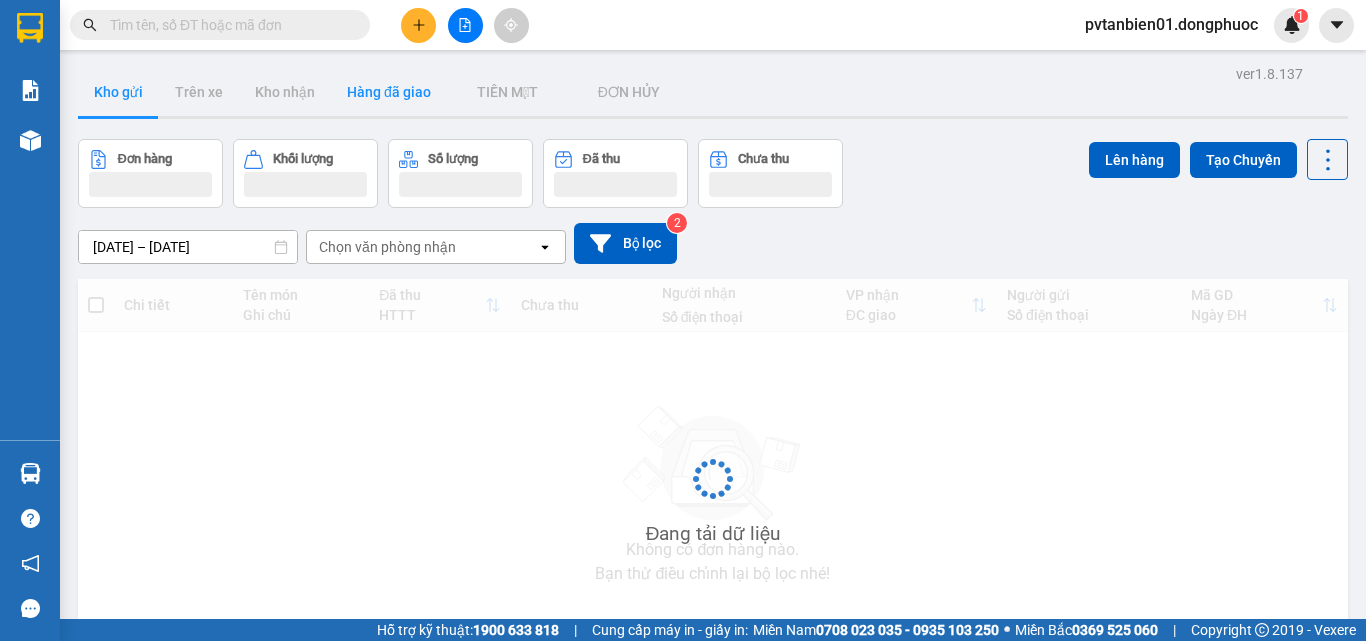 click on "Hàng đã giao" at bounding box center (389, 92) 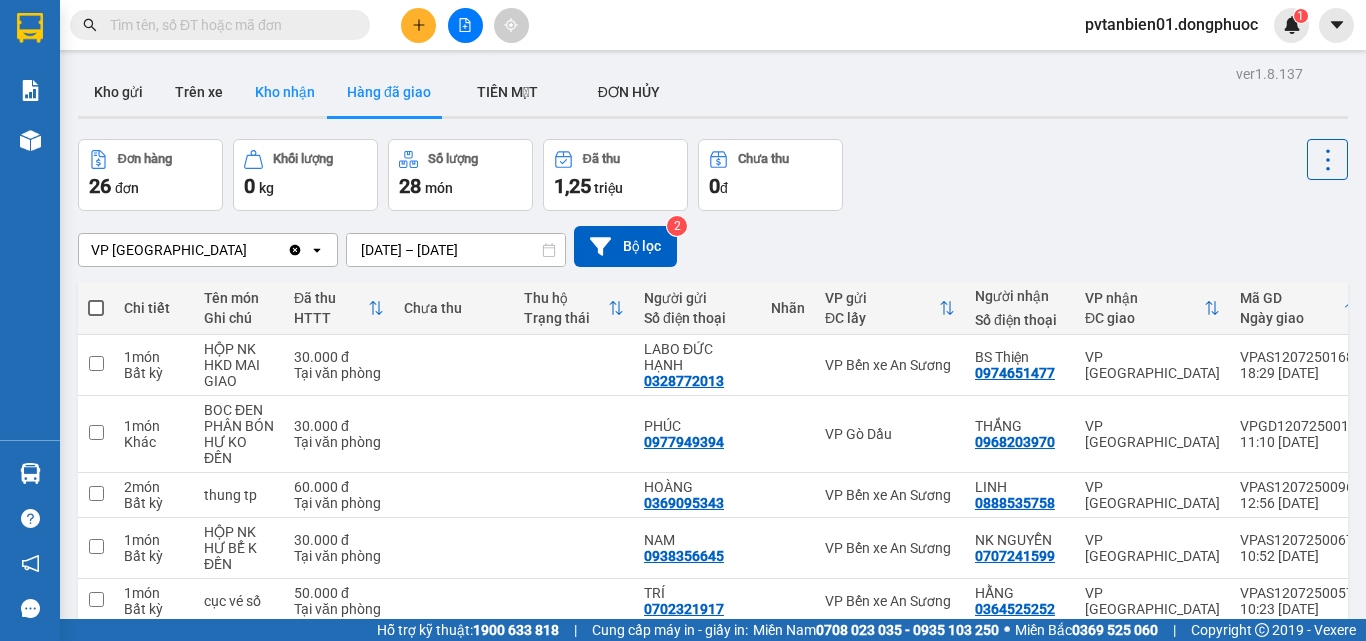 click on "Kho nhận" at bounding box center [285, 92] 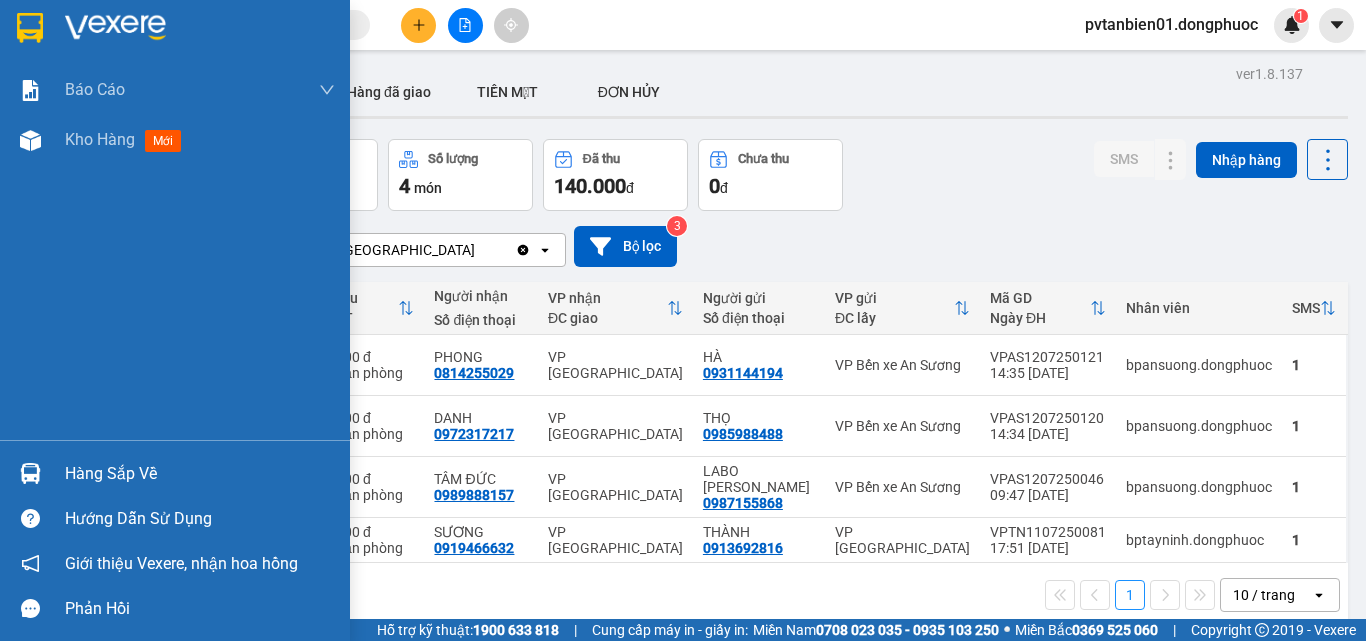 click on "Hàng sắp về" at bounding box center [200, 474] 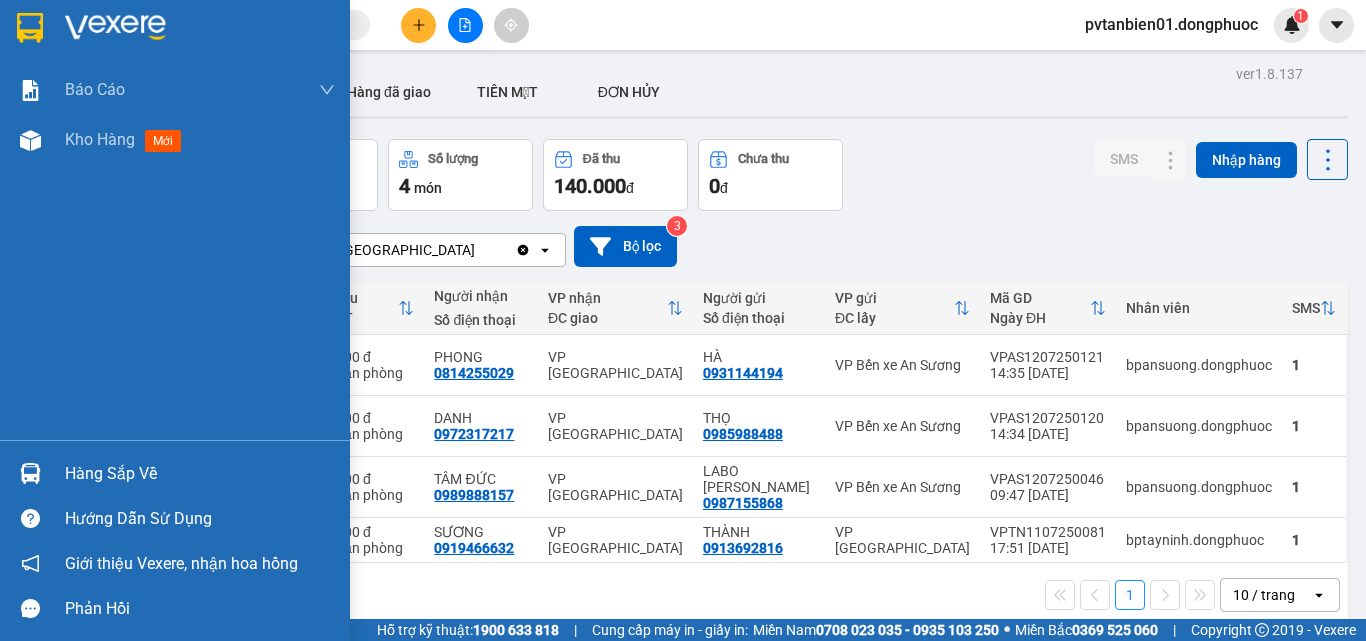 click on "Báo cáo Mẫu 1: Báo cáo dòng tiền theo nhân viên Mẫu 1: Báo cáo dòng tiền theo nhân viên (VP) Mẫu 2: Doanh số tạo đơn theo Văn phòng, nhân viên - Trạm     Kho hàng mới Hàng sắp về Hướng dẫn sử dụng Giới thiệu Vexere, nhận hoa hồng Phản hồi Phần mềm hỗ trợ bạn tốt chứ?" at bounding box center (175, 320) 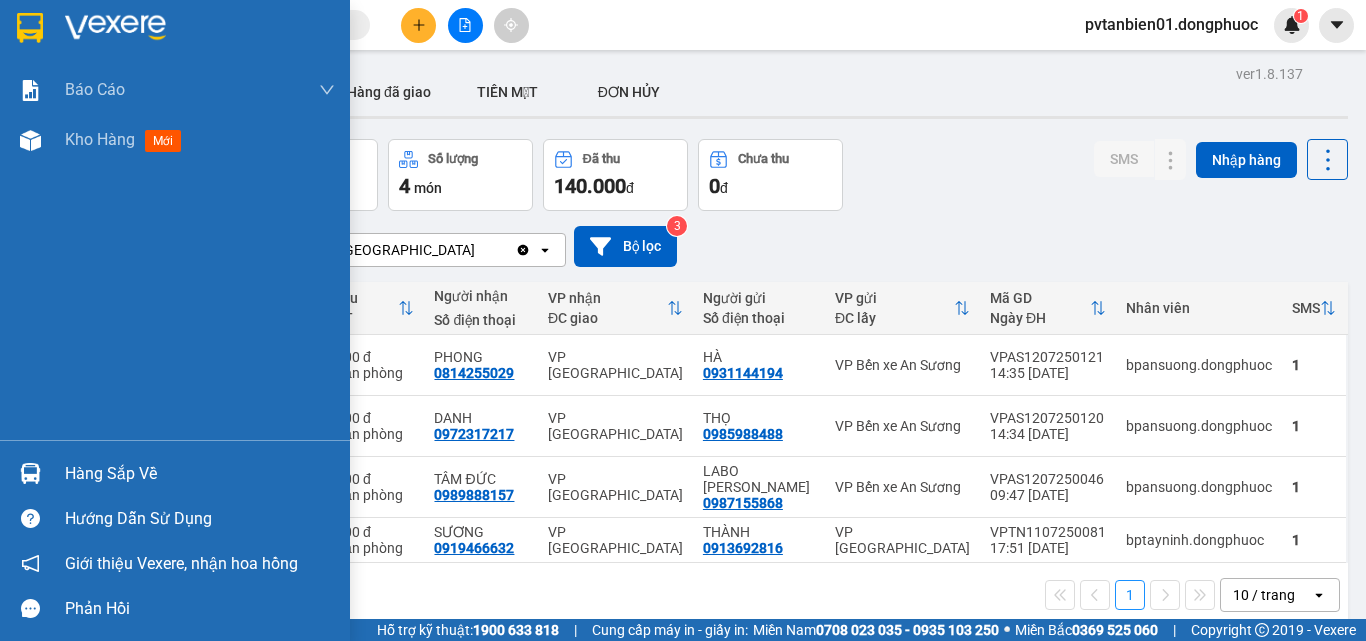 click at bounding box center (30, 473) 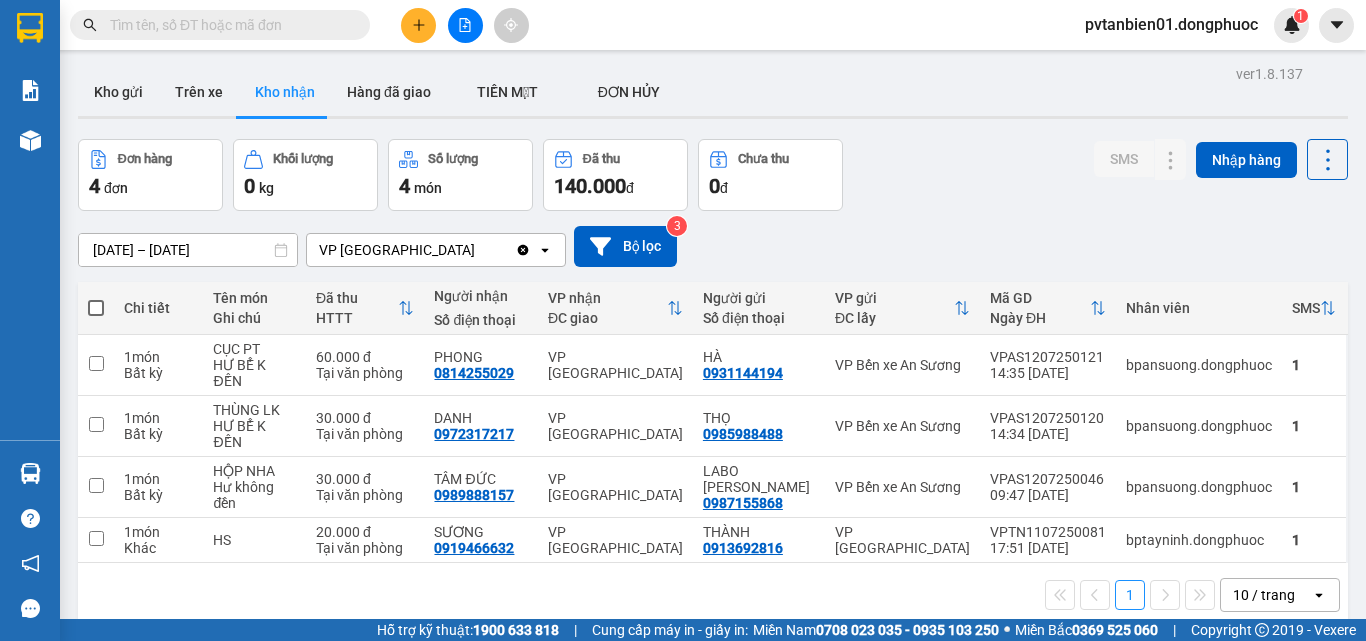 click on "Kết quả tìm kiếm ( 3 )  Bộ lọc  Mã ĐH Trạng thái Món hàng Tổng cước Chưa cước Nhãn Người gửi VP Gửi Người nhận VP Nhận VPTB1307250003 07:04 [DATE] Trên xe   70B-020.73 07:20  [DATE] THÙNG XỐP TP SL:  1 80.000 0337037859 [GEOGRAPHIC_DATA] 0877852988 HUY VP Bến xe An Sương VPTB1307250002 06:25 [DATE] Trên xe   70B-020.73 07:20  [DATE] BAO MÍT SL:  1 60.000 0922222612 QUỐC VP [GEOGRAPHIC_DATA] 0902608526 HẠNH VP Bến xe An Sương VPTB1307250001 05:44 [DATE] Trên xe   70B-020.97 05:50  [DATE] KIỆN THÙNG DẾ SL:  1 30.000 0819381057 LIỄU VP [GEOGRAPHIC_DATA] 0399937578 TRINH VP Trảng Bàng 1 pvtanbien01.dongphuoc 1     Báo cáo Mẫu 1: Báo cáo dòng tiền theo nhân viên Mẫu 1: Báo cáo dòng tiền theo nhân viên (VP) Mẫu 2: Doanh số tạo đơn theo Văn phòng, nhân viên - Trạm     Kho hàng mới Hàng sắp về Hướng dẫn sử dụng Giới thiệu Vexere, nhận hoa hồng Phản hồi ver  1.8.137 Kho gửi Trên xe 4" at bounding box center (683, 320) 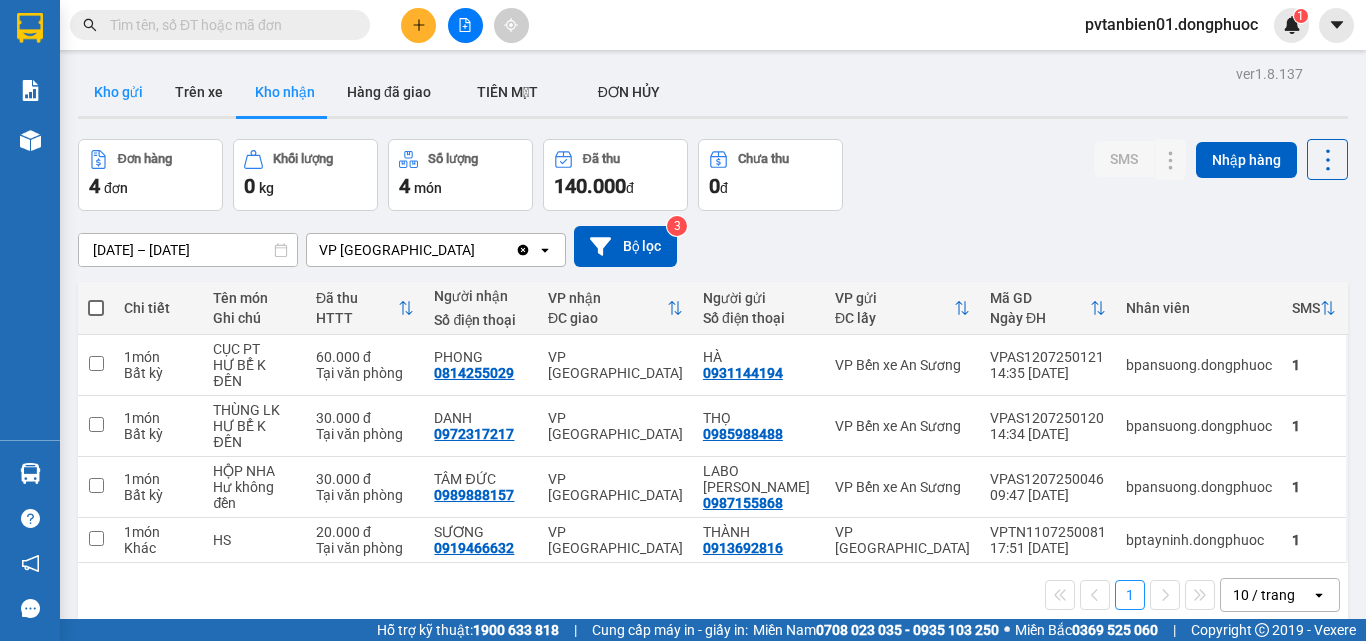 click on "Kho gửi" at bounding box center [118, 92] 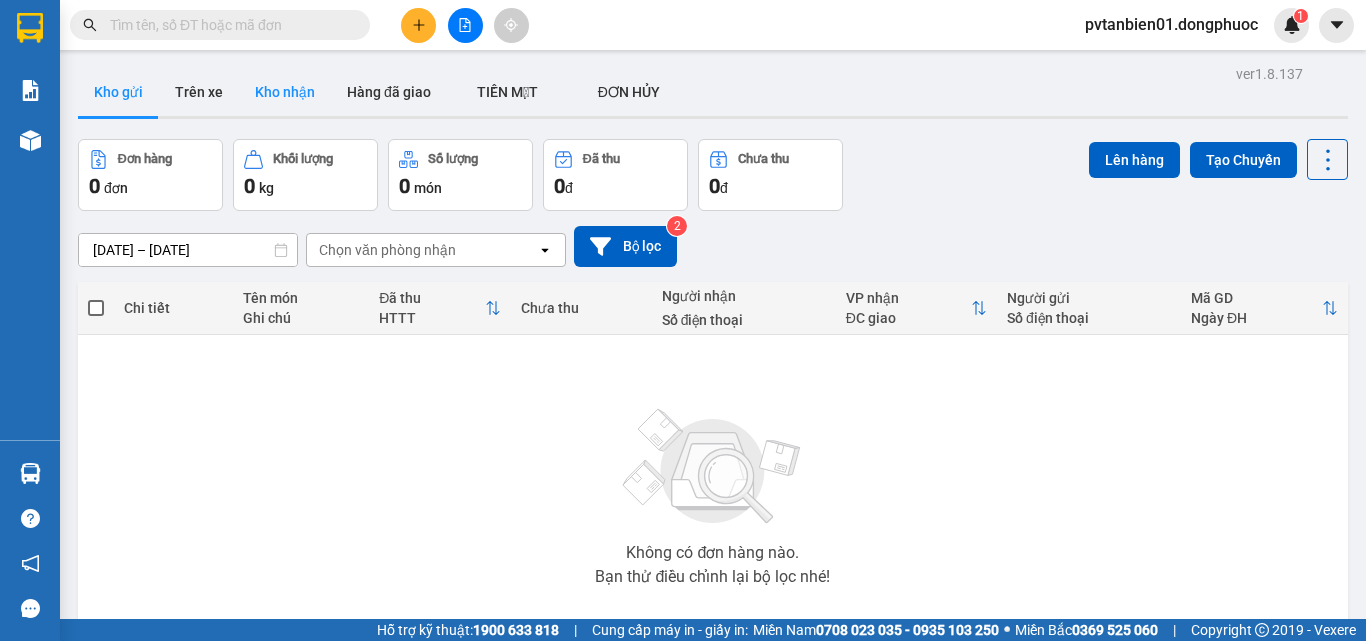 click on "Kho nhận" at bounding box center (285, 92) 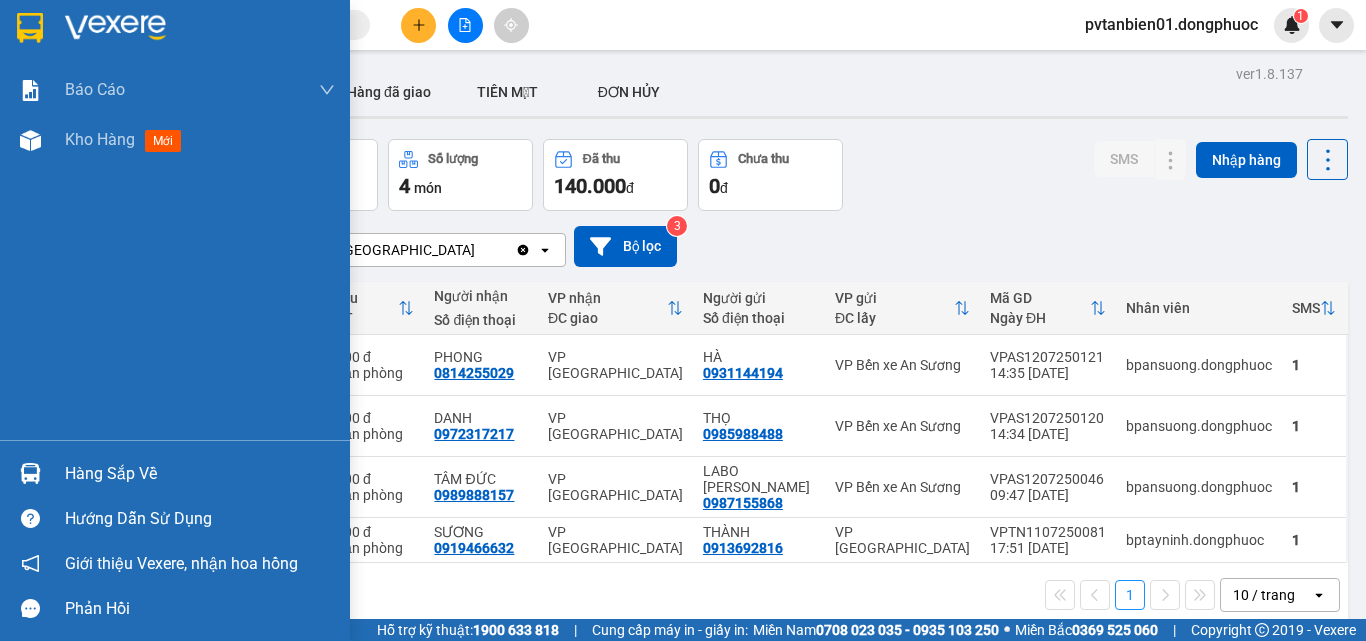click at bounding box center [30, 473] 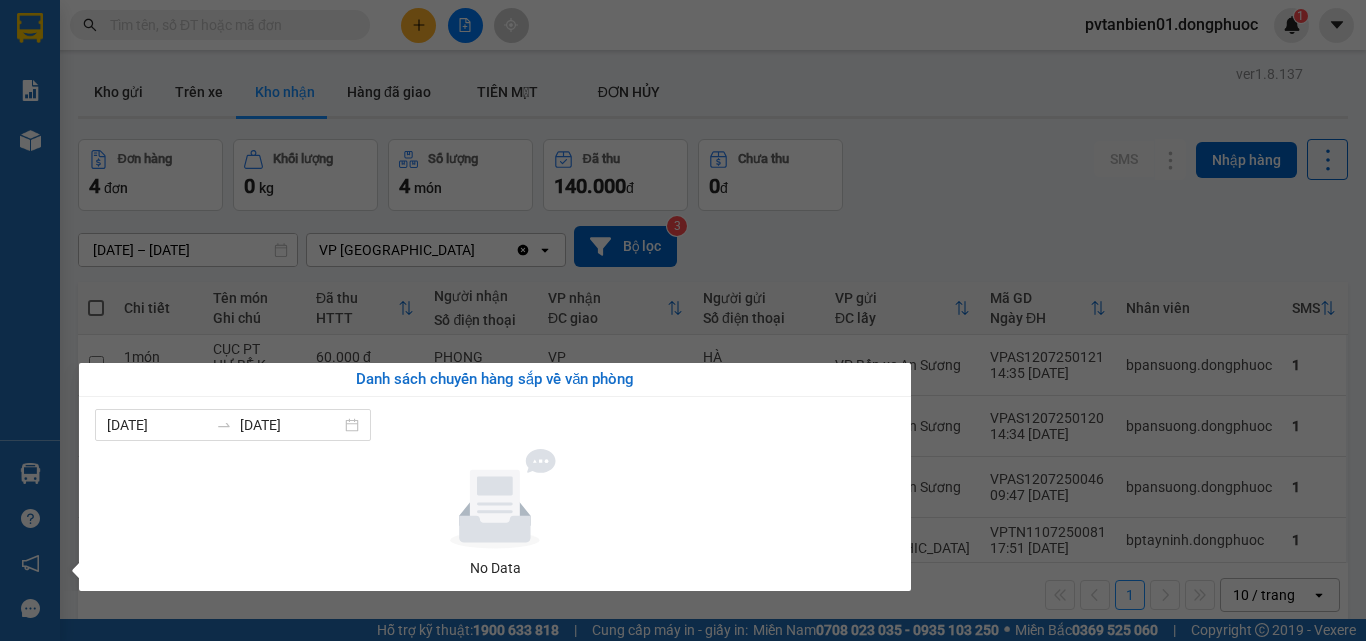 click on "Kết quả tìm kiếm ( 3 )  Bộ lọc  Mã ĐH Trạng thái Món hàng Tổng cước Chưa cước Nhãn Người gửi VP Gửi Người nhận VP Nhận VPTB1307250003 07:04 [DATE] Trên xe   70B-020.73 07:20  [DATE] THÙNG XỐP TP SL:  1 80.000 0337037859 [GEOGRAPHIC_DATA] 0877852988 HUY VP Bến xe An Sương VPTB1307250002 06:25 [DATE] Trên xe   70B-020.73 07:20  [DATE] BAO MÍT SL:  1 60.000 0922222612 QUỐC VP [GEOGRAPHIC_DATA] 0902608526 HẠNH VP Bến xe An Sương VPTB1307250001 05:44 [DATE] Trên xe   70B-020.97 05:50  [DATE] KIỆN THÙNG DẾ SL:  1 30.000 0819381057 LIỄU VP [GEOGRAPHIC_DATA] 0399937578 TRINH VP Trảng Bàng 1 pvtanbien01.dongphuoc 1     Báo cáo Mẫu 1: Báo cáo dòng tiền theo nhân viên Mẫu 1: Báo cáo dòng tiền theo nhân viên (VP) Mẫu 2: Doanh số tạo đơn theo Văn phòng, nhân viên - Trạm     Kho hàng mới Hàng sắp về Hướng dẫn sử dụng Giới thiệu Vexere, nhận hoa hồng Phản hồi ver  1.8.137 Kho gửi Trên xe 4" at bounding box center [683, 320] 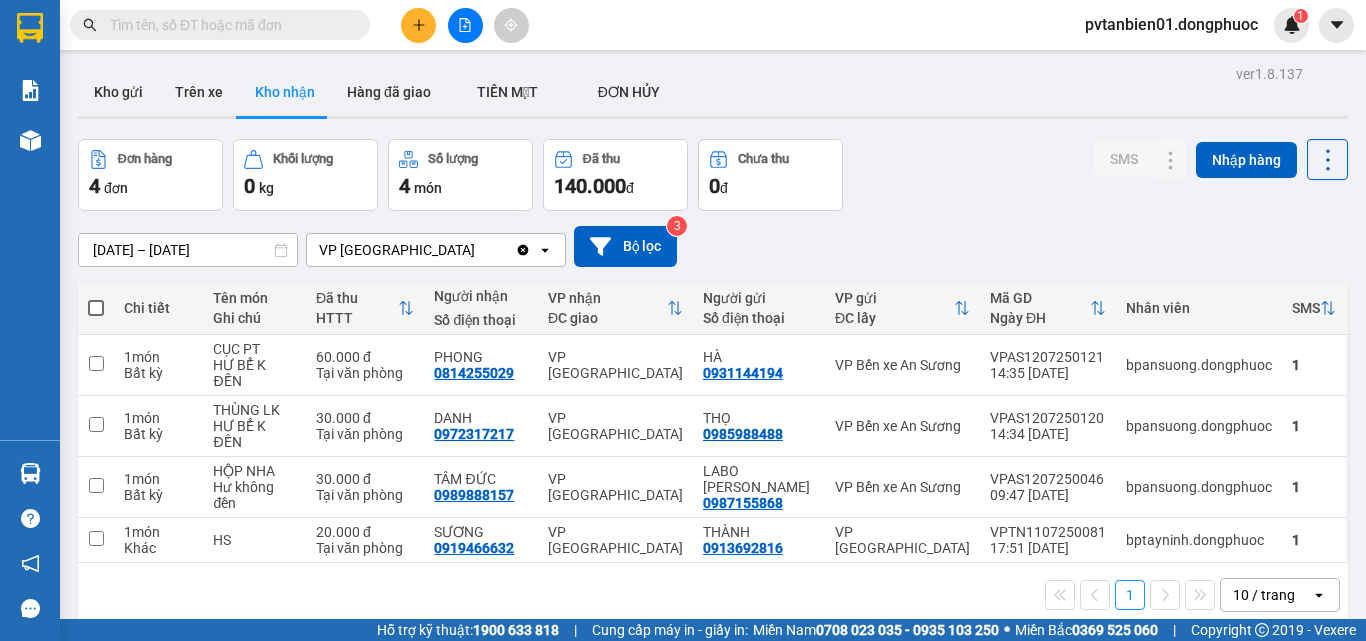 click on "ver  1.8.137 Kho gửi Trên xe Kho nhận Hàng đã giao TIỀN MẶT  ĐƠN HỦY Đơn hàng 4 đơn Khối lượng 0 kg Số lượng 4 món Đã thu 140.000  đ Chưa thu 0  đ SMS Nhập hàng [DATE] – [DATE] Press the down arrow key to interact with the calendar and select a date. Press the escape button to close the calendar. Selected date range is from [DATE] to [DATE]. VP Tân Biên Clear value open Bộ lọc 3 Chi tiết Tên món Ghi chú Đã thu HTTT Người nhận Số điện thoại VP nhận ĐC giao Người gửi Số điện thoại VP gửi ĐC lấy Mã GD Ngày ĐH Nhân viên SMS 1  món Bất kỳ CỤC  PT HƯ BỂ K ĐỀN 60.000 đ Tại văn phòng PHONG 0814255029 VP [GEOGRAPHIC_DATA] VP Bến xe An Sương VPAS1207250121 14:35 [DATE] bpansuong.dongphuoc 1 1  món Bất kỳ THÙNG LK HƯ BỂ  K ĐỀN 30.000 đ Tại văn phòng DANH 0972317217 VP [GEOGRAPHIC_DATA] 0985988488 VP Bến xe An Sương VPAS1207250120 14:34 [DATE] bpansuong.dongphuoc 1" at bounding box center [683, 309] 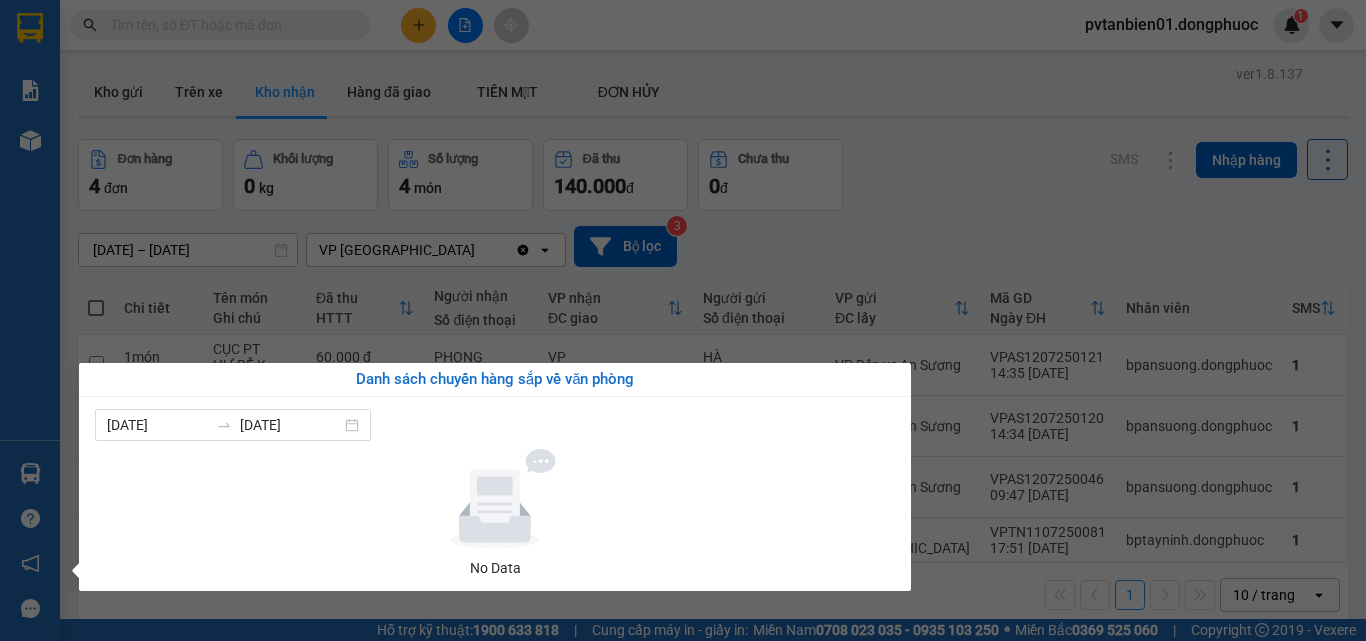 click on "Kết quả tìm kiếm ( 3 )  Bộ lọc  Mã ĐH Trạng thái Món hàng Tổng cước Chưa cước Nhãn Người gửi VP Gửi Người nhận VP Nhận VPTB1307250003 07:04 [DATE] Trên xe   70B-020.73 07:20  [DATE] THÙNG XỐP TP SL:  1 80.000 0337037859 [GEOGRAPHIC_DATA] 0877852988 HUY VP Bến xe An Sương VPTB1307250002 06:25 [DATE] Trên xe   70B-020.73 07:20  [DATE] BAO MÍT SL:  1 60.000 0922222612 QUỐC VP [GEOGRAPHIC_DATA] 0902608526 HẠNH VP Bến xe An Sương VPTB1307250001 05:44 [DATE] Trên xe   70B-020.97 05:50  [DATE] KIỆN THÙNG DẾ SL:  1 30.000 0819381057 LIỄU VP [GEOGRAPHIC_DATA] 0399937578 TRINH VP Trảng Bàng 1 pvtanbien01.dongphuoc 1     Báo cáo Mẫu 1: Báo cáo dòng tiền theo nhân viên Mẫu 1: Báo cáo dòng tiền theo nhân viên (VP) Mẫu 2: Doanh số tạo đơn theo Văn phòng, nhân viên - Trạm     Kho hàng mới Hàng sắp về Hướng dẫn sử dụng Giới thiệu Vexere, nhận hoa hồng Phản hồi ver  1.8.137 Kho gửi Trên xe 4" at bounding box center [683, 320] 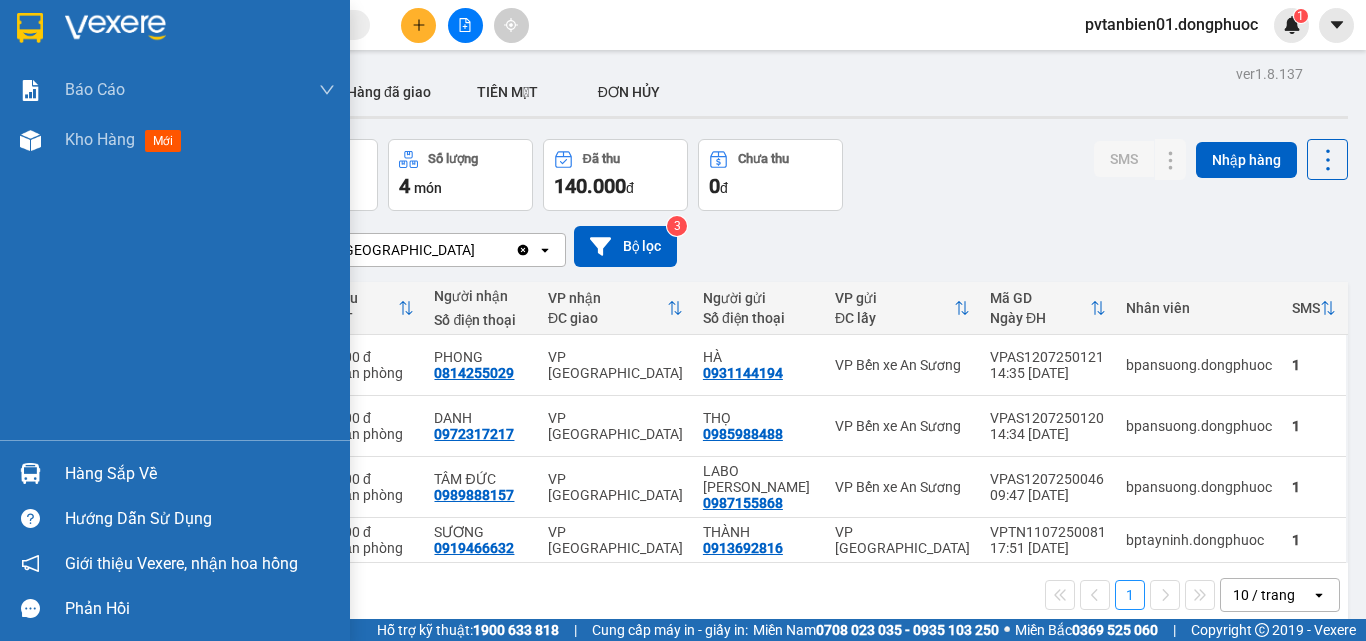click at bounding box center [30, 473] 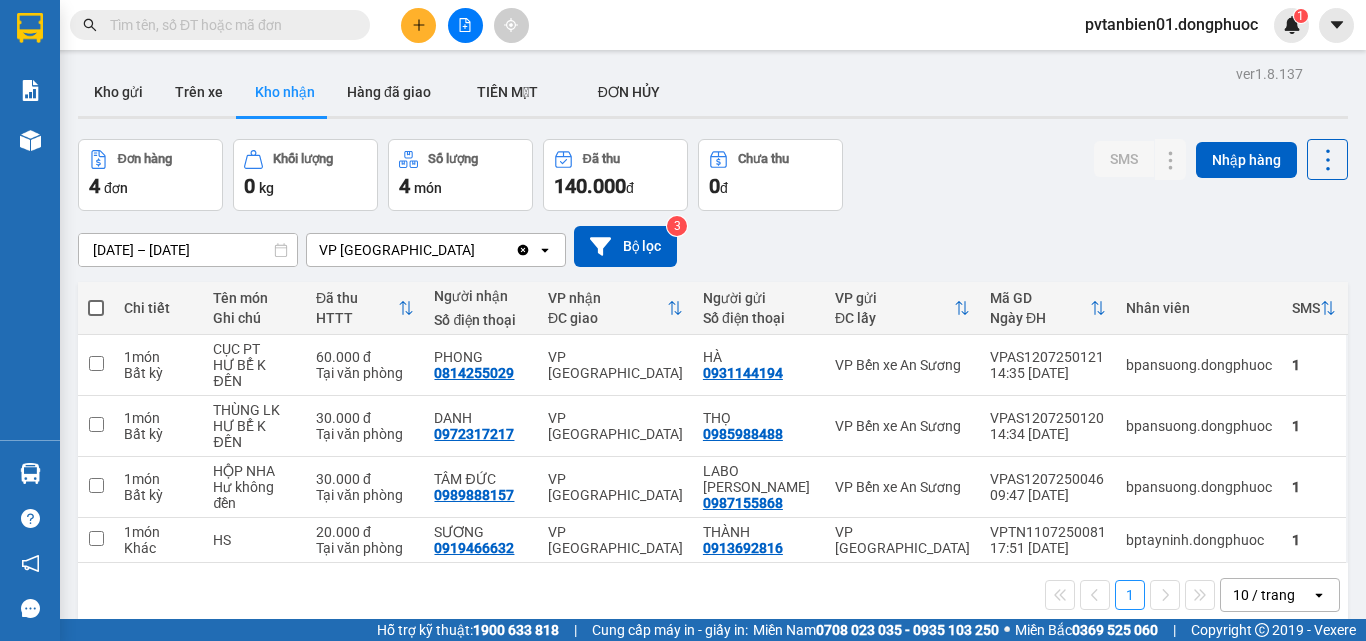 click on "Kết quả tìm kiếm ( 3 )  Bộ lọc  Mã ĐH Trạng thái Món hàng Tổng cước Chưa cước Nhãn Người gửi VP Gửi Người nhận VP Nhận VPTB1307250003 07:04 [DATE] Trên xe   70B-020.73 07:20  [DATE] THÙNG XỐP TP SL:  1 80.000 0337037859 [GEOGRAPHIC_DATA] 0877852988 HUY VP Bến xe An Sương VPTB1307250002 06:25 [DATE] Trên xe   70B-020.73 07:20  [DATE] BAO MÍT SL:  1 60.000 0922222612 QUỐC VP [GEOGRAPHIC_DATA] 0902608526 HẠNH VP Bến xe An Sương VPTB1307250001 05:44 [DATE] Trên xe   70B-020.97 05:50  [DATE] KIỆN THÙNG DẾ SL:  1 30.000 0819381057 LIỄU VP [GEOGRAPHIC_DATA] 0399937578 TRINH VP Trảng Bàng 1 pvtanbien01.dongphuoc 1     Báo cáo Mẫu 1: Báo cáo dòng tiền theo nhân viên Mẫu 1: Báo cáo dòng tiền theo nhân viên (VP) Mẫu 2: Doanh số tạo đơn theo Văn phòng, nhân viên - Trạm     Kho hàng mới Hàng sắp về Hướng dẫn sử dụng Giới thiệu Vexere, nhận hoa hồng Phản hồi ver  1.8.137 Kho gửi Trên xe 4" at bounding box center (683, 320) 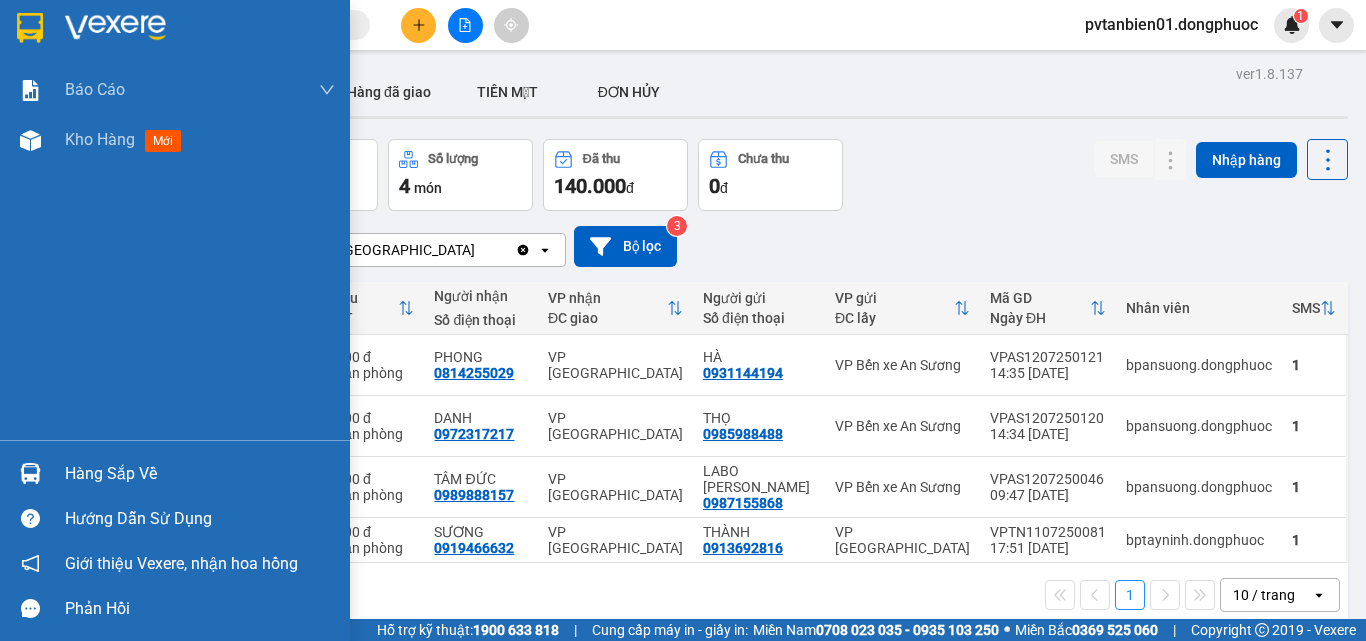 click at bounding box center [30, 473] 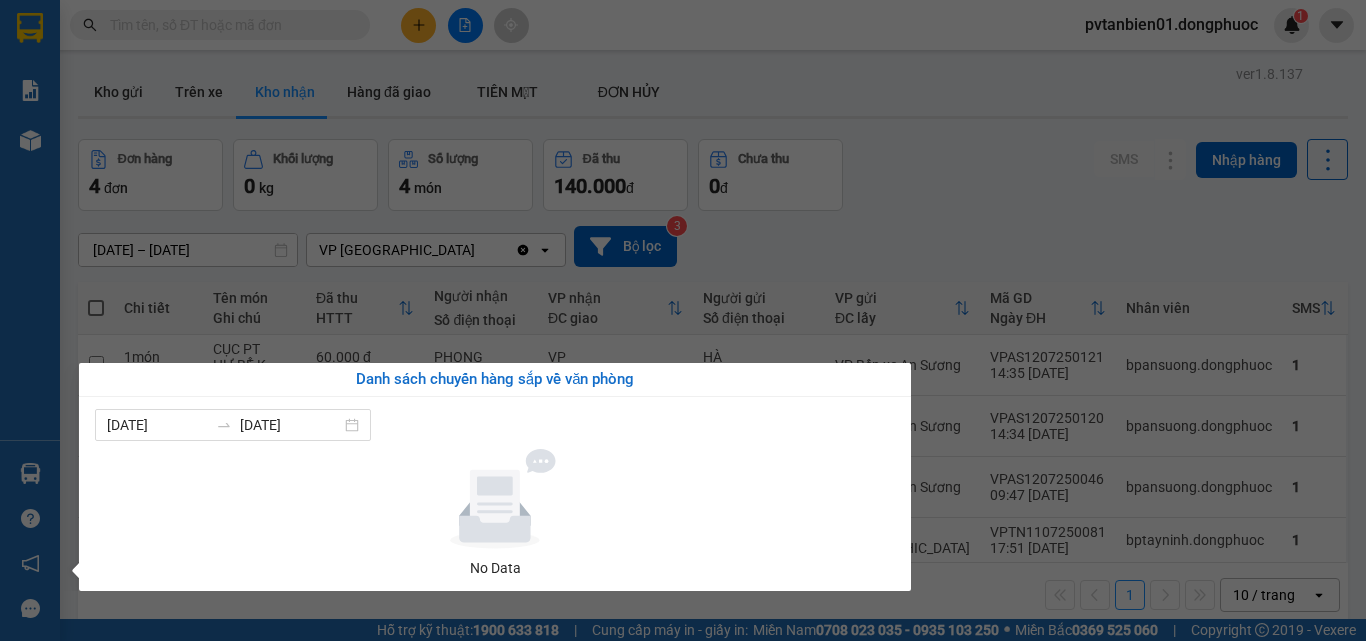 click on "Kết quả tìm kiếm ( 3 )  Bộ lọc  Mã ĐH Trạng thái Món hàng Tổng cước Chưa cước Nhãn Người gửi VP Gửi Người nhận VP Nhận VPTB1307250003 07:04 [DATE] Trên xe   70B-020.73 07:20  [DATE] THÙNG XỐP TP SL:  1 80.000 0337037859 [GEOGRAPHIC_DATA] 0877852988 HUY VP Bến xe An Sương VPTB1307250002 06:25 [DATE] Trên xe   70B-020.73 07:20  [DATE] BAO MÍT SL:  1 60.000 0922222612 QUỐC VP [GEOGRAPHIC_DATA] 0902608526 HẠNH VP Bến xe An Sương VPTB1307250001 05:44 [DATE] Trên xe   70B-020.97 05:50  [DATE] KIỆN THÙNG DẾ SL:  1 30.000 0819381057 LIỄU VP [GEOGRAPHIC_DATA] 0399937578 TRINH VP Trảng Bàng 1 pvtanbien01.dongphuoc 1     Báo cáo Mẫu 1: Báo cáo dòng tiền theo nhân viên Mẫu 1: Báo cáo dòng tiền theo nhân viên (VP) Mẫu 2: Doanh số tạo đơn theo Văn phòng, nhân viên - Trạm     Kho hàng mới Hàng sắp về Hướng dẫn sử dụng Giới thiệu Vexere, nhận hoa hồng Phản hồi ver  1.8.137 Kho gửi Trên xe 4" at bounding box center (683, 320) 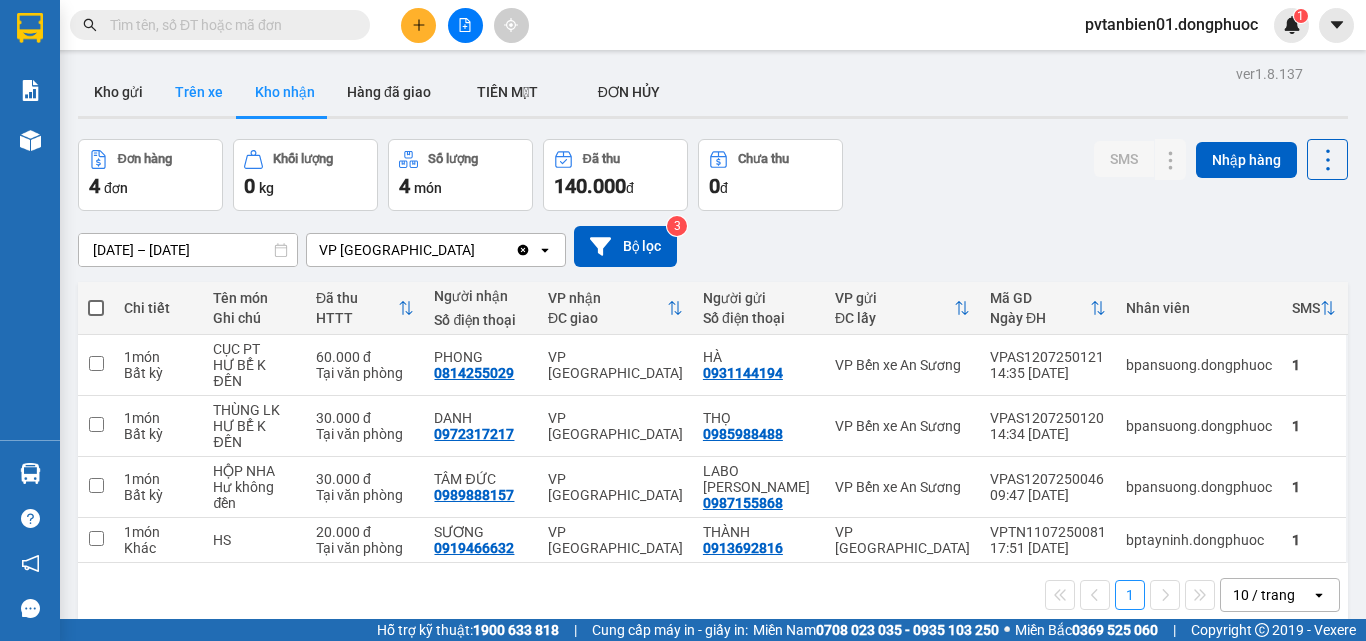 click on "Trên xe" at bounding box center [199, 92] 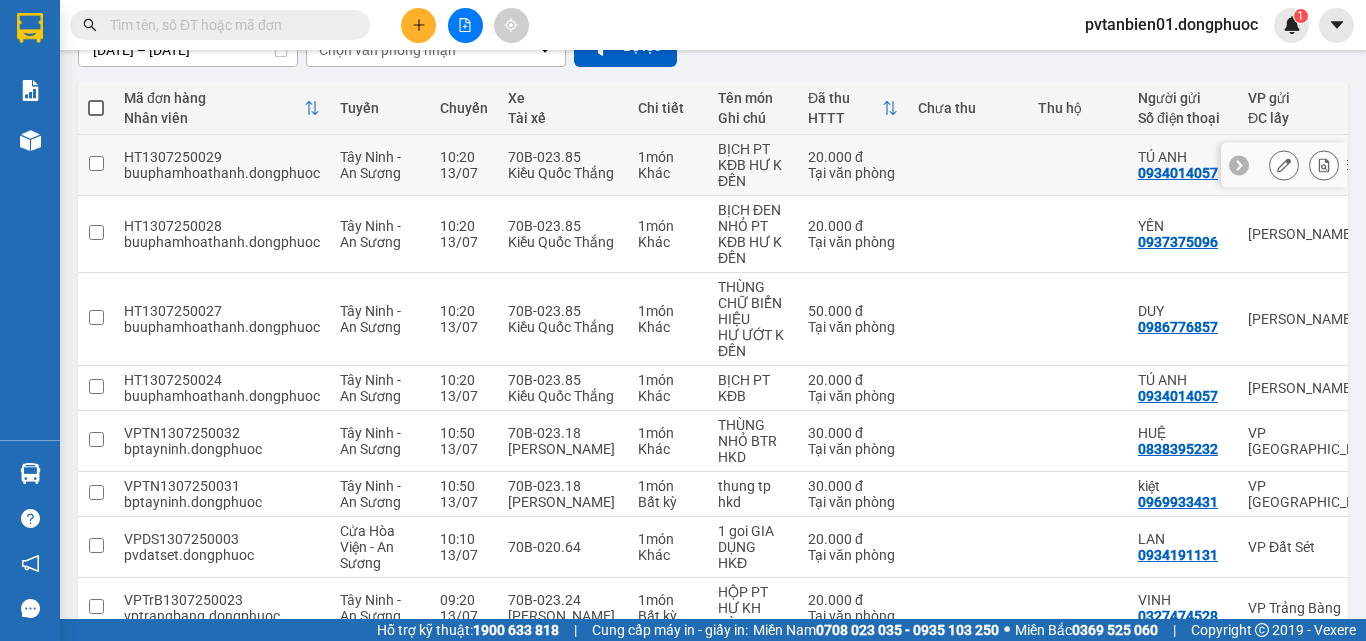 scroll, scrollTop: 0, scrollLeft: 0, axis: both 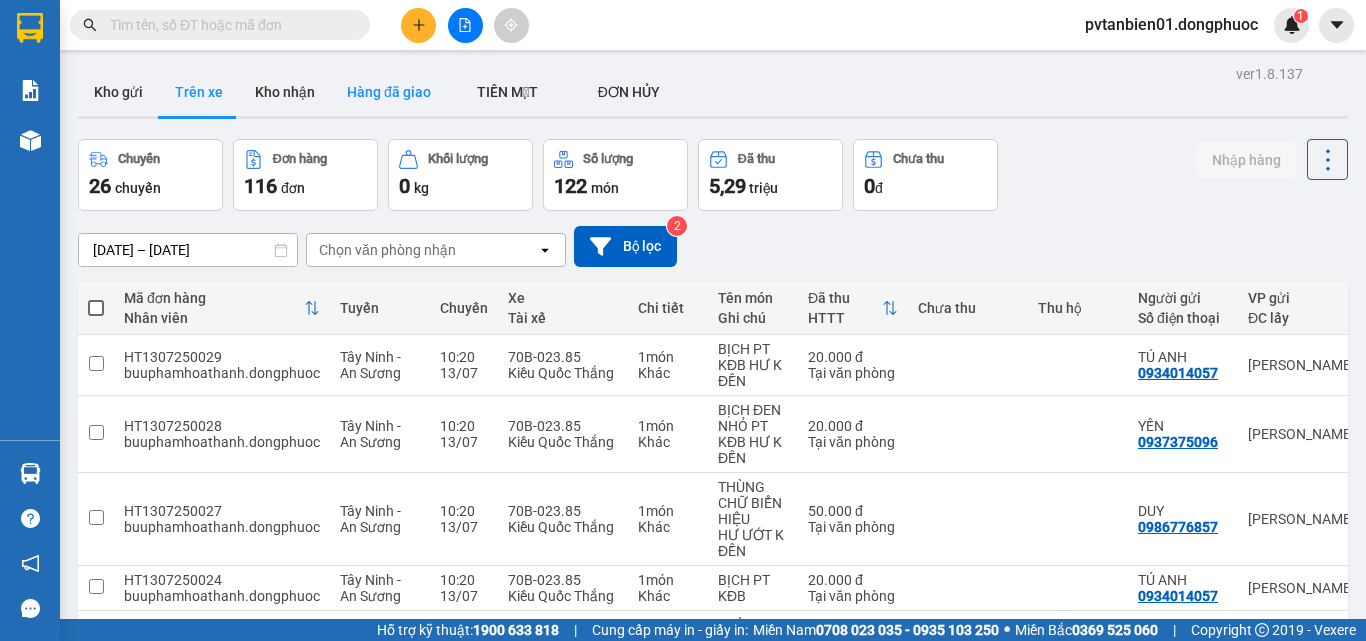 click on "Hàng đã giao" at bounding box center [389, 92] 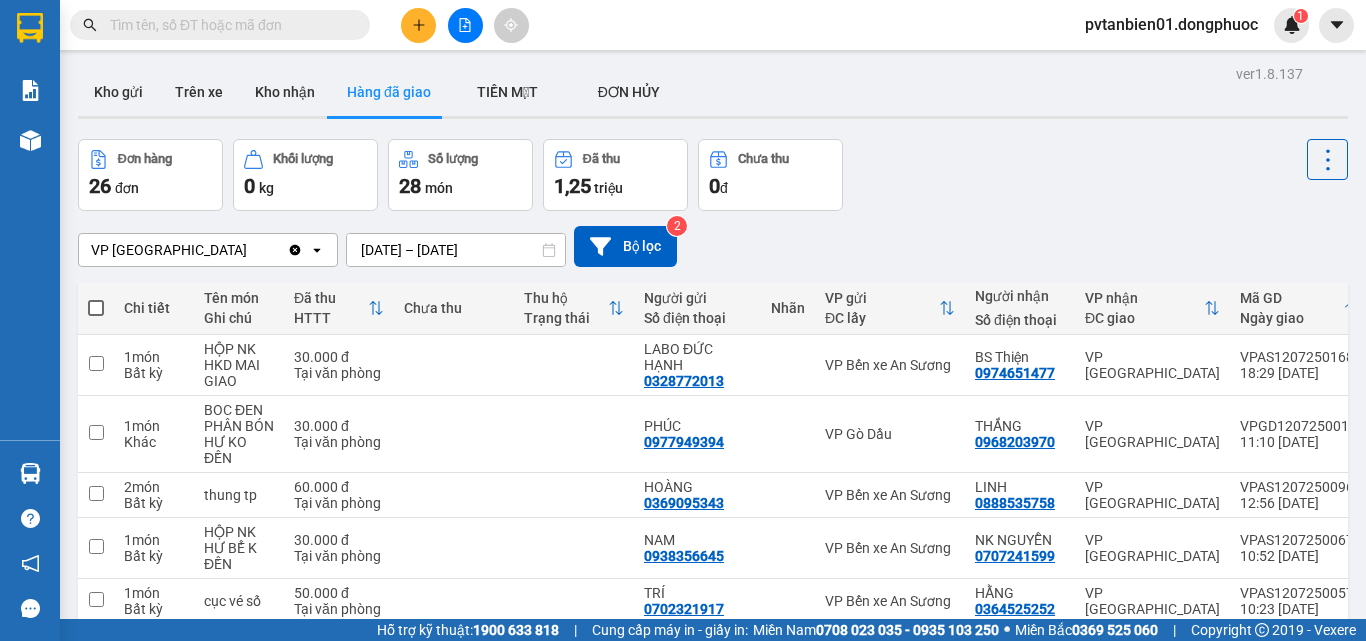 click on "[DATE] – [DATE]" at bounding box center [456, 250] 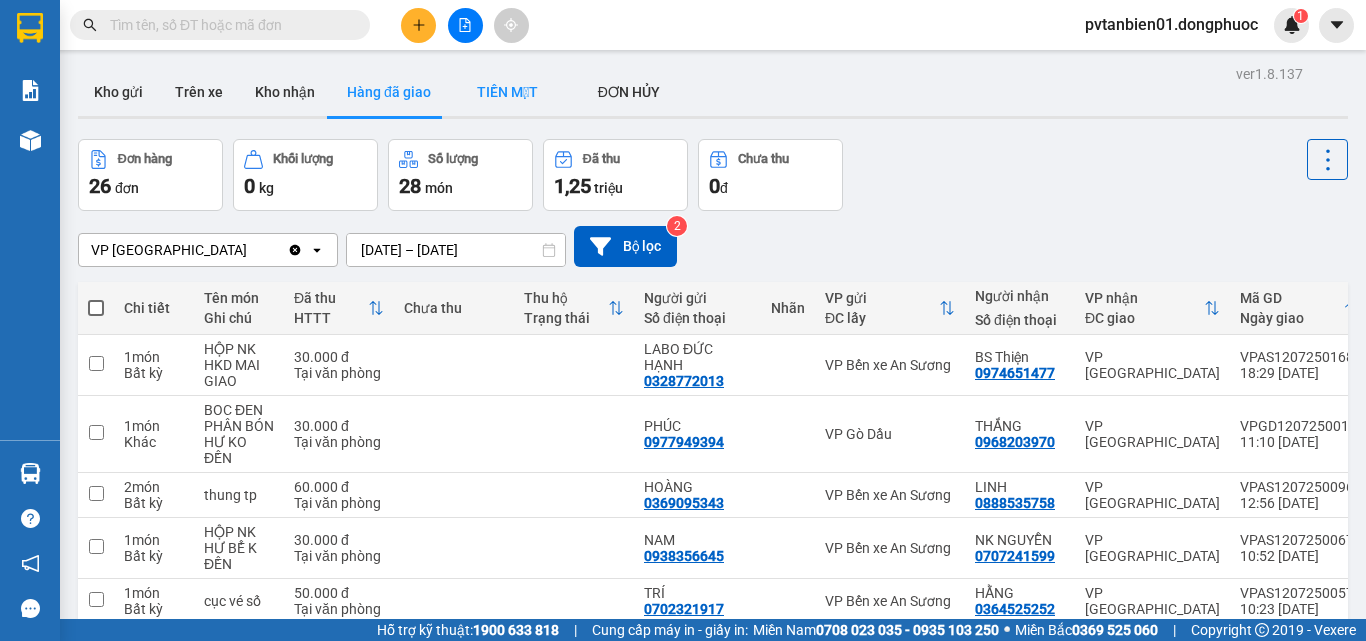 click on "TIỀN MẶT" at bounding box center (507, 92) 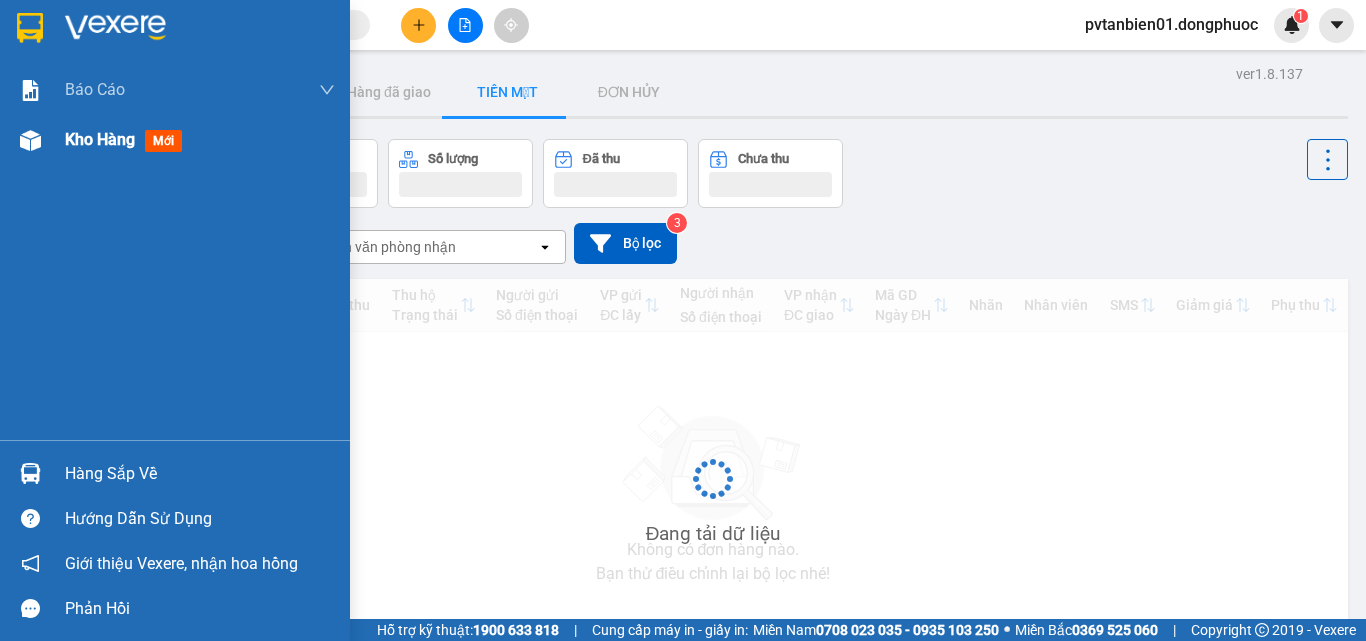 click at bounding box center (30, 140) 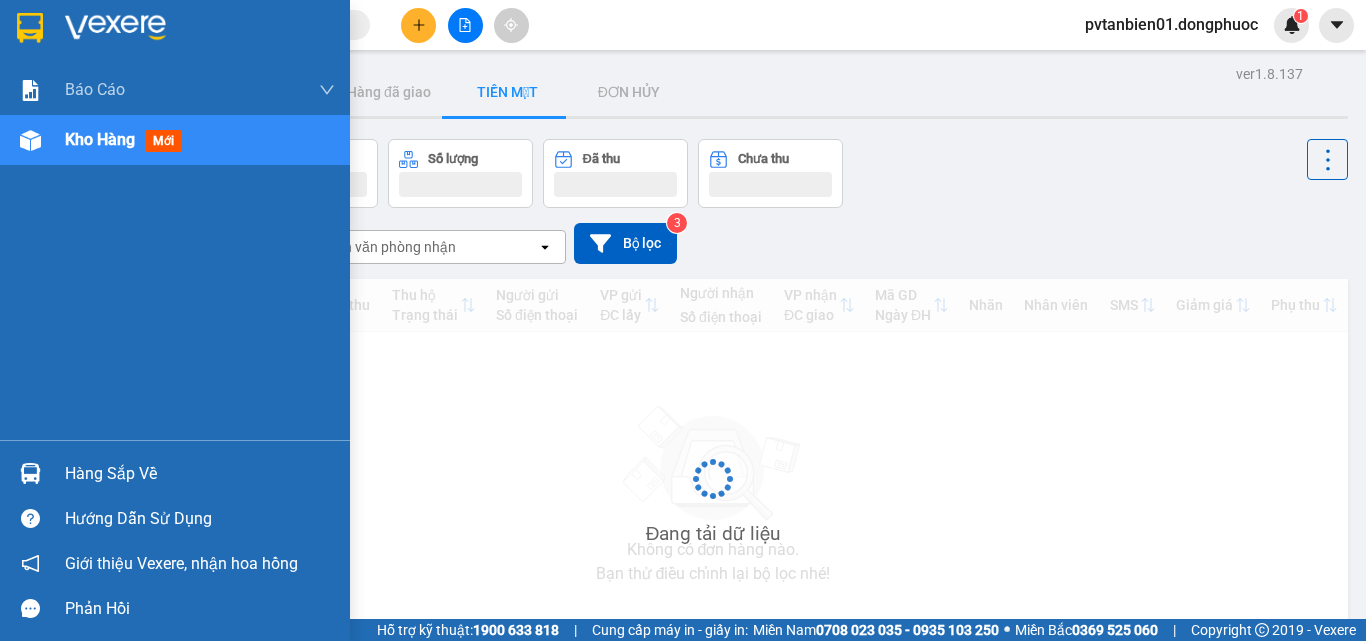click on "mới" at bounding box center [163, 141] 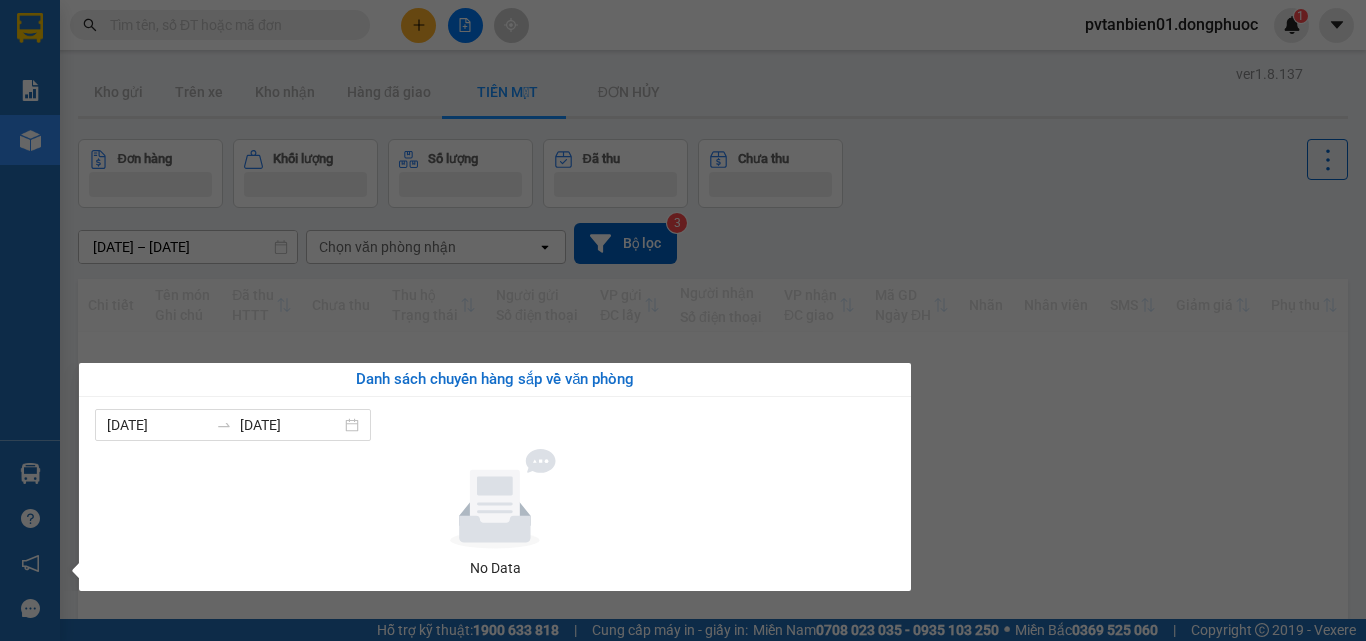 click on "Báo cáo Mẫu 1: Báo cáo dòng tiền theo nhân viên Mẫu 1: Báo cáo dòng tiền theo nhân viên (VP) Mẫu 2: Doanh số tạo đơn theo Văn phòng, nhân viên - Trạm     Kho hàng mới Hàng sắp về Hướng dẫn sử dụng Giới thiệu Vexere, nhận hoa hồng Phản hồi Phần mềm hỗ trợ bạn tốt chứ?" at bounding box center [30, 320] 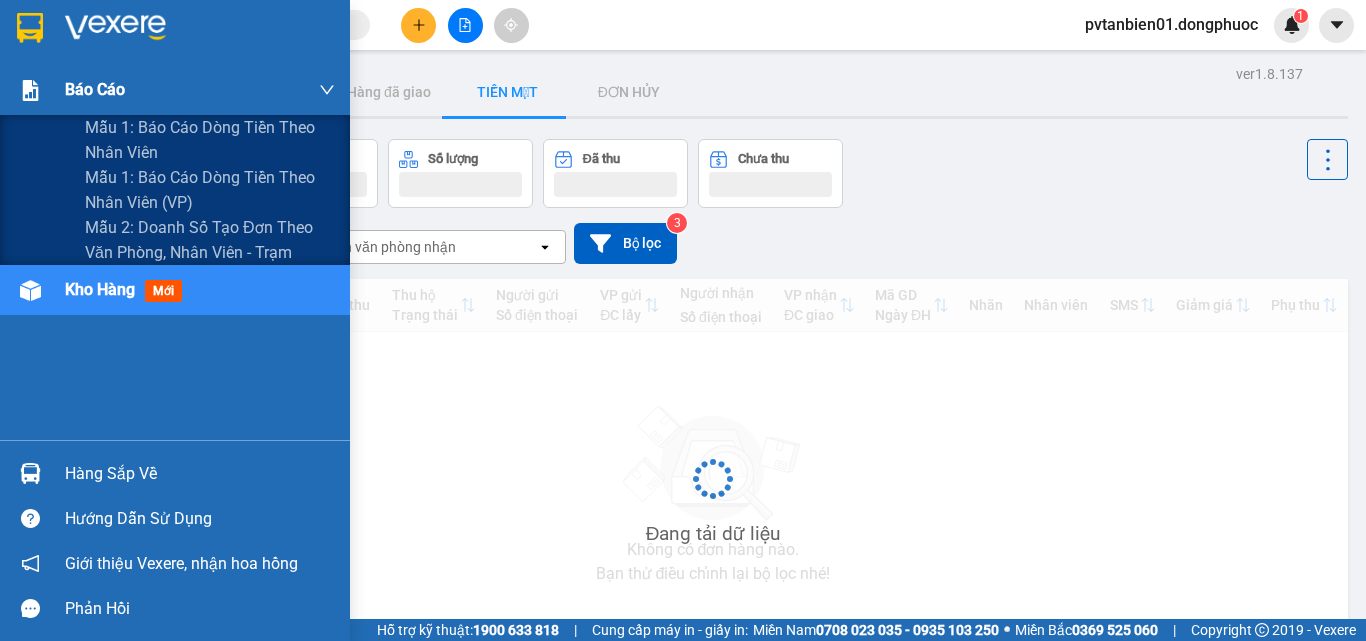 click on "Báo cáo" at bounding box center [175, 90] 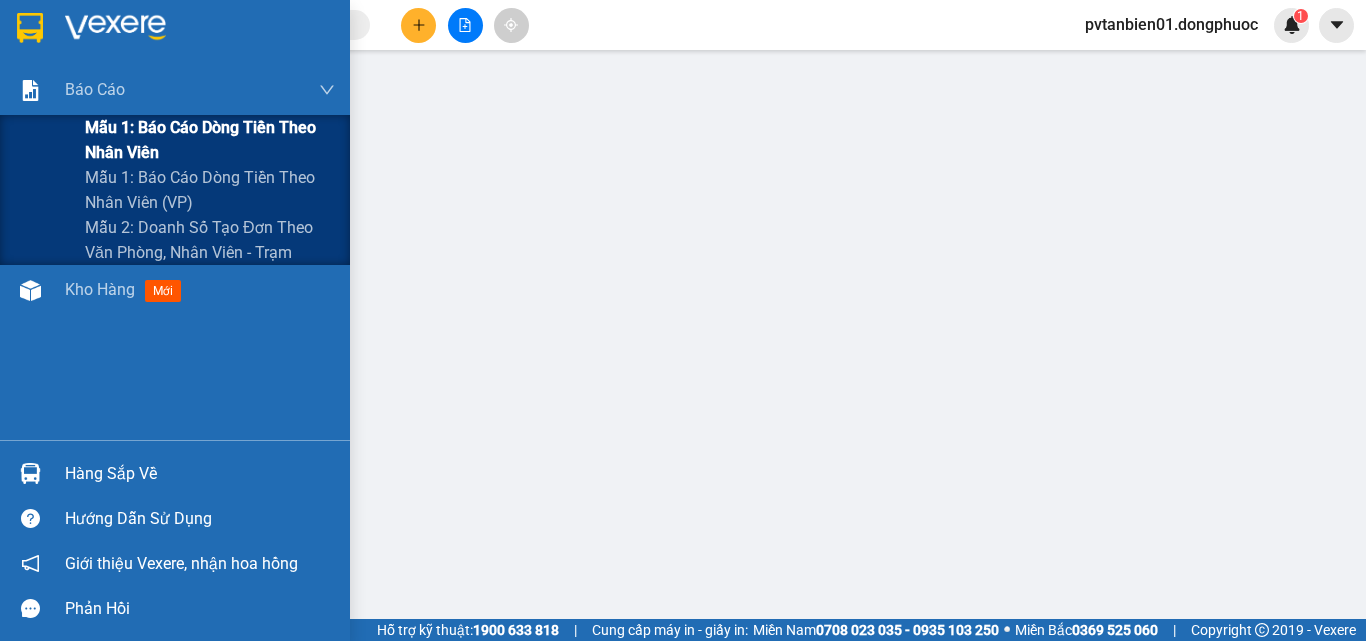 click on "Mẫu 1: Báo cáo dòng tiền theo nhân viên" at bounding box center (210, 140) 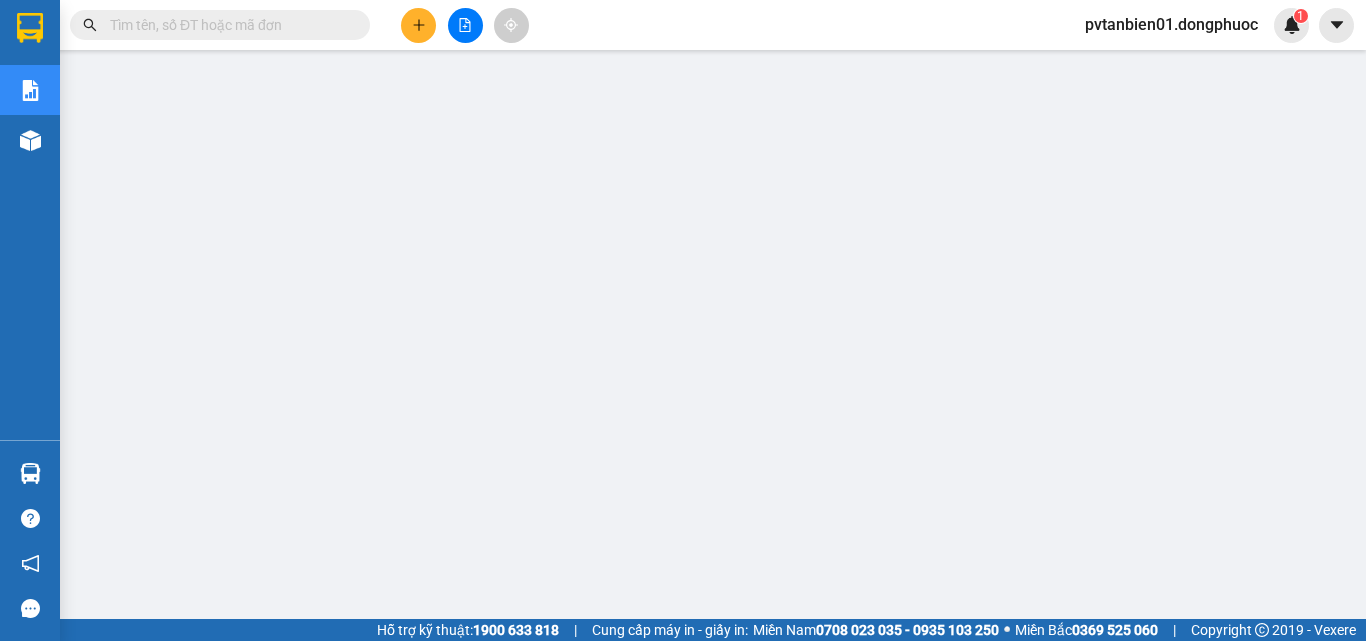 click at bounding box center [30, 140] 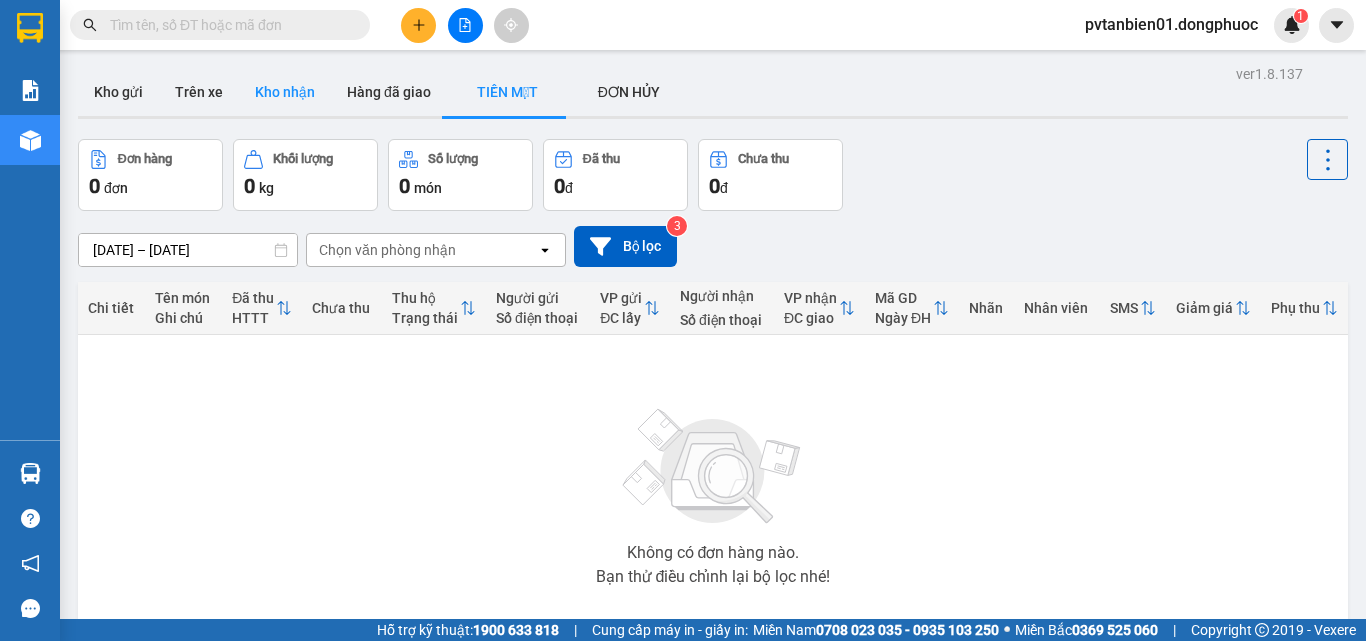click on "Kho nhận" at bounding box center (285, 92) 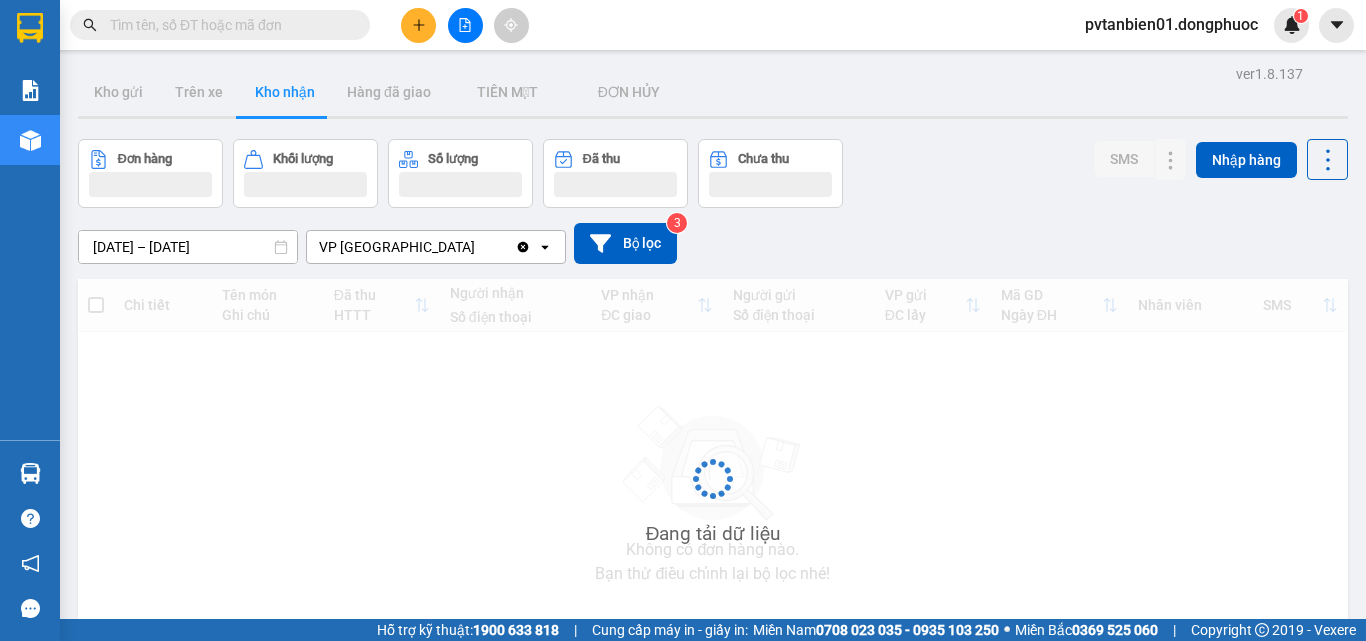 type on "[DATE] – [DATE]" 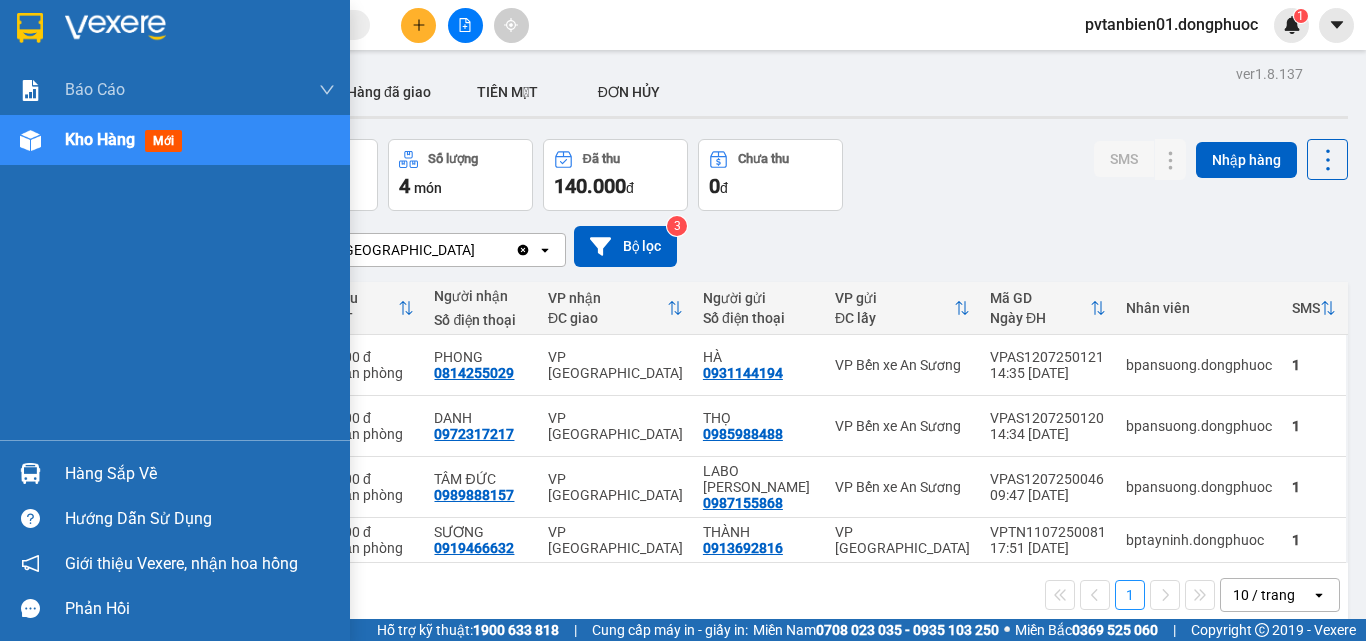 click on "Hàng sắp về" at bounding box center [200, 474] 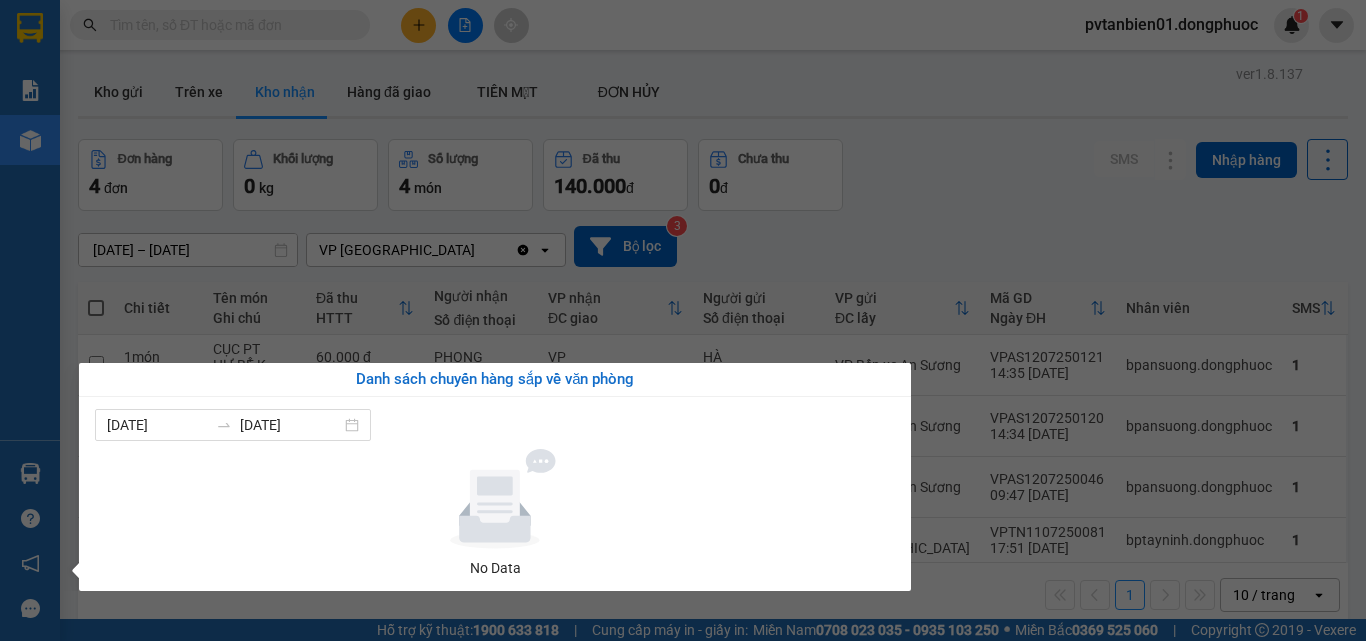 click on "Kết quả tìm kiếm ( 3 )  Bộ lọc  Mã ĐH Trạng thái Món hàng Tổng cước Chưa cước Nhãn Người gửi VP Gửi Người nhận VP Nhận VPTB1307250003 07:04 [DATE] Trên xe   70B-020.73 07:20  [DATE] THÙNG XỐP TP SL:  1 80.000 0337037859 [GEOGRAPHIC_DATA] 0877852988 HUY VP Bến xe An Sương VPTB1307250002 06:25 [DATE] Trên xe   70B-020.73 07:20  [DATE] BAO MÍT SL:  1 60.000 0922222612 QUỐC VP [GEOGRAPHIC_DATA] 0902608526 HẠNH VP Bến xe An Sương VPTB1307250001 05:44 [DATE] Trên xe   70B-020.97 05:50  [DATE] KIỆN THÙNG DẾ SL:  1 30.000 0819381057 LIỄU VP [GEOGRAPHIC_DATA] 0399937578 TRINH VP Trảng Bàng 1 pvtanbien01.dongphuoc 1     Báo cáo Mẫu 1: Báo cáo dòng tiền theo nhân viên Mẫu 1: Báo cáo dòng tiền theo nhân viên (VP) Mẫu 2: Doanh số tạo đơn theo Văn phòng, nhân viên - Trạm     Kho hàng mới Hàng sắp về Hướng dẫn sử dụng Giới thiệu Vexere, nhận hoa hồng Phản hồi ver  1.8.137 Kho gửi Trên xe 4" at bounding box center (683, 320) 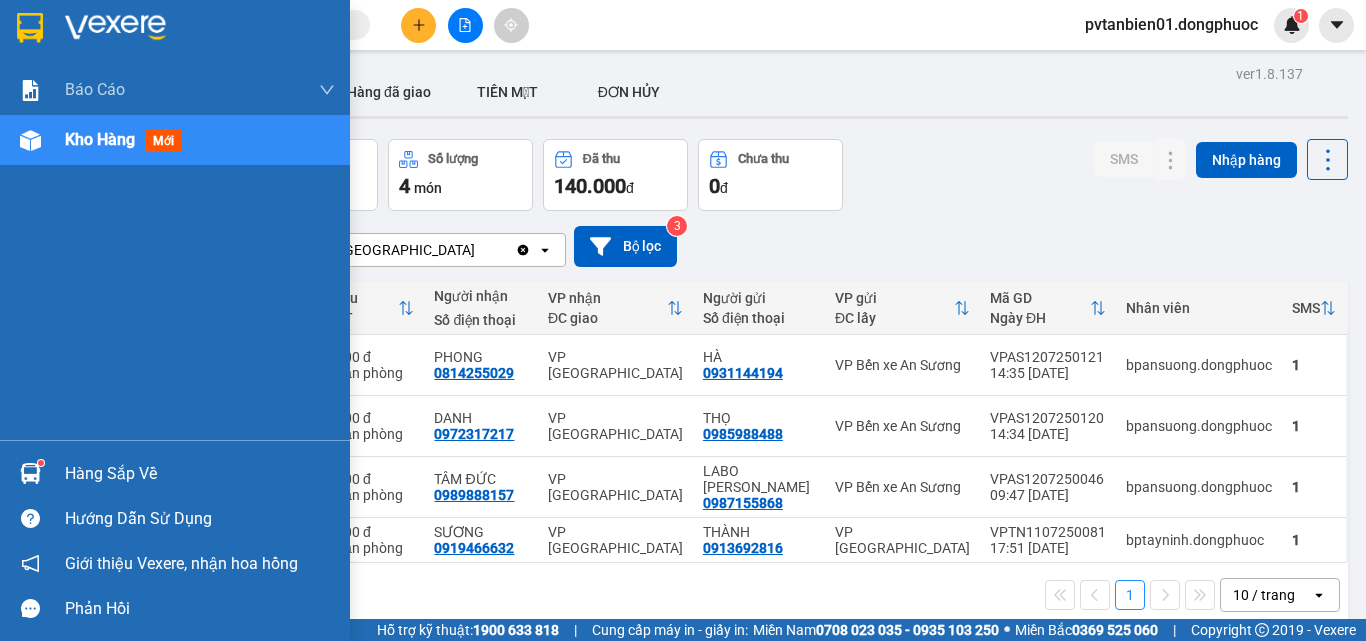 click at bounding box center [30, 473] 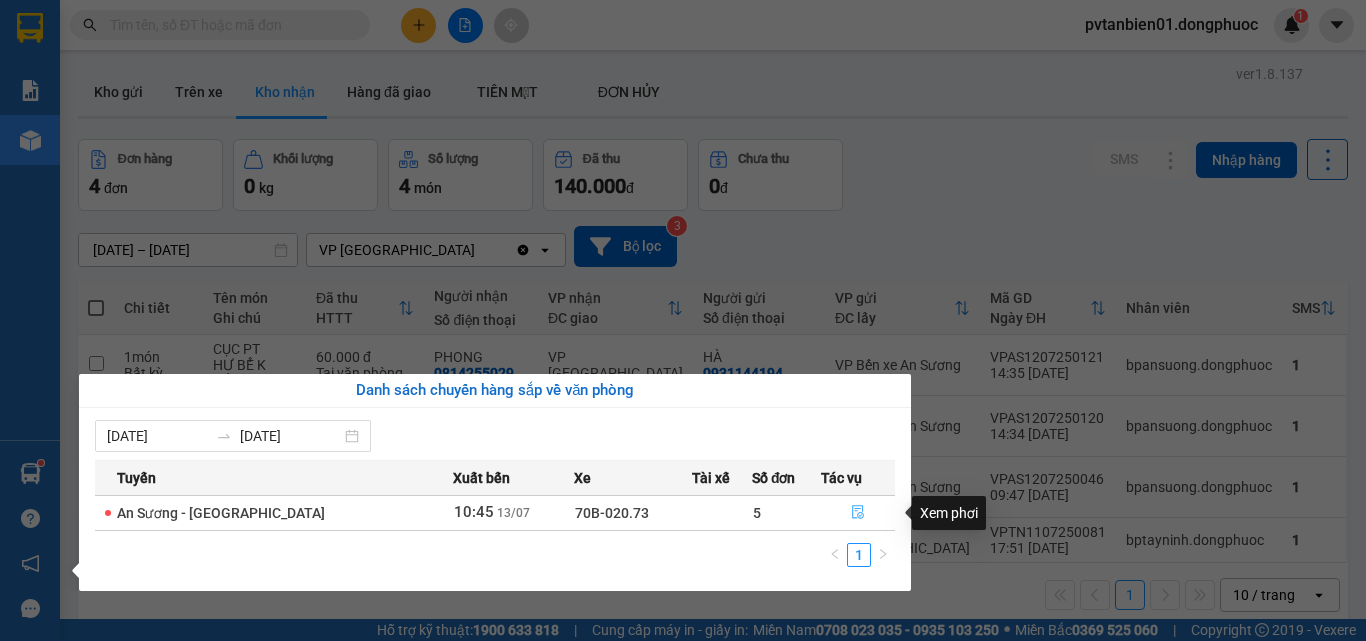 click 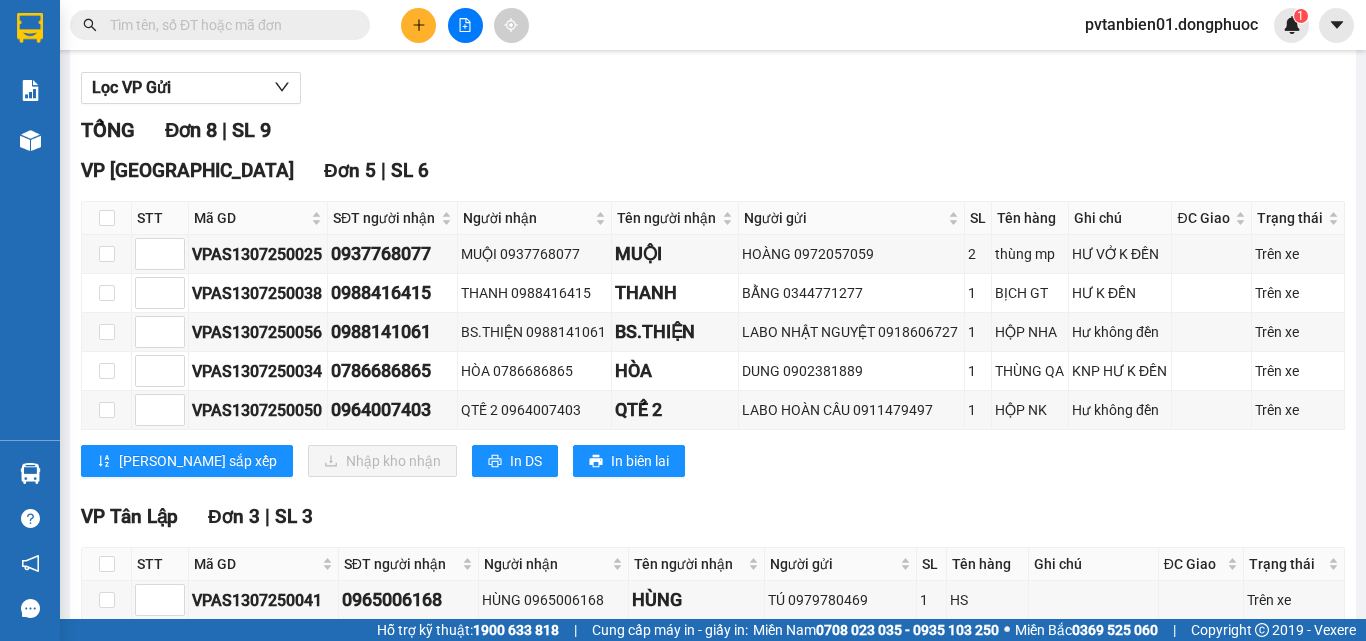 scroll, scrollTop: 399, scrollLeft: 0, axis: vertical 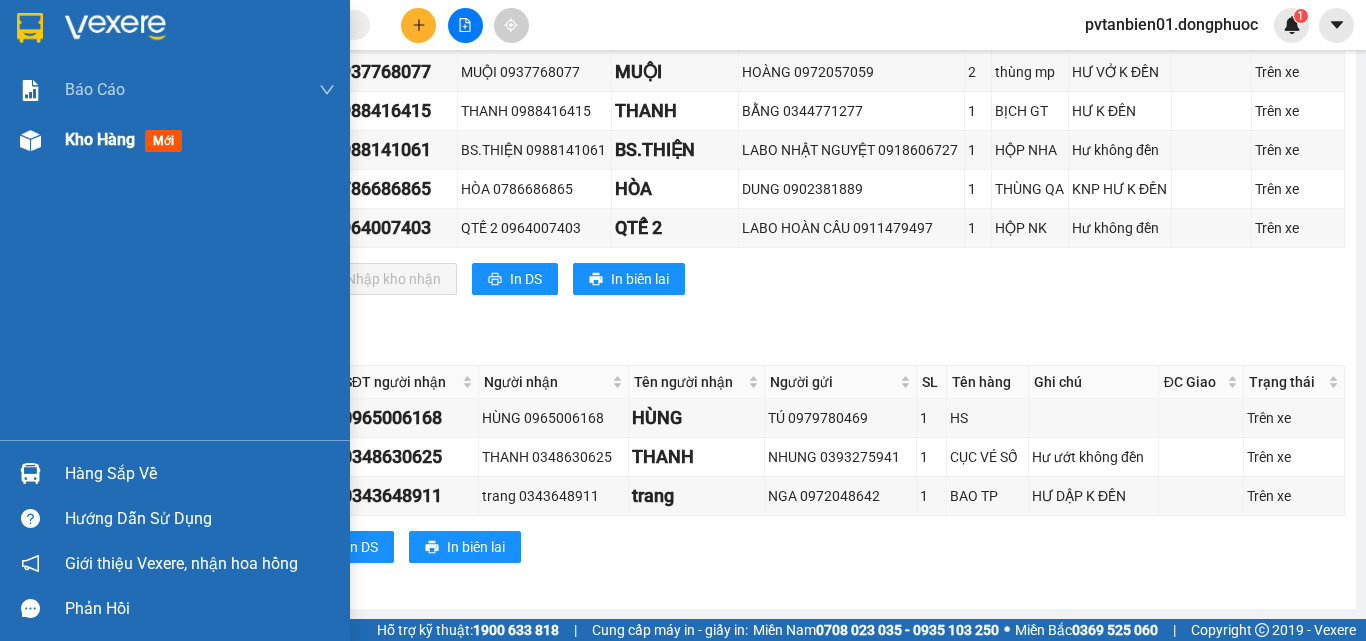 click on "Kho hàng" at bounding box center (100, 139) 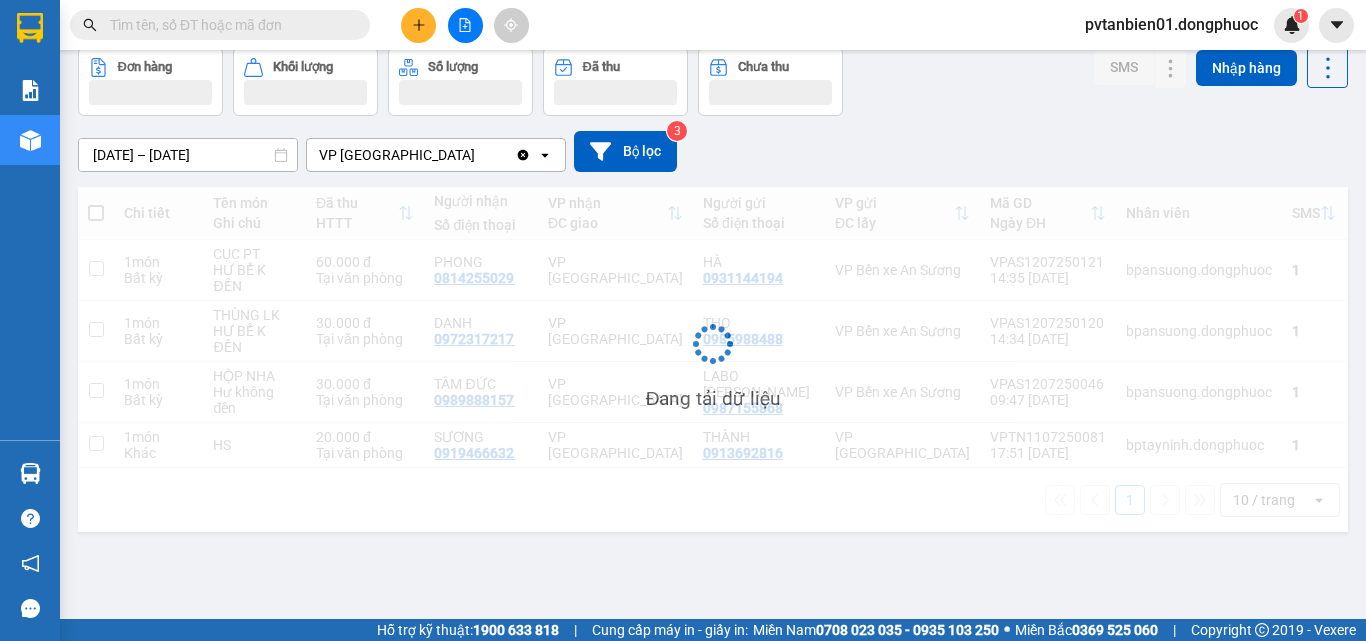 scroll, scrollTop: 92, scrollLeft: 0, axis: vertical 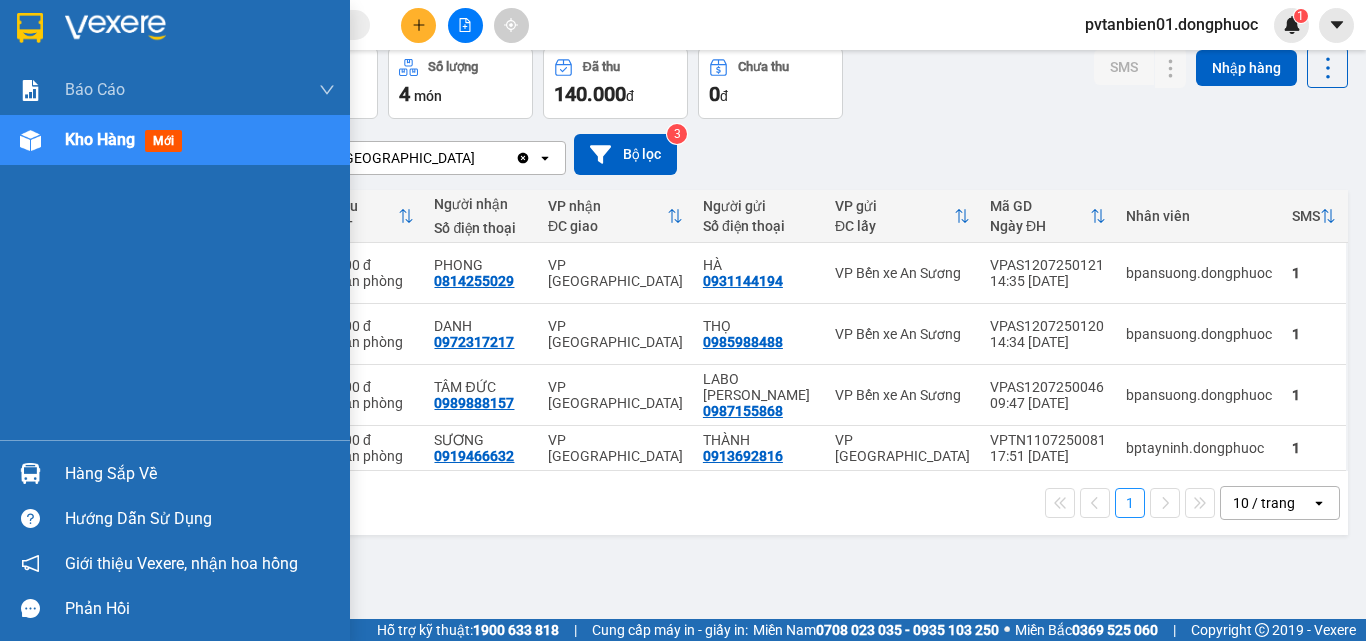 click at bounding box center [30, 473] 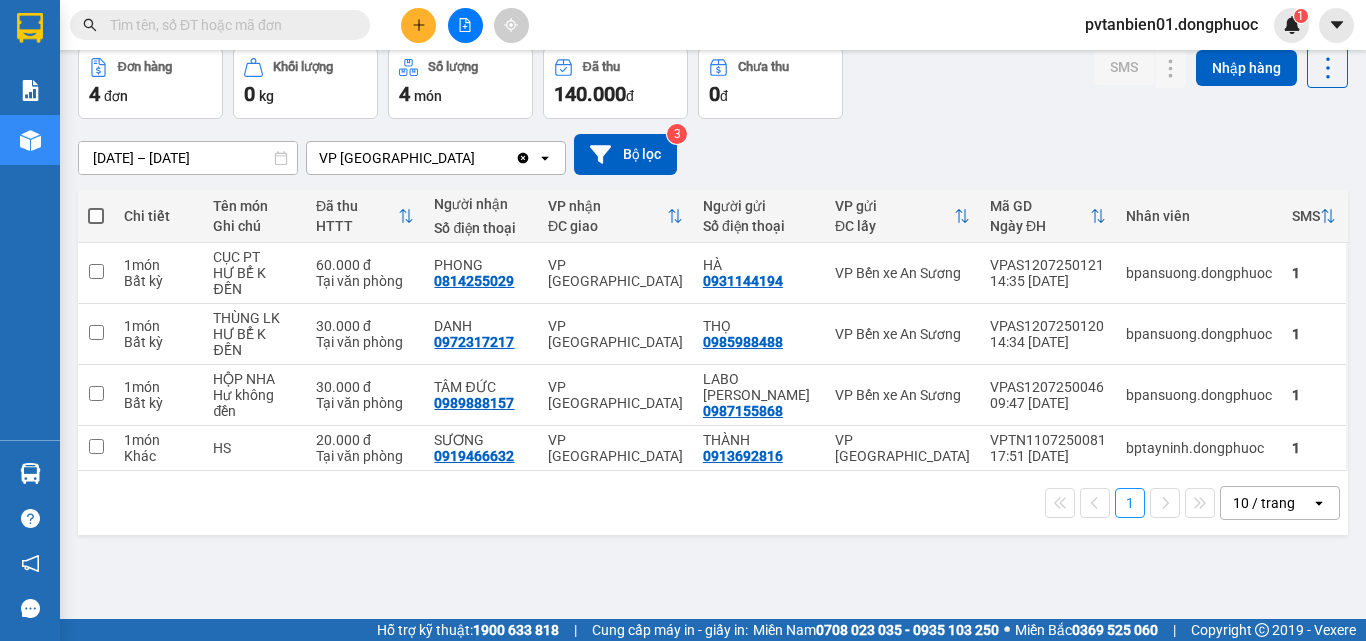 click on "Kết quả tìm kiếm ( 3 )  Bộ lọc  Mã ĐH Trạng thái Món hàng Tổng cước Chưa cước Nhãn Người gửi VP Gửi Người nhận VP Nhận VPTB1307250003 07:04 [DATE] Trên xe   70B-020.73 07:20  [DATE] THÙNG XỐP TP SL:  1 80.000 0337037859 [GEOGRAPHIC_DATA] 0877852988 HUY VP Bến xe An Sương VPTB1307250002 06:25 [DATE] Trên xe   70B-020.73 07:20  [DATE] BAO MÍT SL:  1 60.000 0922222612 QUỐC VP [GEOGRAPHIC_DATA] 0902608526 HẠNH VP Bến xe An Sương VPTB1307250001 05:44 [DATE] Trên xe   70B-020.97 05:50  [DATE] KIỆN THÙNG DẾ SL:  1 30.000 0819381057 LIỄU VP [GEOGRAPHIC_DATA] 0399937578 TRINH VP Trảng Bàng 1 pvtanbien01.dongphuoc 1     Báo cáo Mẫu 1: Báo cáo dòng tiền theo nhân viên Mẫu 1: Báo cáo dòng tiền theo nhân viên (VP) Mẫu 2: Doanh số tạo đơn theo Văn phòng, nhân viên - Trạm     Kho hàng mới Hàng sắp về Hướng dẫn sử dụng Giới thiệu Vexere, nhận hoa hồng Phản hồi ver  1.8.137 Kho gửi Trên xe 4" at bounding box center (683, 320) 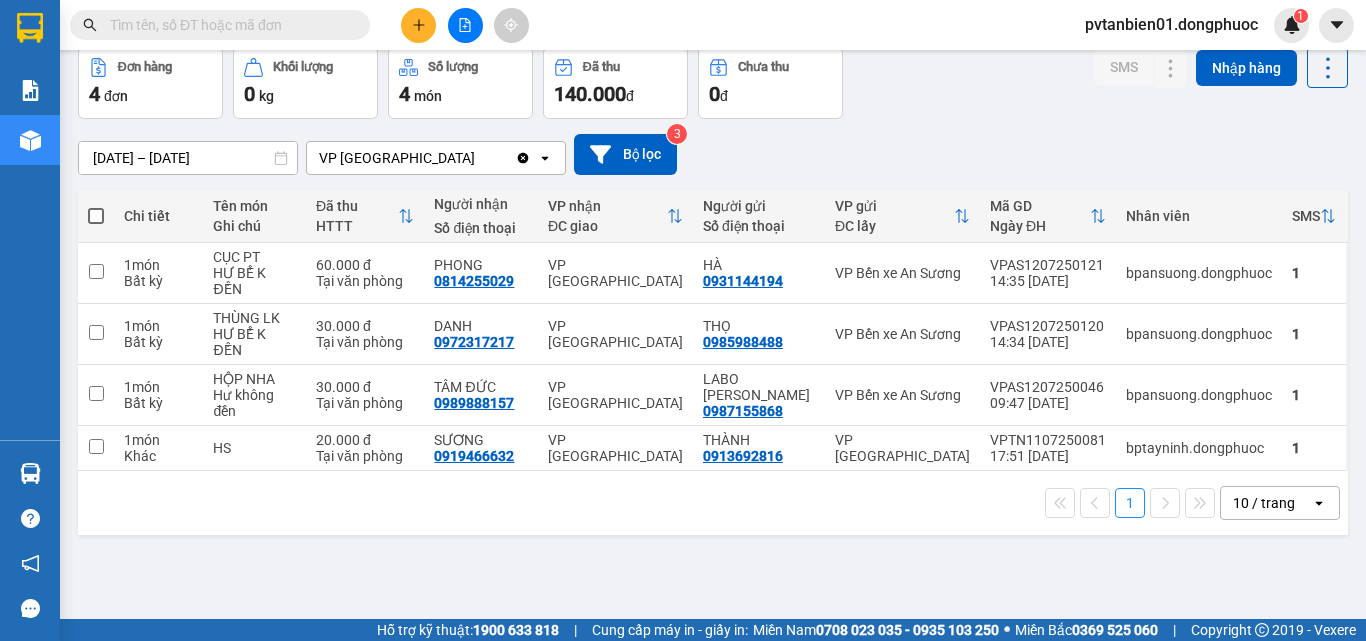 click at bounding box center [418, 25] 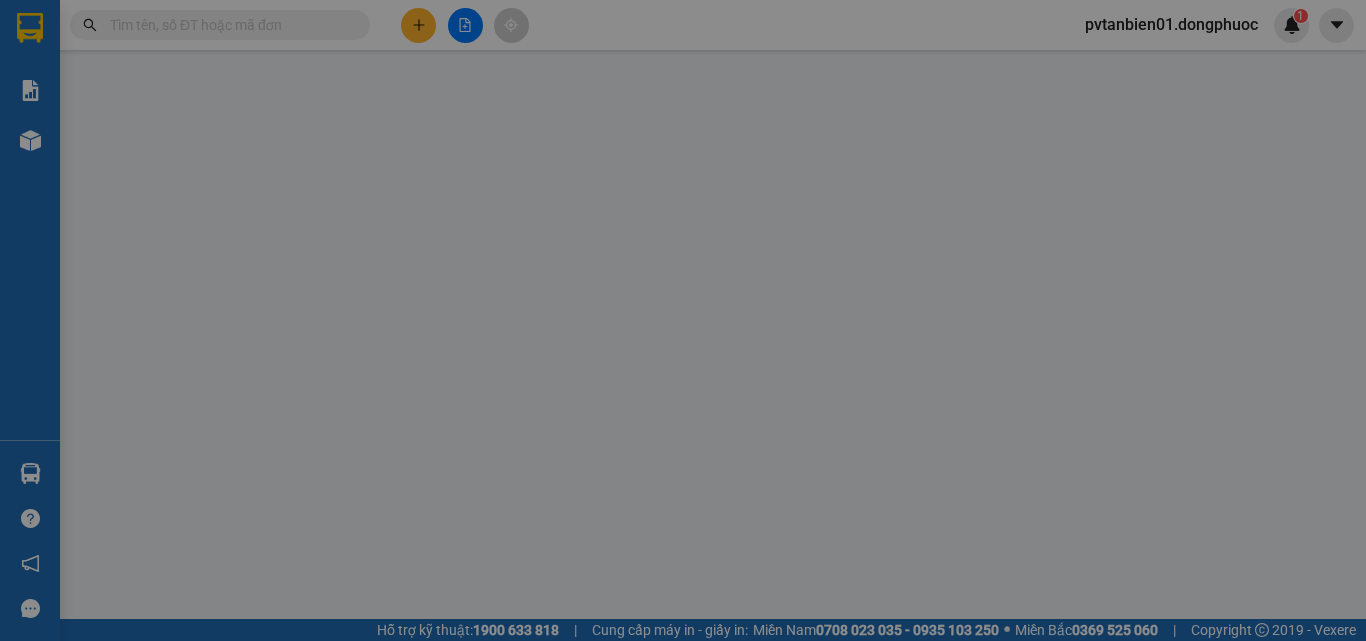 scroll, scrollTop: 0, scrollLeft: 0, axis: both 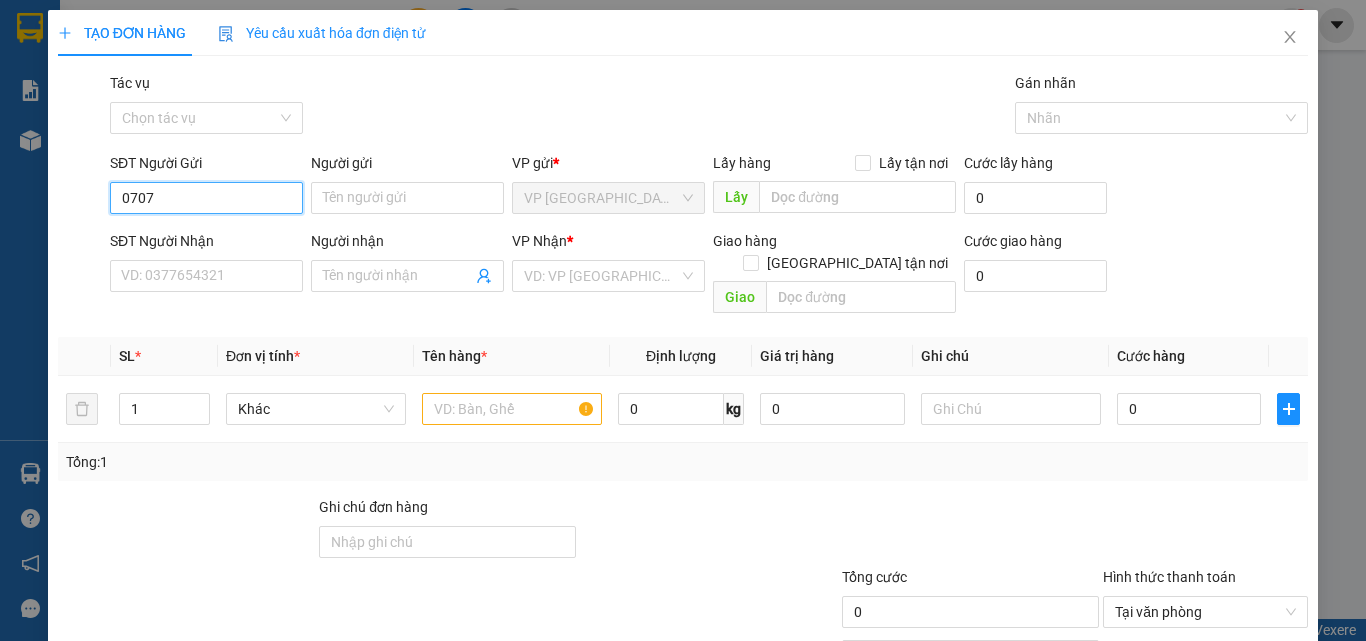 click on "0707" at bounding box center [206, 198] 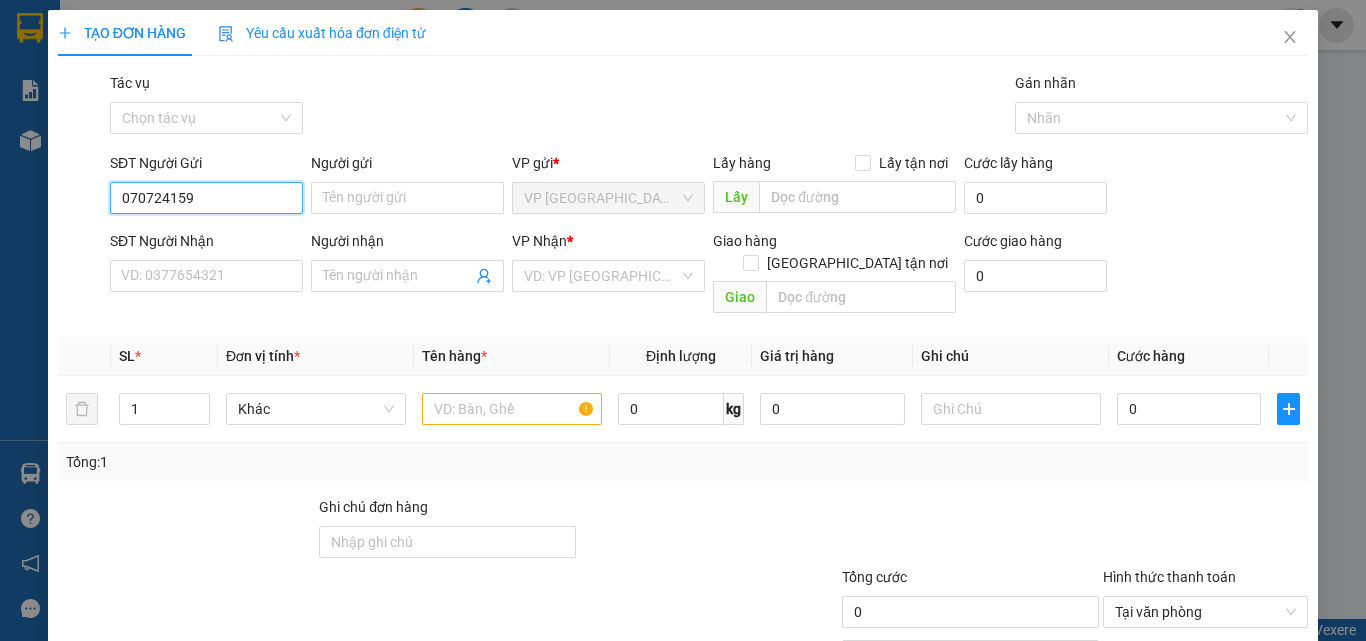 type on "0707241599" 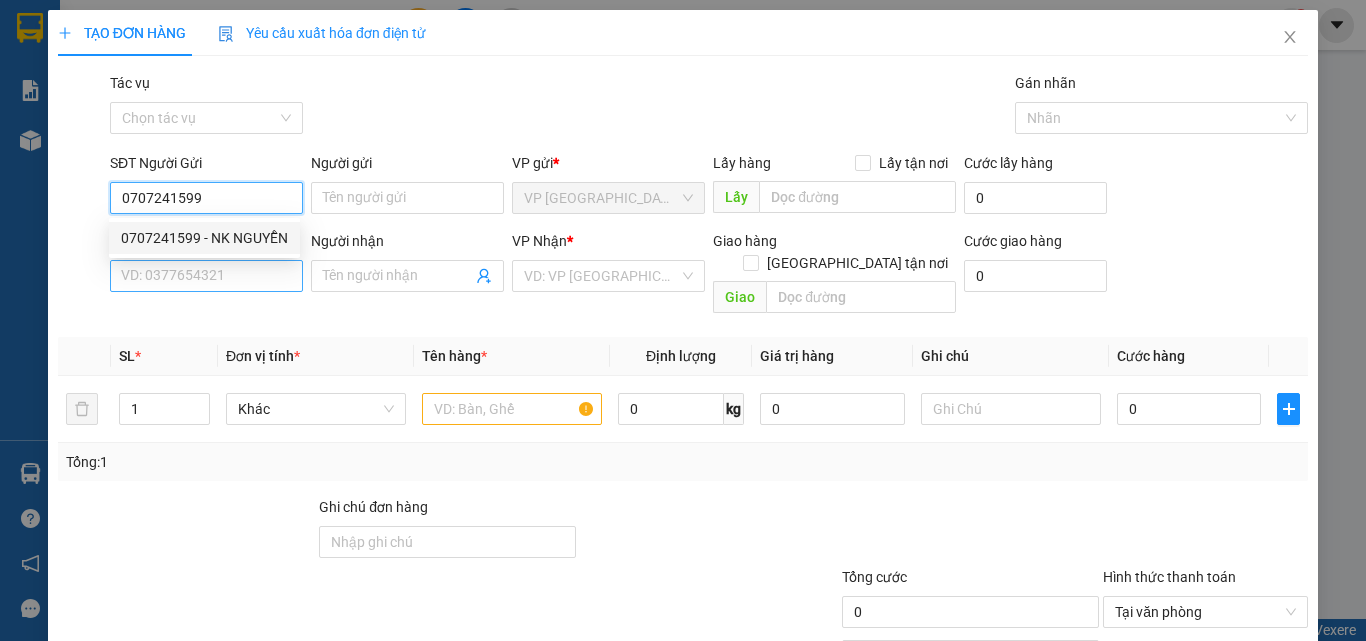 drag, startPoint x: 244, startPoint y: 247, endPoint x: 273, endPoint y: 275, distance: 40.311287 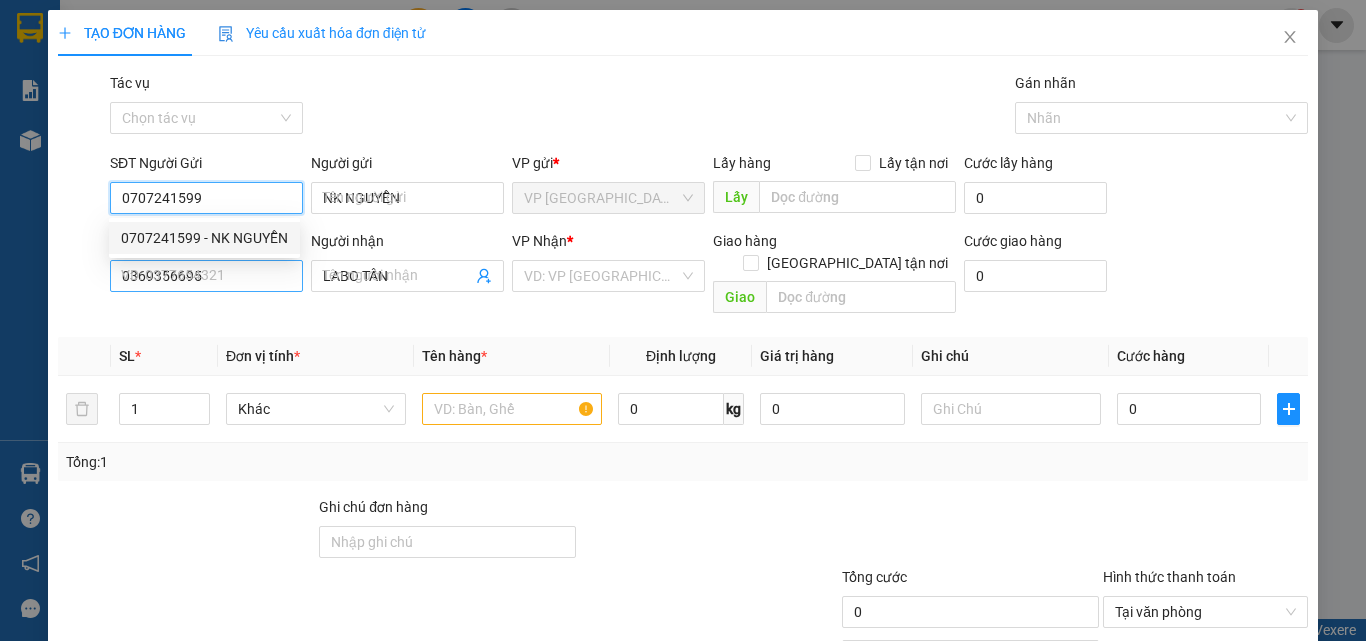 type on "30.000" 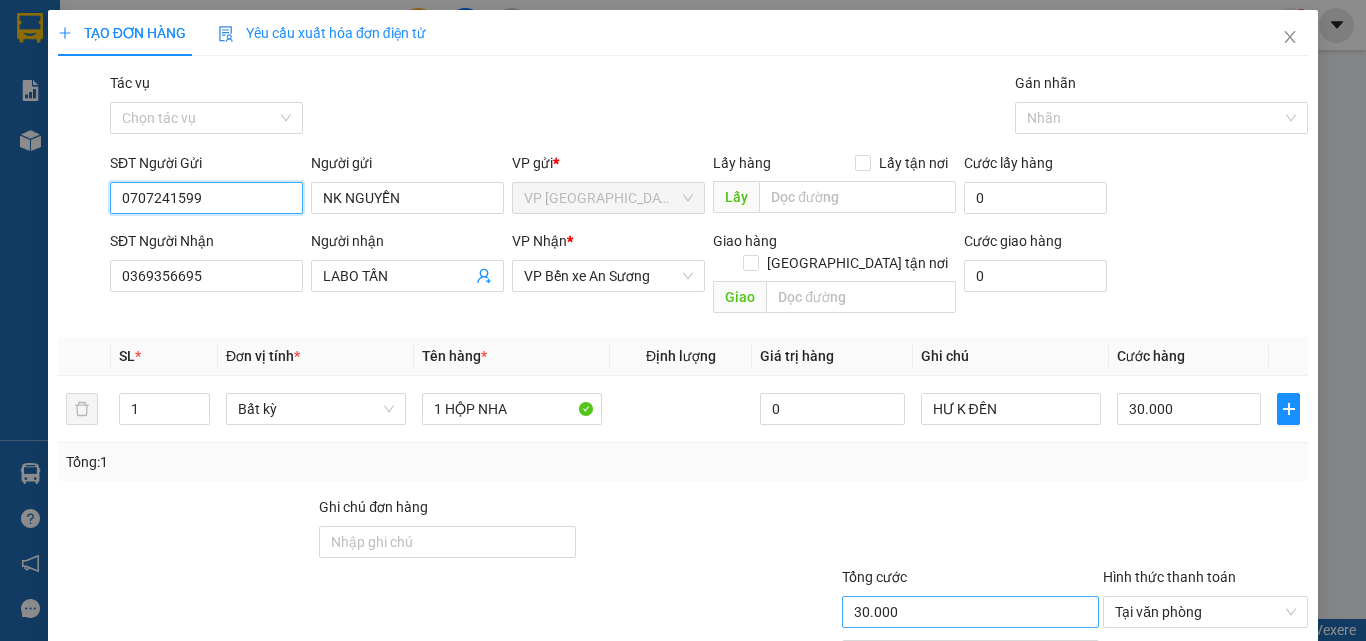 scroll, scrollTop: 99, scrollLeft: 0, axis: vertical 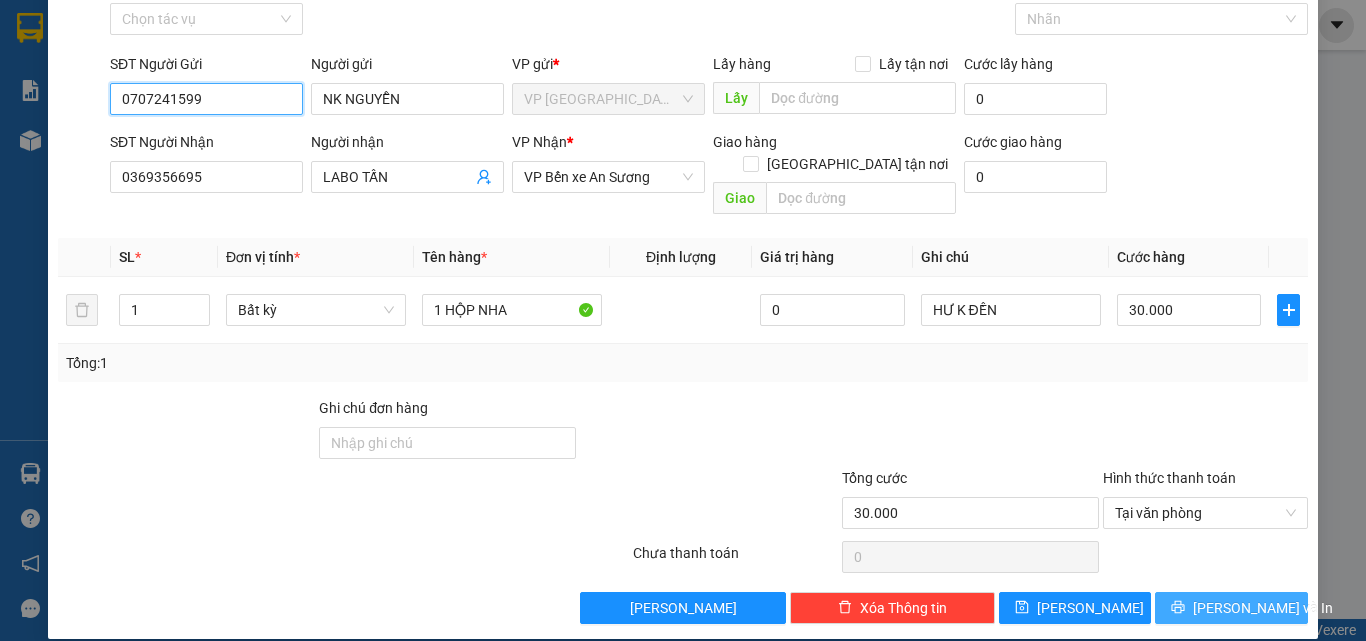 type on "0707241599" 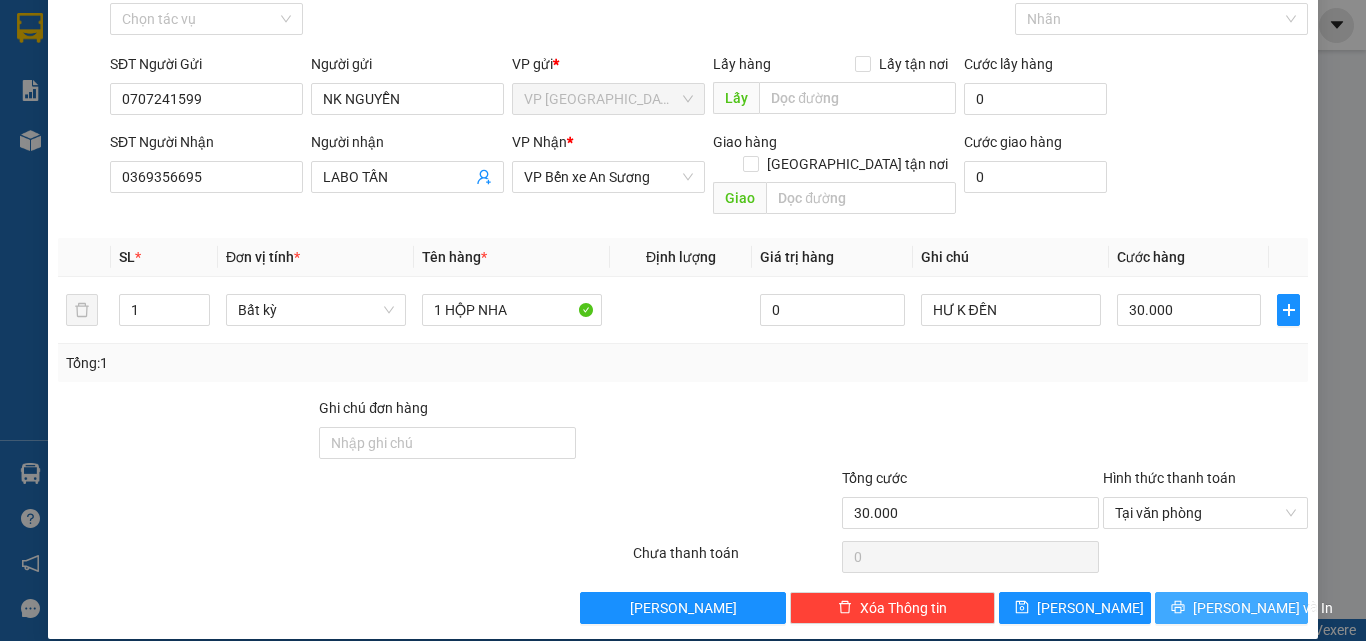 click on "[PERSON_NAME] và In" at bounding box center [1263, 608] 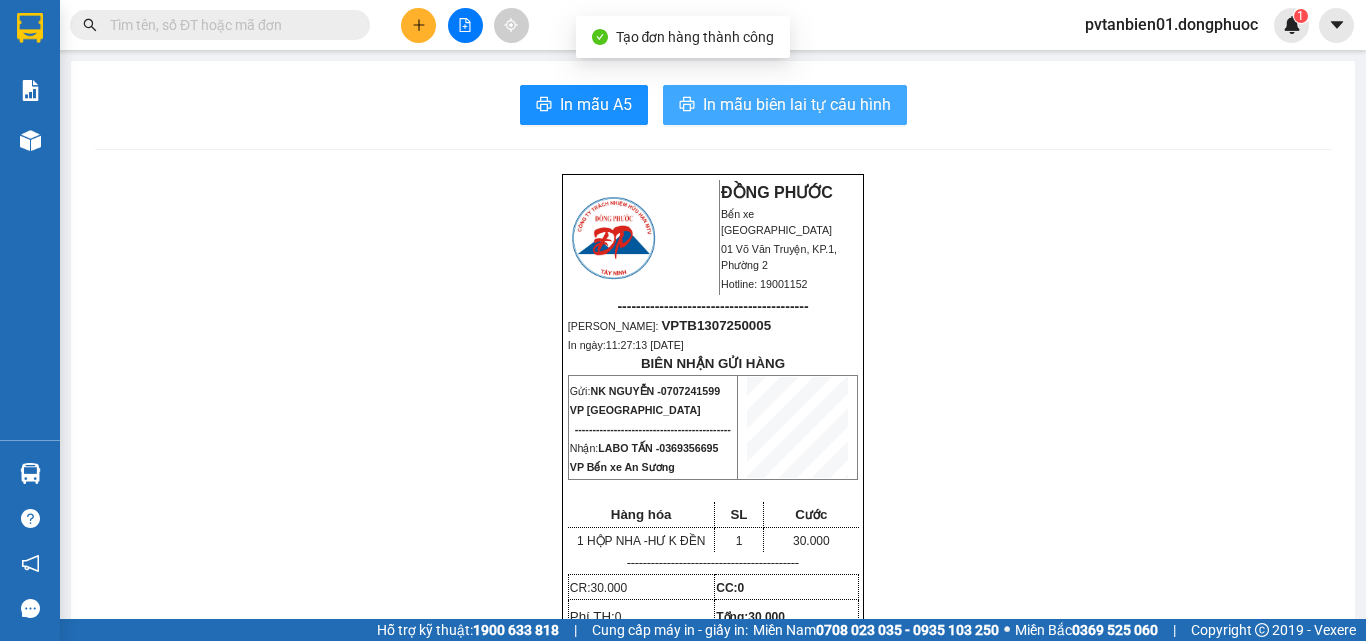 click on "In mẫu biên lai tự cấu hình" at bounding box center (797, 104) 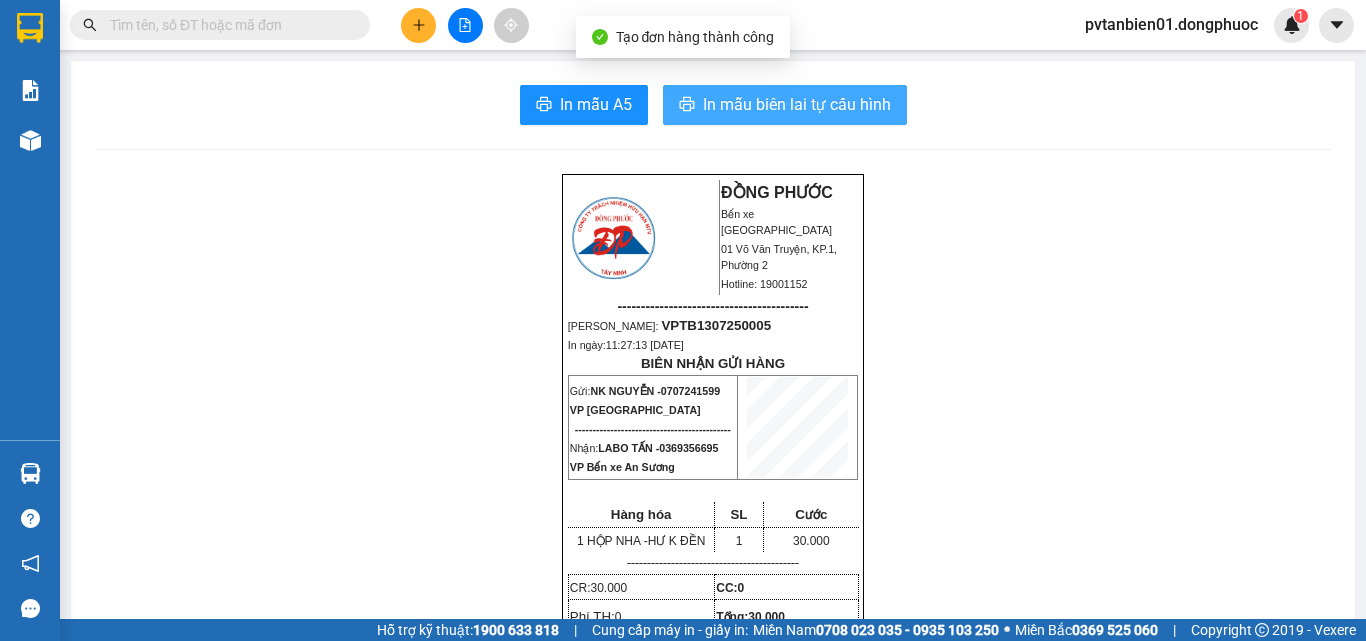 scroll, scrollTop: 0, scrollLeft: 0, axis: both 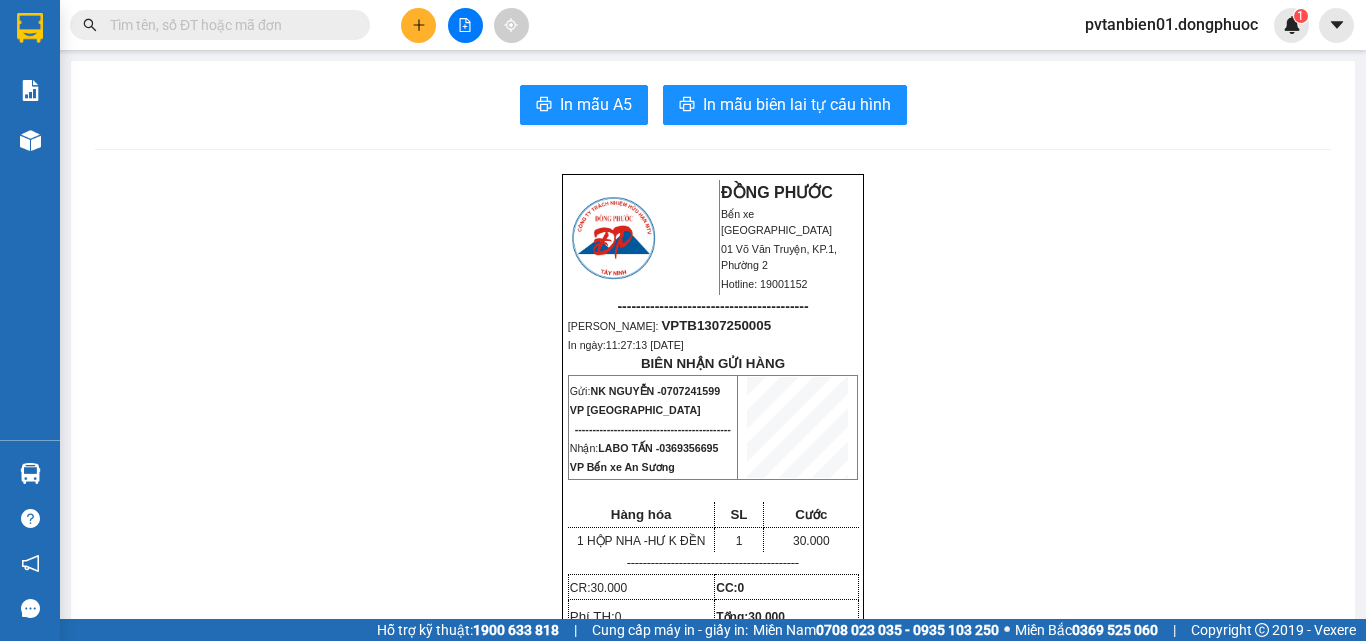 click at bounding box center (418, 25) 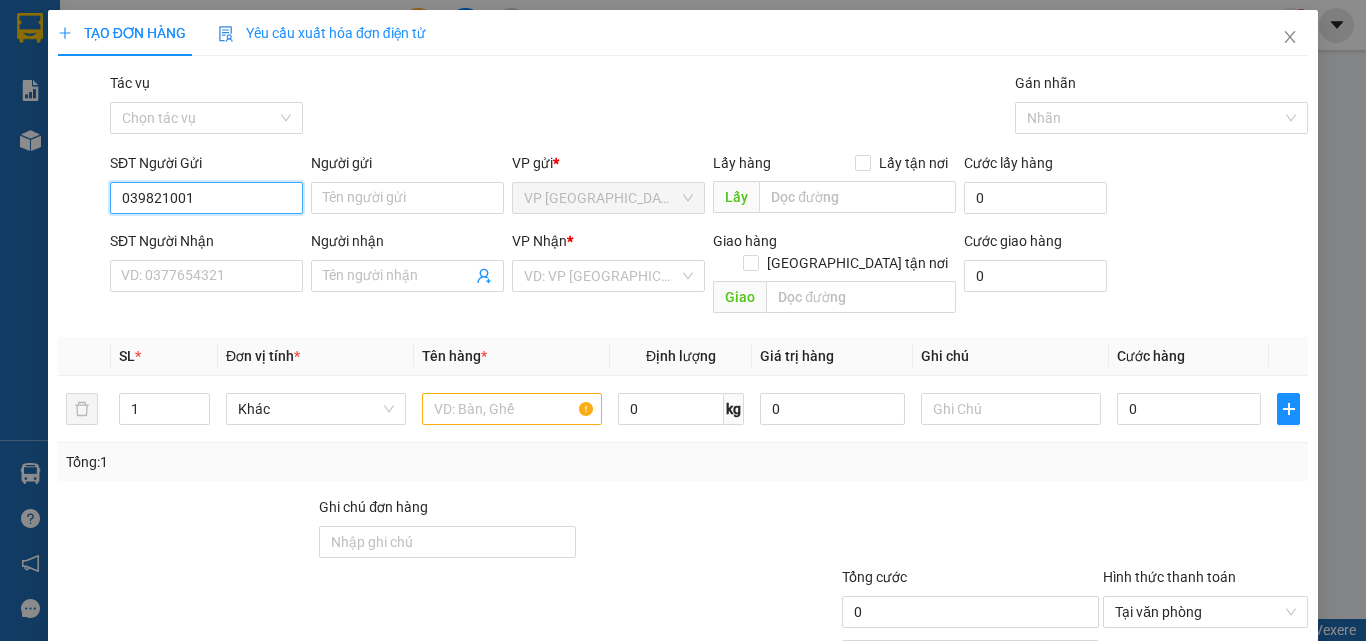 type on "0398210010" 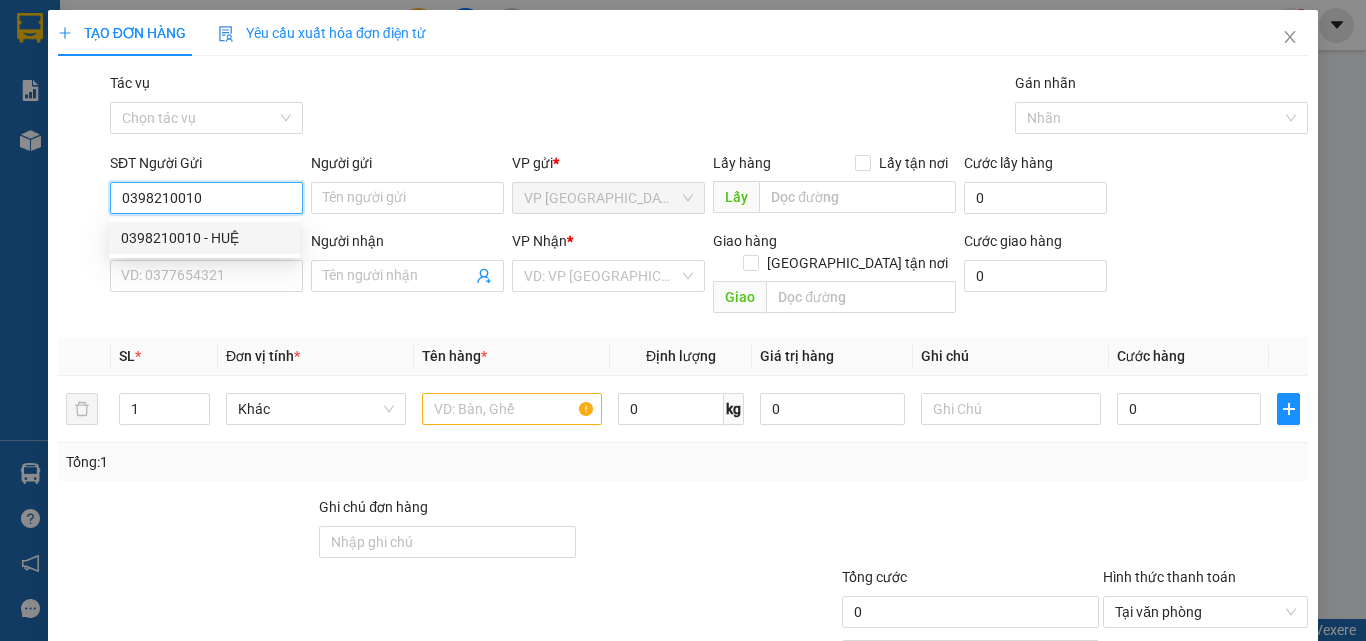 click on "0398210010 - HUỆ" at bounding box center [204, 238] 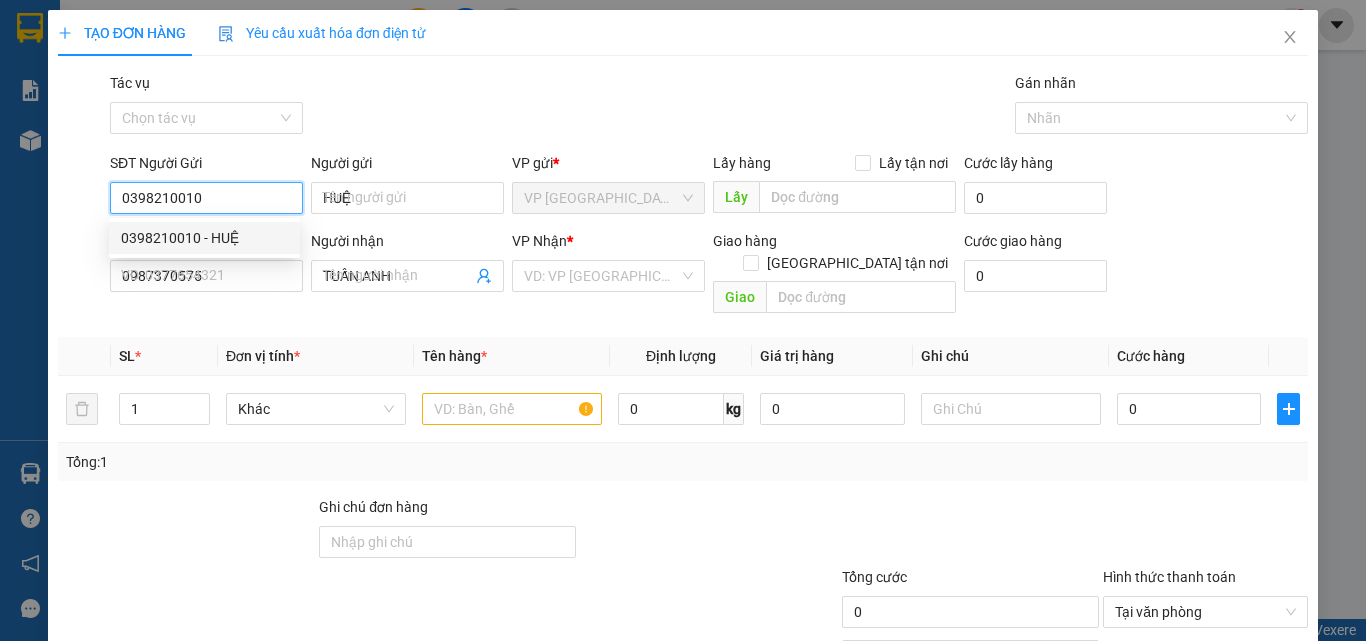 type on "30.000" 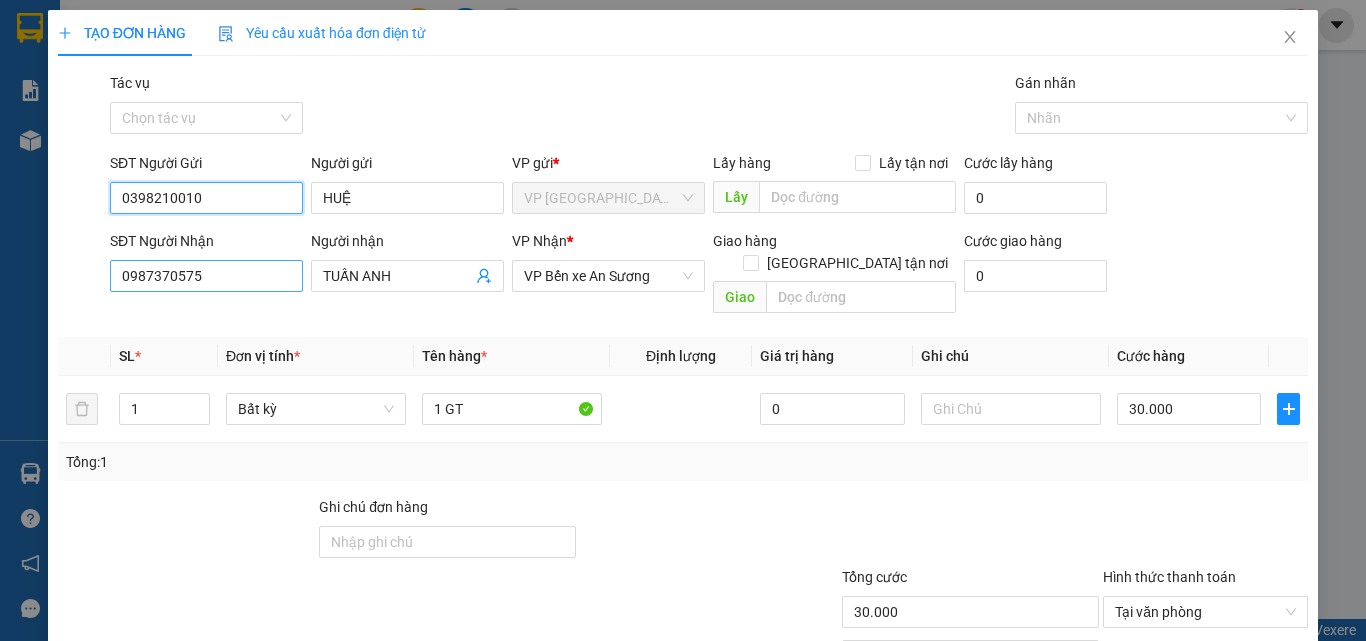 type on "0398210010" 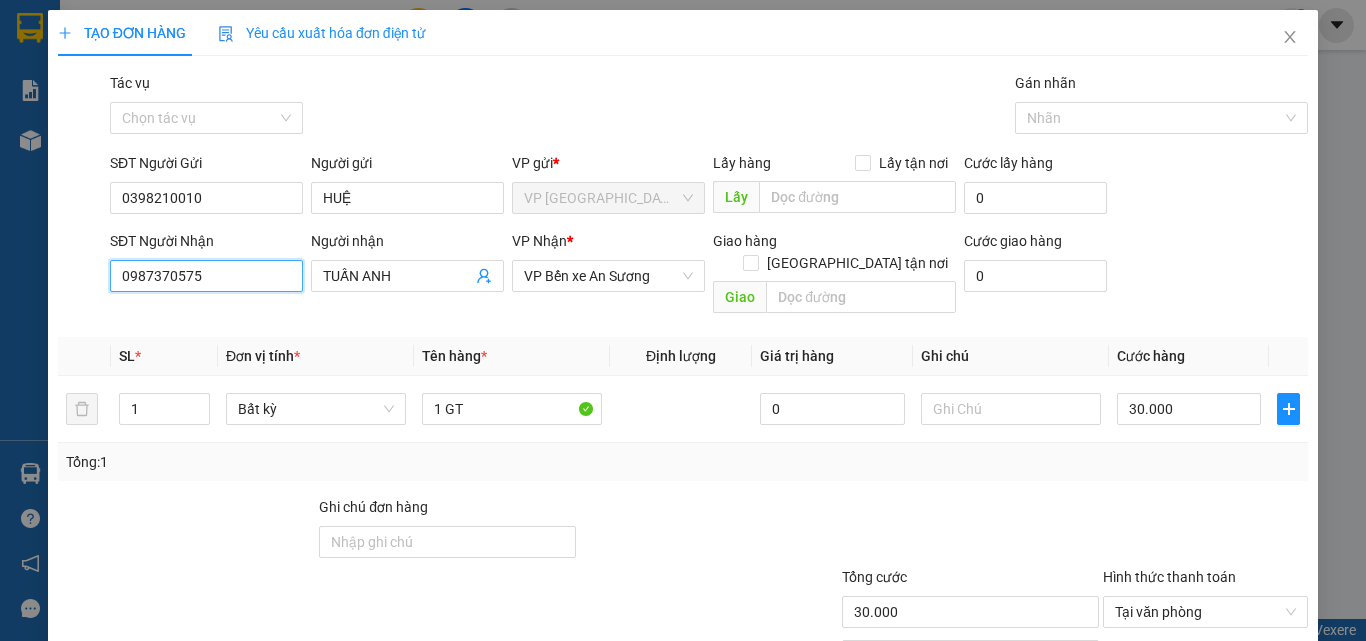drag, startPoint x: 250, startPoint y: 279, endPoint x: 14, endPoint y: 293, distance: 236.41489 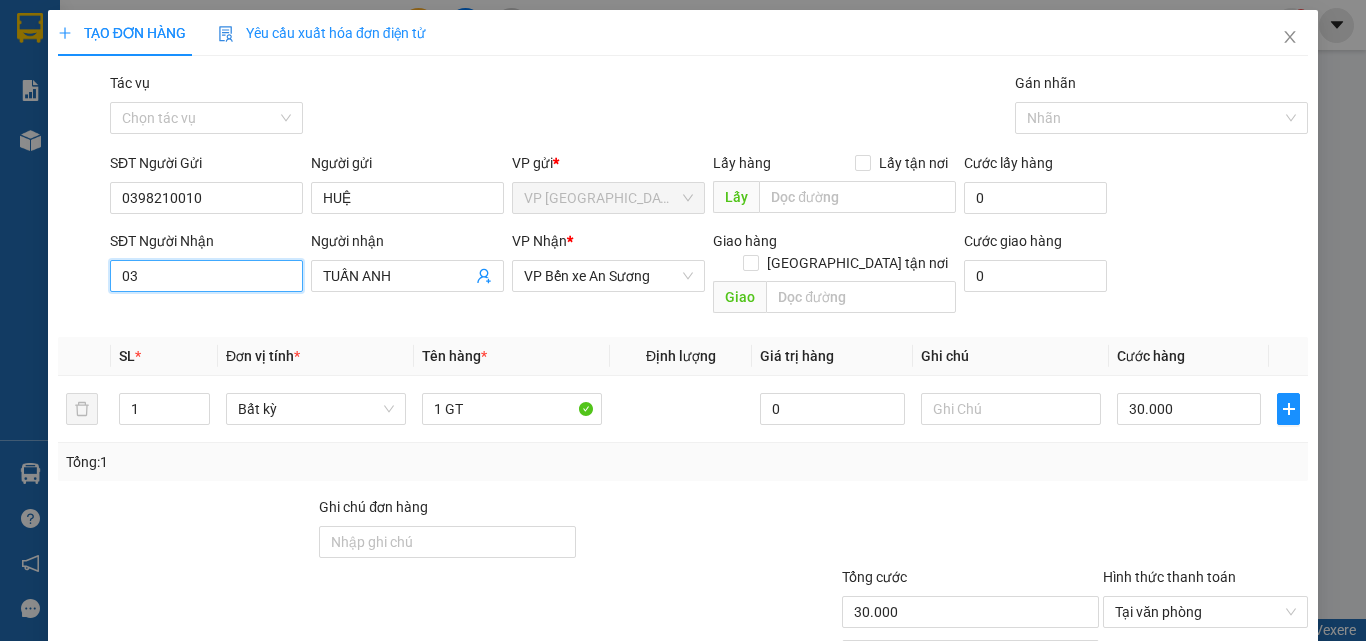 type on "0" 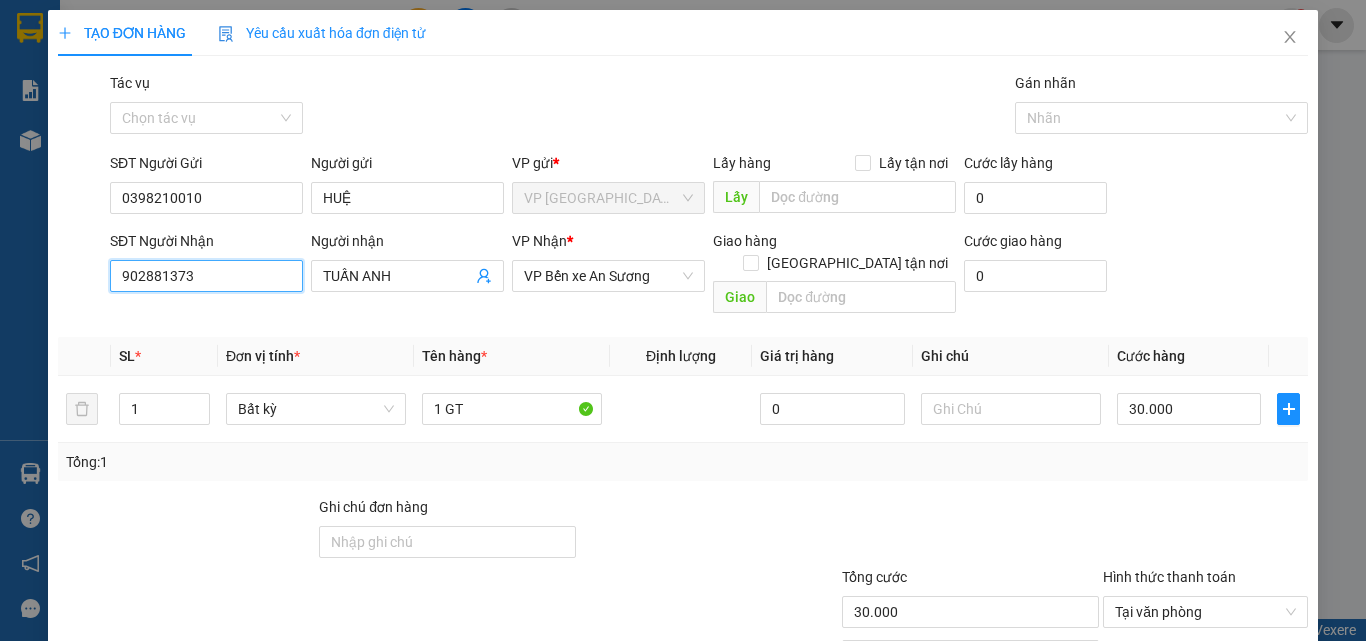 click on "902881373" at bounding box center [206, 276] 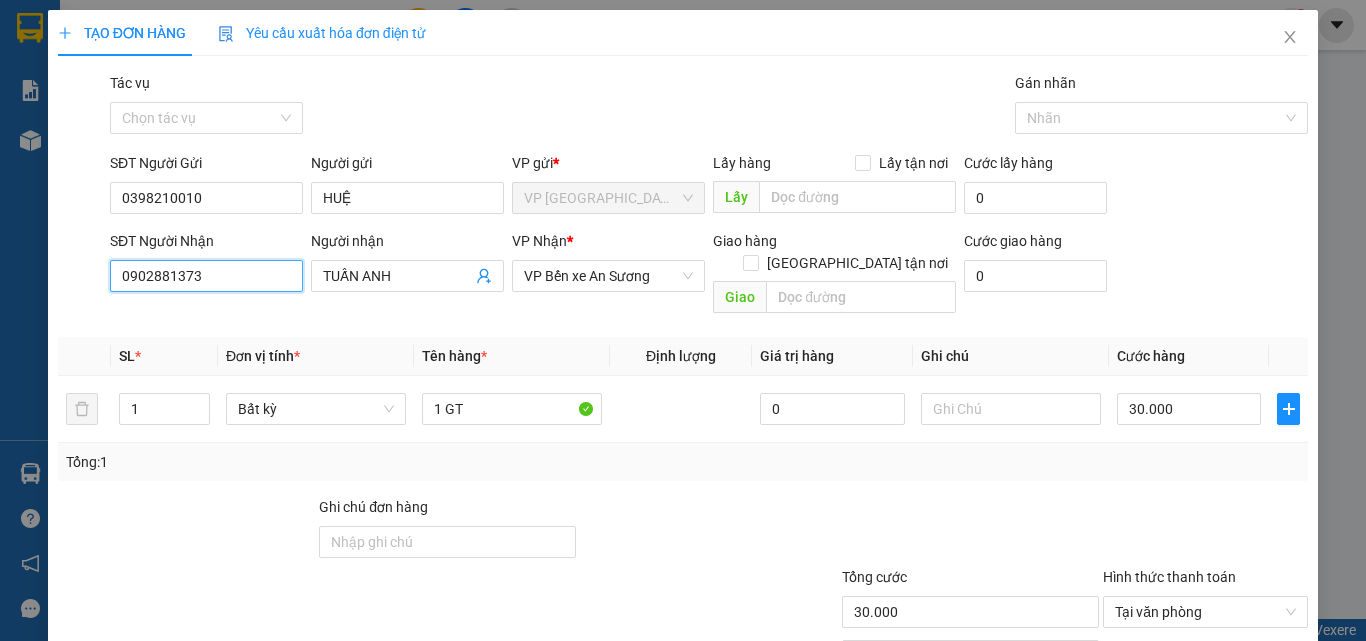 click on "0902881373" at bounding box center (206, 276) 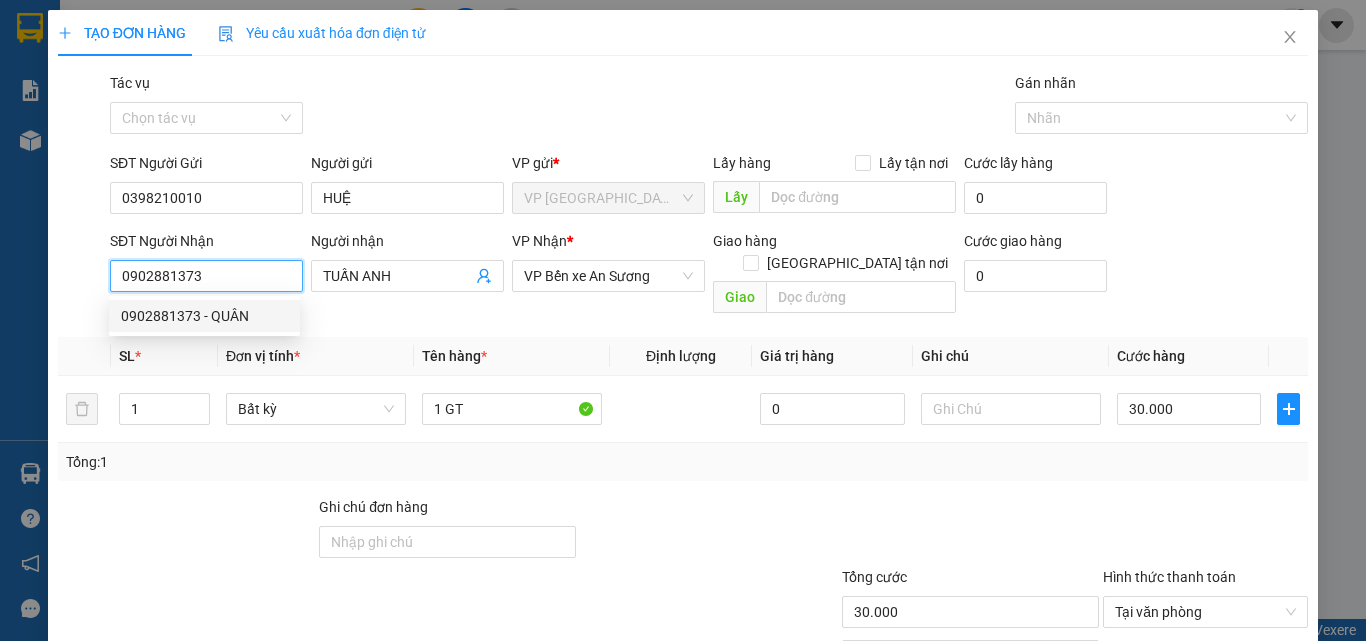 click on "0902881373 - QUÂN" at bounding box center [204, 316] 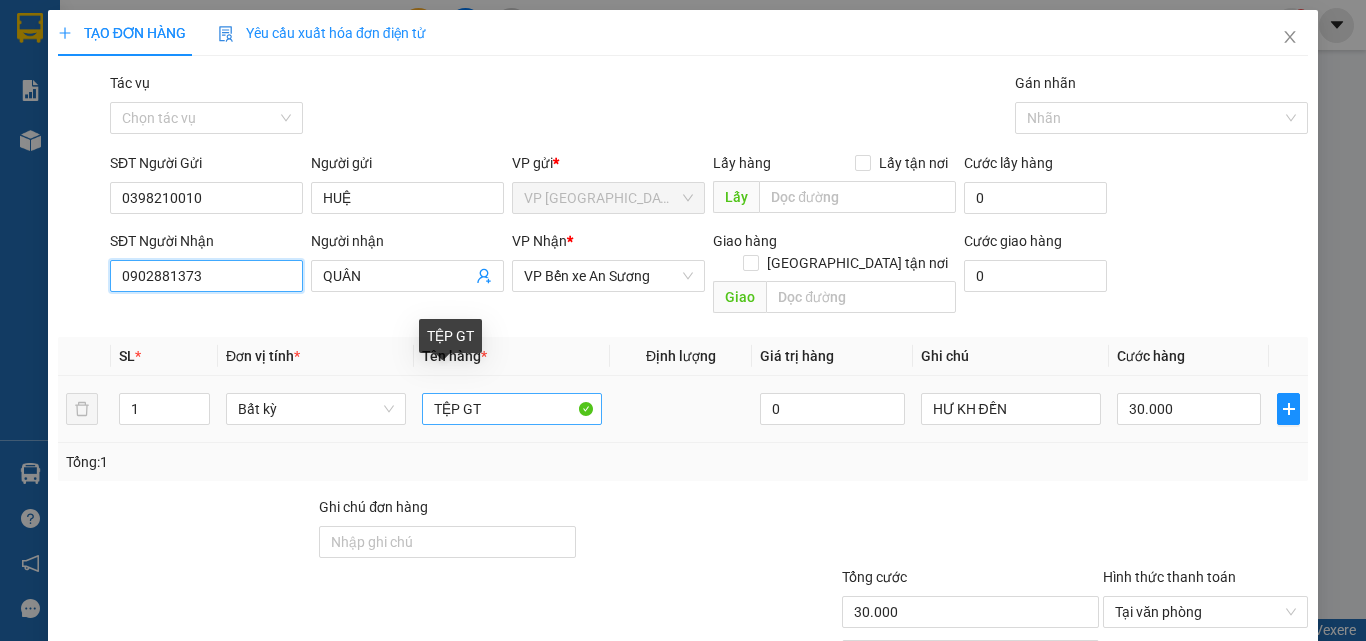 type on "0902881373" 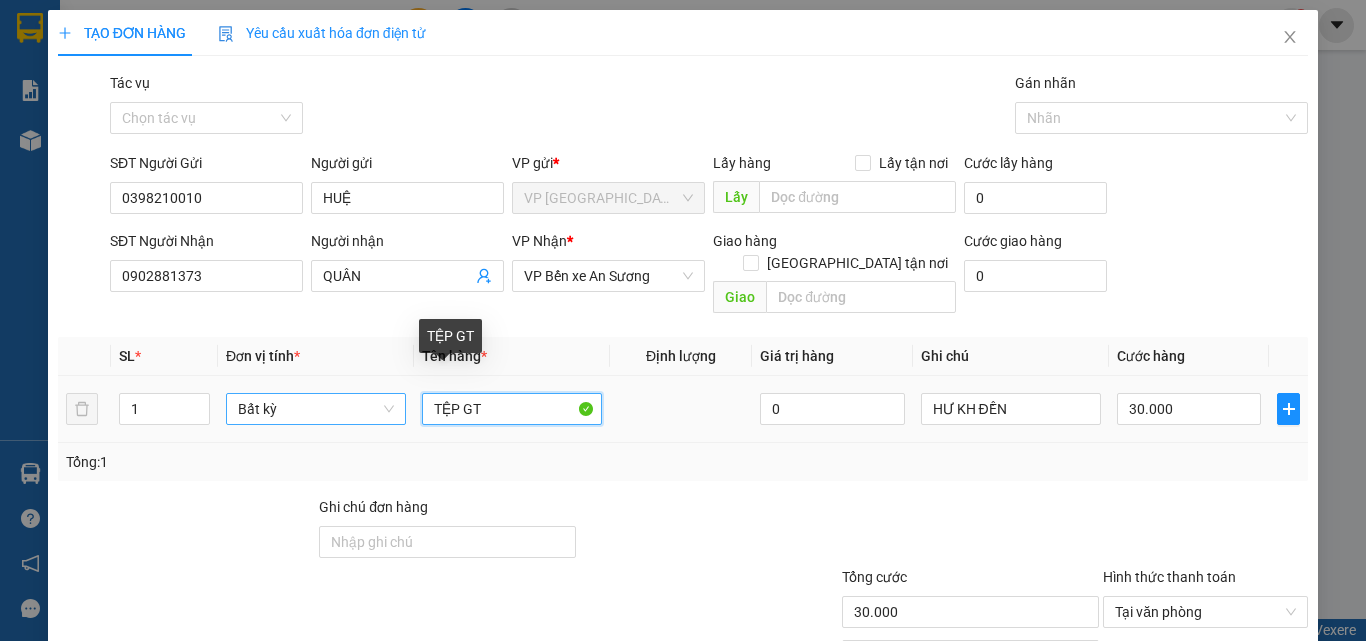 drag, startPoint x: 450, startPoint y: 385, endPoint x: 381, endPoint y: 388, distance: 69.065186 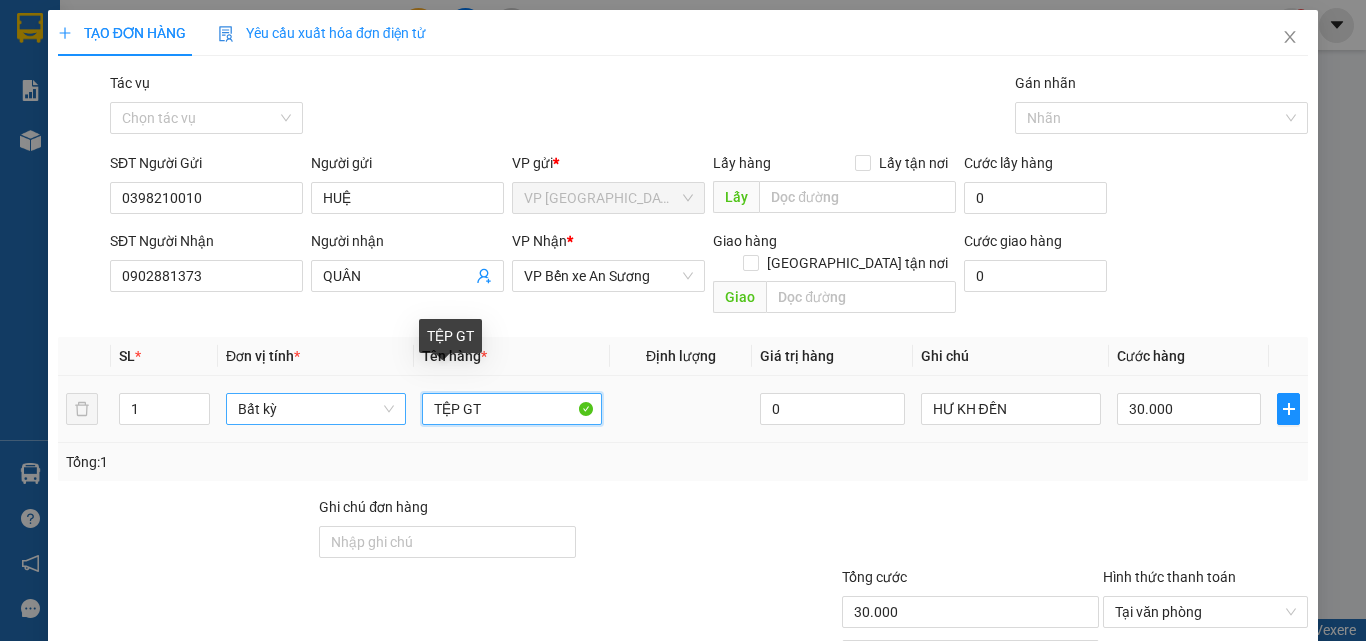 click on "1 Bất kỳ TỆP GT 0 HƯ KH ĐỀN 30.000" at bounding box center [683, 409] 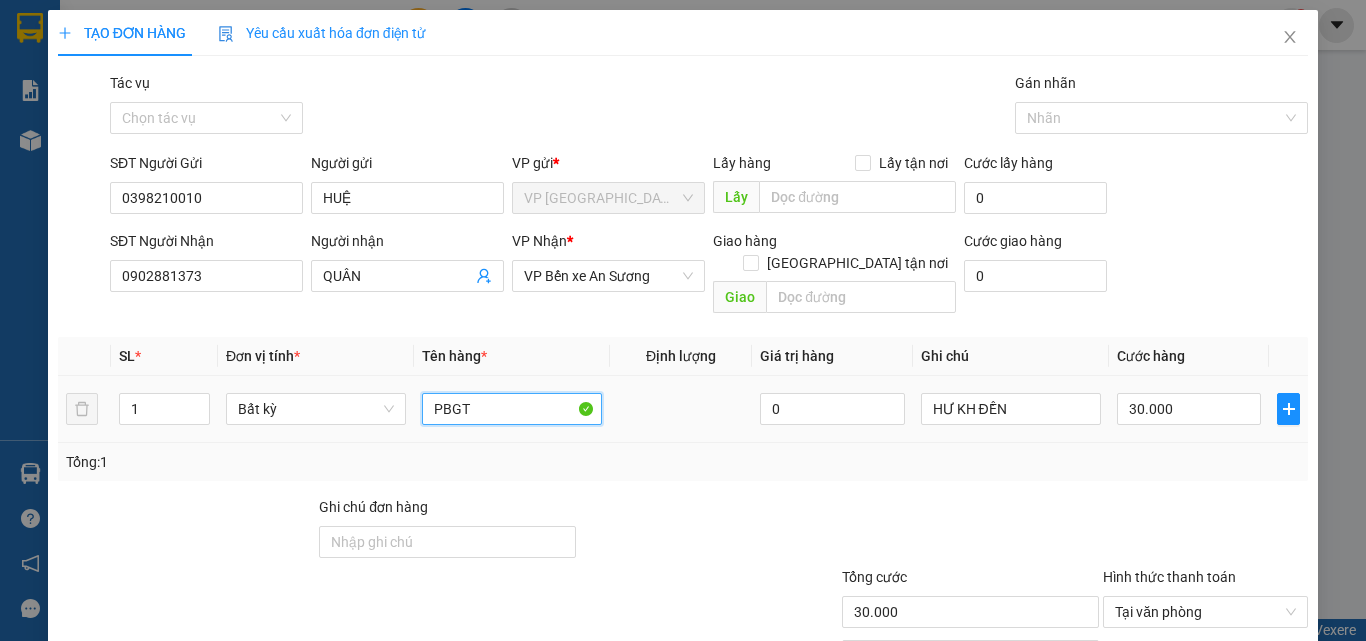 click on "PBGT" at bounding box center [512, 409] 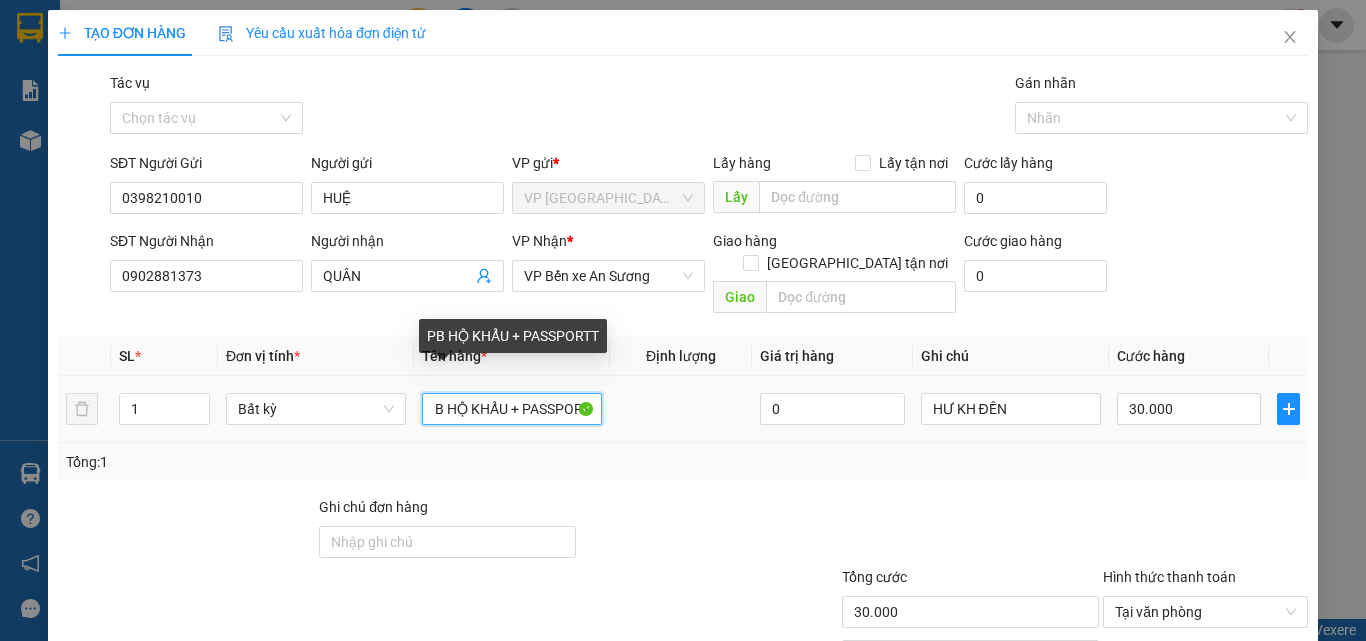 scroll, scrollTop: 0, scrollLeft: 8, axis: horizontal 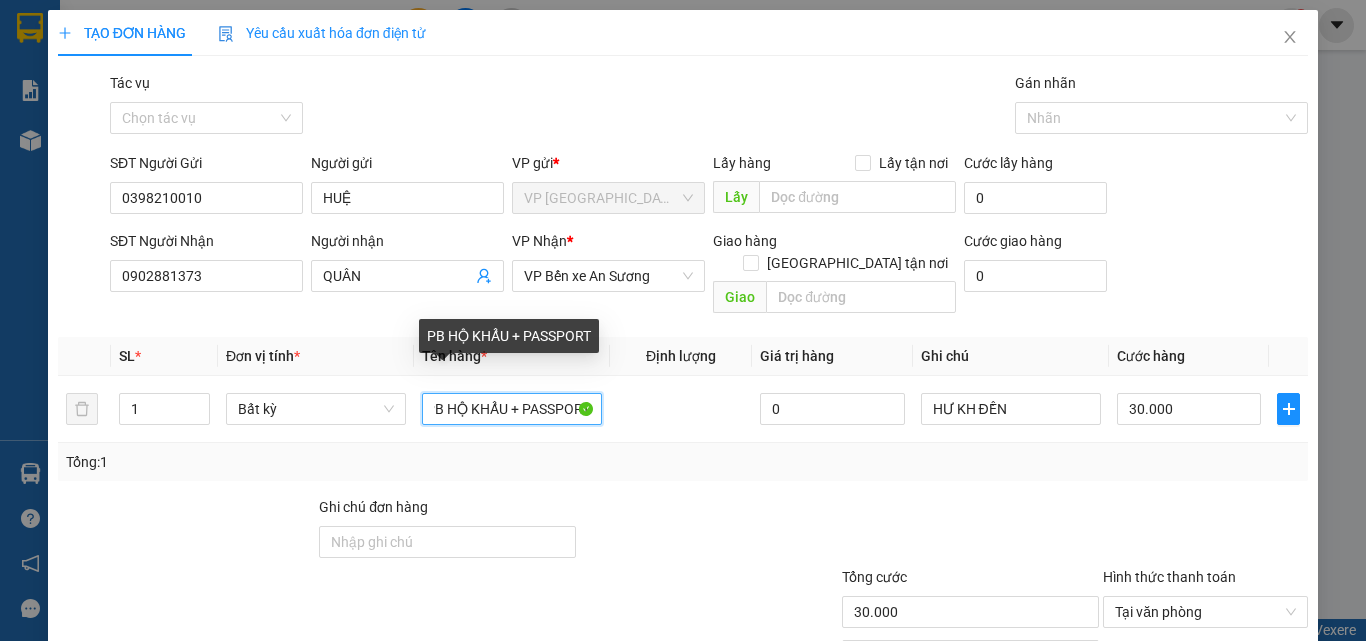 type on "PB HỘ KHẨU + PASSPORT" 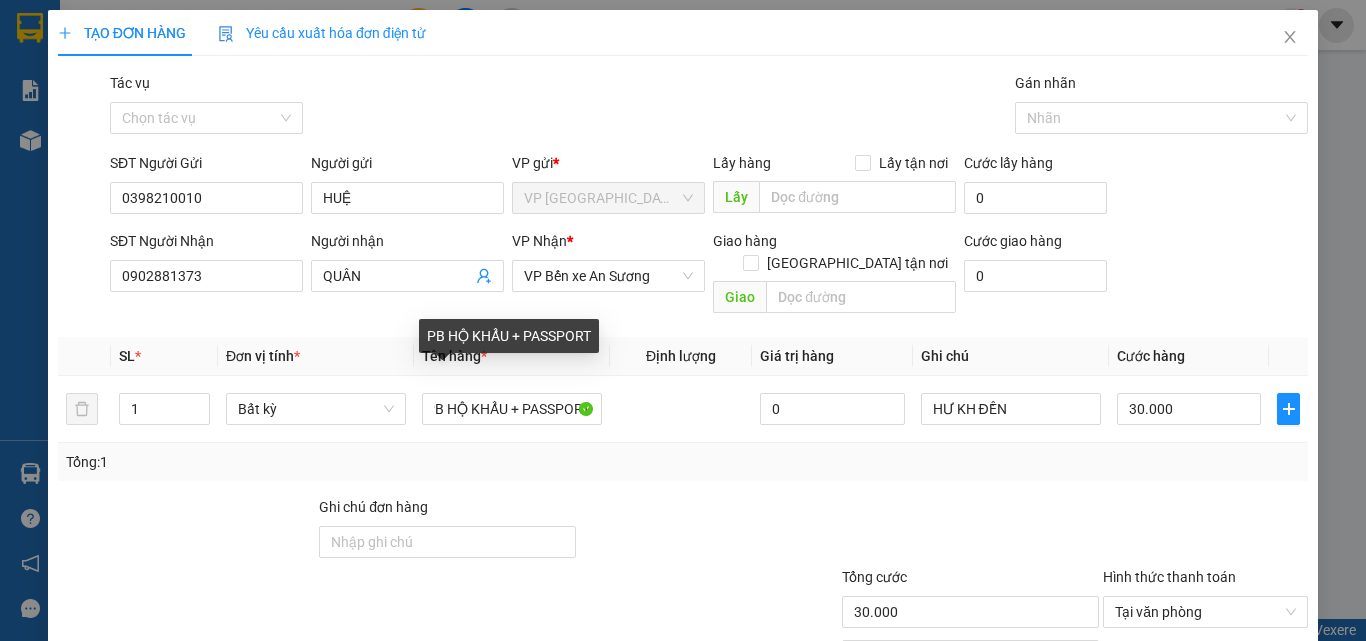 click at bounding box center [708, 531] 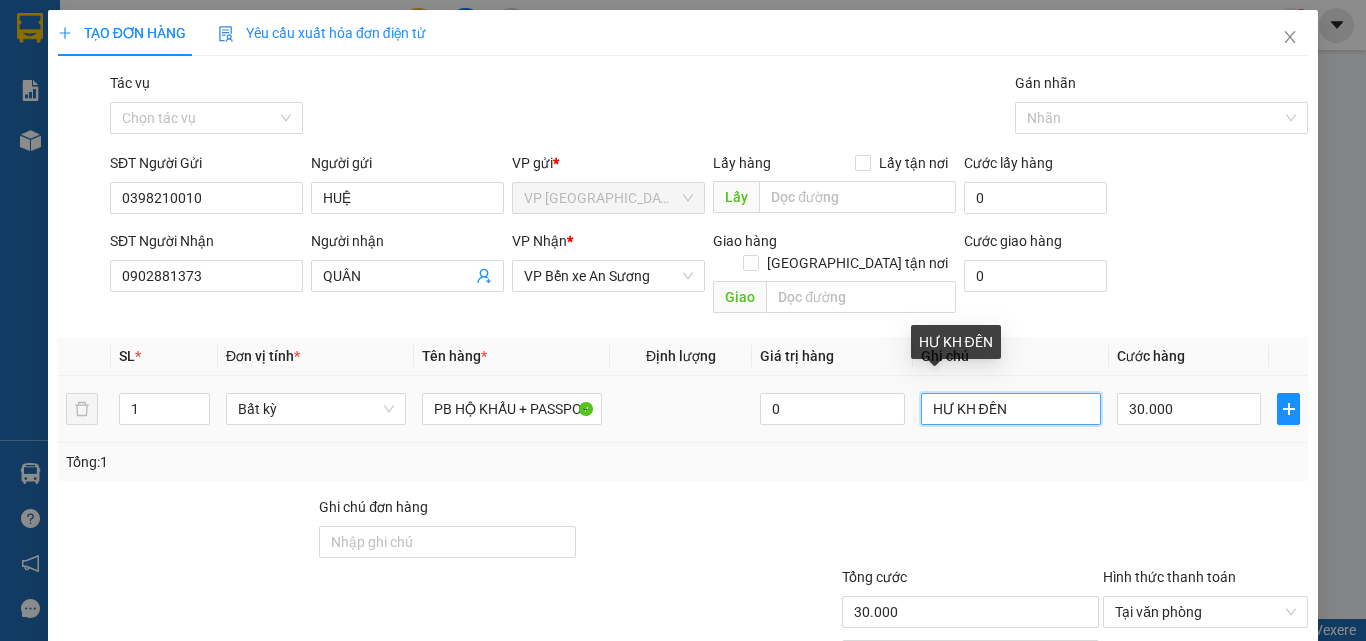 click on "HƯ KH ĐỀN" at bounding box center (1011, 409) 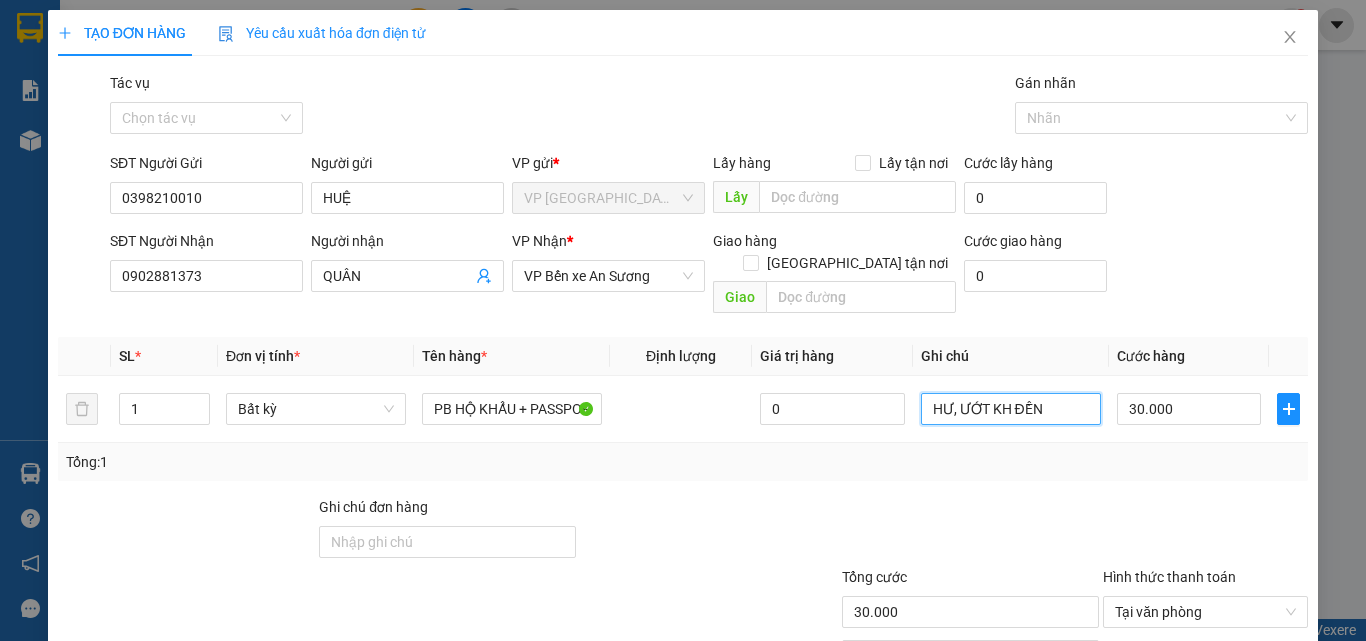 type on "HƯ, ƯỚT KH ĐỀN" 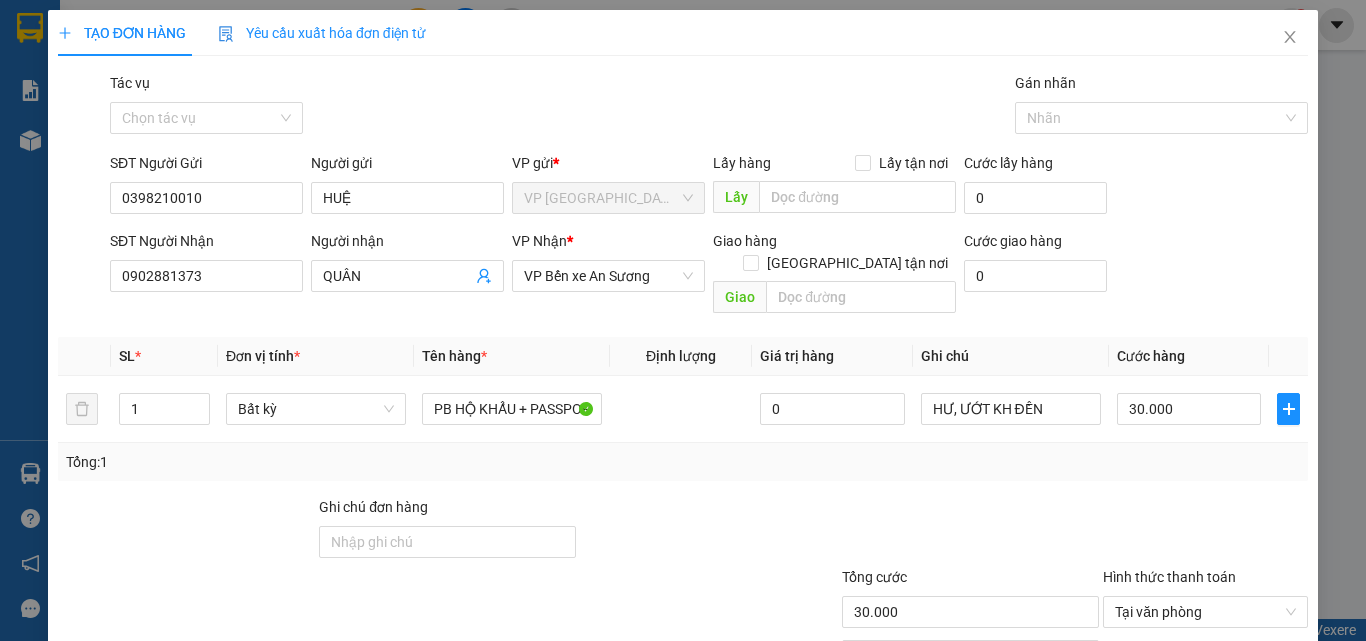 click on "Transit Pickup Surcharge Ids Transit Deliver Surcharge Ids Transit Deliver Surcharge Transit Deliver Surcharge Gói vận chuyển  * Tiêu chuẩn Tác vụ Chọn tác vụ Gán nhãn   Nhãn SĐT Người Gửi 0398210010 Người gửi HUỆ VP gửi  * VP [GEOGRAPHIC_DATA] Lấy hàng Lấy tận nơi Lấy Cước lấy hàng 0 SĐT Người Nhận 0902881373 Người nhận QUÂN VP Nhận  * VP Bến xe An Sương Giao hàng Giao tận nơi Giao Cước giao hàng 0 SL  * Đơn vị tính  * Tên hàng  * Định lượng Giá trị hàng Ghi chú Cước hàng                   1 Bất kỳ PB HỘ KHẨU + PASSPORT 0 HƯ, ƯỚT KH ĐỀN 30.000 Tổng:  1 Ghi chú đơn hàng Tổng cước 30.000 Hình thức thanh toán Tại văn phòng Số tiền thu trước 0 Chưa thanh toán 0 Chọn HT Thanh Toán Lưu nháp Xóa Thông tin [PERSON_NAME] và In PB HỘ KHẨU + PASSPORT HƯ, ƯỚT KH ĐỀN" at bounding box center [683, 397] 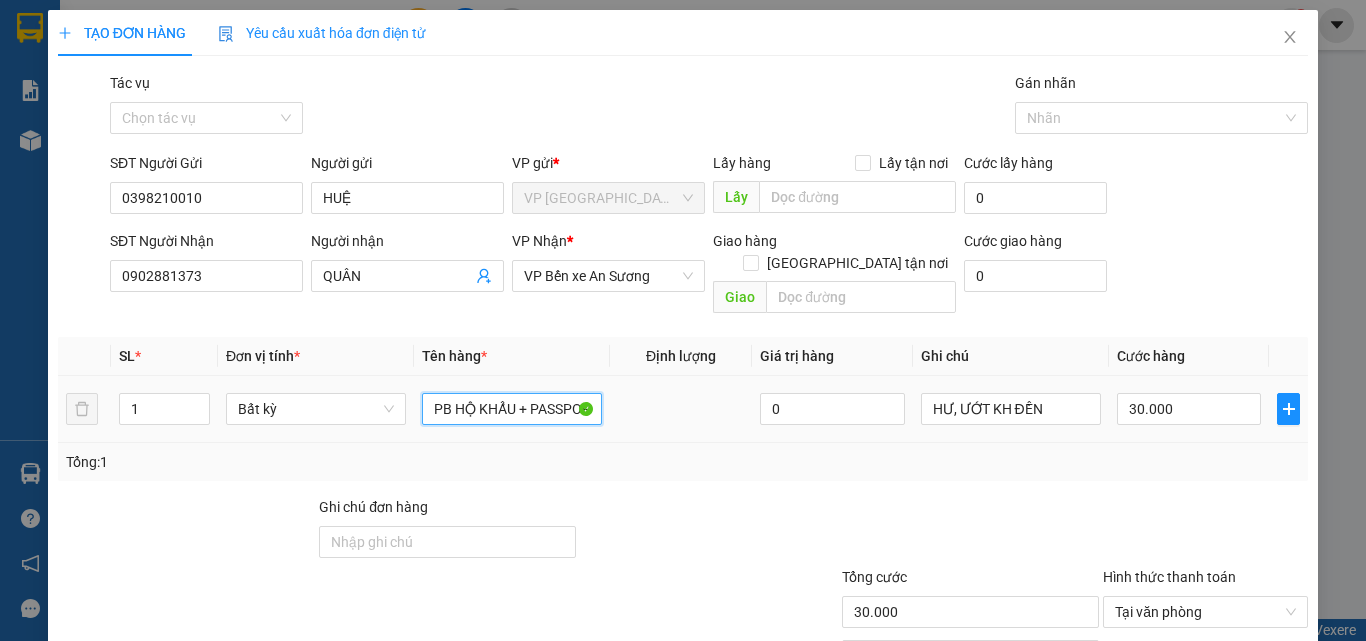 click on "PB HỘ KHẨU + PASSPORT" at bounding box center (512, 409) 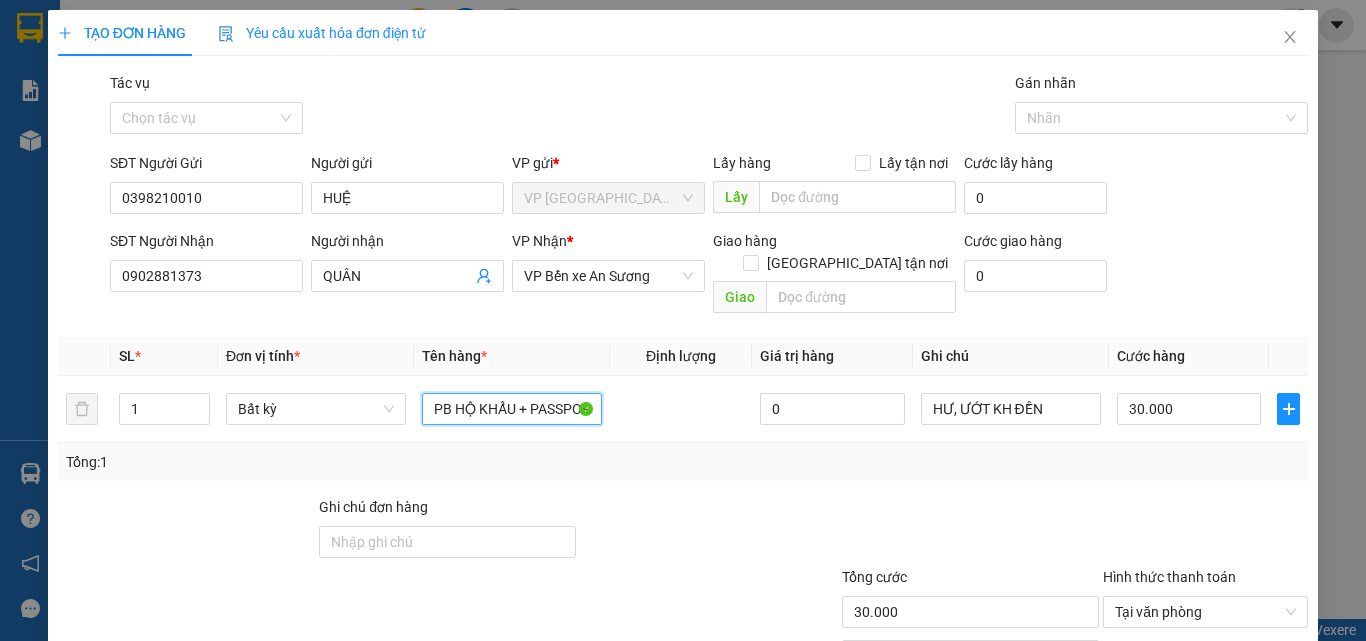 scroll, scrollTop: 99, scrollLeft: 0, axis: vertical 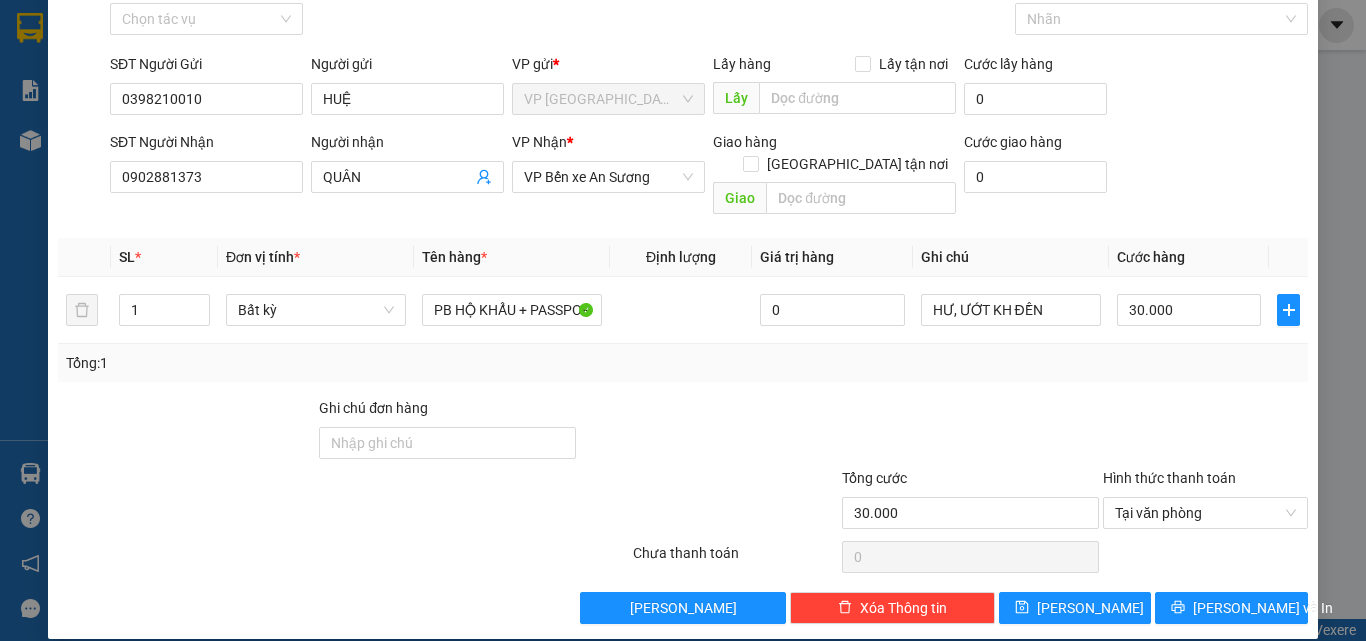 click at bounding box center (970, 432) 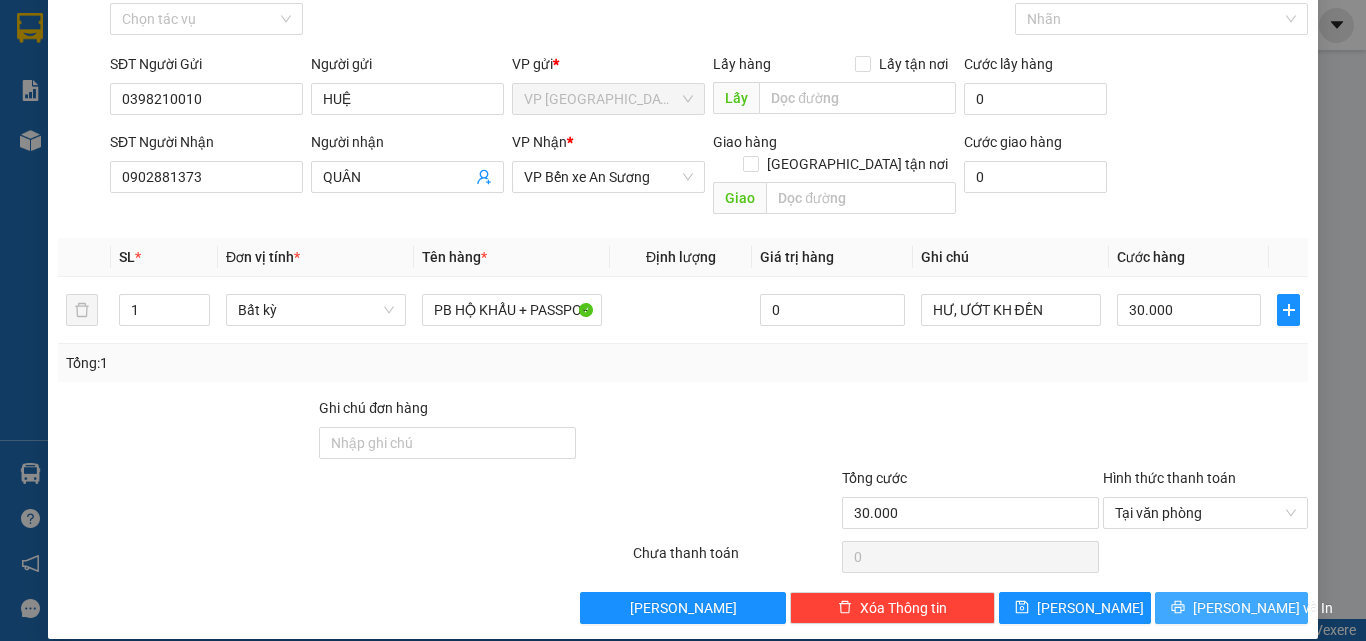 click on "[PERSON_NAME] và In" at bounding box center [1263, 608] 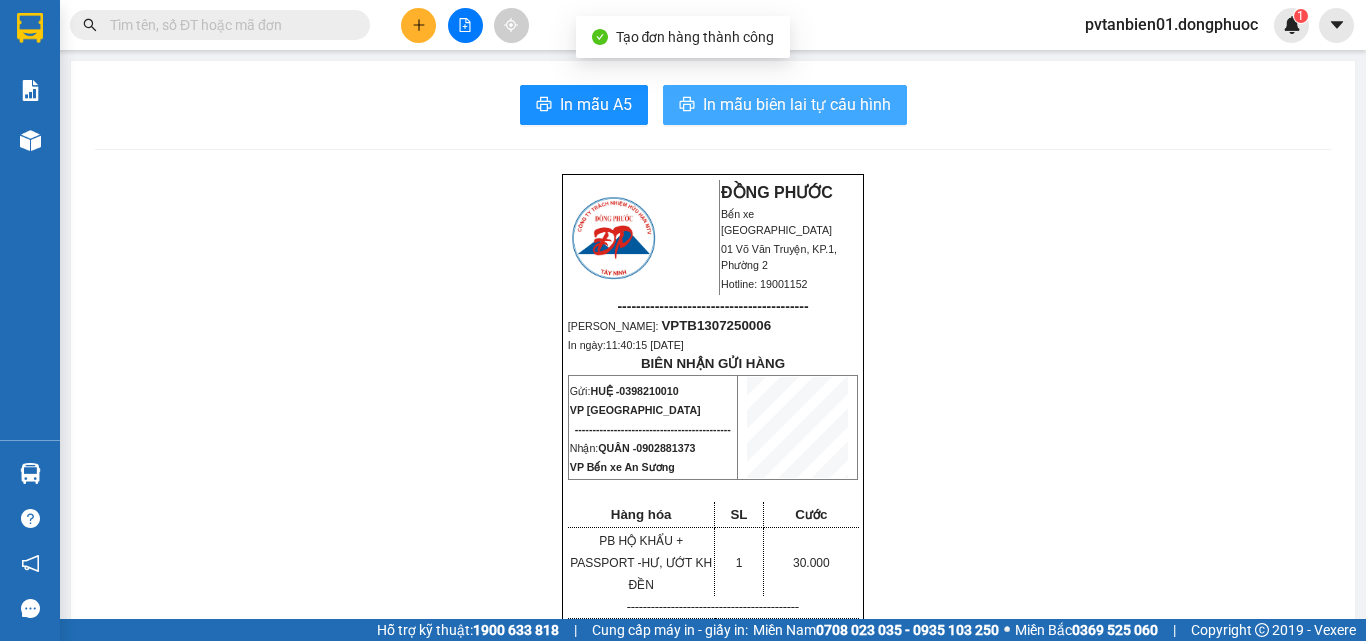 click on "In mẫu biên lai tự cấu hình" at bounding box center (797, 104) 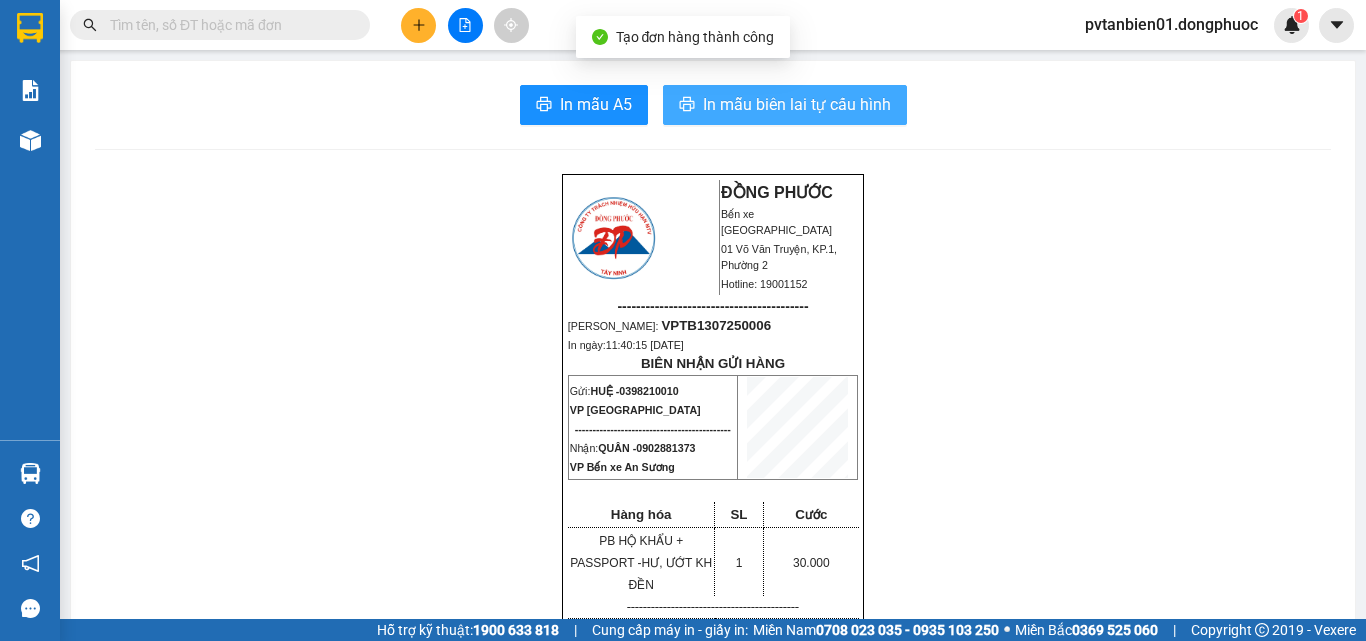 scroll, scrollTop: 0, scrollLeft: 0, axis: both 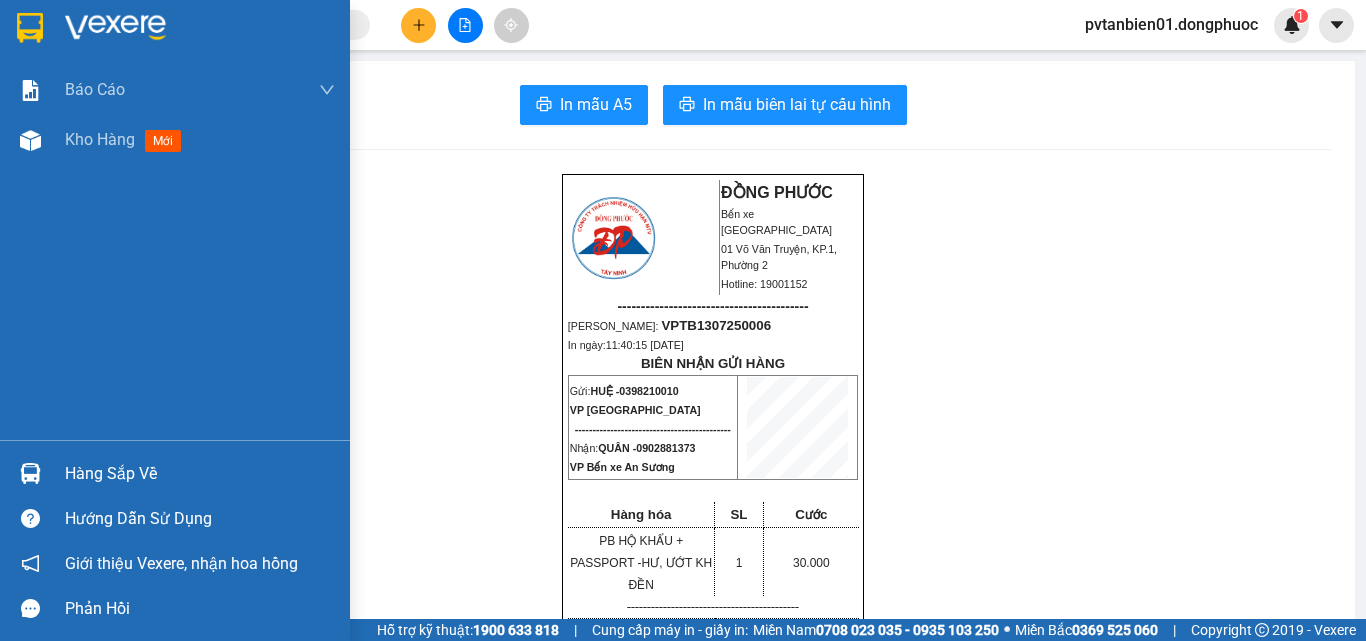 click at bounding box center (30, 473) 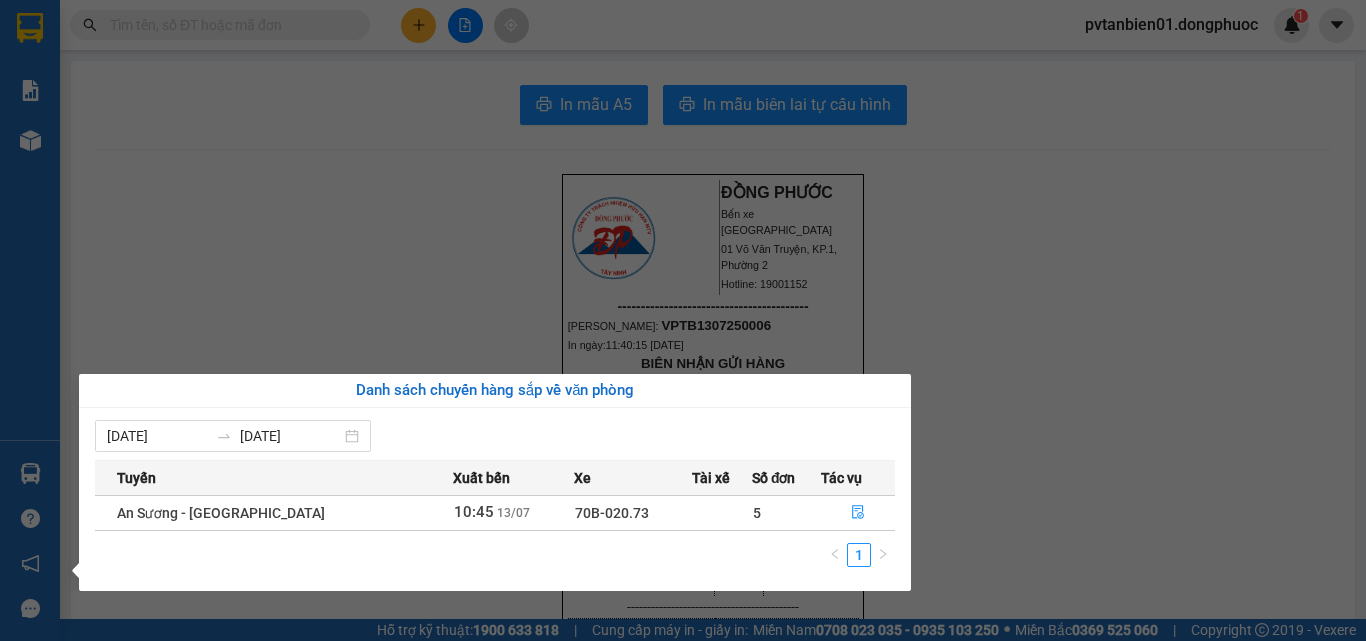 click on "Kết quả tìm kiếm ( 3 )  Bộ lọc  Mã ĐH Trạng thái Món hàng Tổng cước Chưa cước Nhãn Người gửi VP Gửi Người nhận VP Nhận VPTB1307250003 07:04 [DATE] Trên xe   70B-020.73 07:20  [DATE] THÙNG XỐP TP SL:  1 80.000 0337037859 [GEOGRAPHIC_DATA] 0877852988 HUY VP Bến xe An Sương VPTB1307250002 06:25 [DATE] Trên xe   70B-020.73 07:20  [DATE] BAO MÍT SL:  1 60.000 0922222612 QUỐC VP [GEOGRAPHIC_DATA] 0902608526 HẠNH VP Bến xe An Sương VPTB1307250001 05:44 [DATE] Trên xe   70B-020.97 05:50  [DATE] KIỆN THÙNG DẾ SL:  1 30.000 0819381057 LIỄU VP [GEOGRAPHIC_DATA] 0399937578 TRINH VP Trảng Bàng 1 pvtanbien01.dongphuoc 1     Báo cáo Mẫu 1: Báo cáo dòng tiền theo nhân viên Mẫu 1: Báo cáo dòng tiền theo nhân viên (VP) Mẫu 2: Doanh số tạo đơn theo Văn phòng, nhân viên - Trạm     Kho hàng mới Hàng sắp về Hướng dẫn sử dụng Giới thiệu Vexere, nhận hoa hồng Phản hồi In mẫu A5" at bounding box center (683, 320) 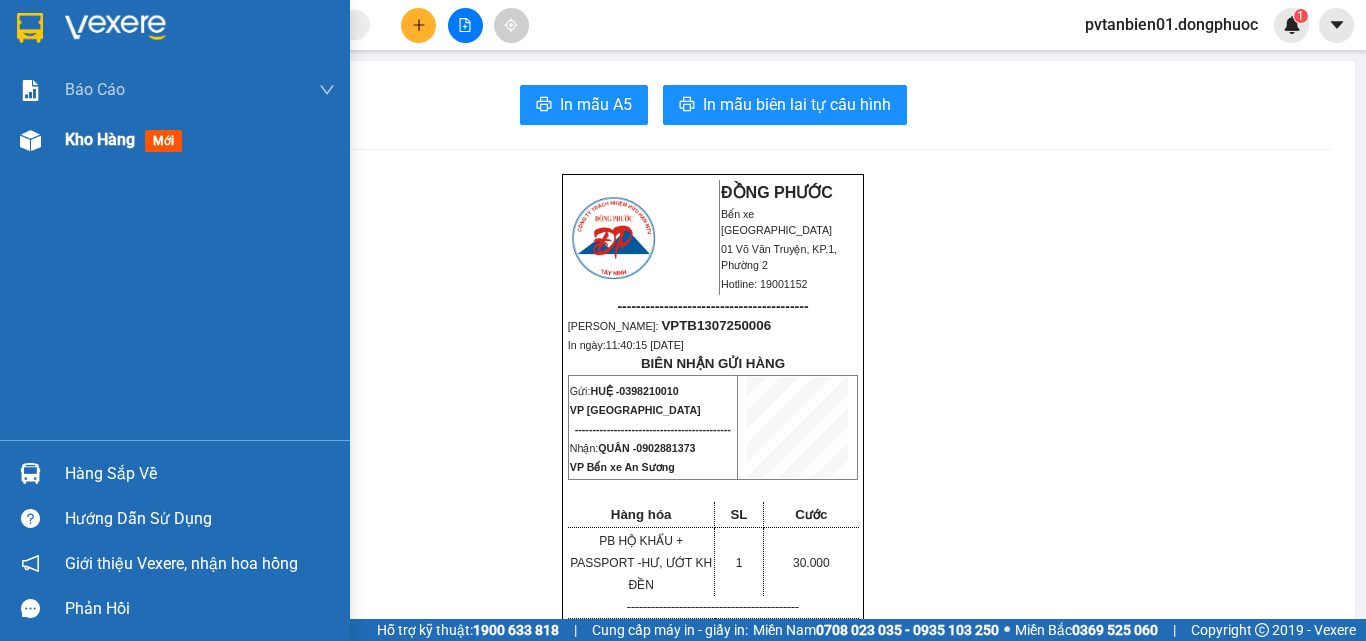 click on "Kho hàng mới" at bounding box center (175, 140) 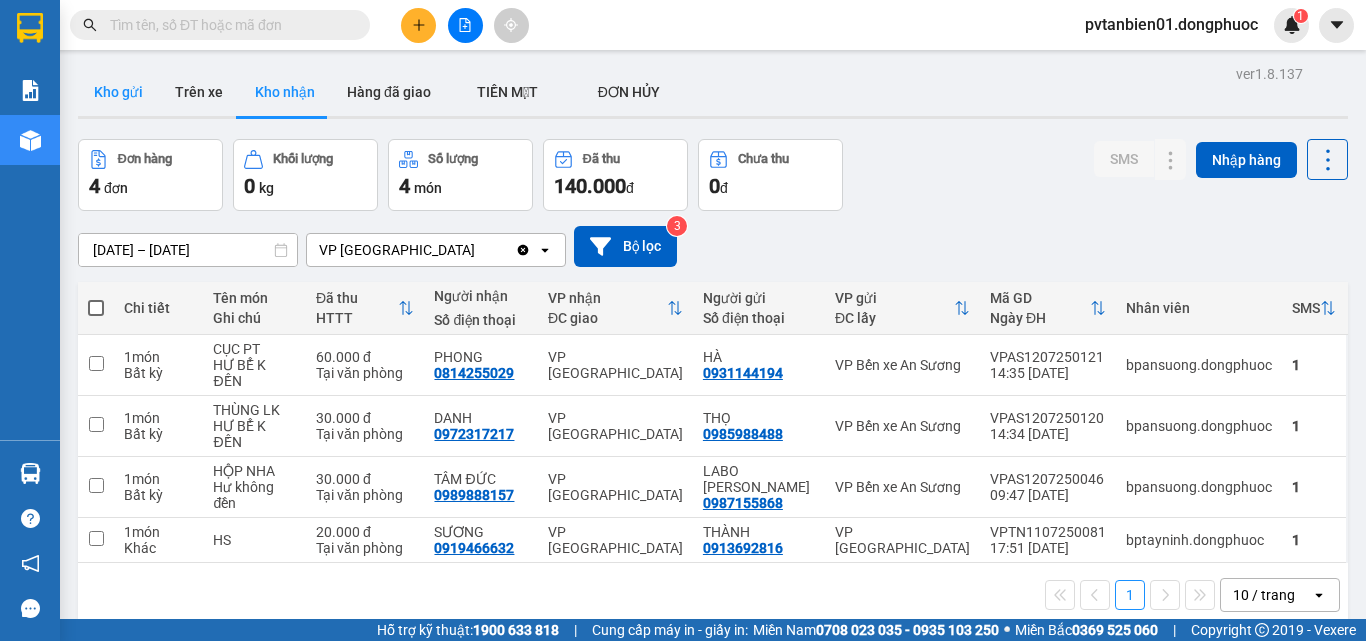 click on "Kho gửi" at bounding box center (118, 92) 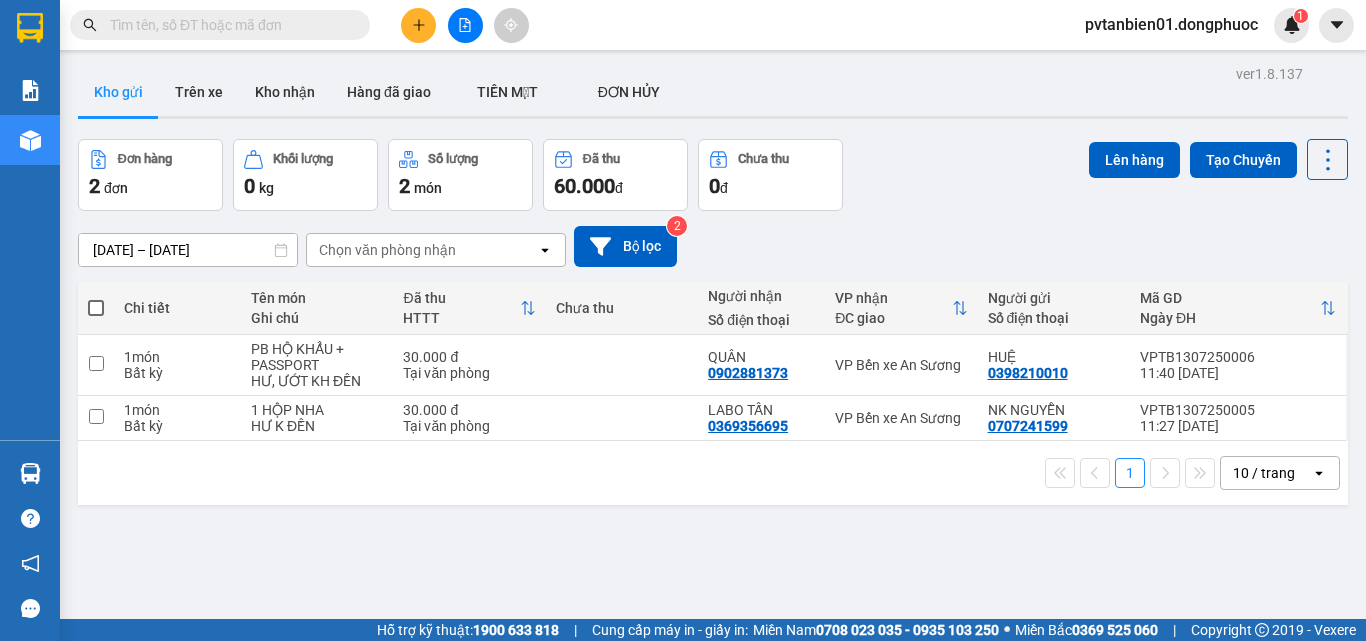 click on "ver  1.8.137 Kho gửi Trên xe Kho nhận Hàng đã giao TIỀN MẶT  ĐƠN HỦY Đơn hàng 2 đơn Khối lượng 0 kg Số lượng 2 món Đã thu 60.000  đ Chưa thu 0  đ Lên hàng Tạo Chuyến [DATE] – [DATE] Press the down arrow key to interact with the calendar and select a date. Press the escape button to close the calendar. Selected date range is from [DATE] to [DATE]. Chọn văn phòng nhận open Bộ lọc 2 Chi tiết Tên món Ghi chú Đã thu HTTT Chưa thu Người nhận Số điện thoại VP nhận ĐC giao Người gửi Số điện thoại Mã GD Ngày ĐH 1  món Bất kỳ PB HỘ KHẨU + PASSPORT HƯ, ƯỚT KH ĐỀN 30.000 đ Tại văn phòng QUÂN 0902881373 VP Bến xe An Sương HUỆ 0398210010 VPTB1307250006 11:40 [DATE] 1  món Bất kỳ 1 HỘP NHA HƯ K ĐỀN 30.000 đ Tại văn phòng LABO TẤN 0369356695 VP Bến xe An Sương NK NGUYỄN 0707241599 VPTB1307250005 11:27 [DATE] 1 10 / trang open Đang tải dữ liệu" at bounding box center (713, 380) 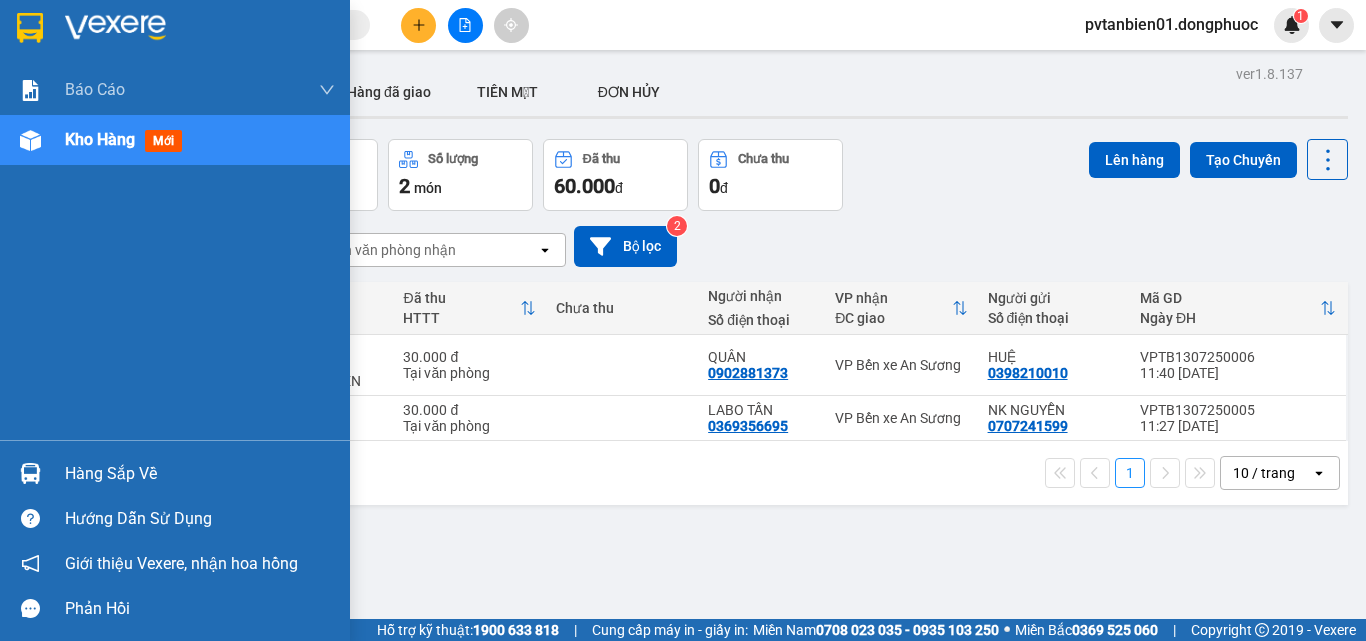 click at bounding box center [30, 473] 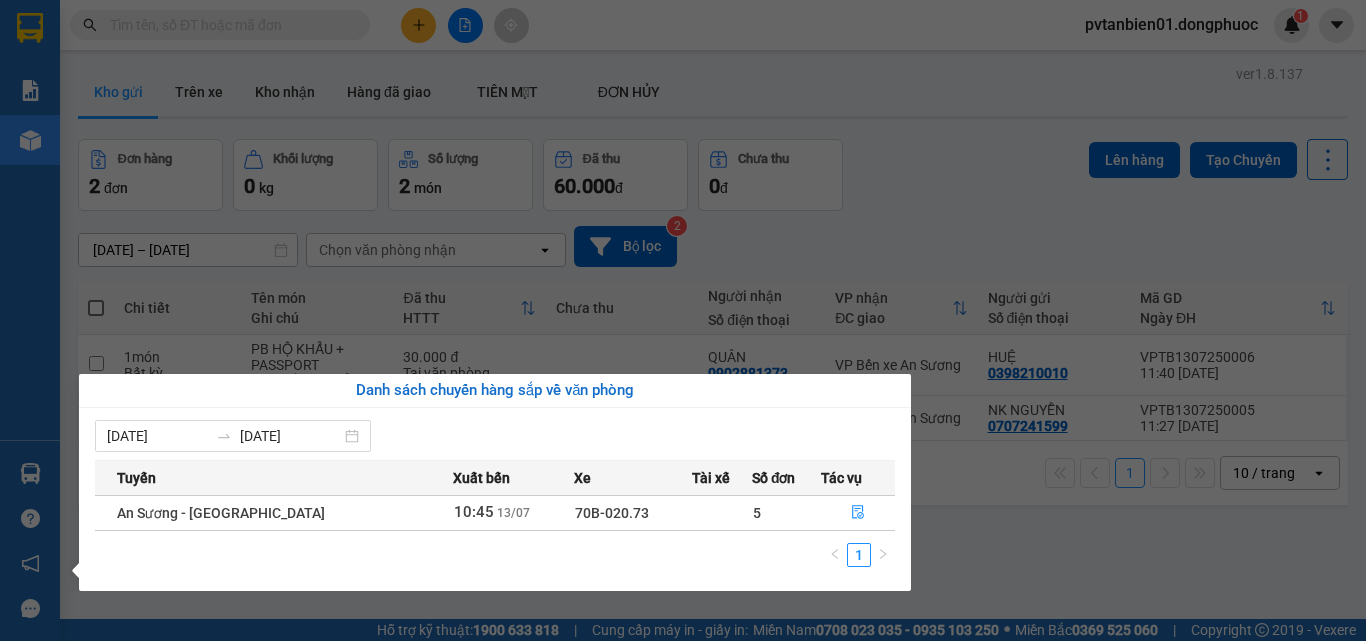 click on "Kết quả tìm kiếm ( 3 )  Bộ lọc  Mã ĐH Trạng thái Món hàng Tổng cước Chưa cước Nhãn Người gửi VP Gửi Người nhận VP Nhận VPTB1307250003 07:04 [DATE] Trên xe   70B-020.73 07:20  [DATE] THÙNG XỐP TP SL:  1 80.000 0337037859 [GEOGRAPHIC_DATA] 0877852988 HUY VP Bến xe An Sương VPTB1307250002 06:25 [DATE] Trên xe   70B-020.73 07:20  [DATE] BAO MÍT SL:  1 60.000 0922222612 QUỐC VP [GEOGRAPHIC_DATA] 0902608526 HẠNH VP Bến xe An Sương VPTB1307250001 05:44 [DATE] Trên xe   70B-020.97 05:50  [DATE] KIỆN THÙNG DẾ SL:  1 30.000 0819381057 LIỄU VP [GEOGRAPHIC_DATA] 0399937578 TRINH VP Trảng Bàng 1 pvtanbien01.dongphuoc 1     Báo cáo Mẫu 1: Báo cáo dòng tiền theo nhân viên Mẫu 1: Báo cáo dòng tiền theo nhân viên (VP) Mẫu 2: Doanh số tạo đơn theo Văn phòng, nhân viên - Trạm     Kho hàng mới Hàng sắp về Hướng dẫn sử dụng Giới thiệu Vexere, nhận hoa hồng Phản hồi ver  1.8.137 Kho gửi Trên xe 2" at bounding box center (683, 320) 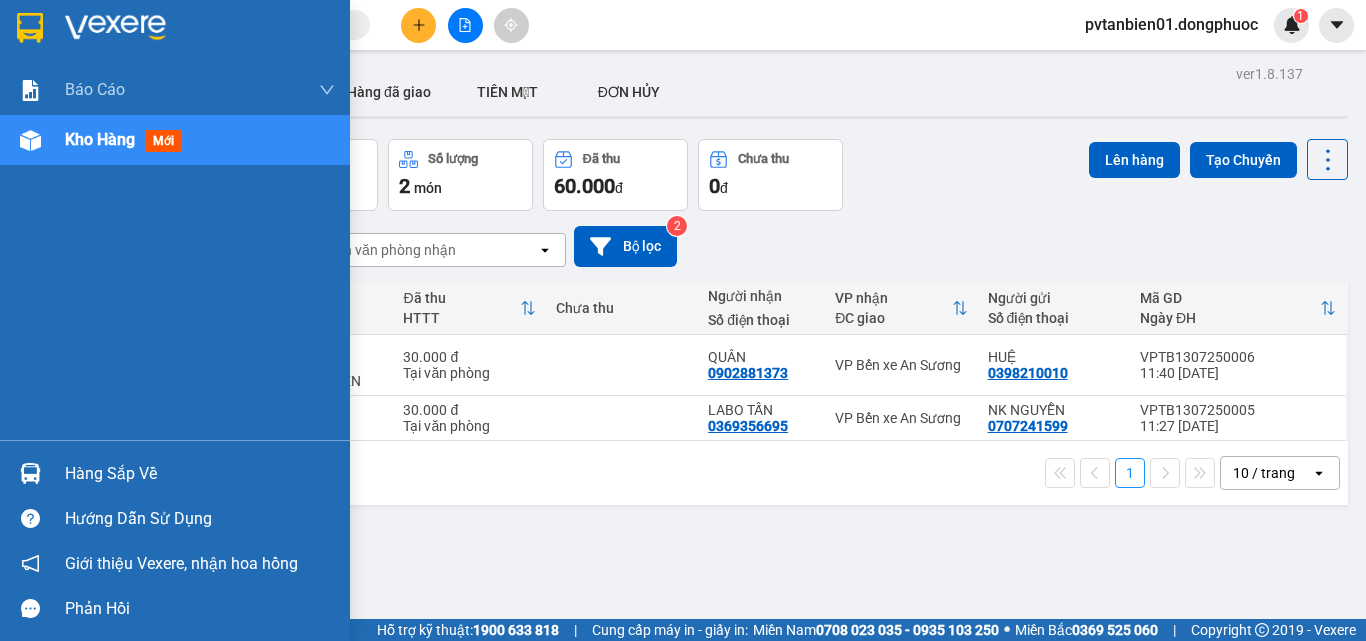 click at bounding box center (30, 473) 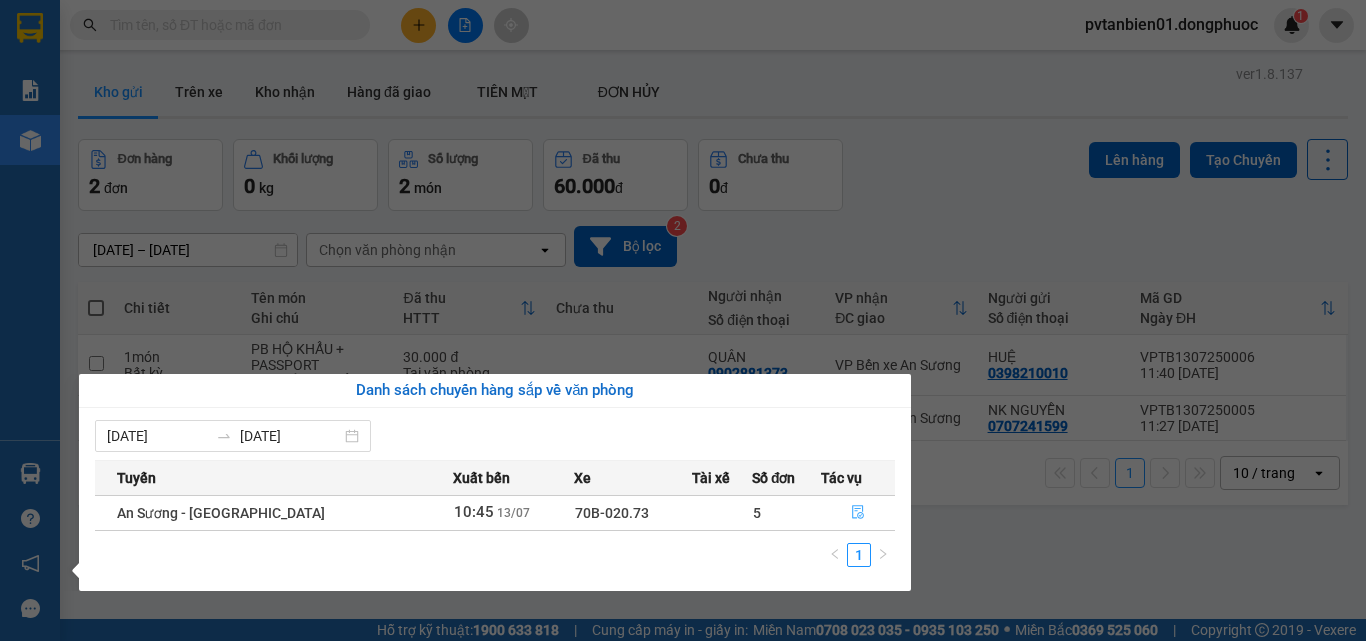 click 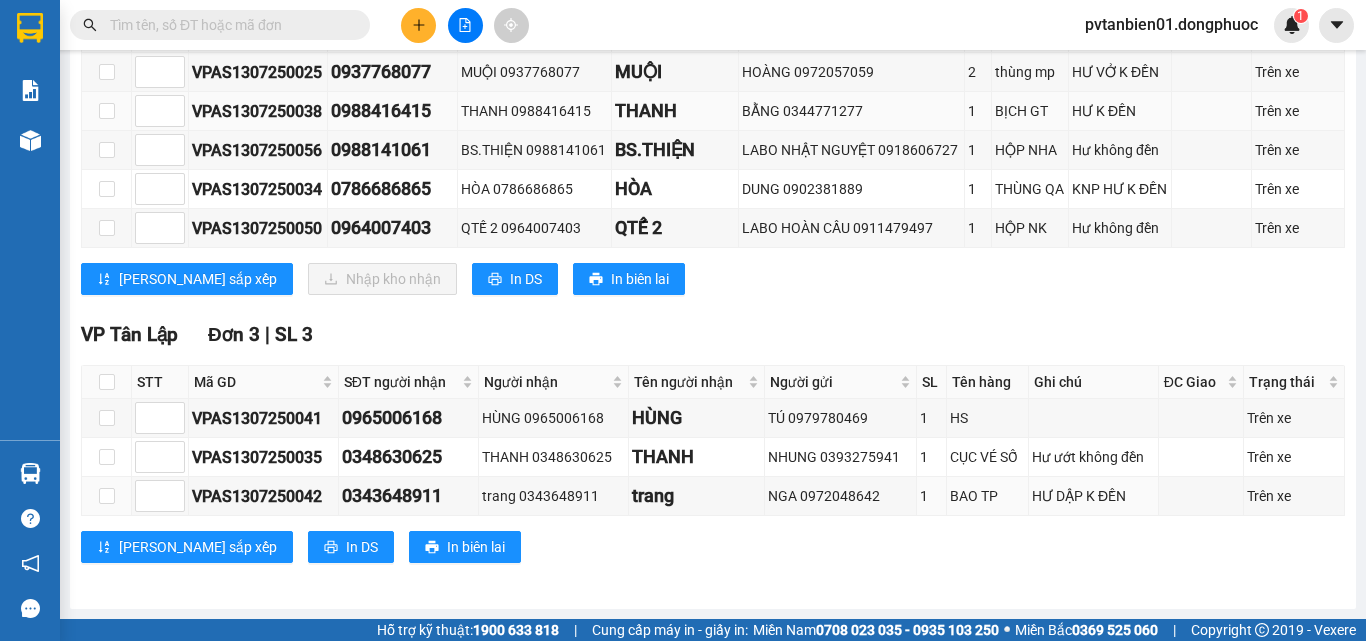 scroll, scrollTop: 0, scrollLeft: 0, axis: both 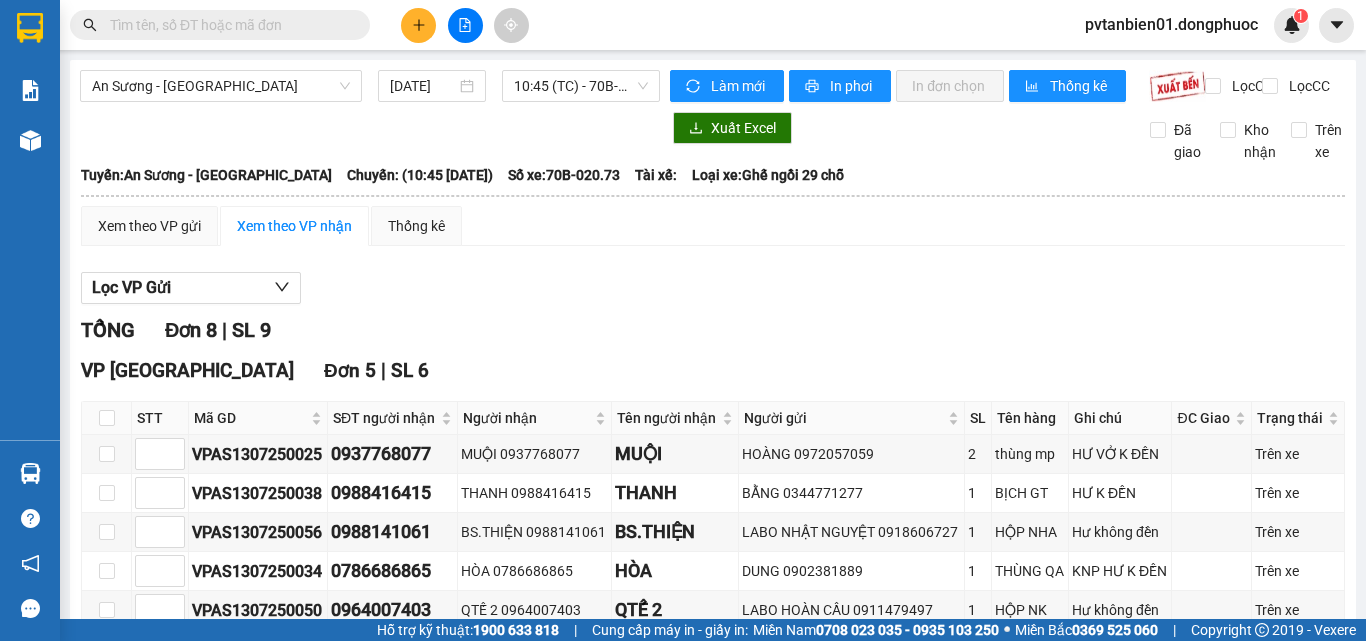 click at bounding box center [228, 25] 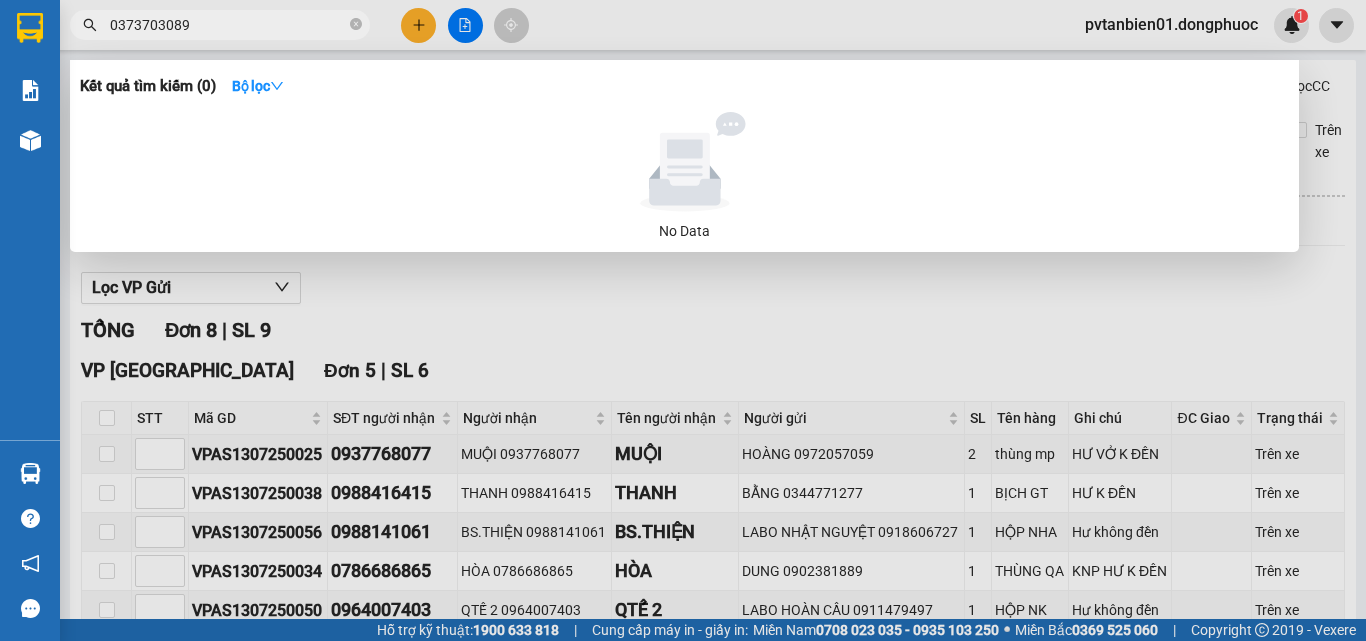 type on "0373703089" 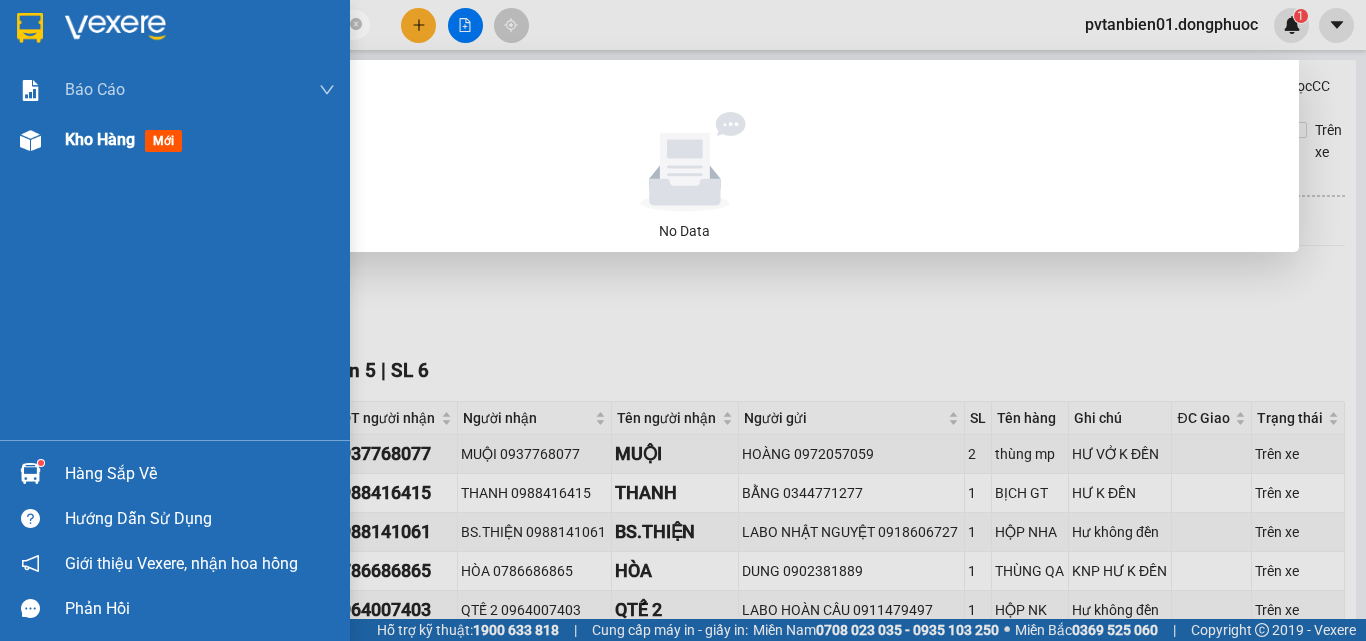click on "Kho hàng mới" at bounding box center [175, 140] 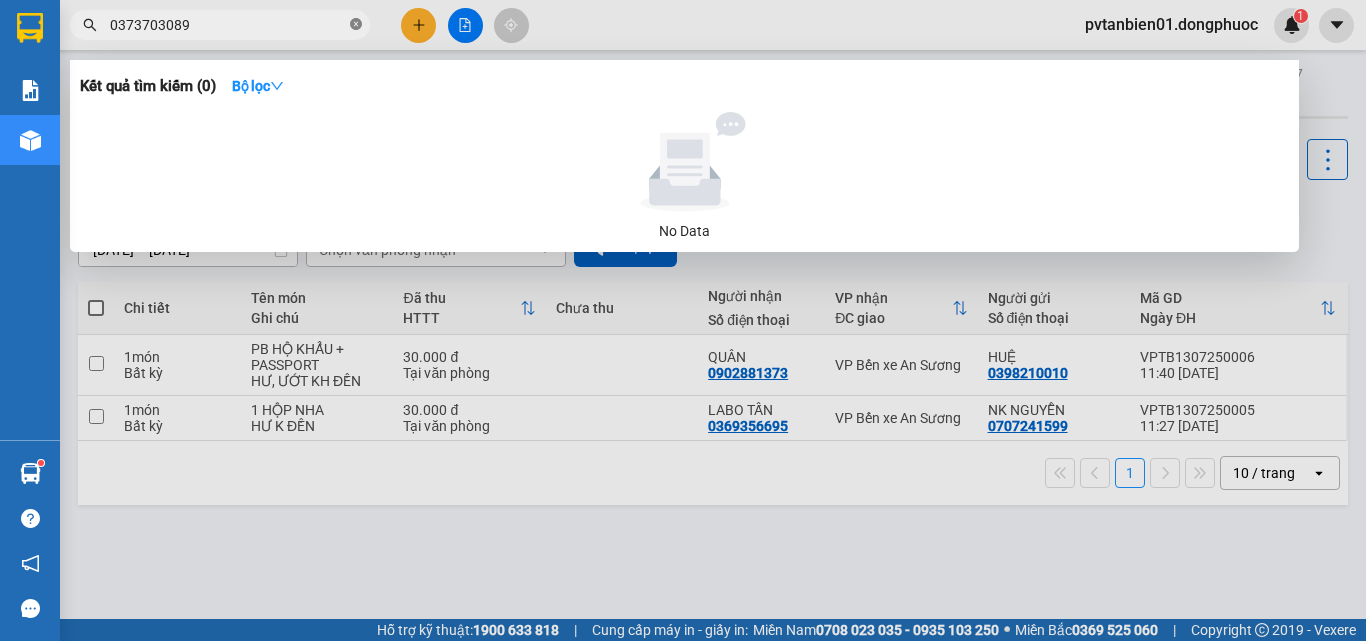 click 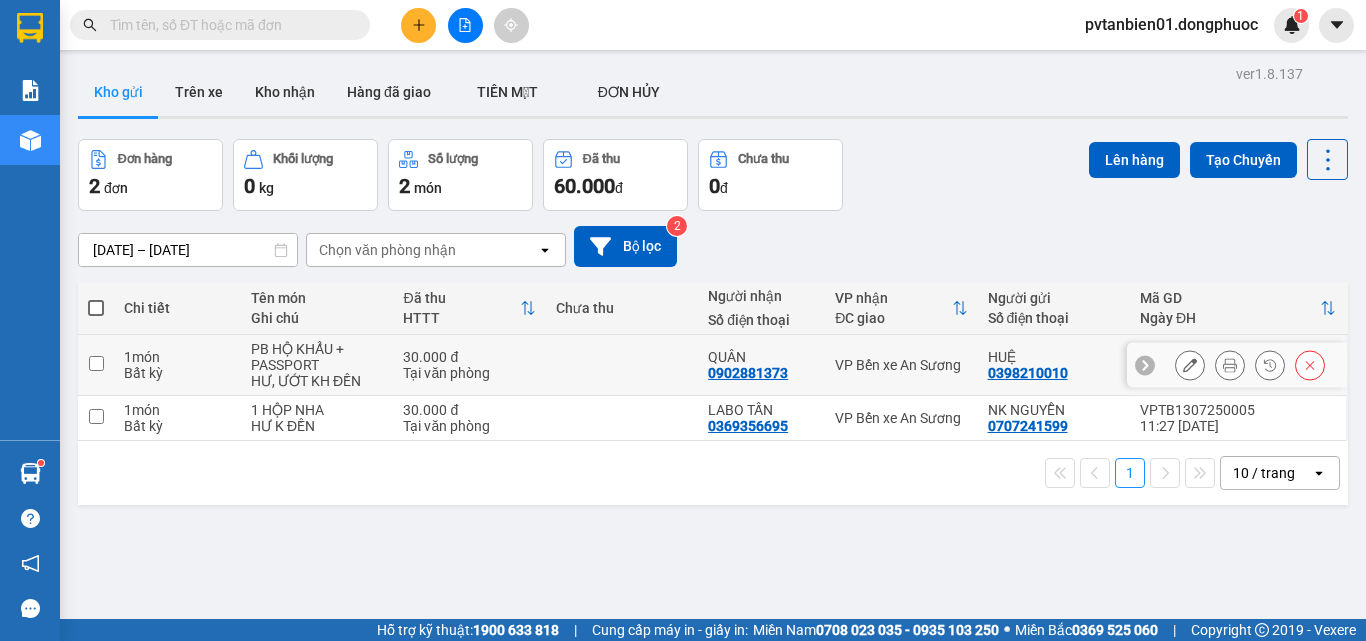 click on "PB HỘ KHẨU + PASSPORT" at bounding box center (317, 357) 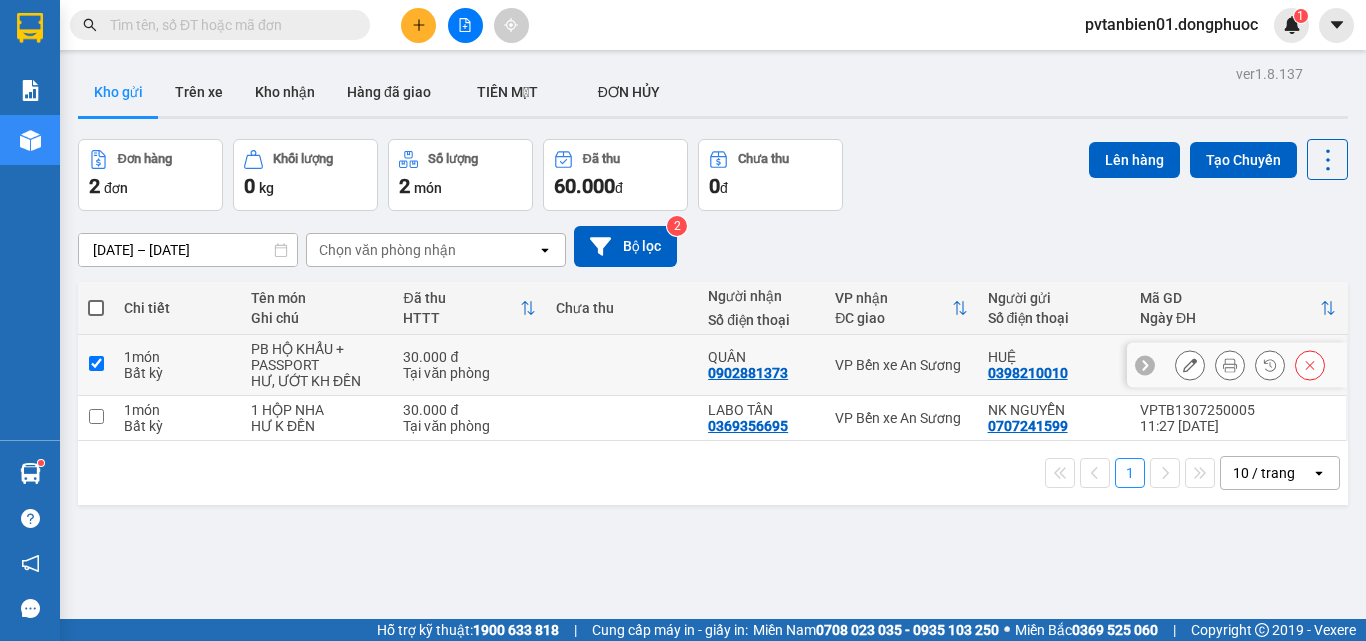 checkbox on "true" 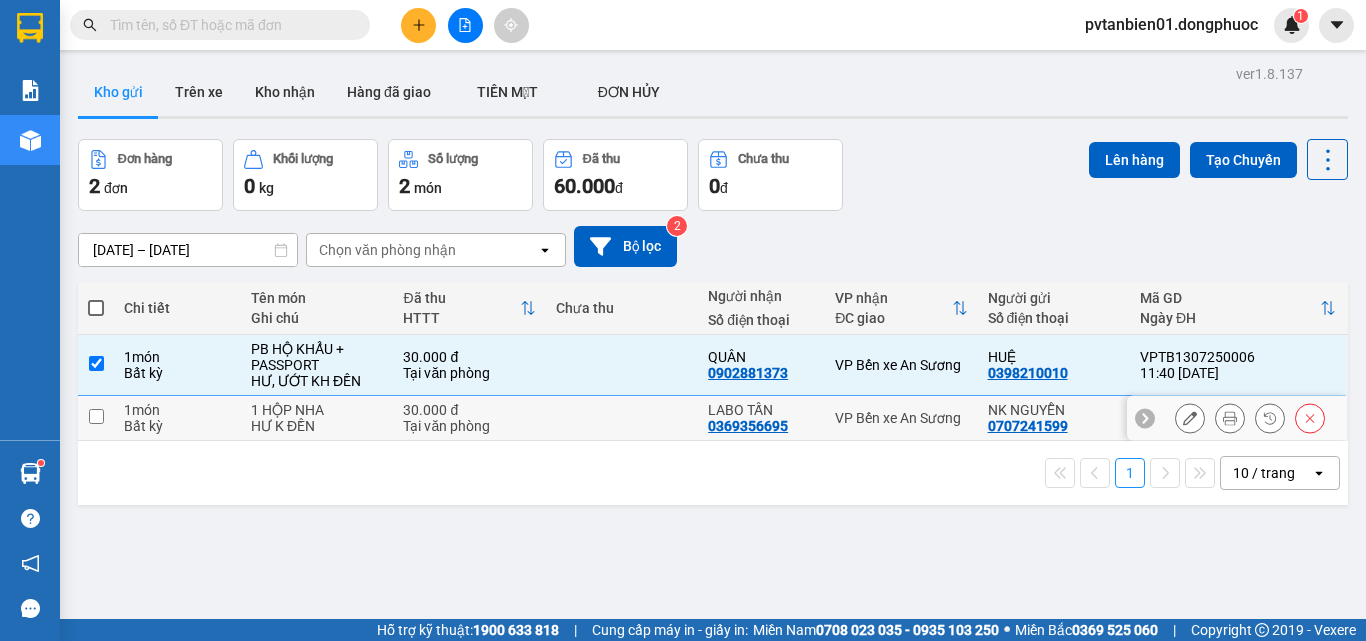 click on "HƯ K ĐỀN" at bounding box center [317, 426] 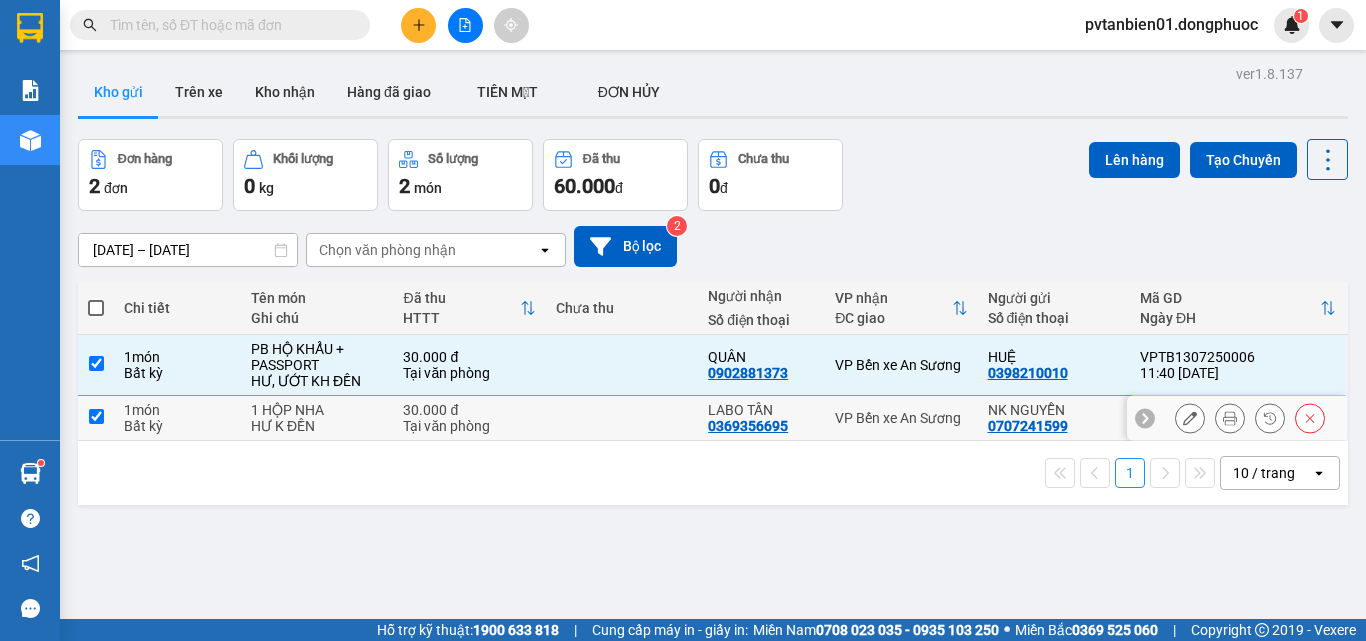 checkbox on "true" 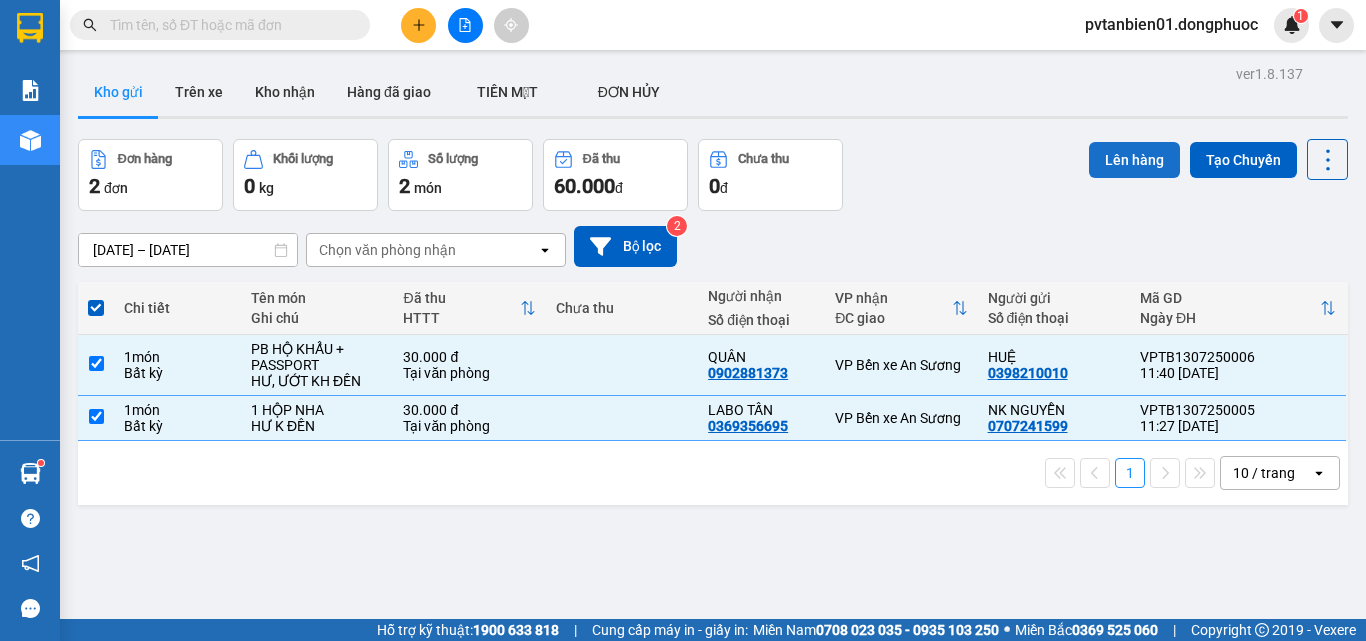 click on "Lên hàng" at bounding box center (1134, 160) 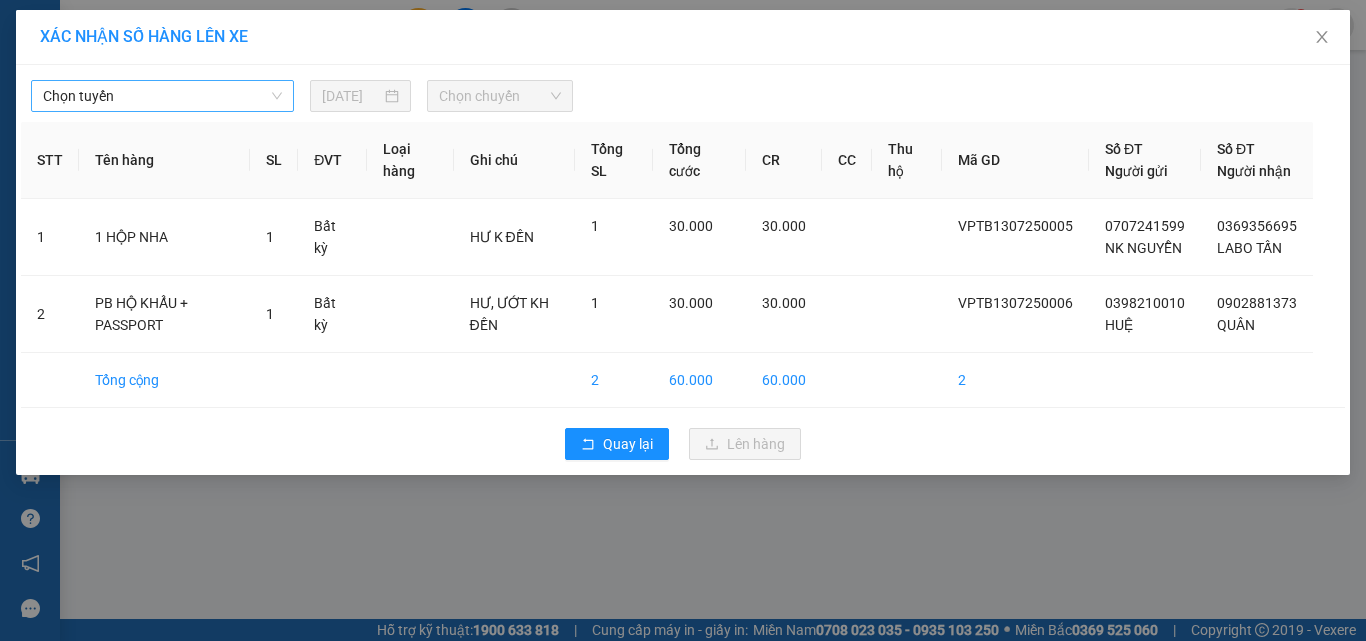 drag, startPoint x: 139, startPoint y: 91, endPoint x: 149, endPoint y: 97, distance: 11.661903 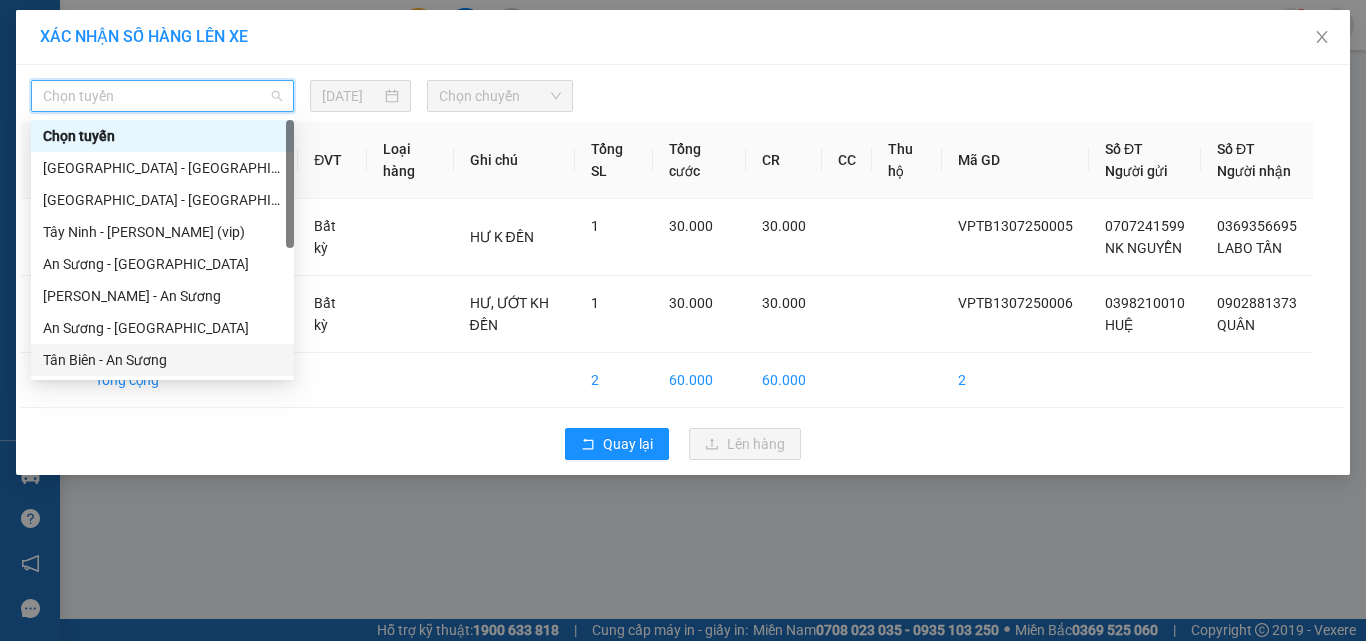 click on "Tân Biên - An Sương" at bounding box center (162, 360) 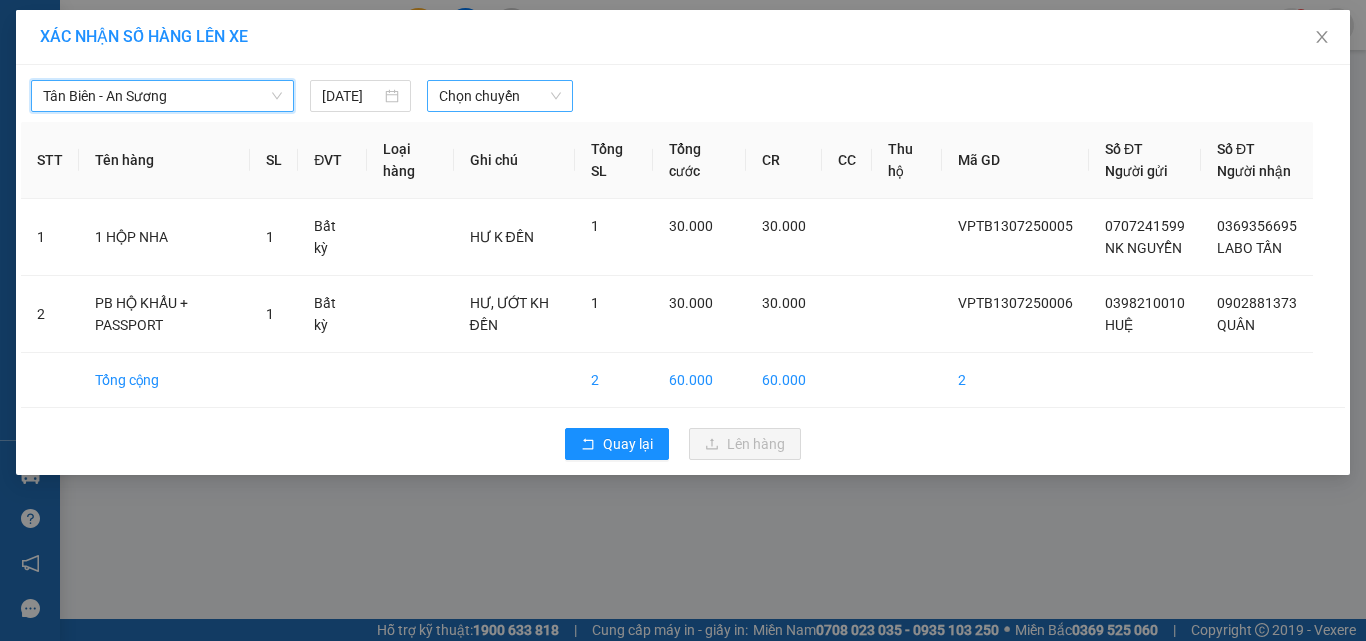 click on "Chọn chuyến" at bounding box center [500, 96] 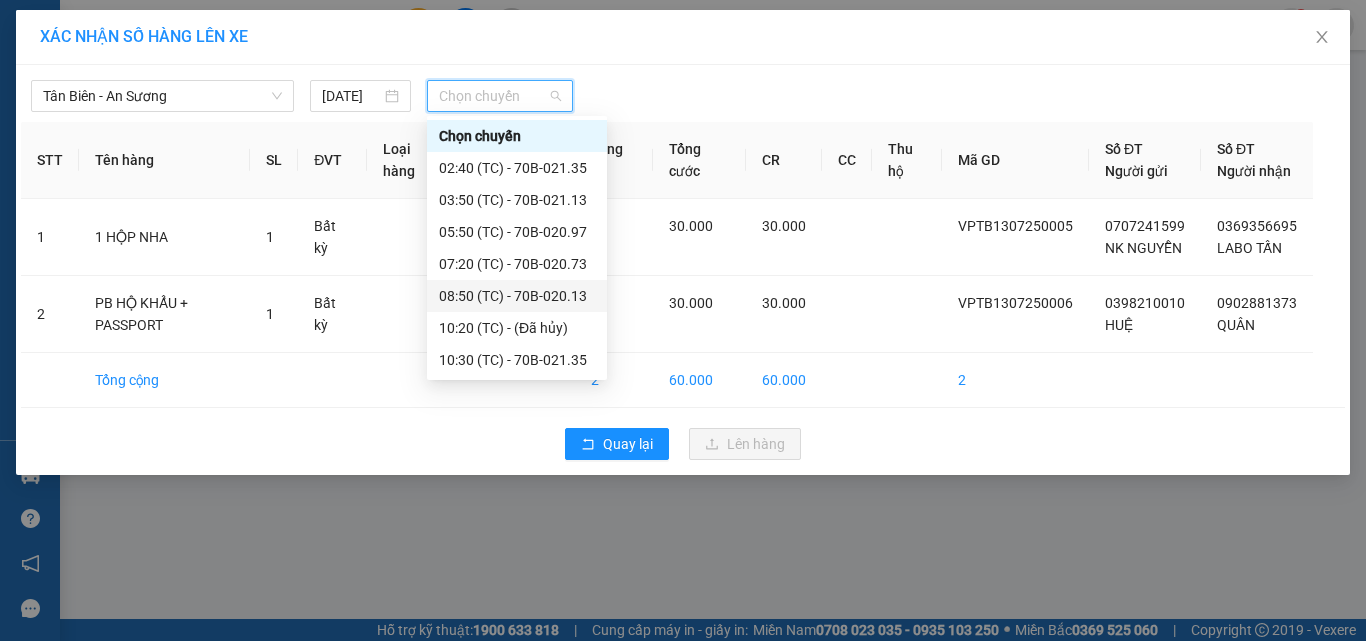 scroll, scrollTop: 100, scrollLeft: 0, axis: vertical 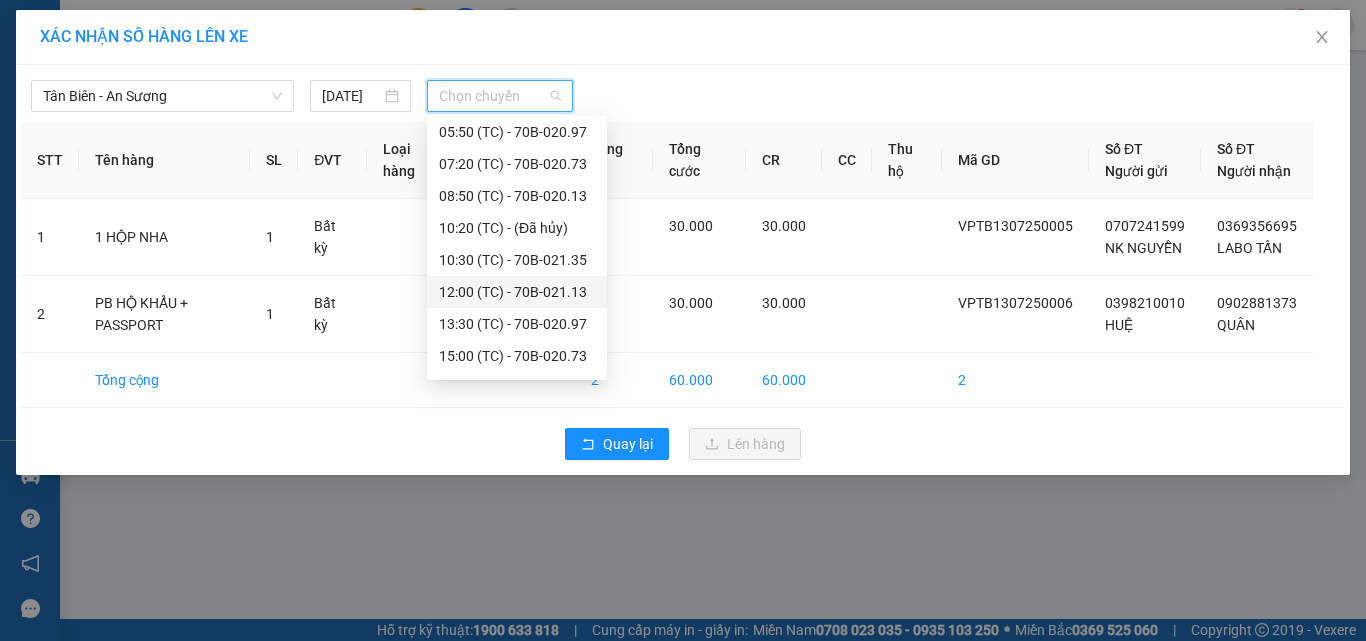 click on "12:00   (TC)   - 70B-021.13" at bounding box center [517, 292] 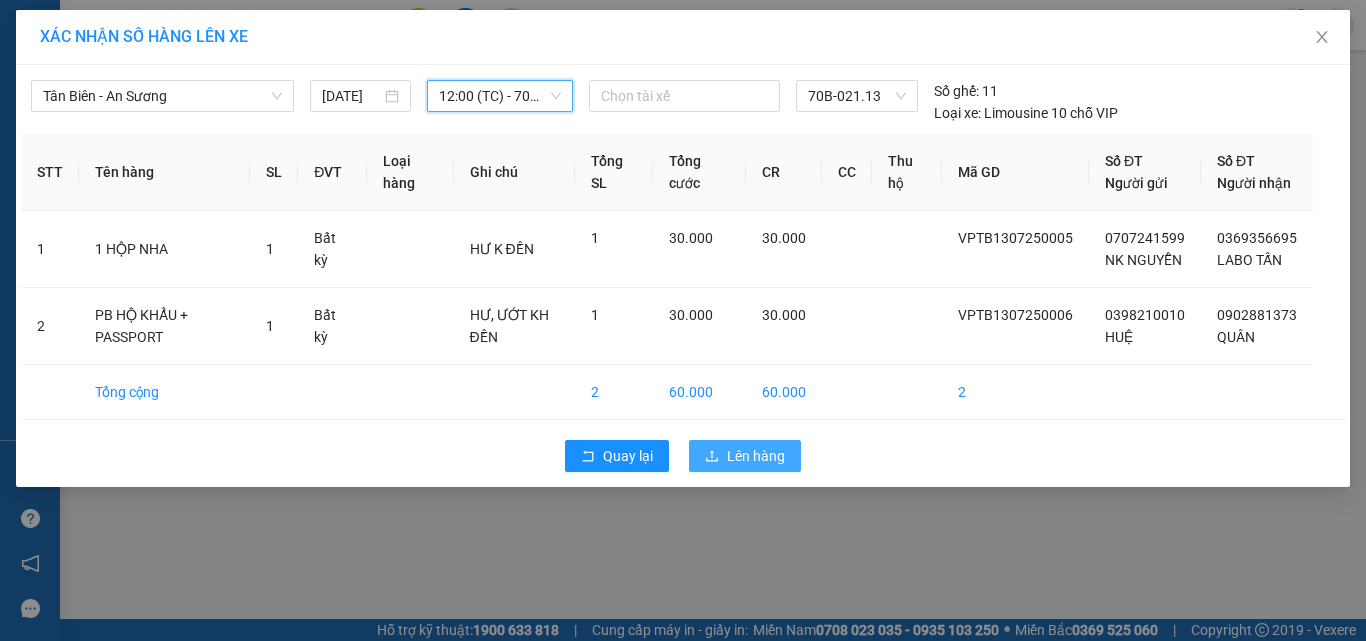 click on "Lên hàng" at bounding box center (756, 456) 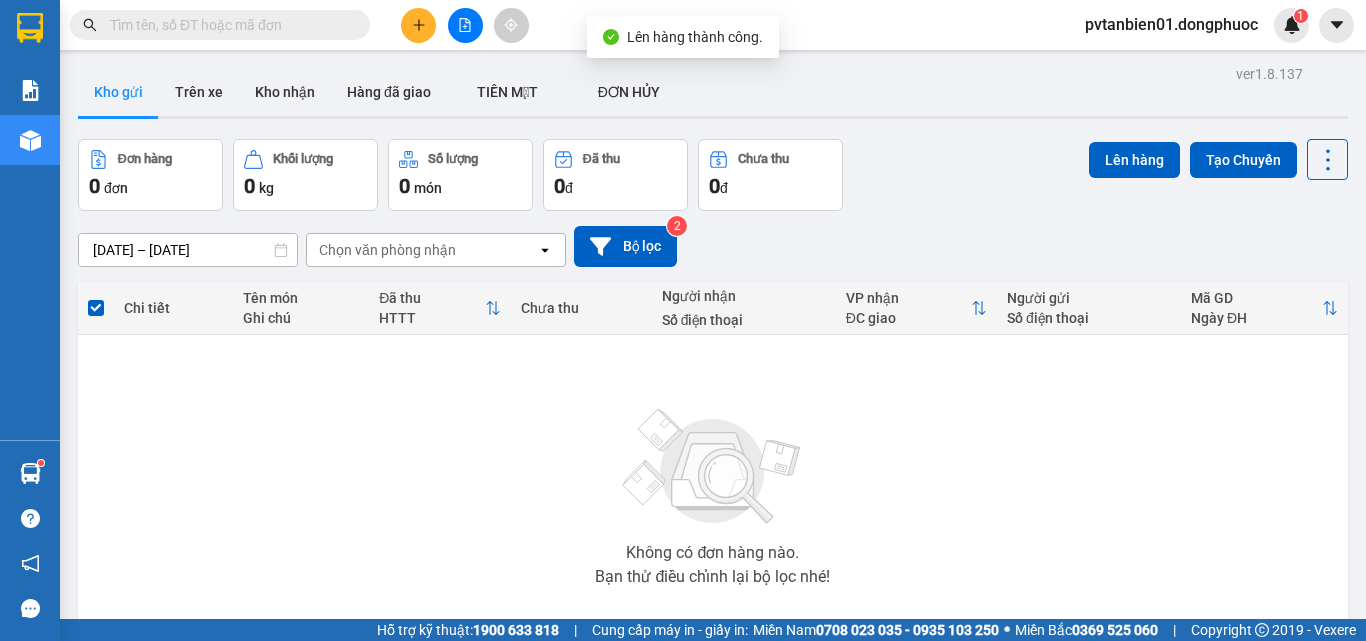 drag, startPoint x: 58, startPoint y: 469, endPoint x: 89, endPoint y: 468, distance: 31.016125 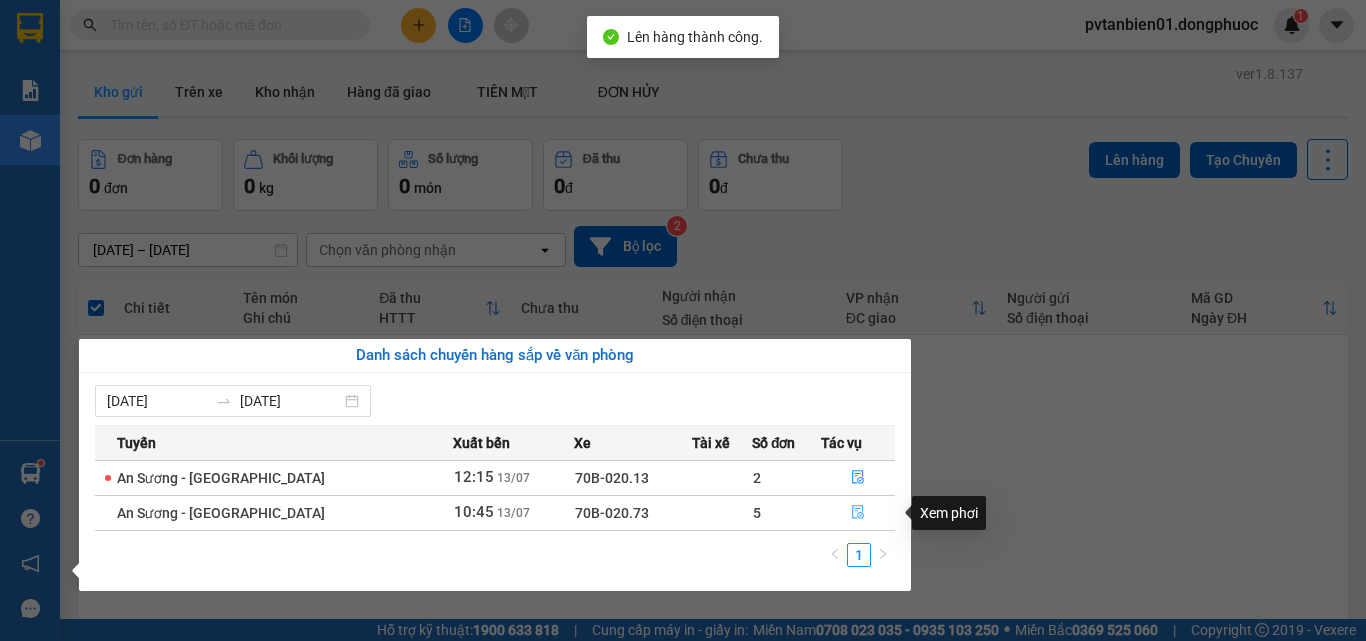click 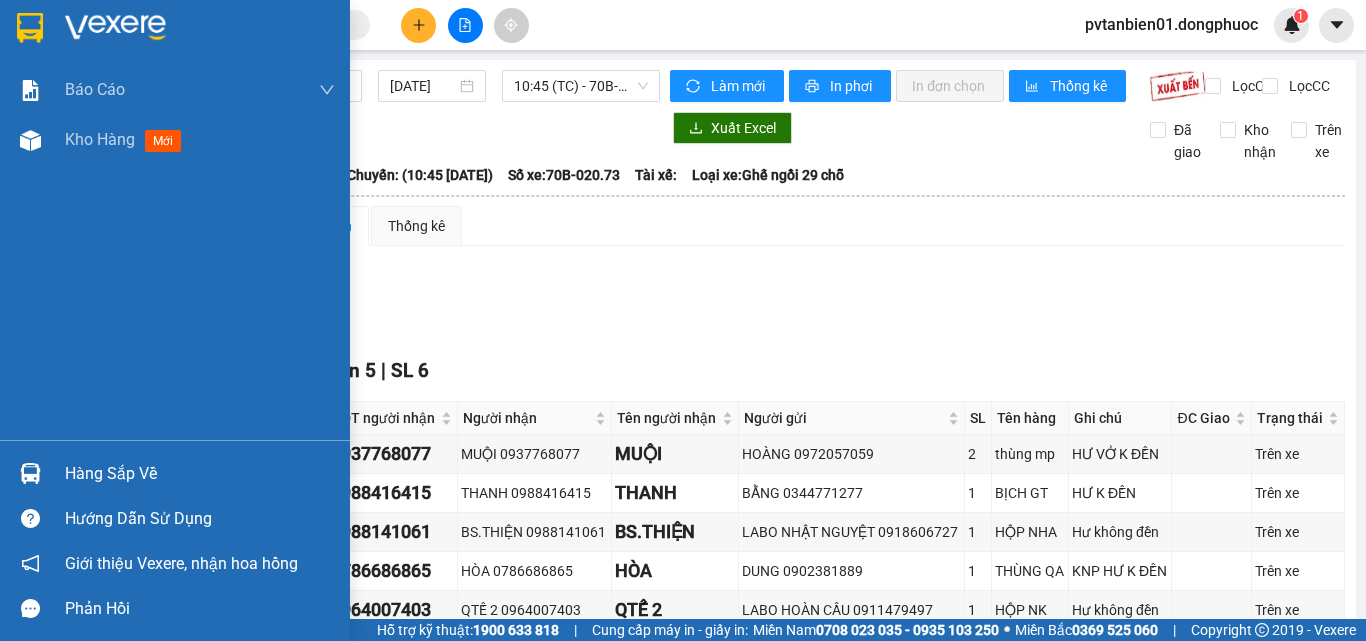 click at bounding box center (30, 473) 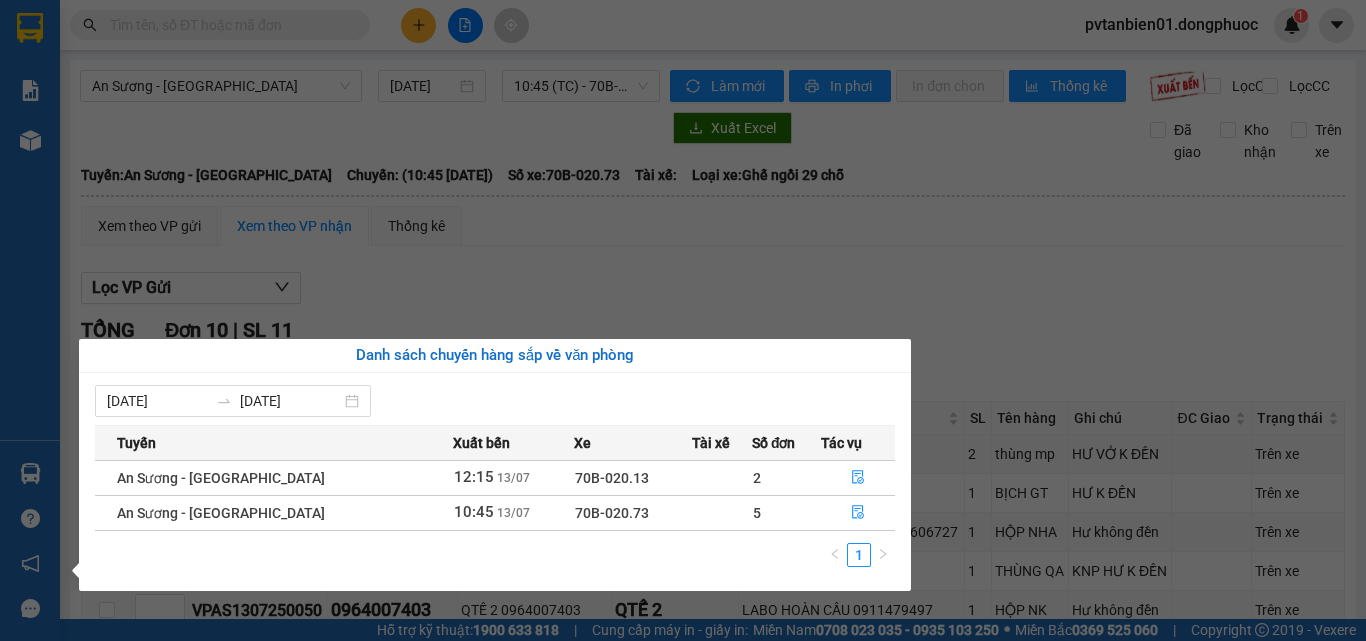 click on "Kết quả tìm kiếm ( 0 )  Bộ lọc  No Data pvtanbien01.dongphuoc 1     Báo cáo Mẫu 1: Báo cáo dòng tiền theo nhân viên Mẫu 1: Báo cáo dòng tiền theo nhân viên (VP) Mẫu 2: Doanh số tạo đơn theo Văn phòng, nhân viên - Trạm     Kho hàng mới Hàng sắp về Hướng dẫn sử dụng Giới thiệu Vexere, nhận hoa hồng Phản hồi Phần mềm hỗ trợ bạn tốt chứ? An Sương - [GEOGRAPHIC_DATA] [DATE] 10:45   (TC)   - 70B-020.73  Làm mới In phơi In đơn chọn Thống kê Lọc  CR Lọc  CC Xuất Excel Đã giao Kho nhận Trên xe [GEOGRAPHIC_DATA]   19001152   [GEOGRAPHIC_DATA], 01 Võ Văn Truyện, KP 1, Phường 2 12:12 [DATE] Tuyến:  An Sương - [GEOGRAPHIC_DATA]:   (10:45 [DATE]) Số xe:  70B-020.73 Loại xe:  Ghế ngồi 29 chỗ [GEOGRAPHIC_DATA]:  An Sương - [GEOGRAPHIC_DATA]:   (10:45 [DATE]) Số xe:  70B-020.73 Tài xế:  Loại xe:  Ghế ngồi 29 chỗ Xem theo VP gửi Xem theo VP nhận Thống kê TỔNG   10" at bounding box center (683, 320) 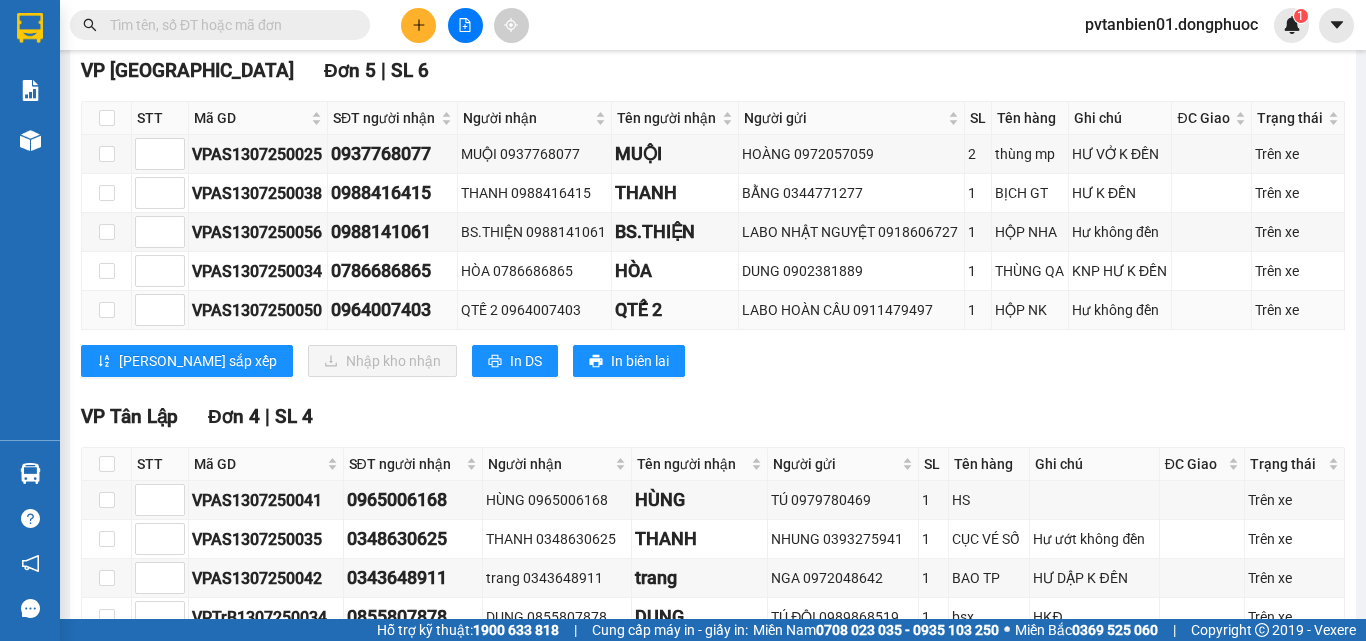 scroll, scrollTop: 628, scrollLeft: 0, axis: vertical 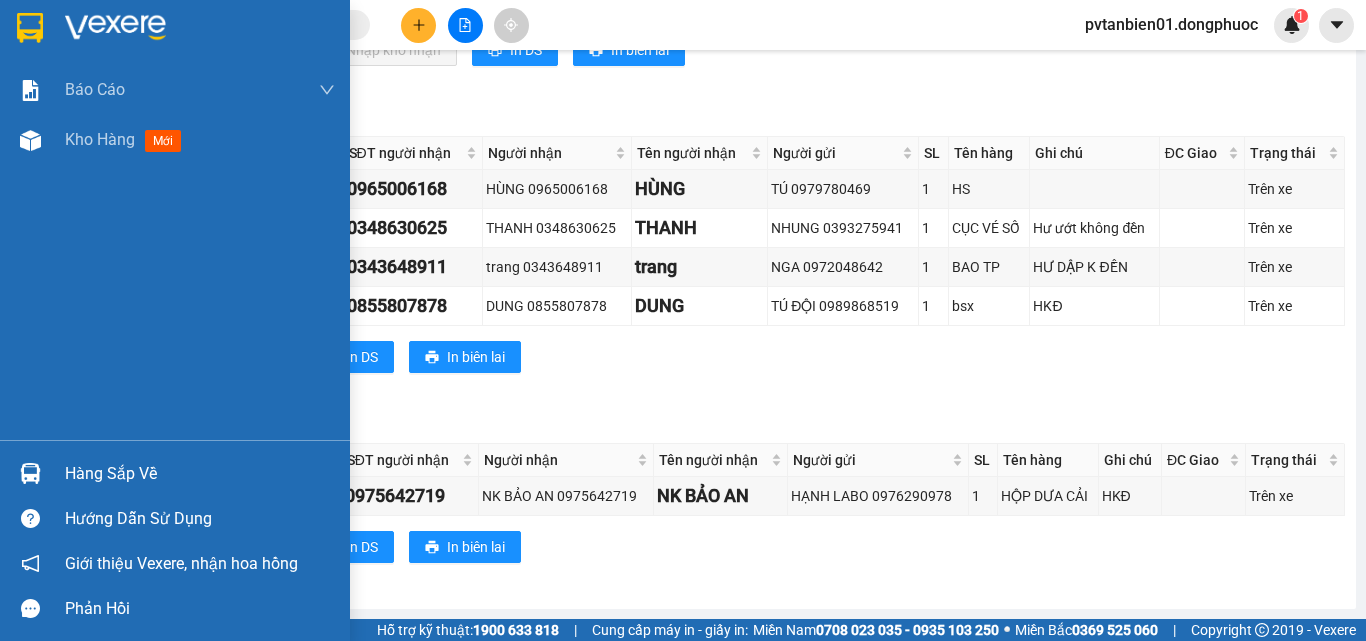 click on "Hàng sắp về" at bounding box center [200, 474] 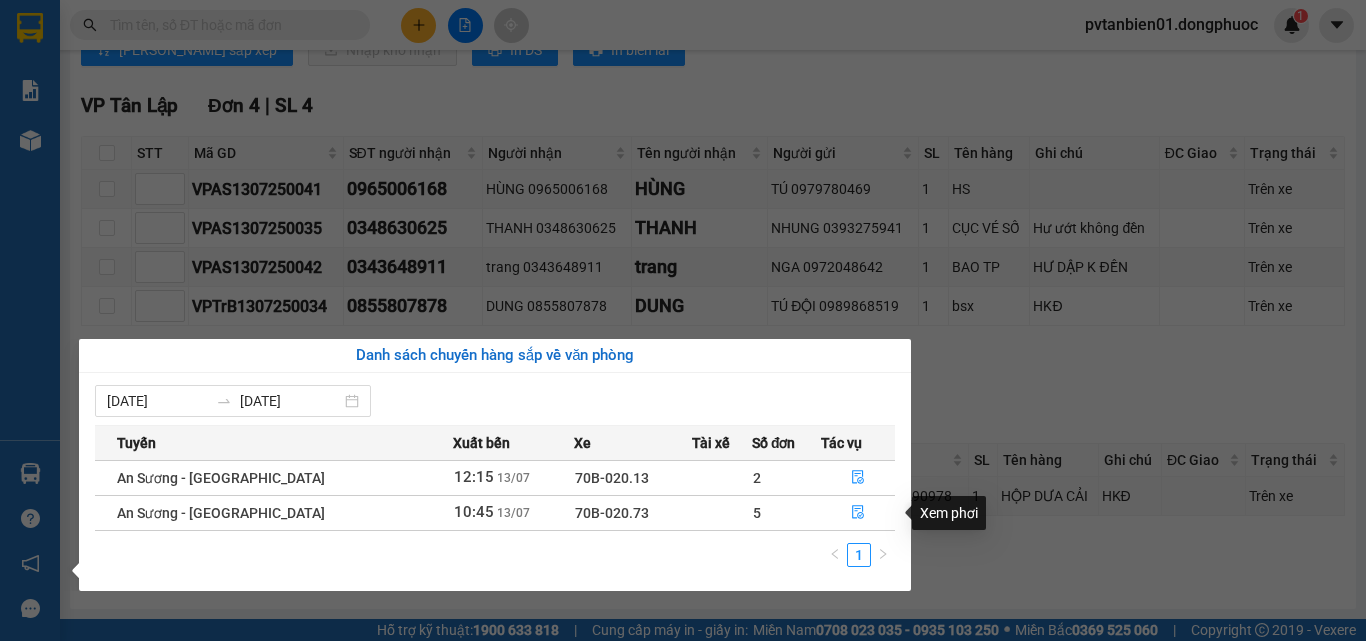 click on "Kết quả tìm kiếm ( 0 )  Bộ lọc  No Data pvtanbien01.dongphuoc 1     Báo cáo Mẫu 1: Báo cáo dòng tiền theo nhân viên Mẫu 1: Báo cáo dòng tiền theo nhân viên (VP) Mẫu 2: Doanh số tạo đơn theo Văn phòng, nhân viên - Trạm     Kho hàng mới Hàng sắp về Hướng dẫn sử dụng Giới thiệu Vexere, nhận hoa hồng Phản hồi Phần mềm hỗ trợ bạn tốt chứ? An Sương - [GEOGRAPHIC_DATA] [DATE] 10:45   (TC)   - 70B-020.73  Làm mới In phơi In đơn chọn Thống kê Lọc  CR Lọc  CC Xuất Excel Đã giao Kho nhận Trên xe [GEOGRAPHIC_DATA]   19001152   [GEOGRAPHIC_DATA], 01 Võ Văn Truyện, KP 1, Phường 2 12:12 [DATE] Tuyến:  An Sương - [GEOGRAPHIC_DATA]:   (10:45 [DATE]) Số xe:  70B-020.73 Loại xe:  Ghế ngồi 29 chỗ [GEOGRAPHIC_DATA]:  An Sương - [GEOGRAPHIC_DATA]:   (10:45 [DATE]) Số xe:  70B-020.73 Tài xế:  Loại xe:  Ghế ngồi 29 chỗ Xem theo VP gửi Xem theo VP nhận Thống kê TỔNG   10" at bounding box center [683, 320] 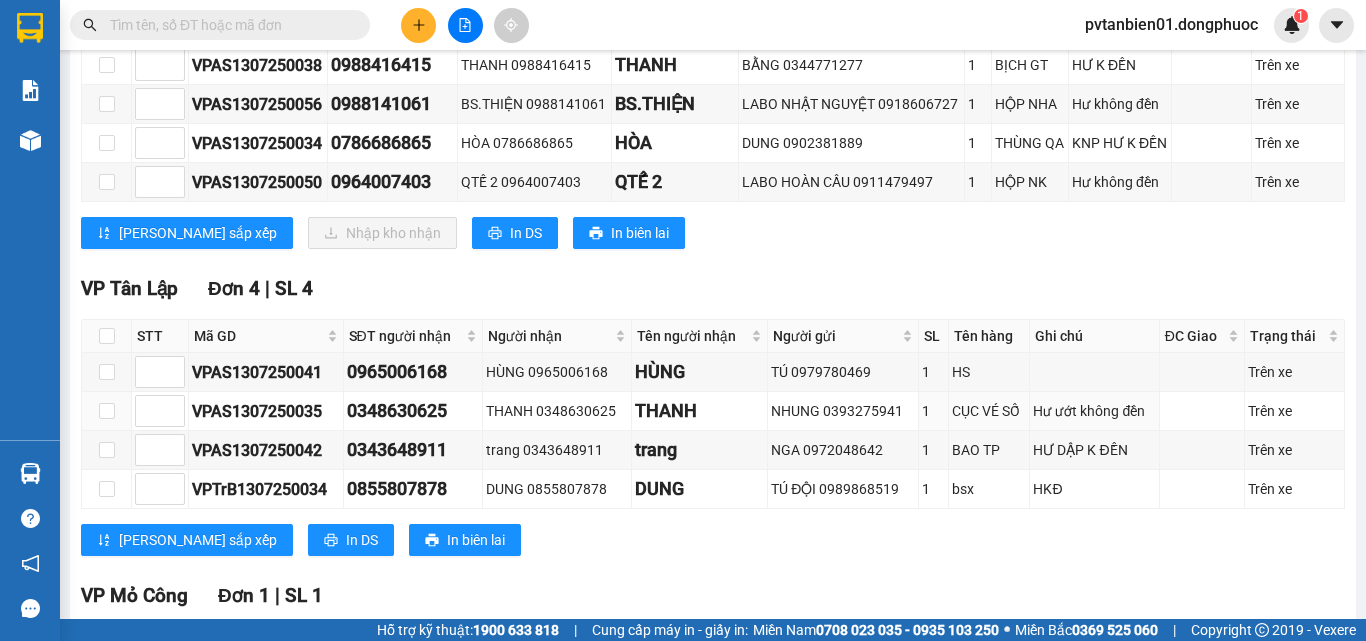 scroll, scrollTop: 228, scrollLeft: 0, axis: vertical 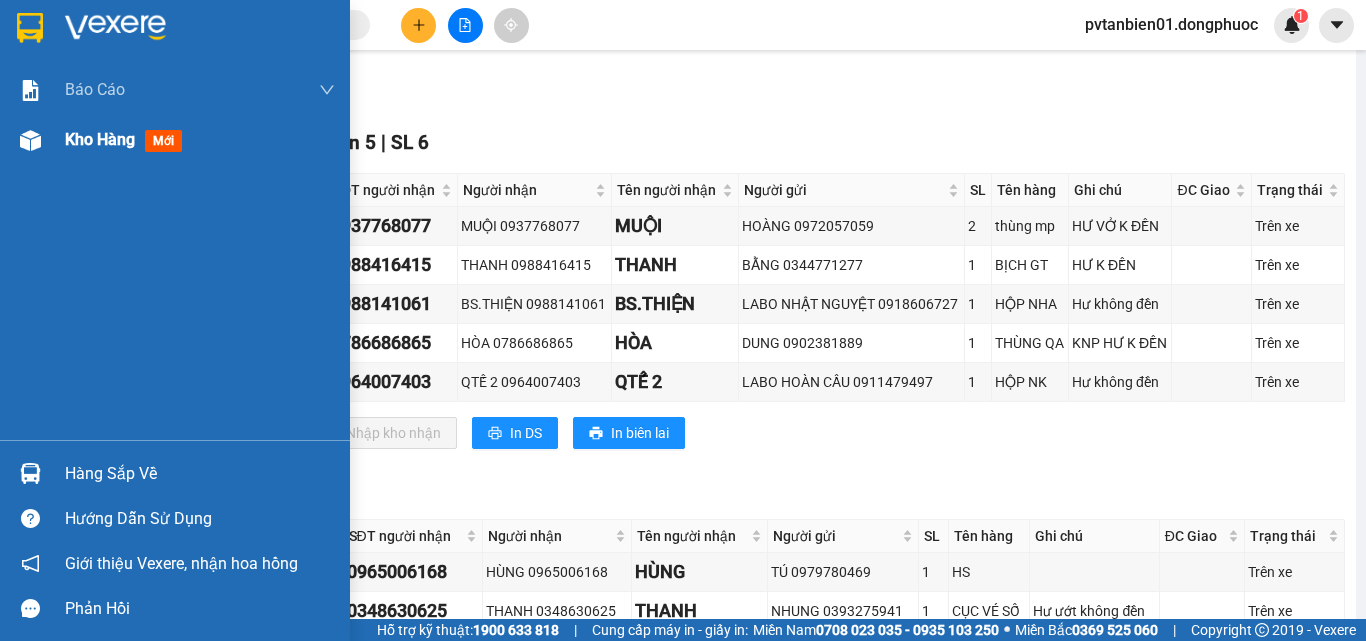 click at bounding box center (30, 140) 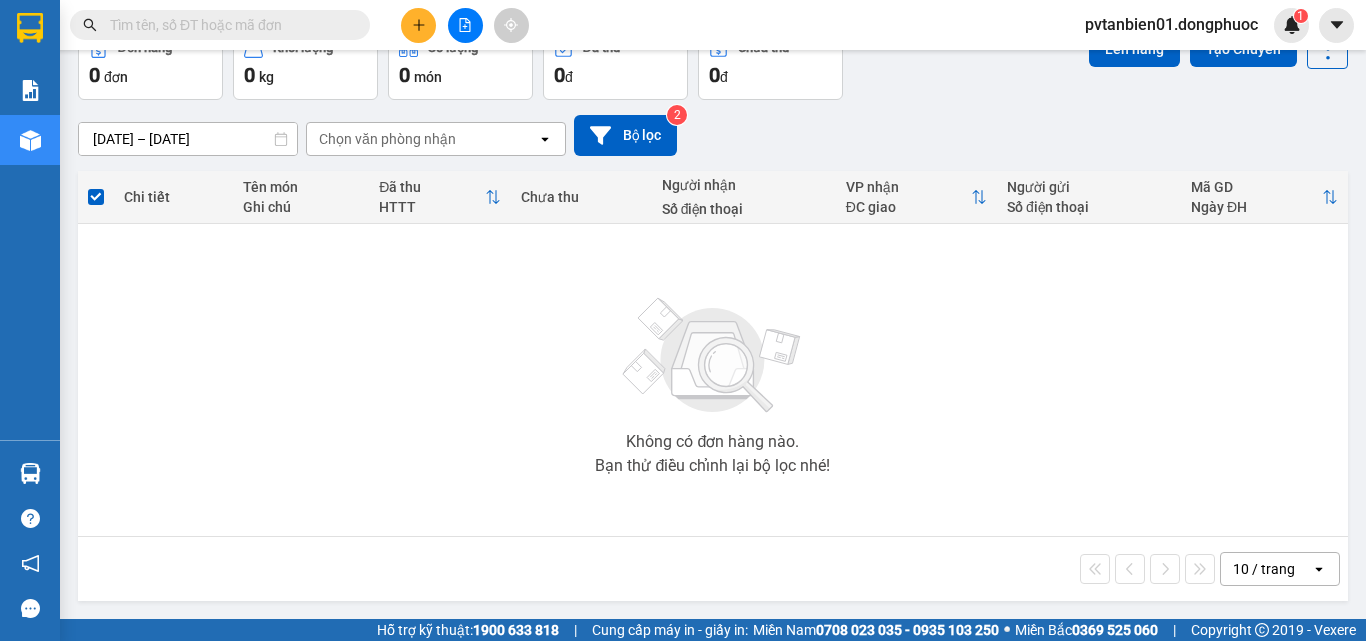 scroll, scrollTop: 0, scrollLeft: 0, axis: both 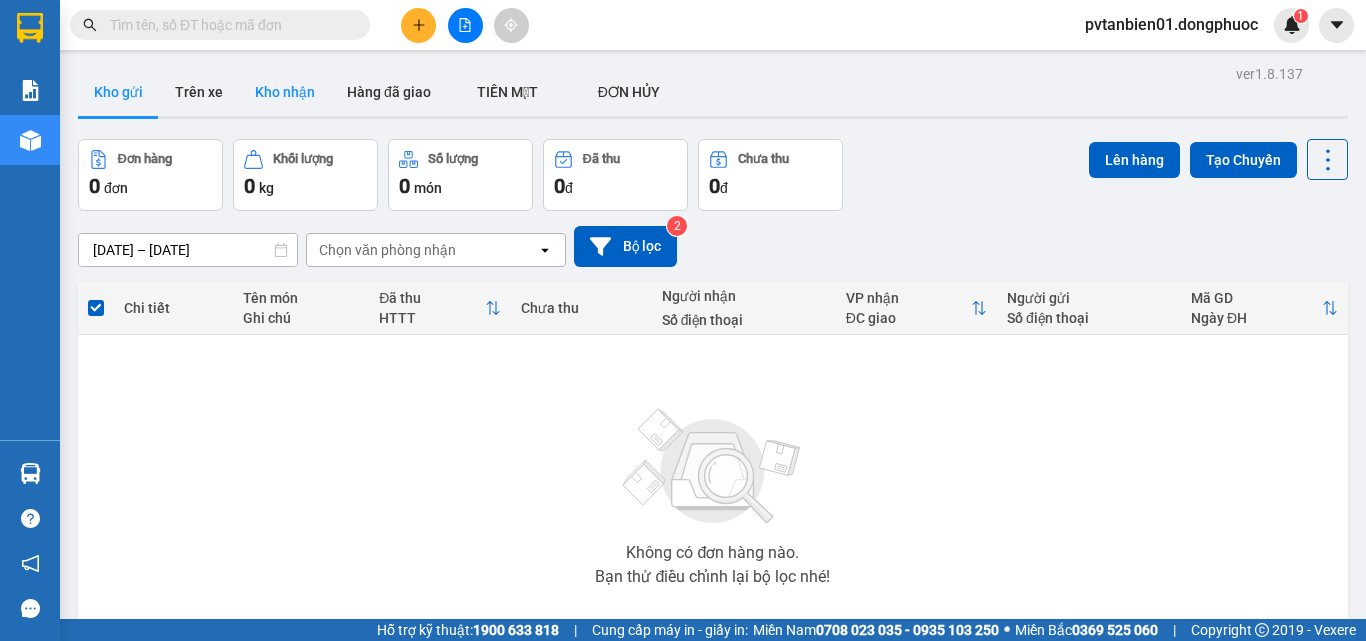 drag, startPoint x: 301, startPoint y: 119, endPoint x: 275, endPoint y: 98, distance: 33.42155 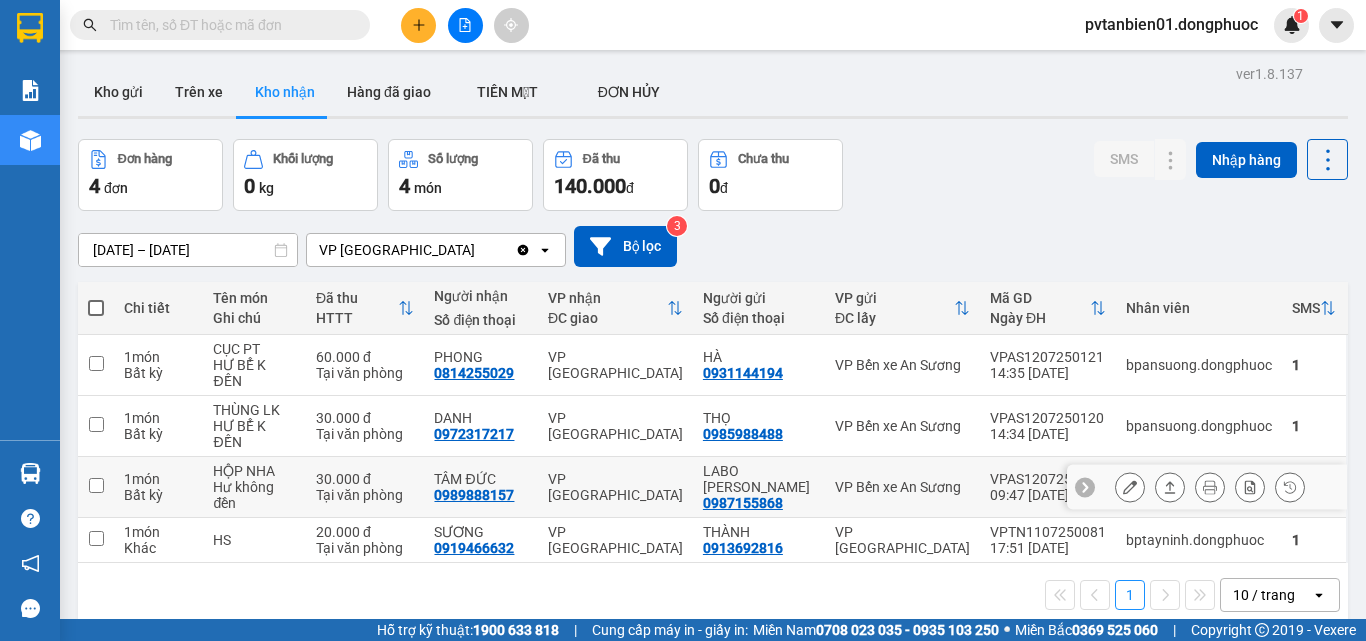 click at bounding box center [1170, 487] 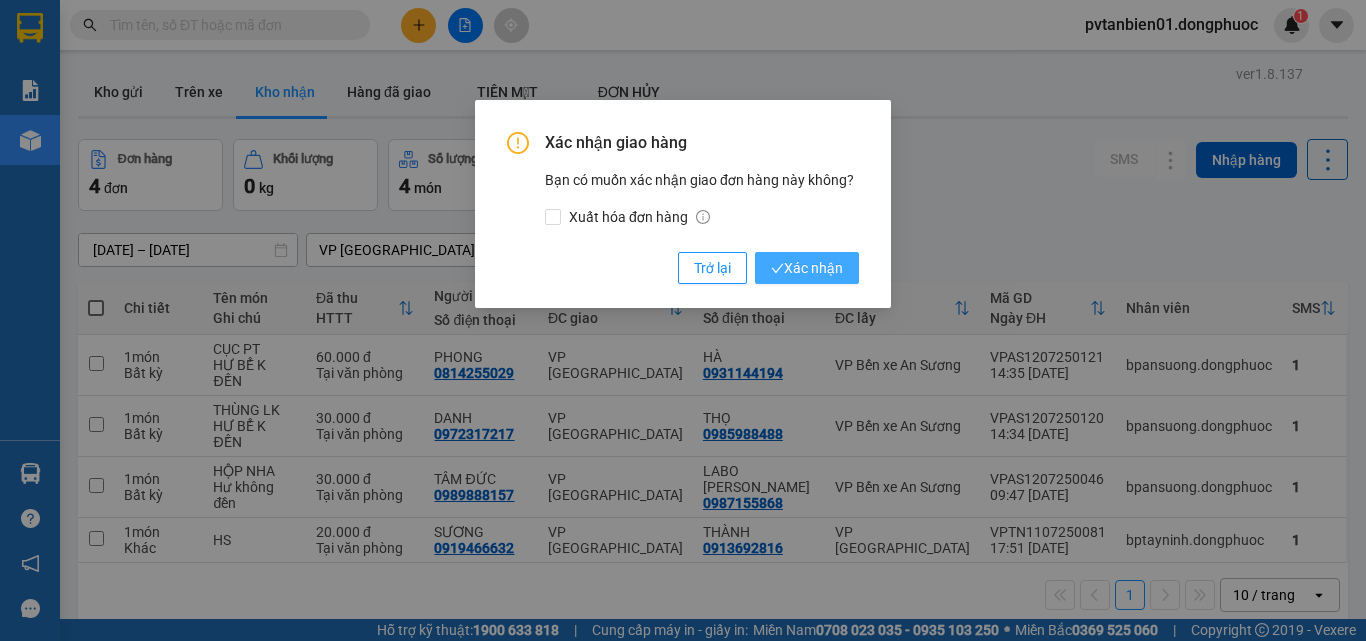 click on "Xác nhận" at bounding box center (807, 268) 